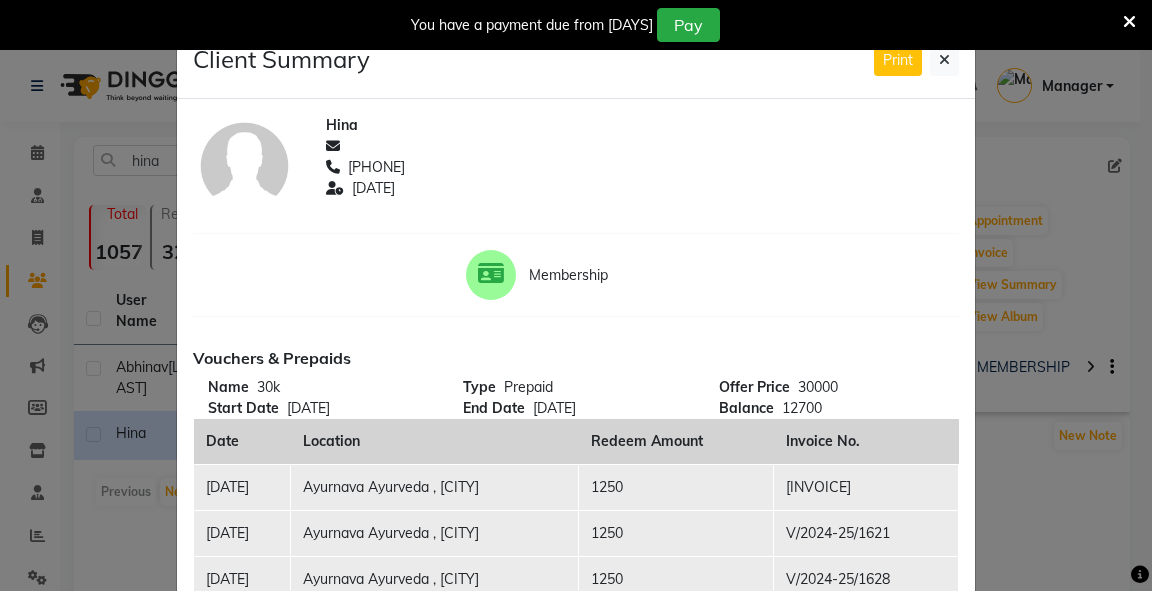 scroll, scrollTop: 0, scrollLeft: 0, axis: both 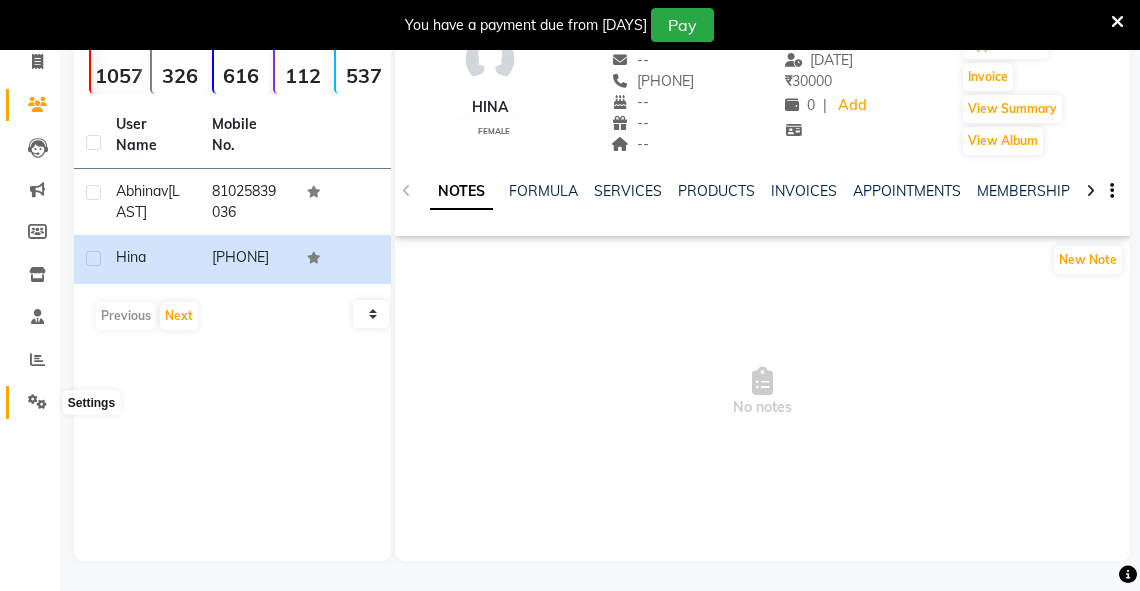 click 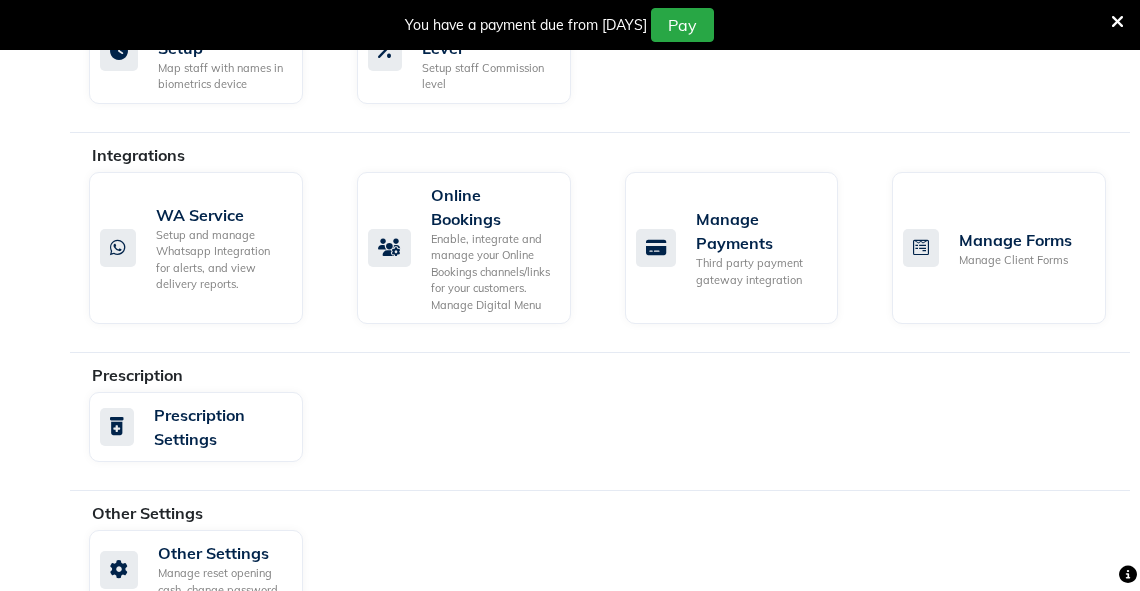 scroll, scrollTop: 1305, scrollLeft: 0, axis: vertical 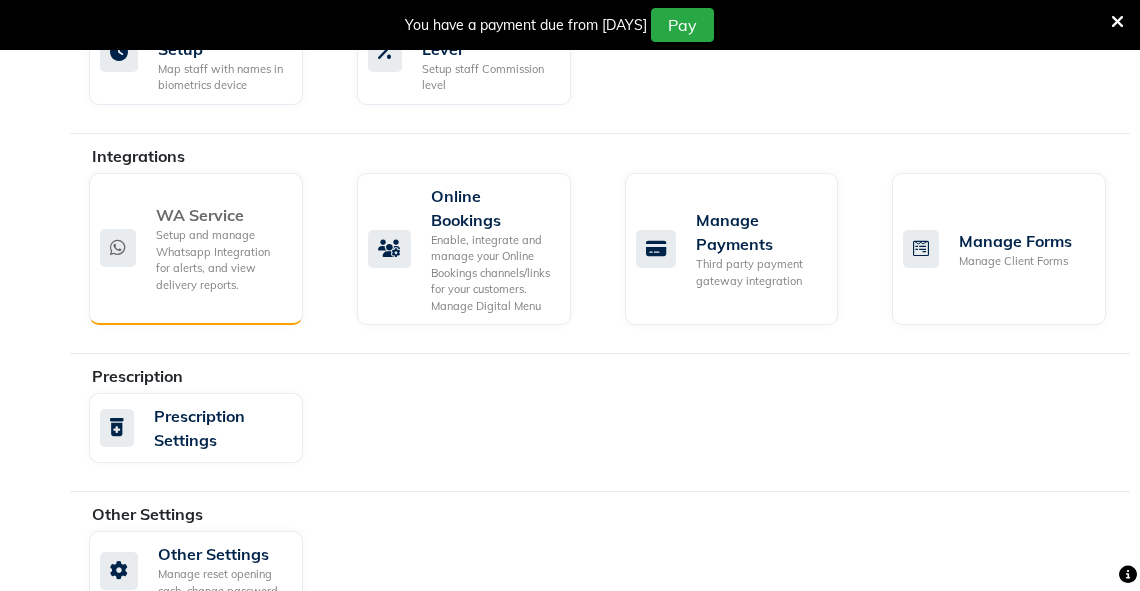click on "Setup and manage Whatsapp Integration for alerts, and view delivery reports." 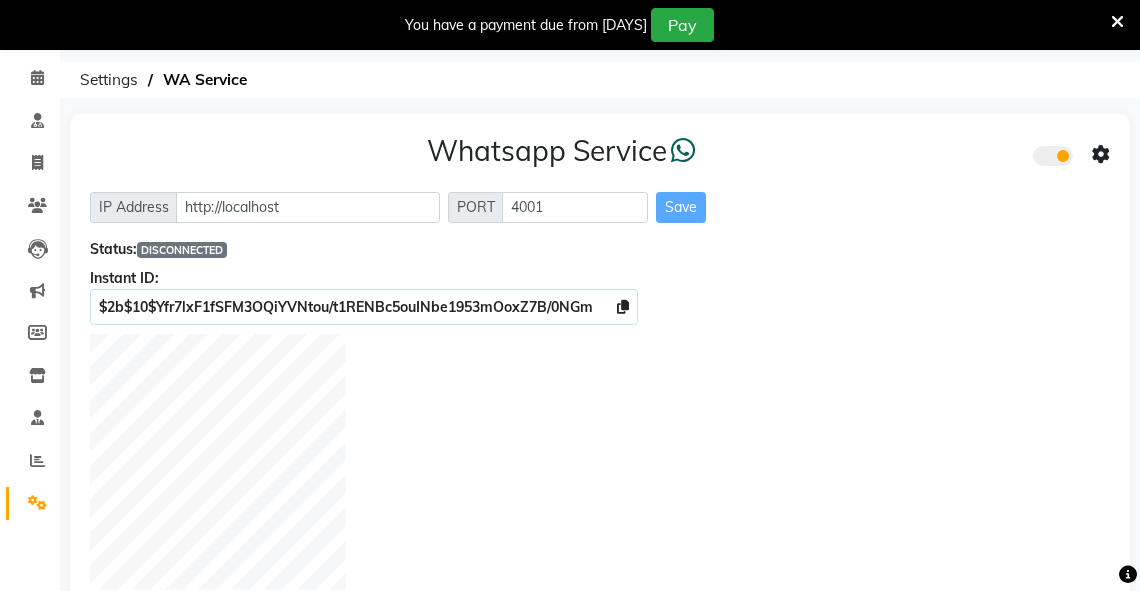 scroll, scrollTop: 160, scrollLeft: 0, axis: vertical 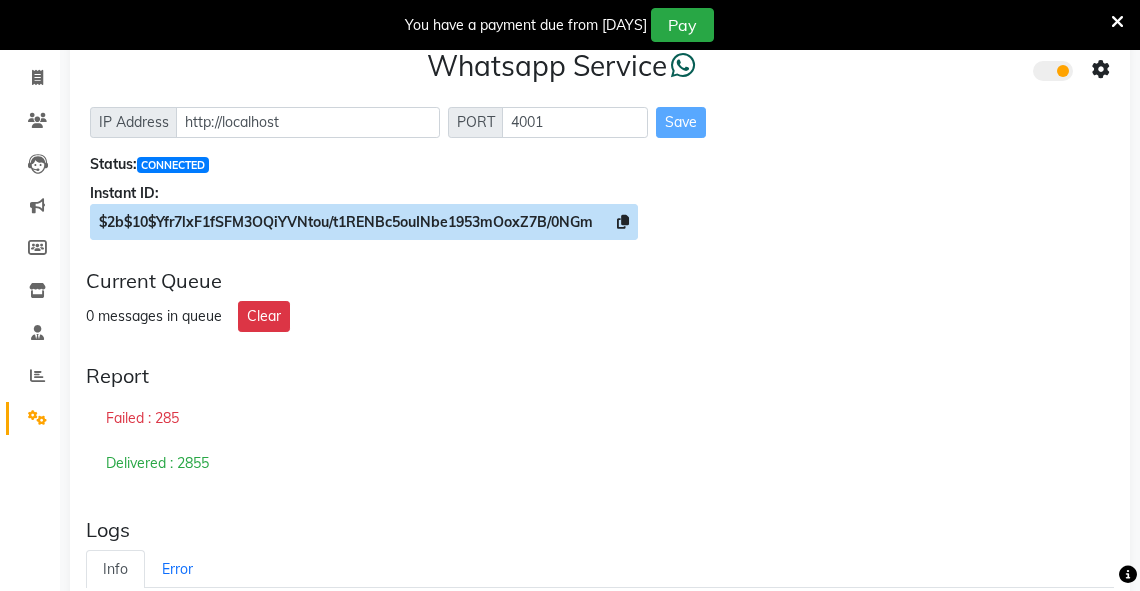 click 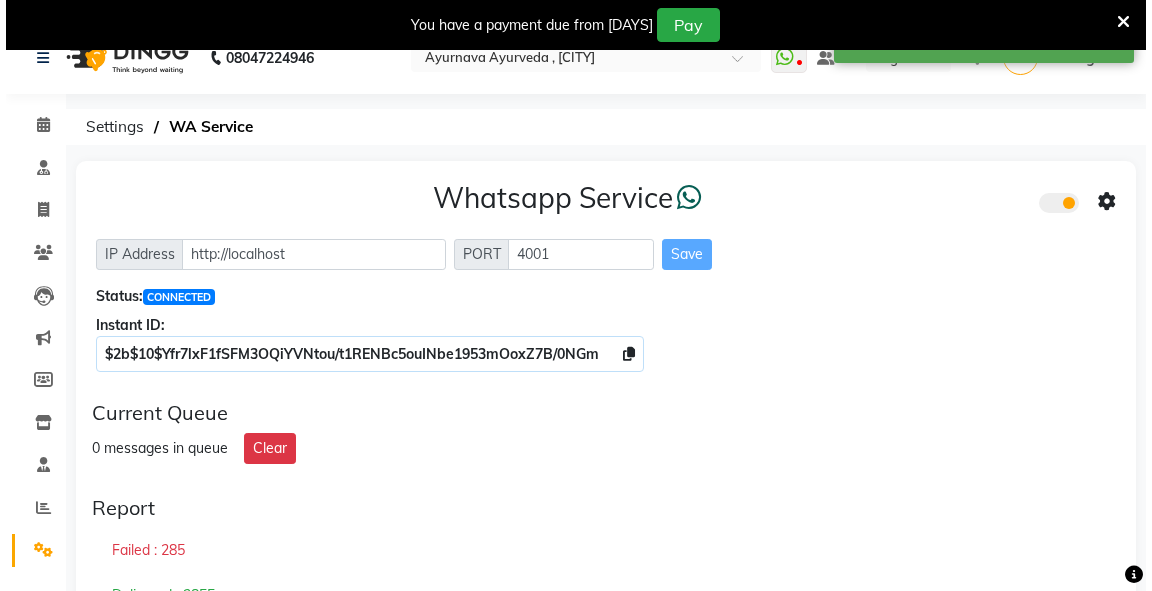 scroll, scrollTop: 0, scrollLeft: 0, axis: both 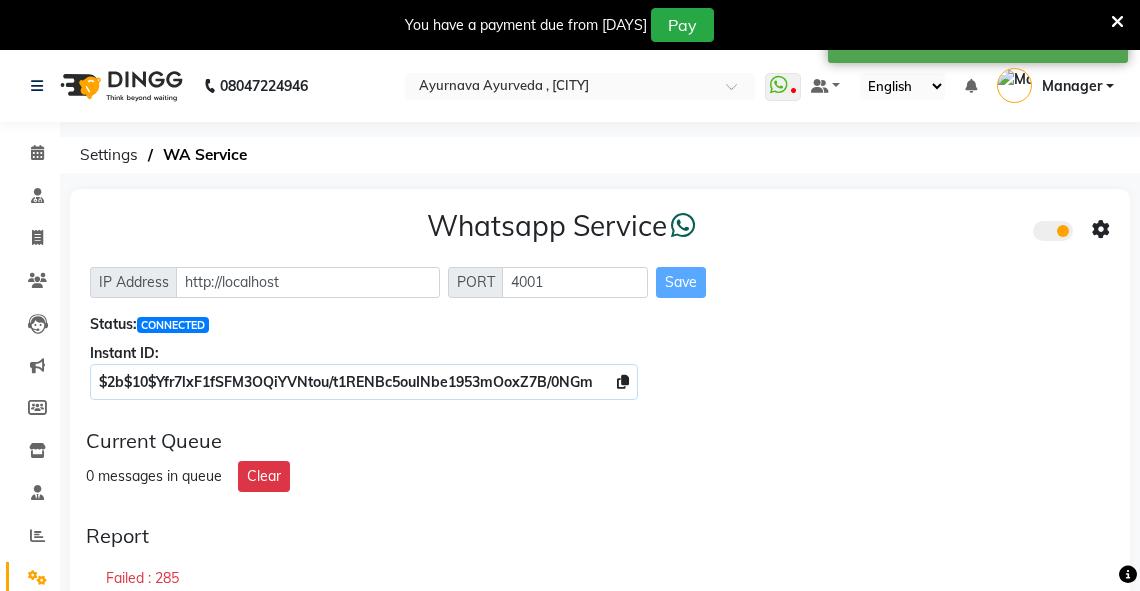 click 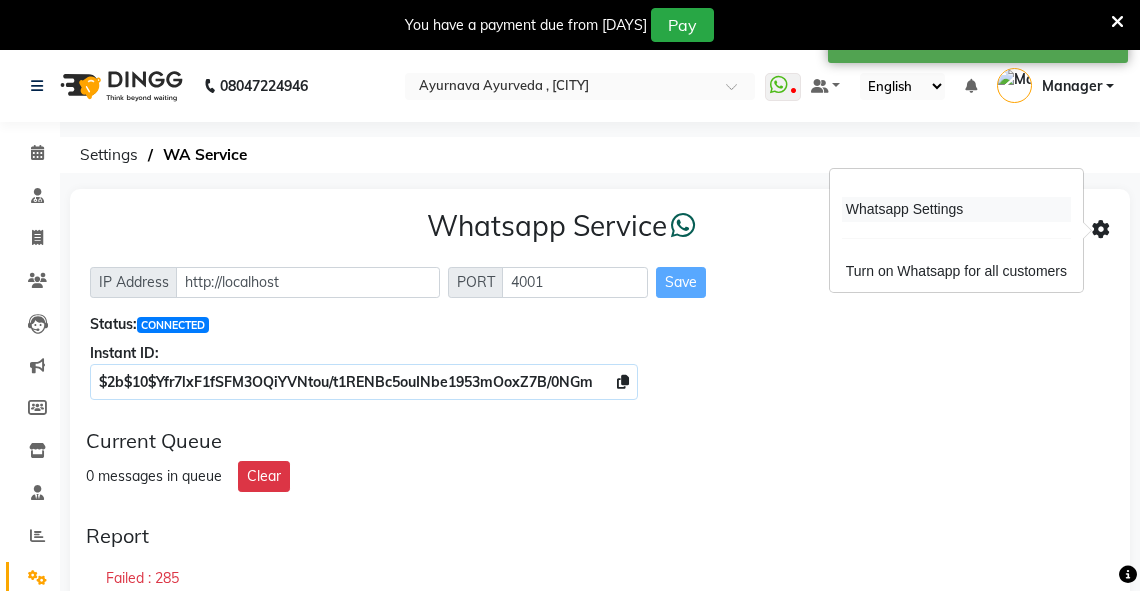 click on "Whatsapp Settings" at bounding box center [956, 209] 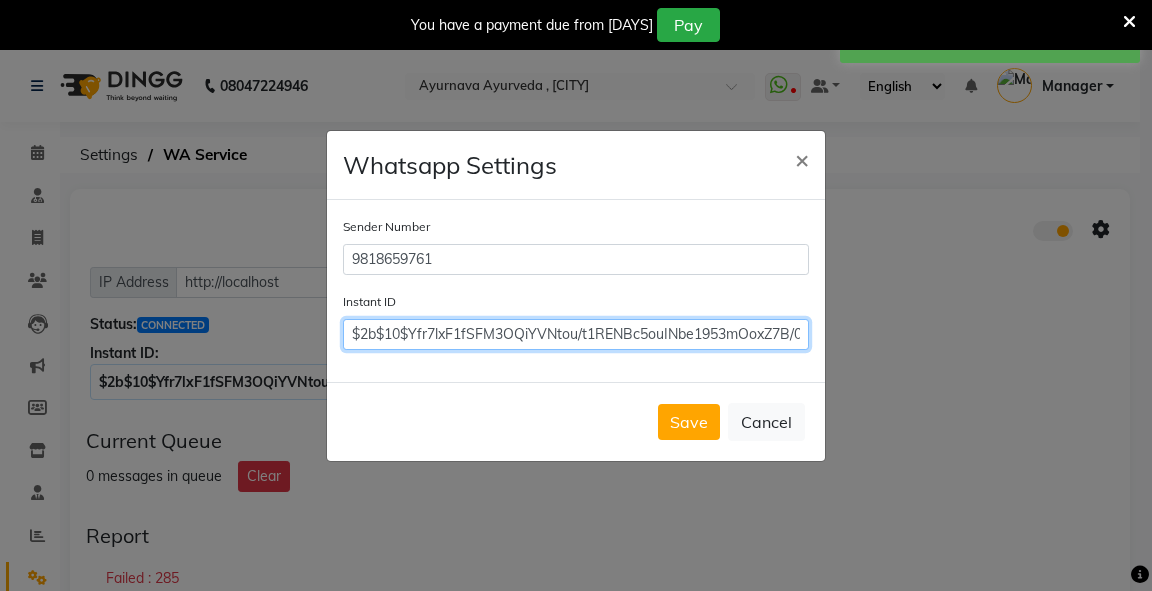 click on "$2b$10$Yfr7lxF1fSFM3OQiYVNtou/t1RENBc5ouINbe1953mOoxZ7B/0NGm" at bounding box center (576, 334) 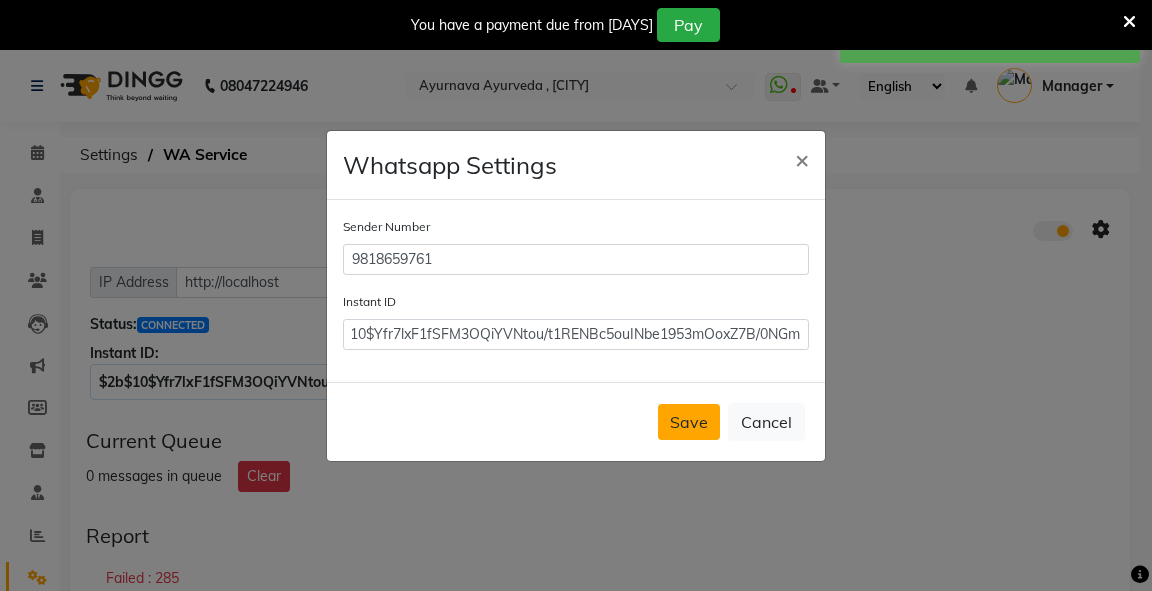 scroll, scrollTop: 0, scrollLeft: 0, axis: both 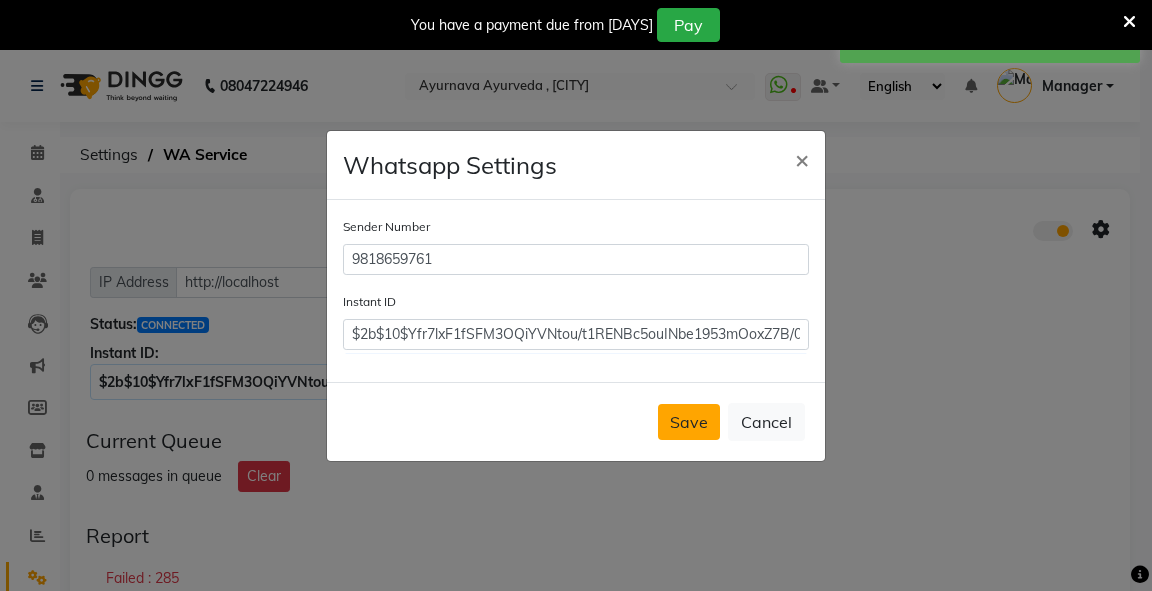 click on "Save" 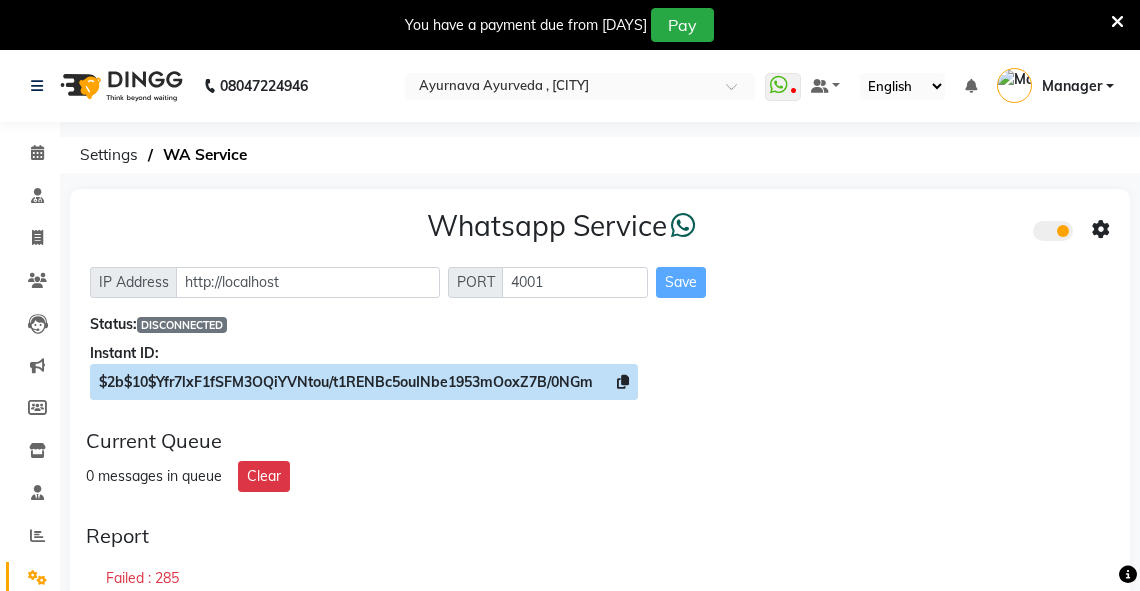click 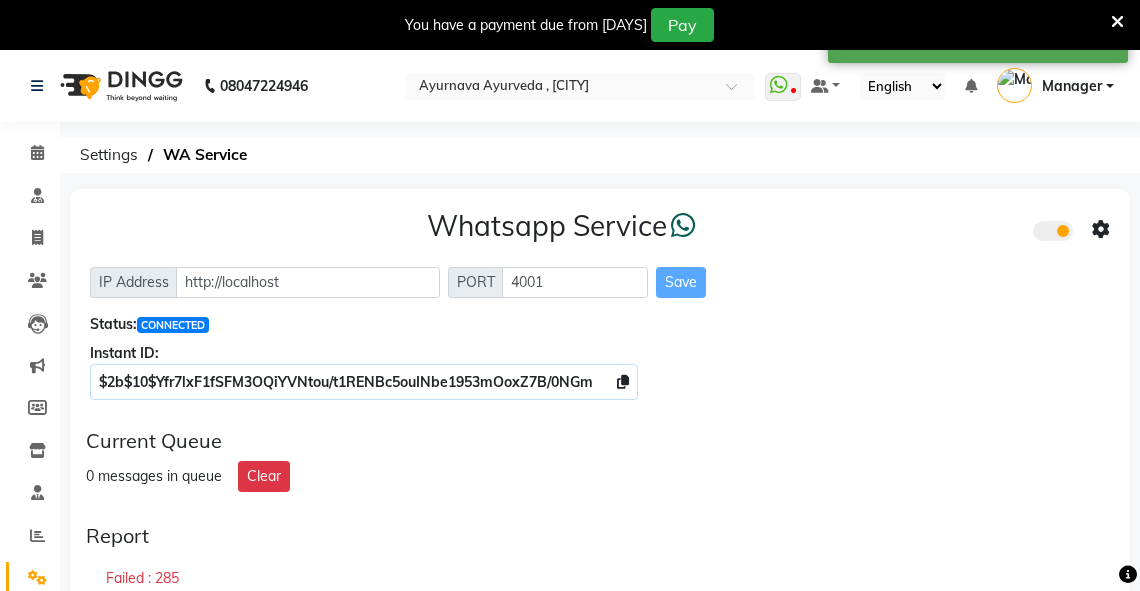 click 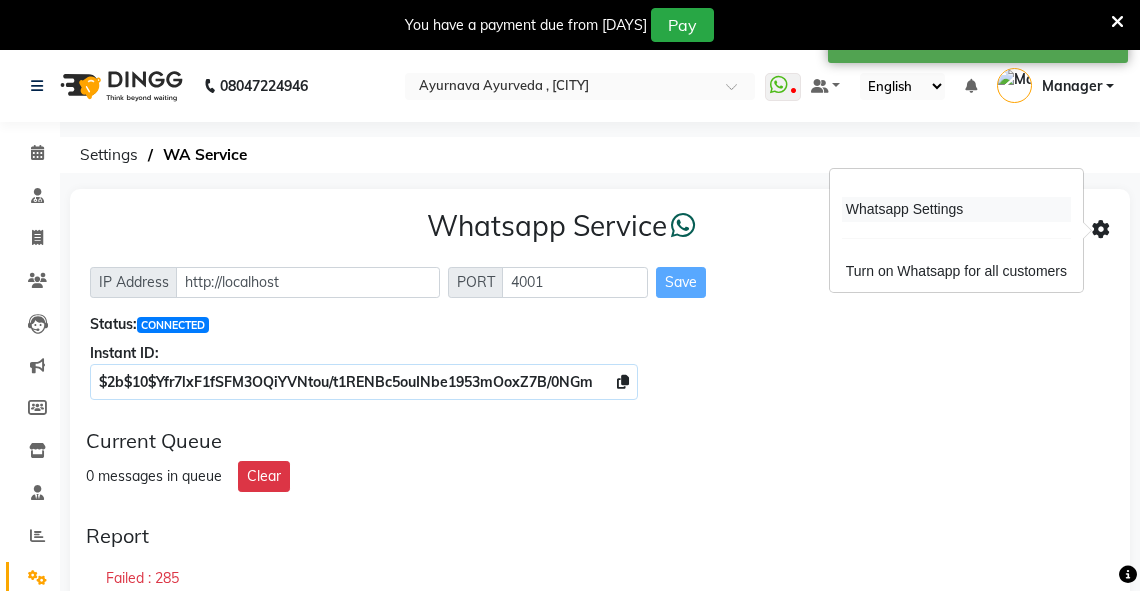 click on "Whatsapp Settings" at bounding box center (956, 209) 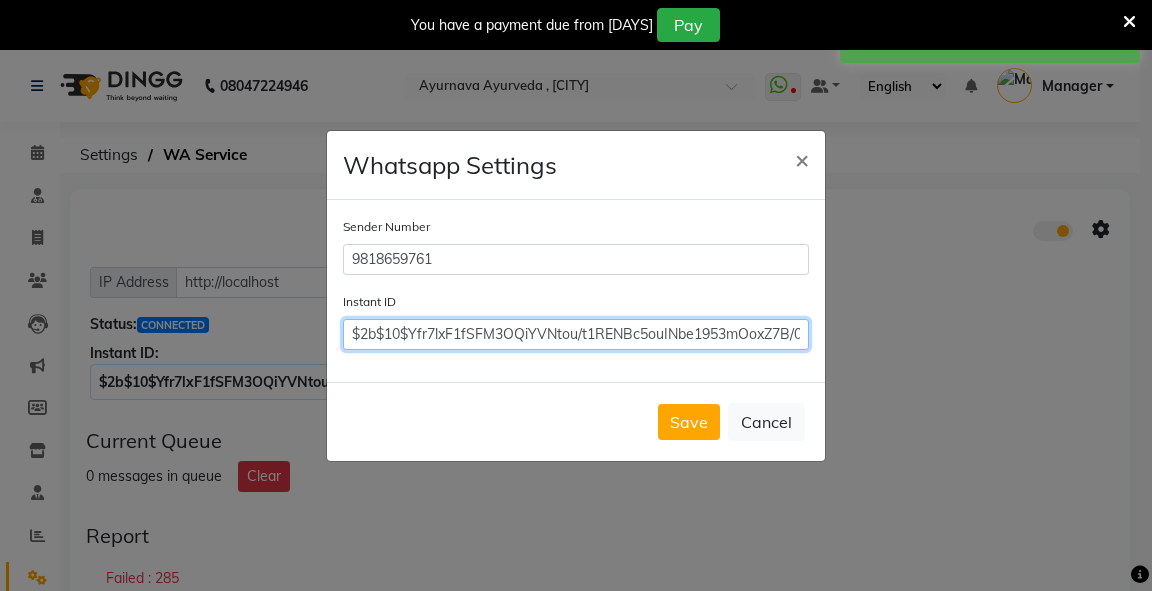 click on "$2b$10$Yfr7lxF1fSFM3OQiYVNtou/t1RENBc5ouINbe1953mOoxZ7B/0NGm" at bounding box center [576, 334] 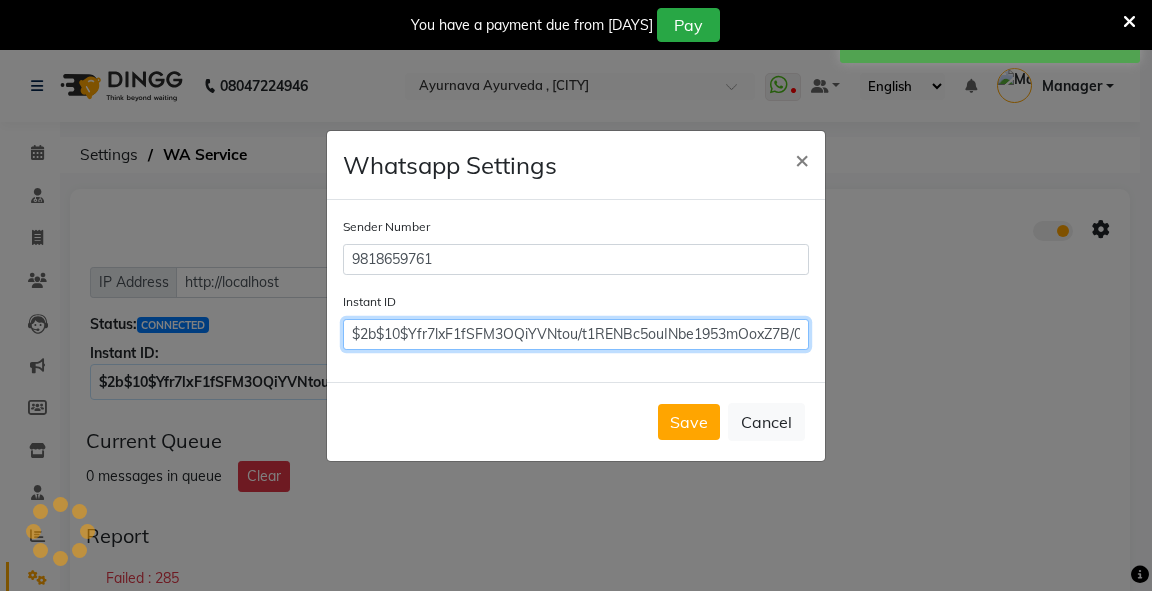 click on "$2b$10$Yfr7lxF1fSFM3OQiYVNtou/t1RENBc5ouINbe1953mOoxZ7B/0NGm" at bounding box center (576, 334) 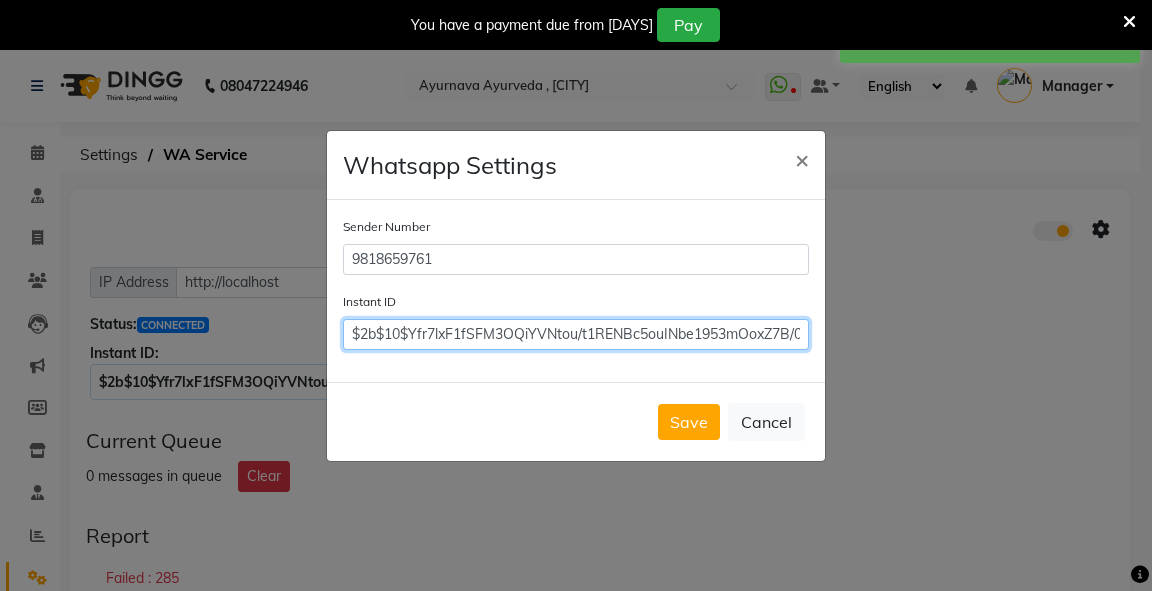 click on "$2b$10$Yfr7lxF1fSFM3OQiYVNtou/t1RENBc5ouINbe1953mOoxZ7B/0NGm" at bounding box center [576, 334] 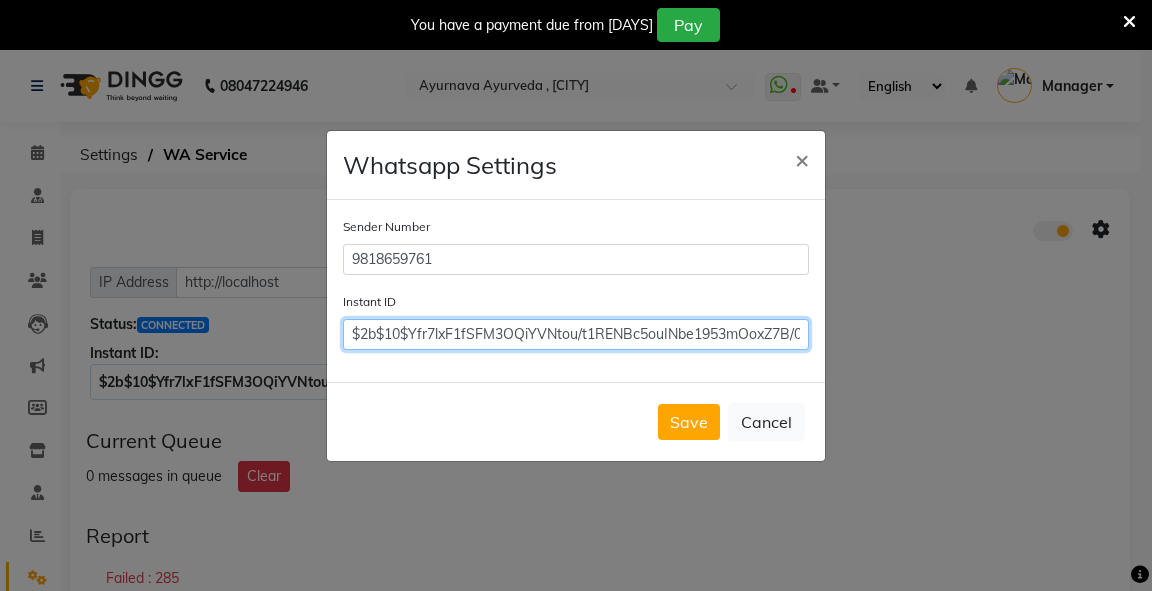 scroll, scrollTop: 0, scrollLeft: 40, axis: horizontal 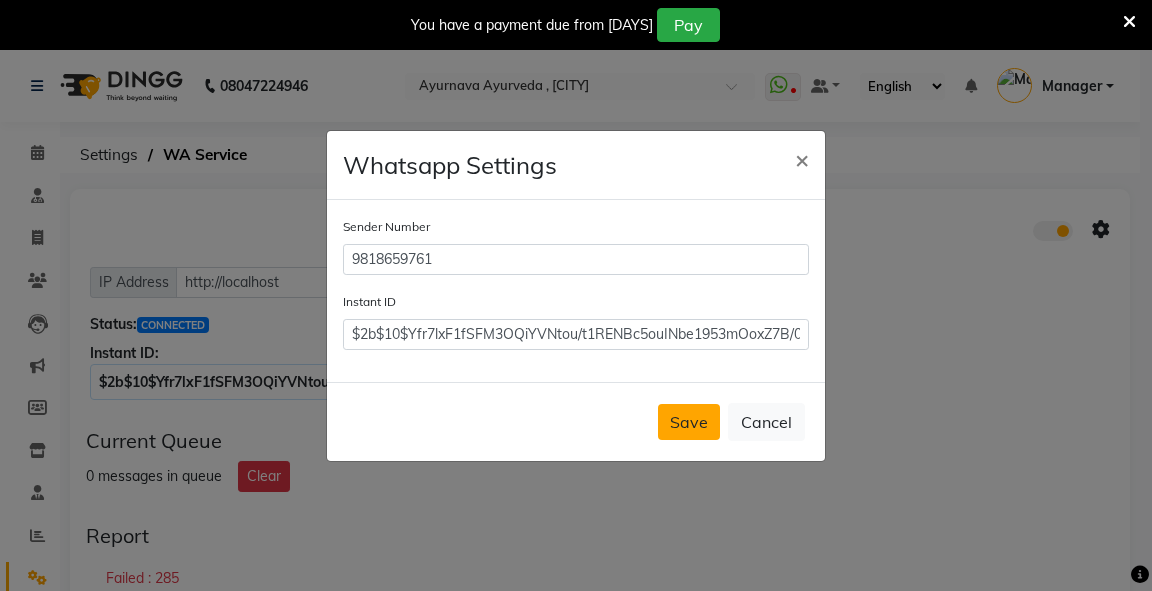 click on "Save" 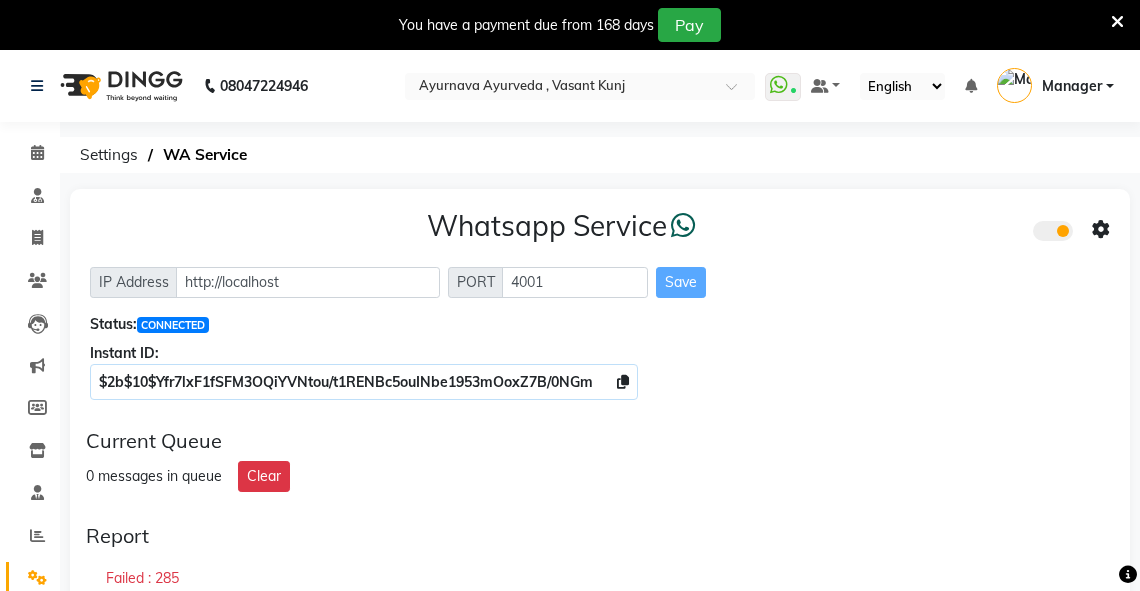 scroll, scrollTop: 0, scrollLeft: 0, axis: both 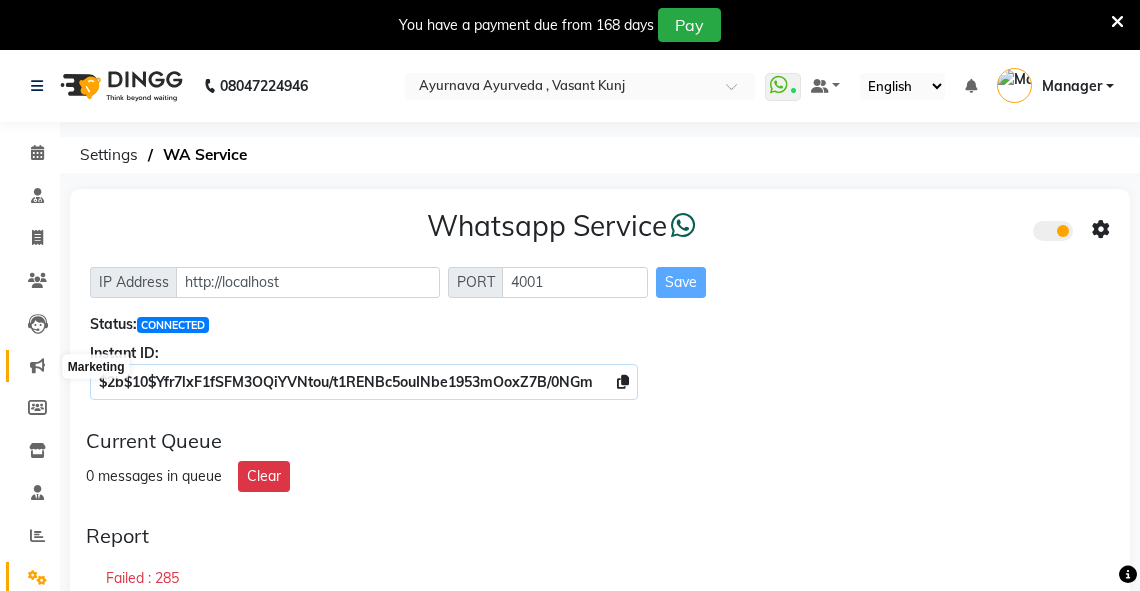 click 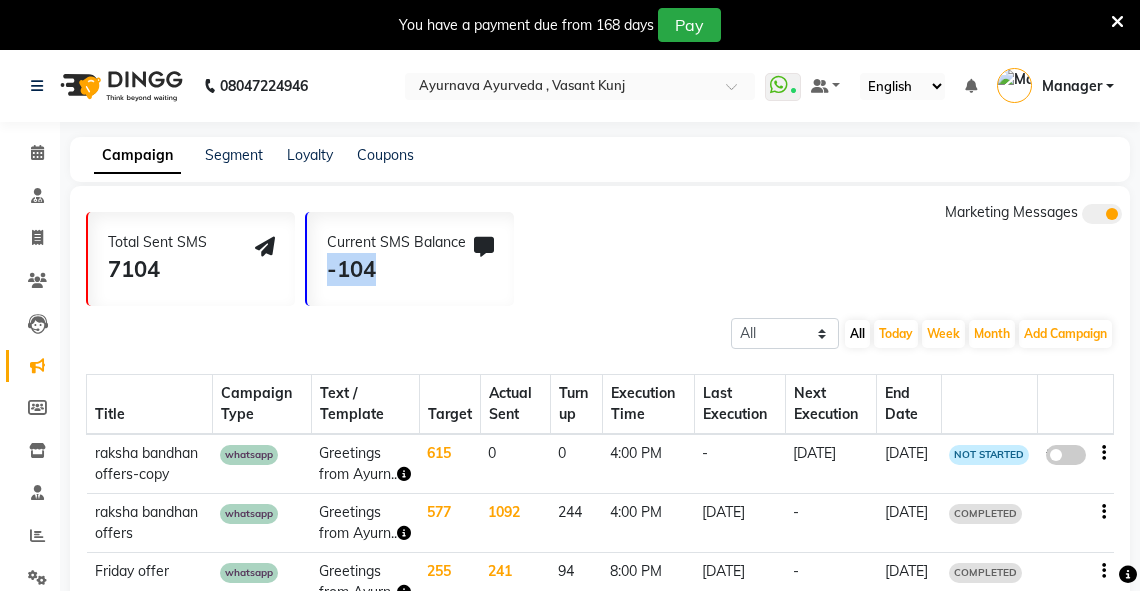 drag, startPoint x: 327, startPoint y: 272, endPoint x: 381, endPoint y: 273, distance: 54.00926 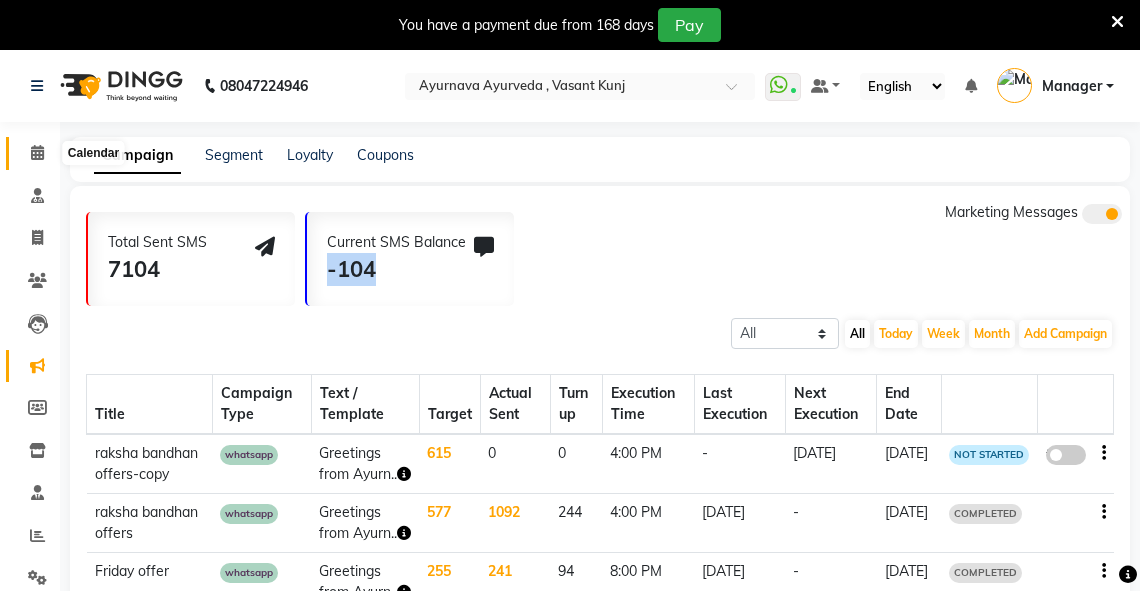 click 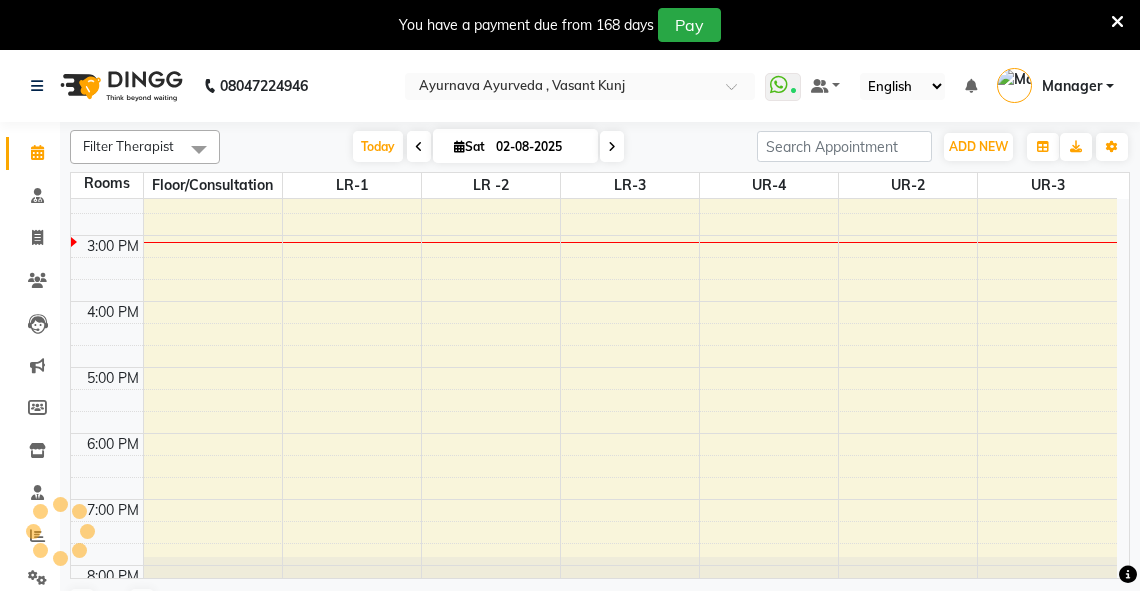 scroll, scrollTop: 0, scrollLeft: 0, axis: both 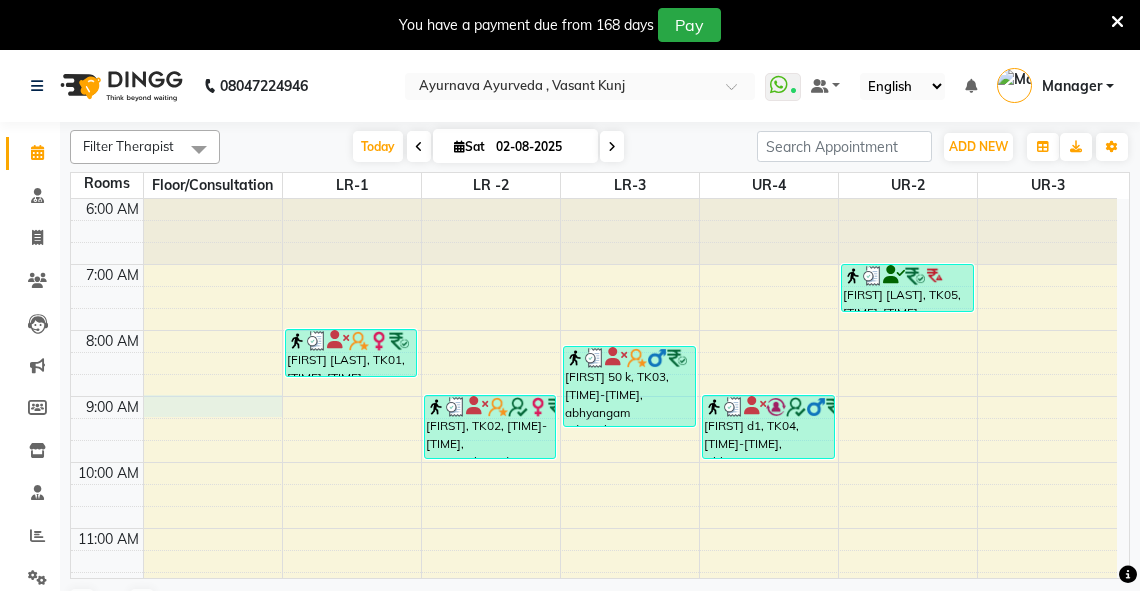 click on "6:00 AM 7:00 AM 8:00 AM 9:00 AM 10:00 AM 11:00 AM 12:00 PM 1:00 PM 2:00 PM 3:00 PM 4:00 PM 5:00 PM 6:00 PM 7:00 PM 8:00 PM [FIRST] [FIRST], TK01, [TIME]-[TIME], Abhyangam [FIRST], TK02, [TIME]-[TIME], Patrapotliswedam [FIRST] 50 k, TK03, [TIME]-[TIME], abhyangam udwarthanam STEAM [FIRST] d1, TK04, [TIME]-[TIME], Abhyangam+steam 60 Min [FIRST] [LAST], TK05, [TIME]-[TIME], Abhyangam" at bounding box center [594, 693] 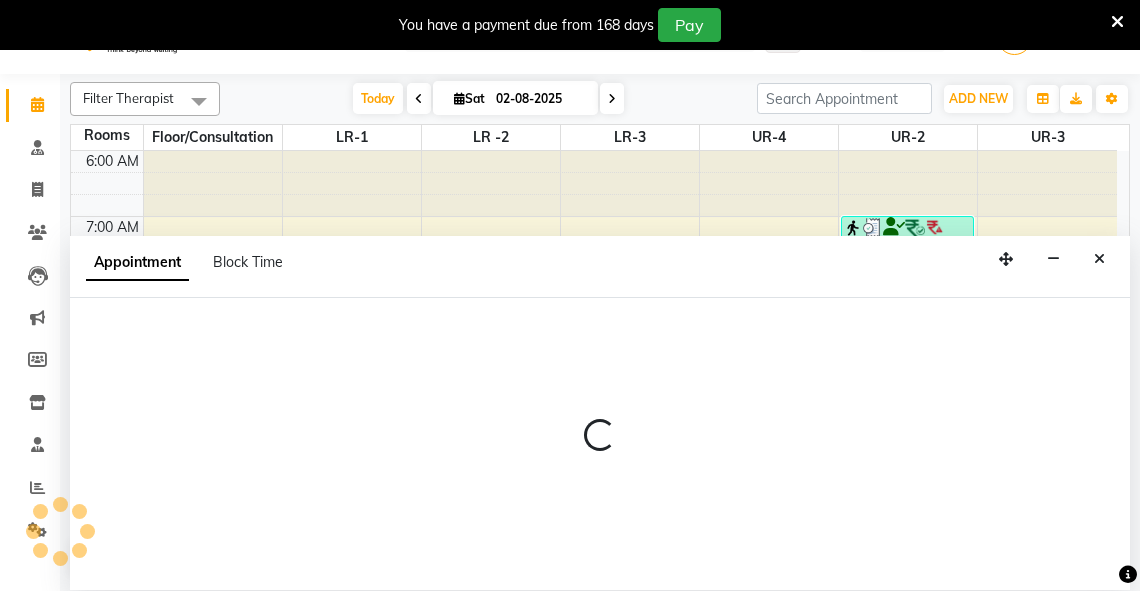 scroll, scrollTop: 50, scrollLeft: 0, axis: vertical 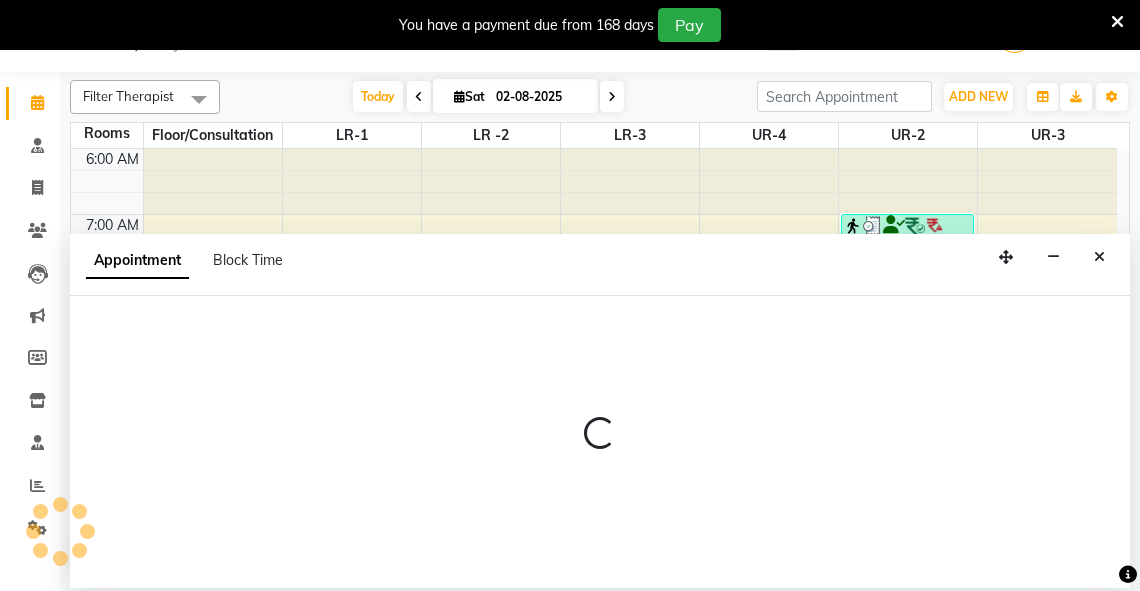select on "540" 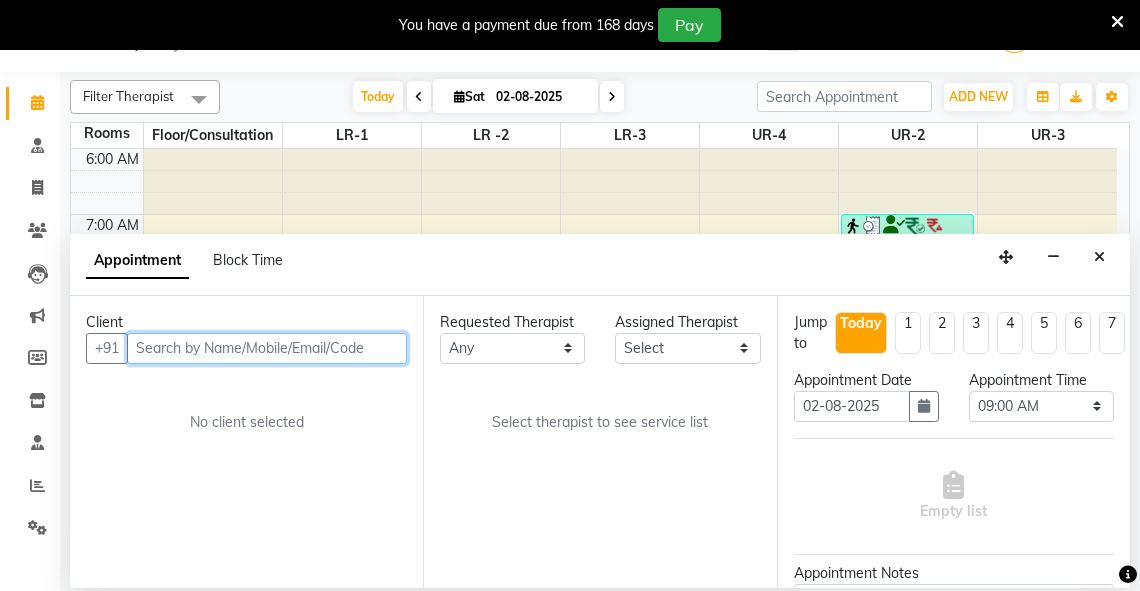 click at bounding box center (267, 348) 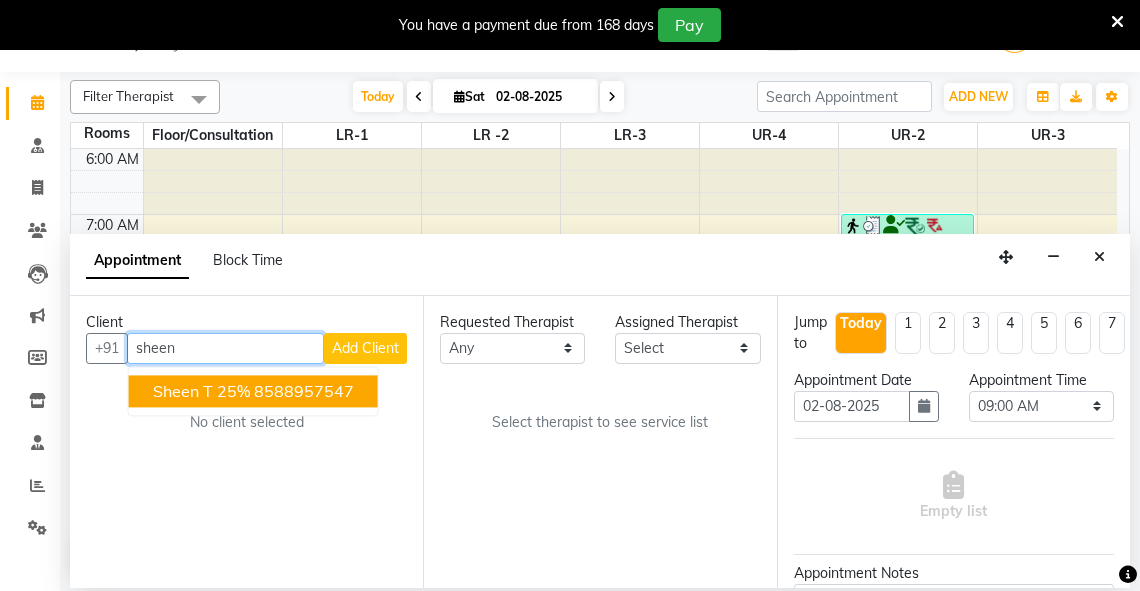 click on "sheen T 25%" at bounding box center (201, 391) 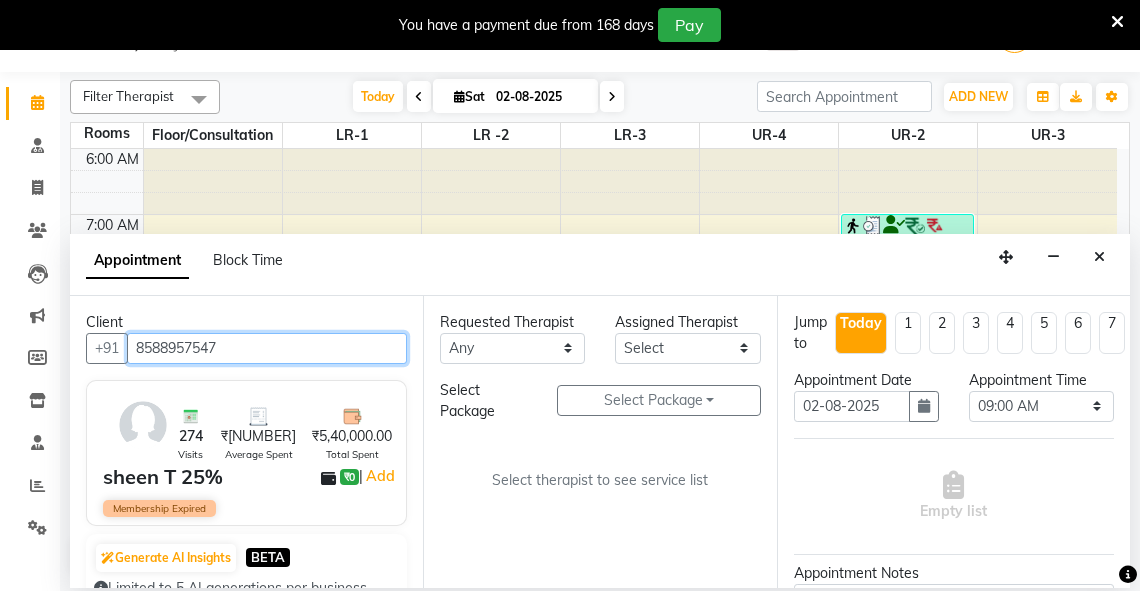 type on "8588957547" 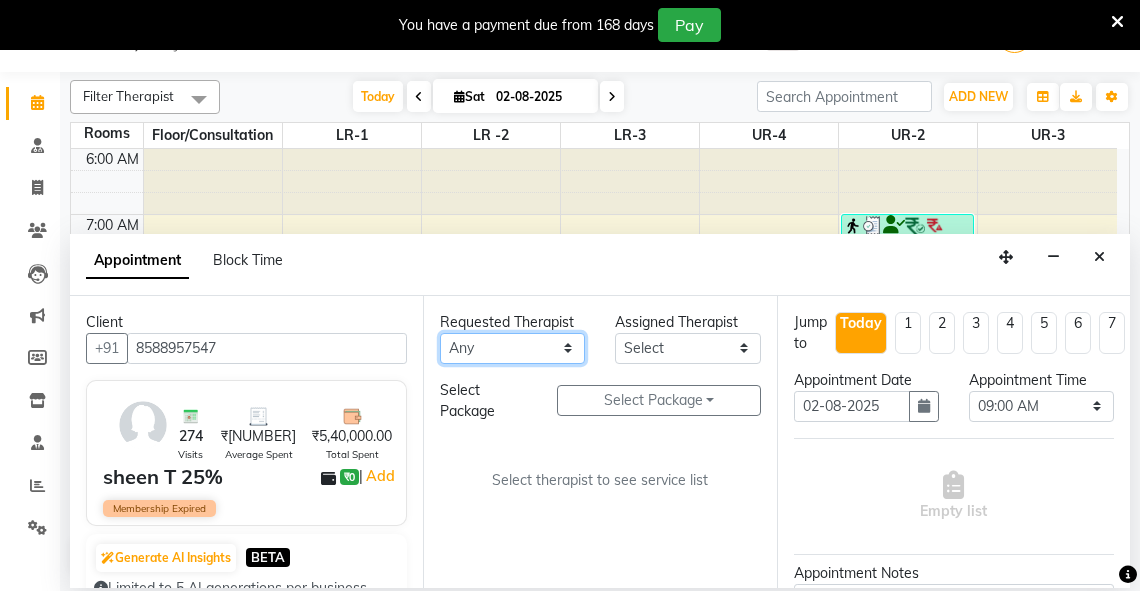 click on "Any [FIRST] [FIRST] [FIRST] [FIRST] [FIRST] [FIRST] [FIRST] [FIRST] [FIRST] [FIRST] [FIRST] [FIRST] [FIRST] [FIRST] [FIRST] [FIRST] [FIRST] [FIRST] [FIRST] [FIRST]" at bounding box center (512, 348) 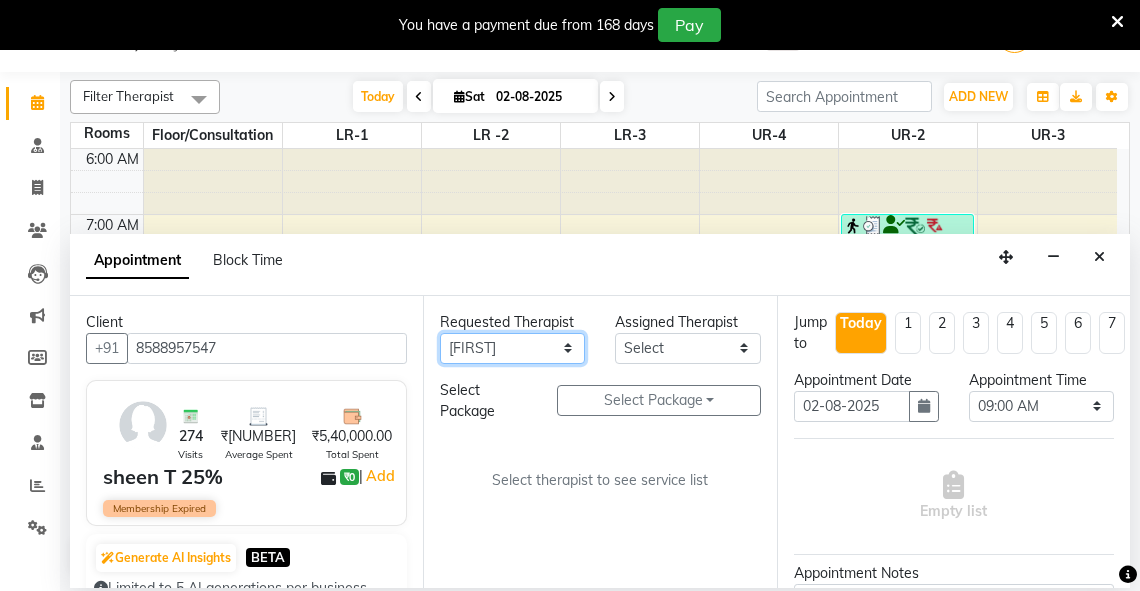 click on "Any [FIRST] [FIRST] [FIRST] [FIRST] [FIRST] [FIRST] [FIRST] [FIRST] [FIRST] [FIRST] [FIRST] [FIRST] [FIRST] [FIRST] [FIRST] [FIRST] [FIRST] [FIRST] [FIRST] [FIRST]" at bounding box center (512, 348) 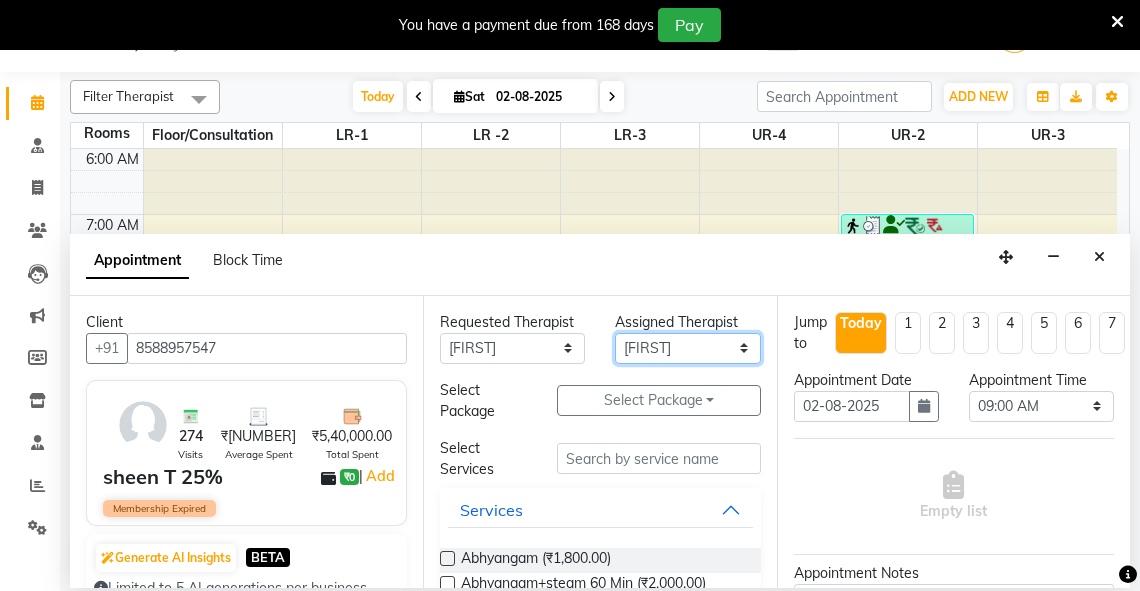 drag, startPoint x: 671, startPoint y: 345, endPoint x: 690, endPoint y: 338, distance: 20.248457 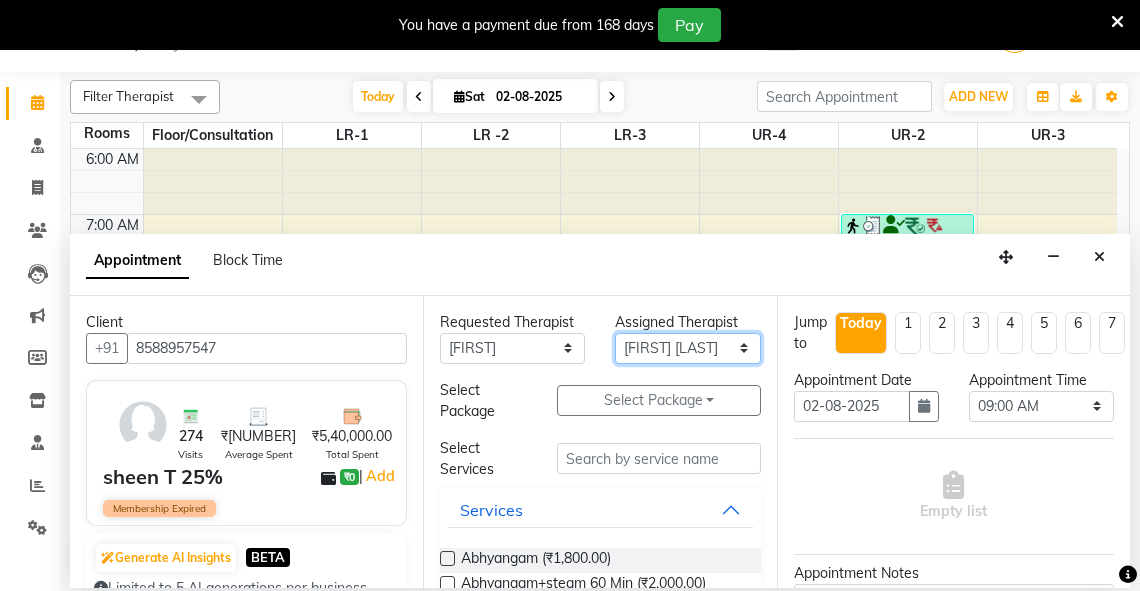 click on "Select Therapist [FIRST] [FIRST] [FIRST] [LAST] [FIRST] [FIRST] [FIRST] [FIRST] [FIRST] [FIRST] Manager  [FIRST] [FIRST] [FIRST] [FIRST] [FIRST] [FIRST] [FIRST] [FIRST] [FIRST] [FIRST] [FIRST]" at bounding box center (687, 348) 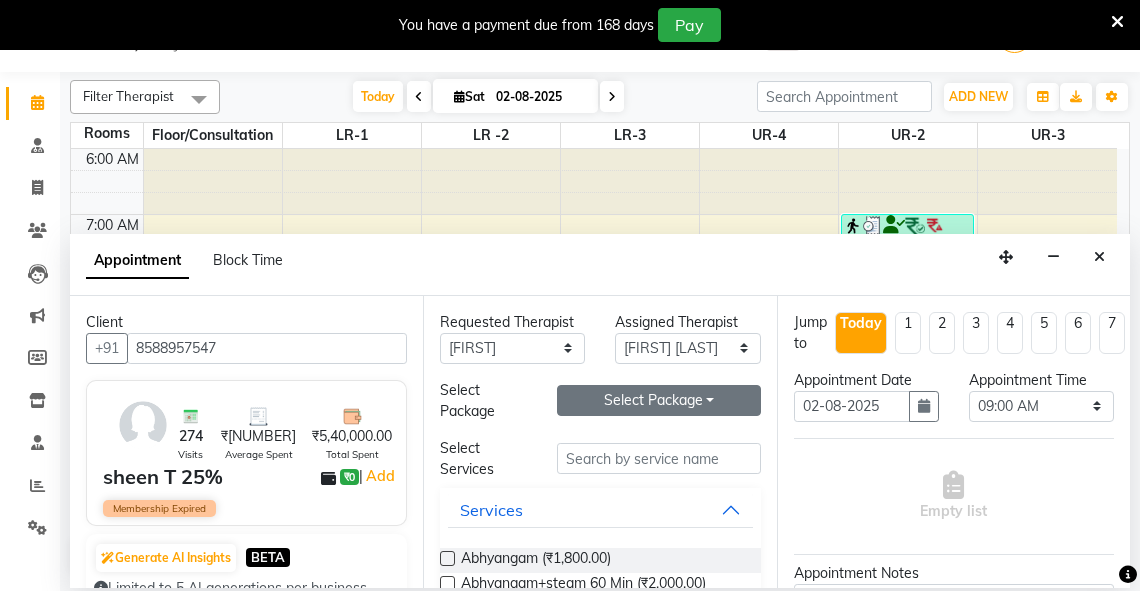 click on "Select Package  Toggle Dropdown" at bounding box center (659, 400) 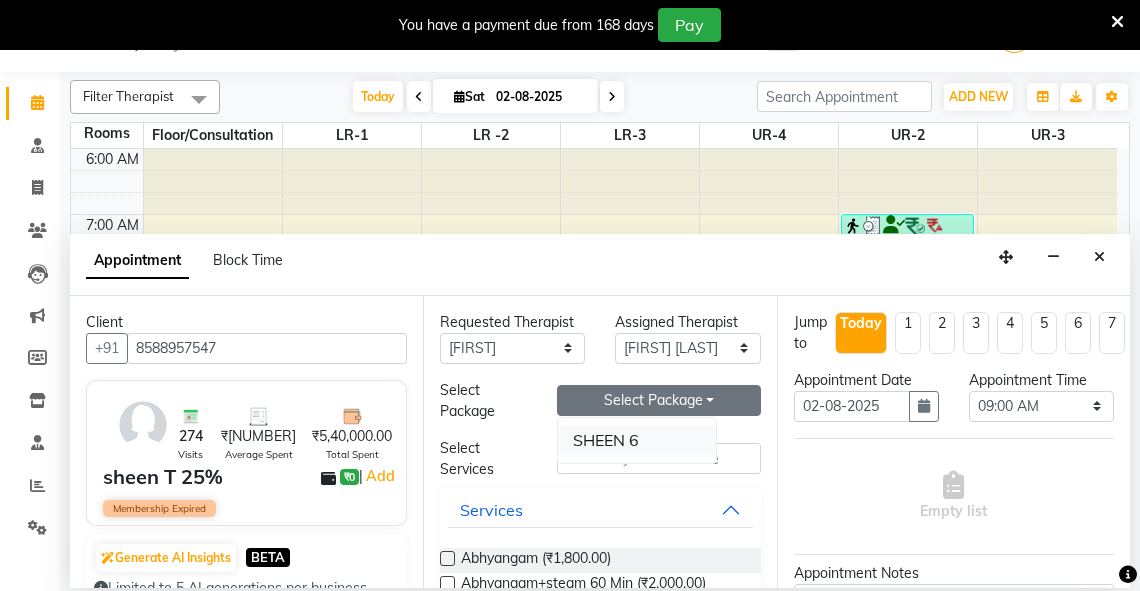click on "SHEEN 6" at bounding box center [637, 440] 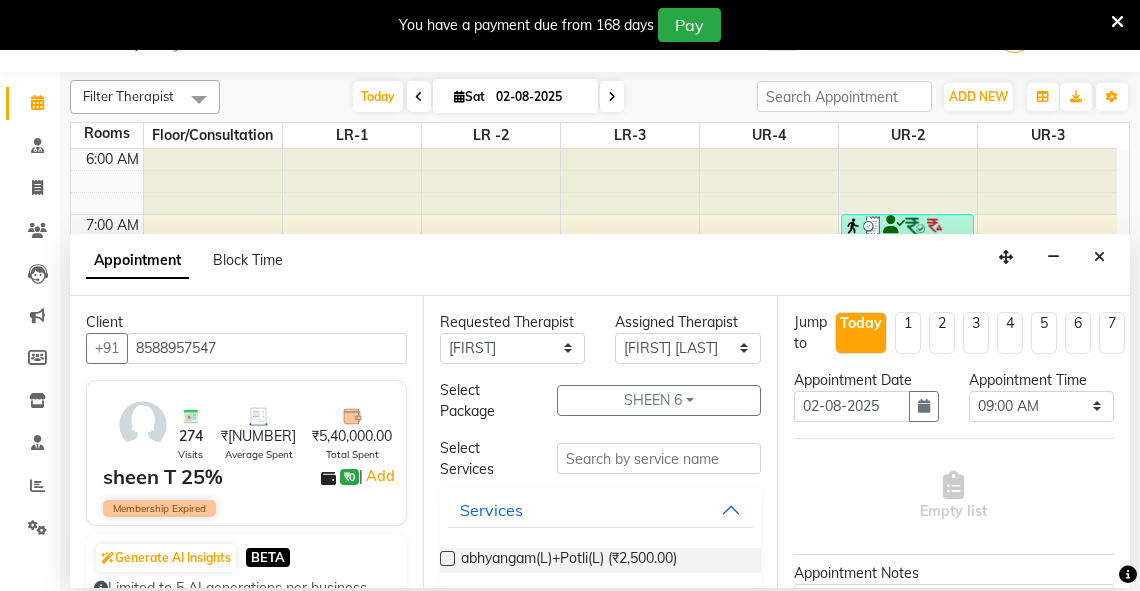 click at bounding box center (447, 558) 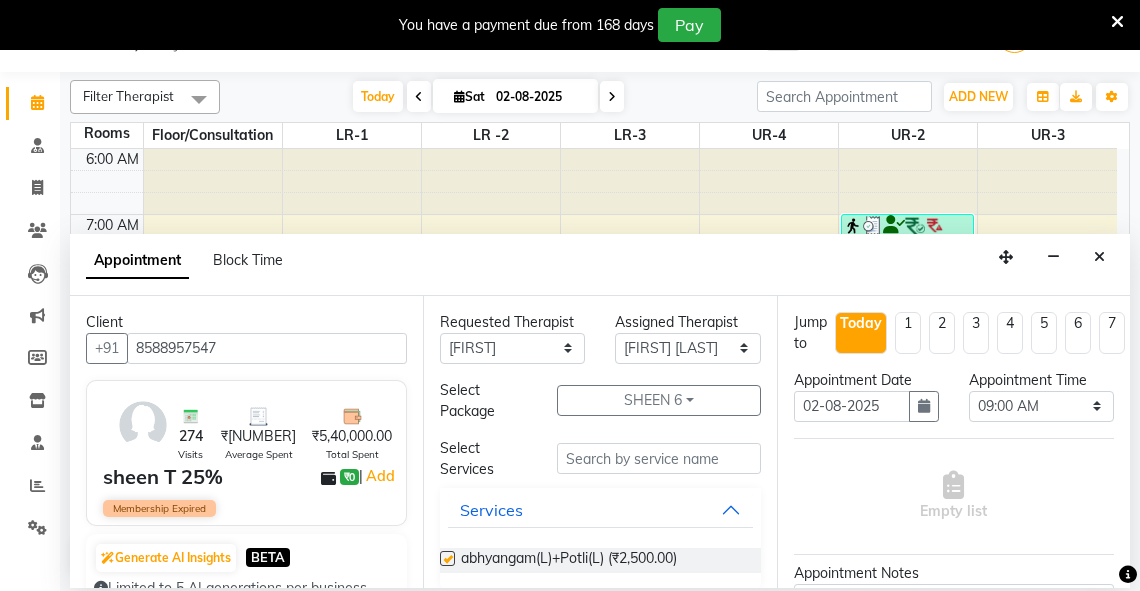 select on "2610" 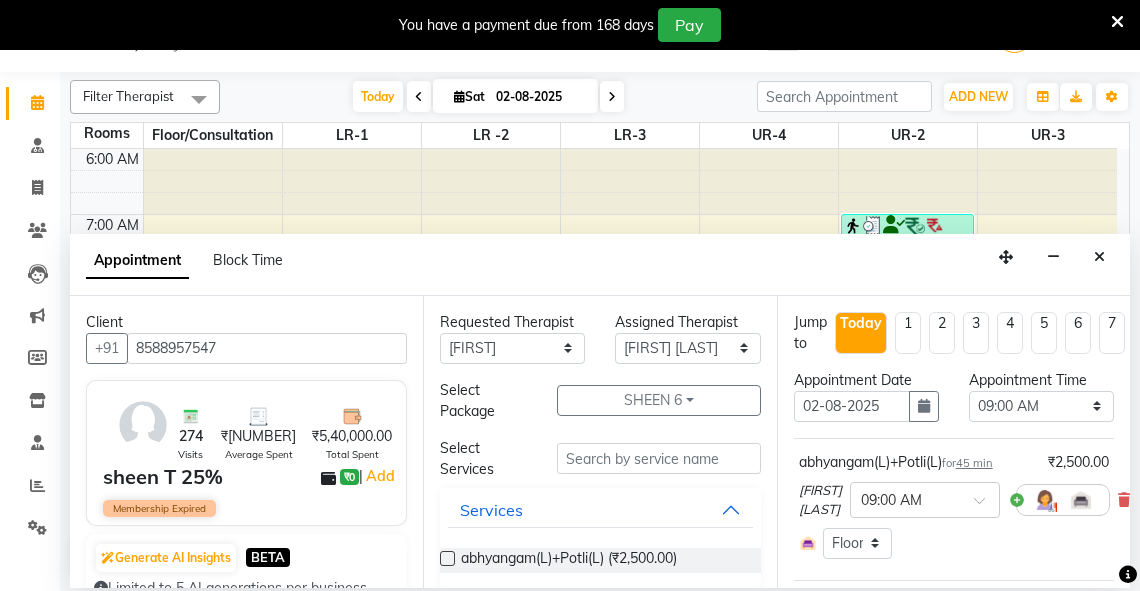 checkbox on "false" 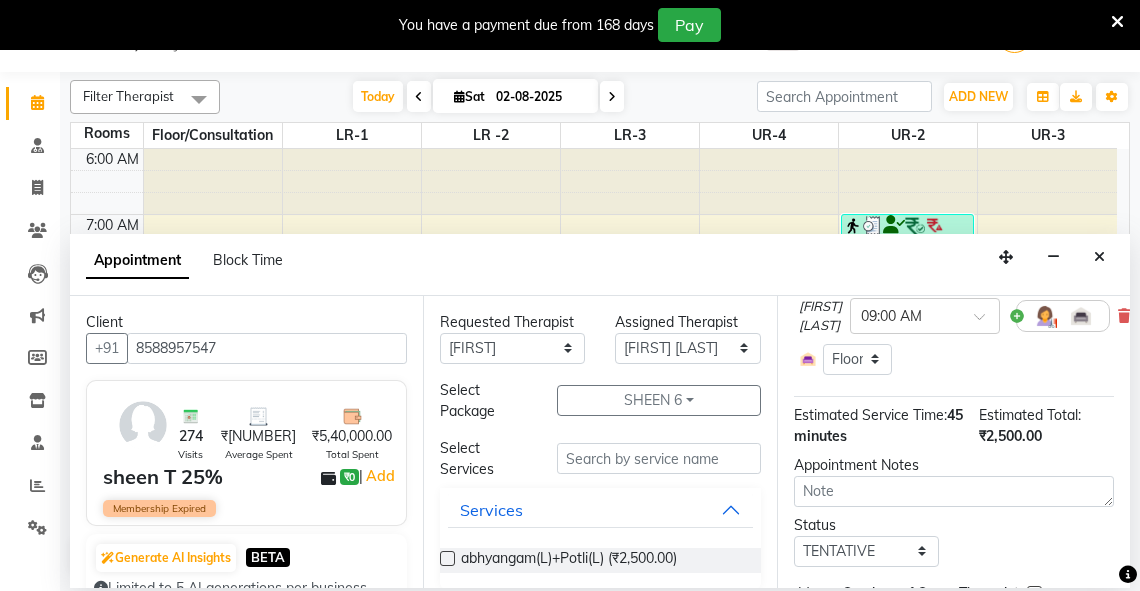 scroll, scrollTop: 316, scrollLeft: 0, axis: vertical 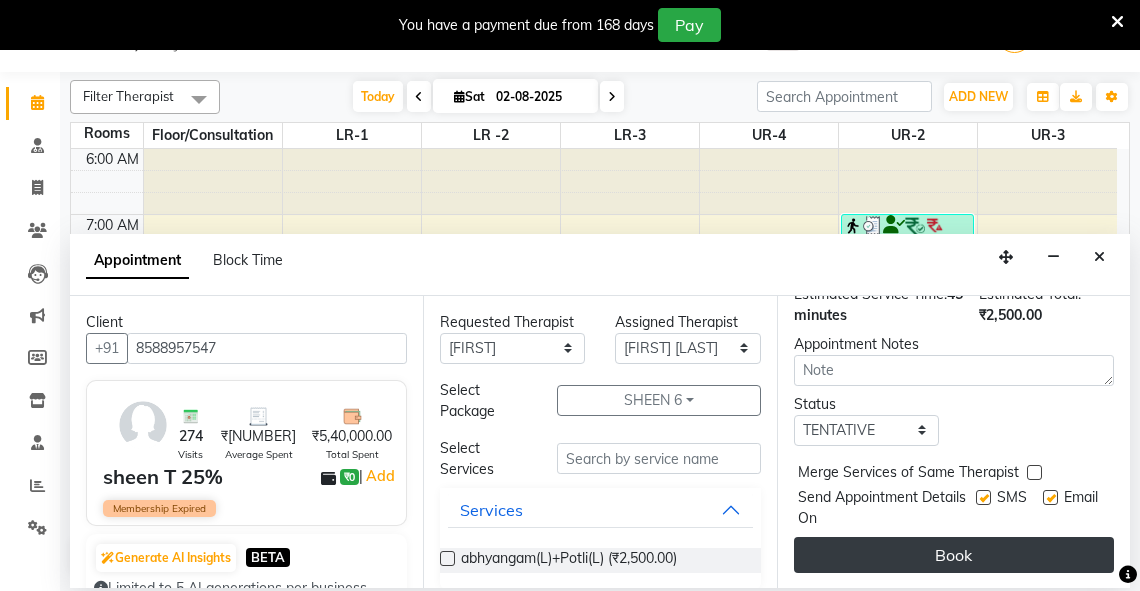 click on "Book" at bounding box center [954, 555] 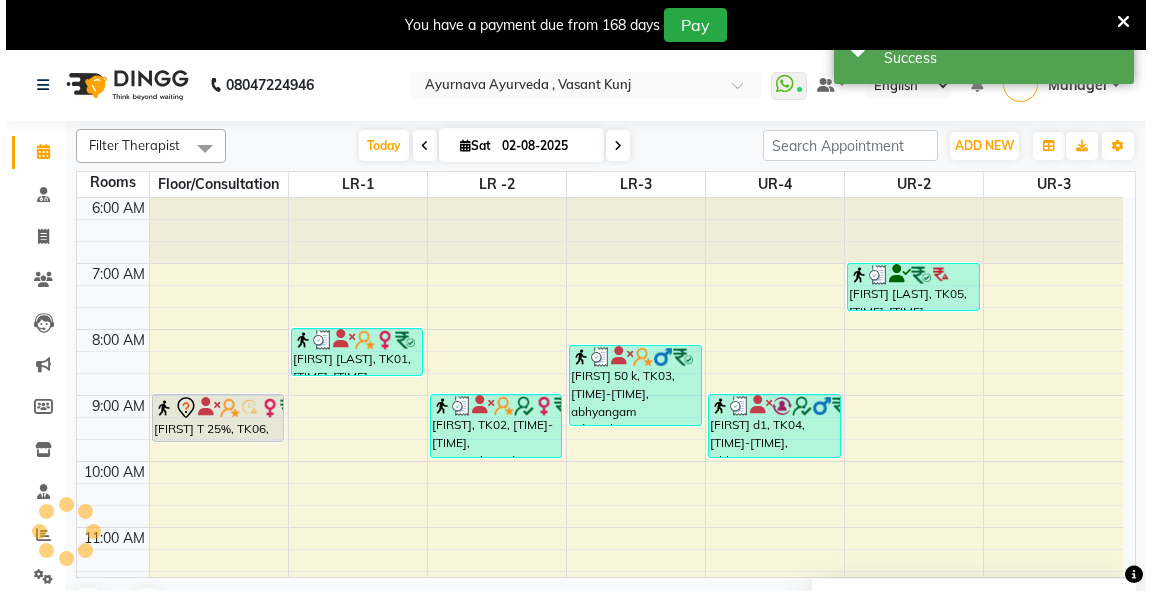 scroll, scrollTop: 0, scrollLeft: 0, axis: both 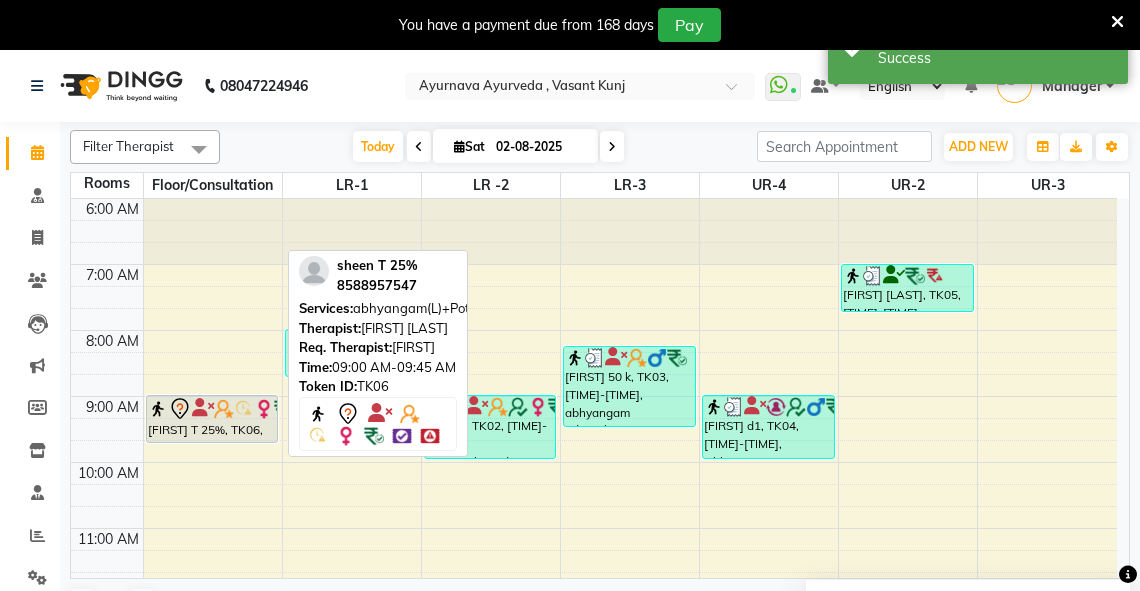 click 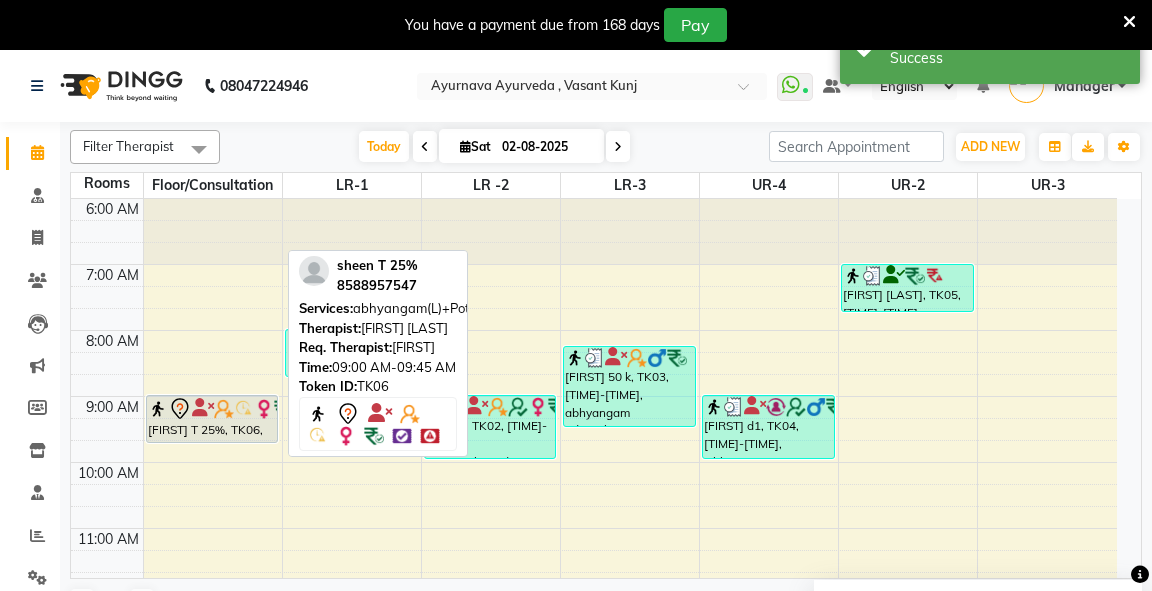 select on "7" 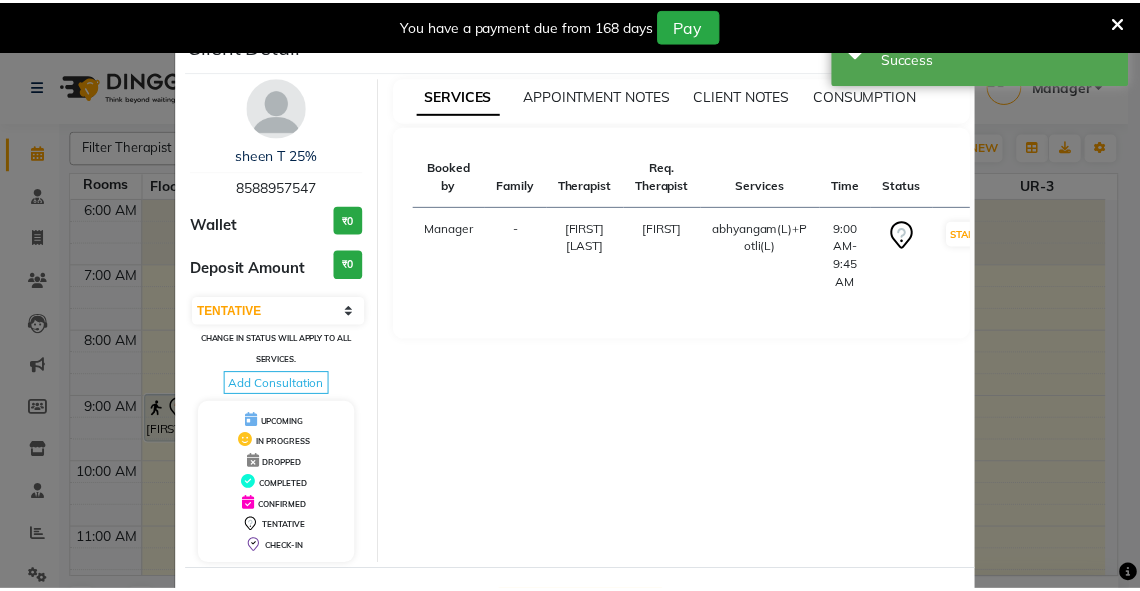 scroll, scrollTop: 78, scrollLeft: 0, axis: vertical 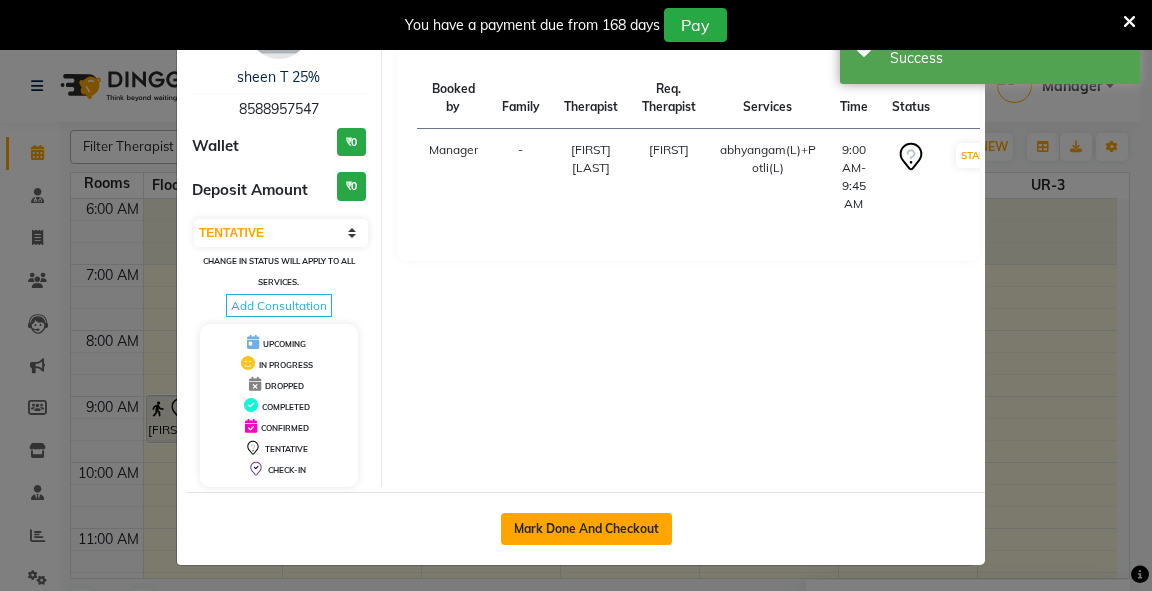 click on "Mark Done And Checkout" 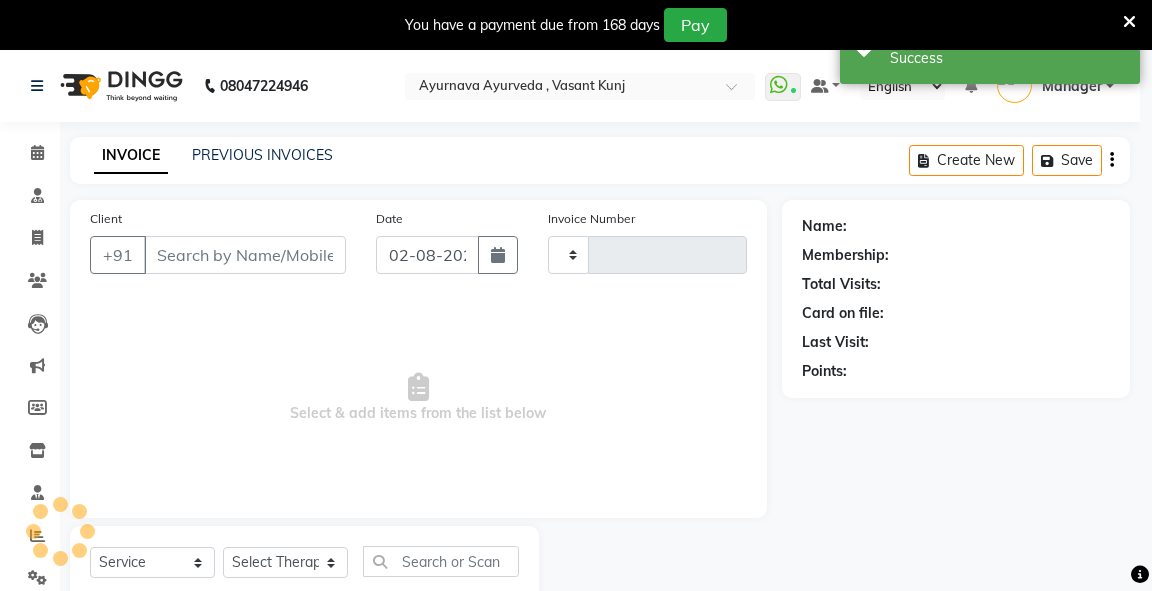 type on "2266" 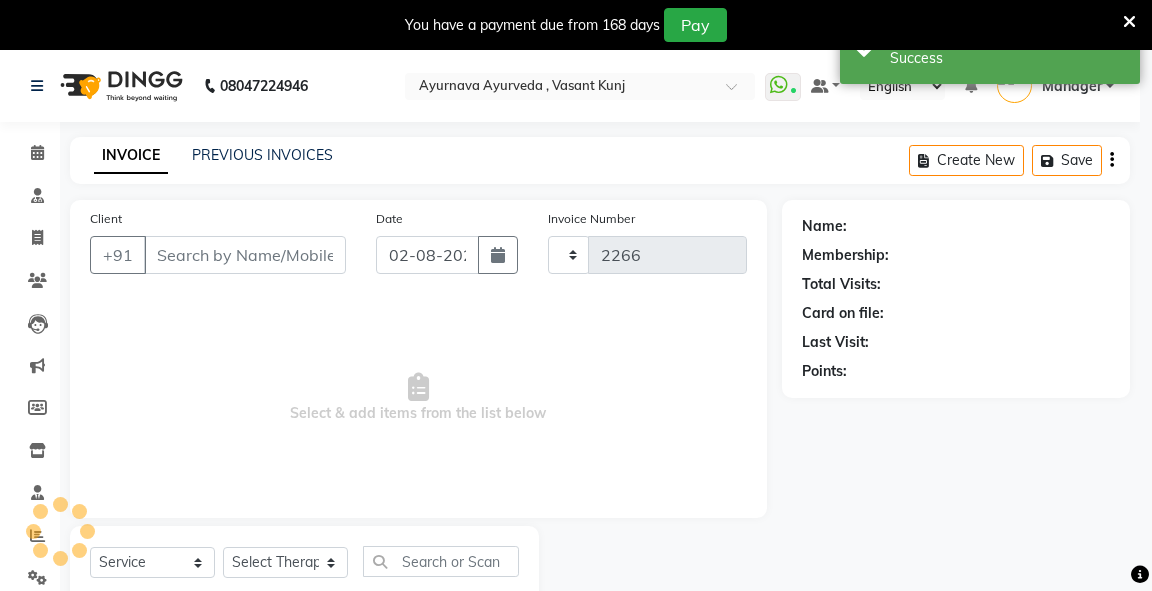 select on "5571" 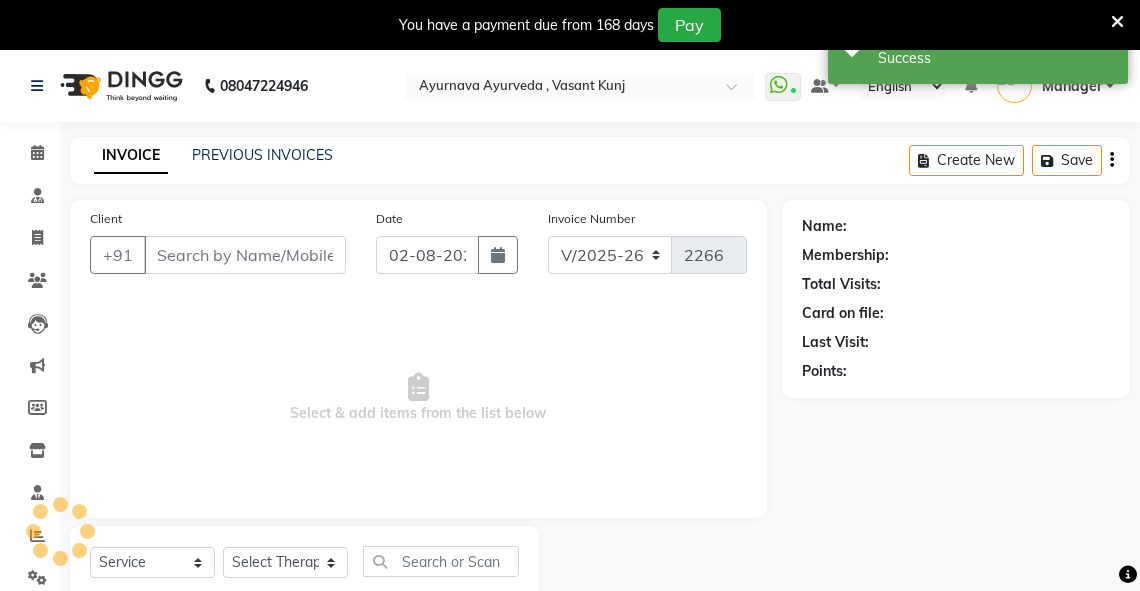 type on "8588957547" 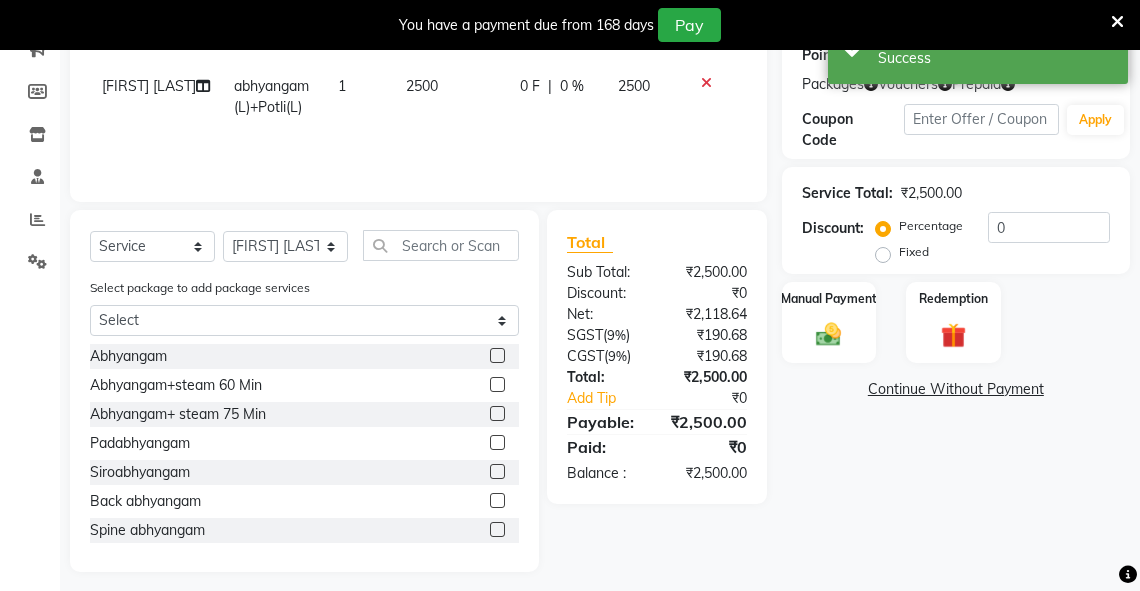 scroll, scrollTop: 324, scrollLeft: 0, axis: vertical 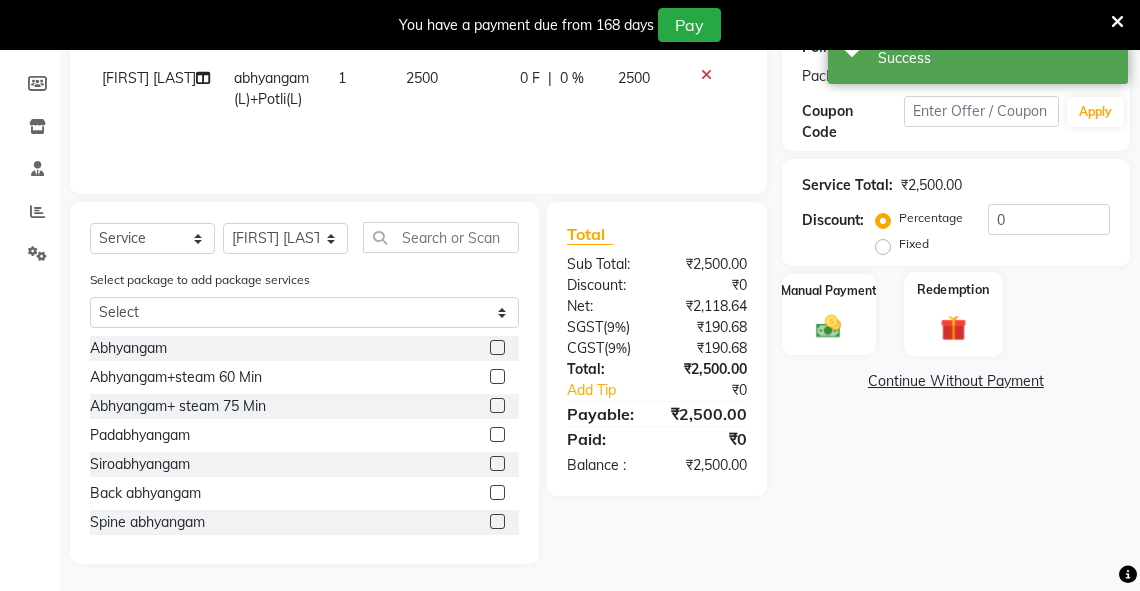 click on "Redemption" 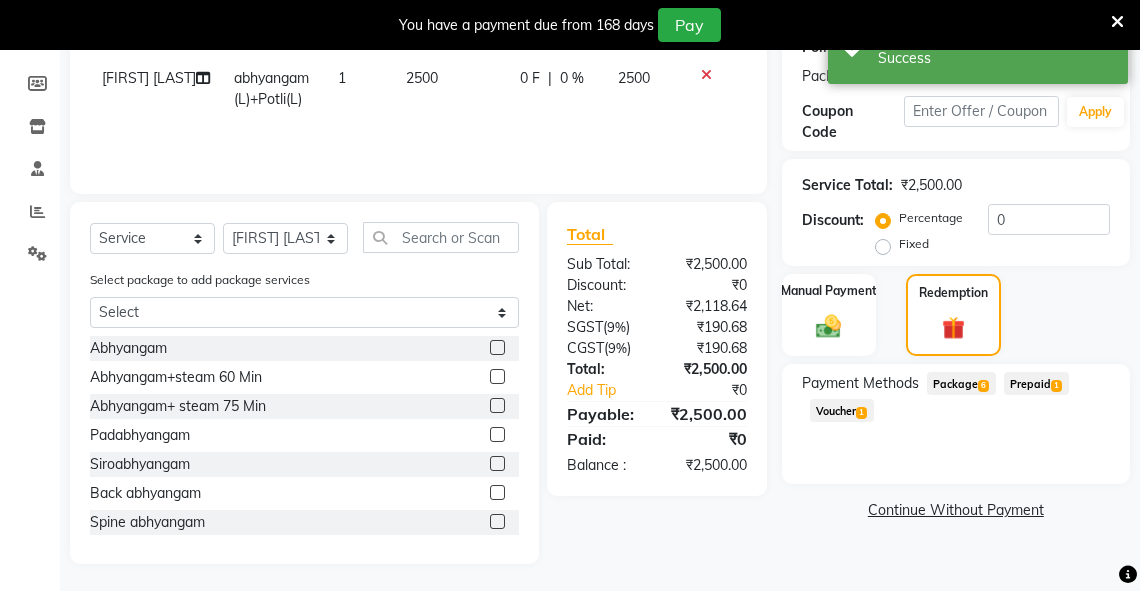 drag, startPoint x: 956, startPoint y: 376, endPoint x: 1151, endPoint y: 404, distance: 197 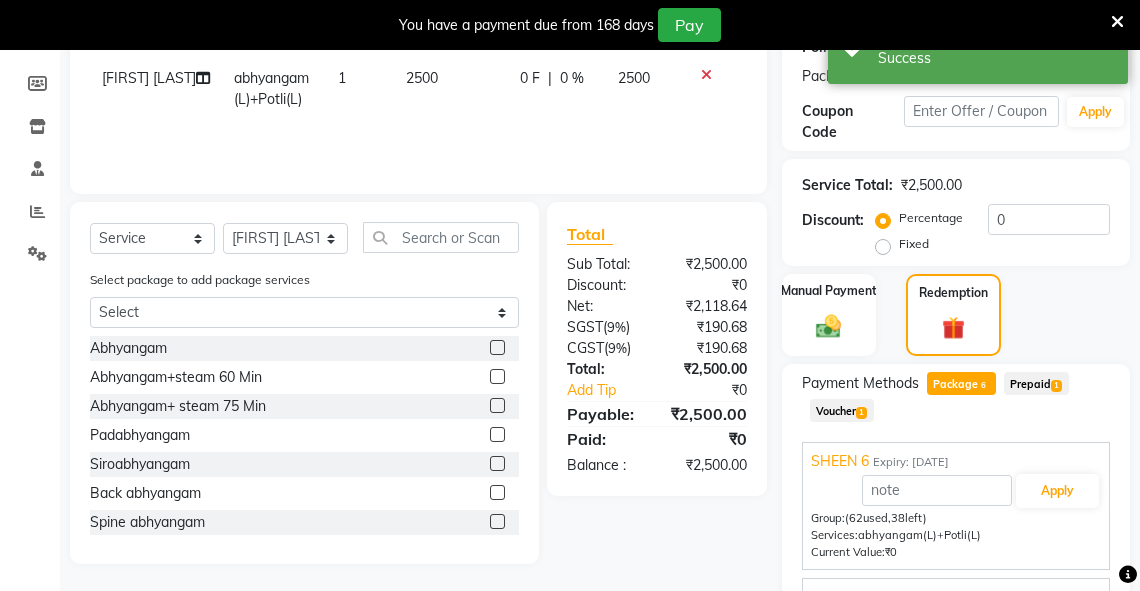 drag, startPoint x: 1134, startPoint y: 468, endPoint x: 1103, endPoint y: 504, distance: 47.507893 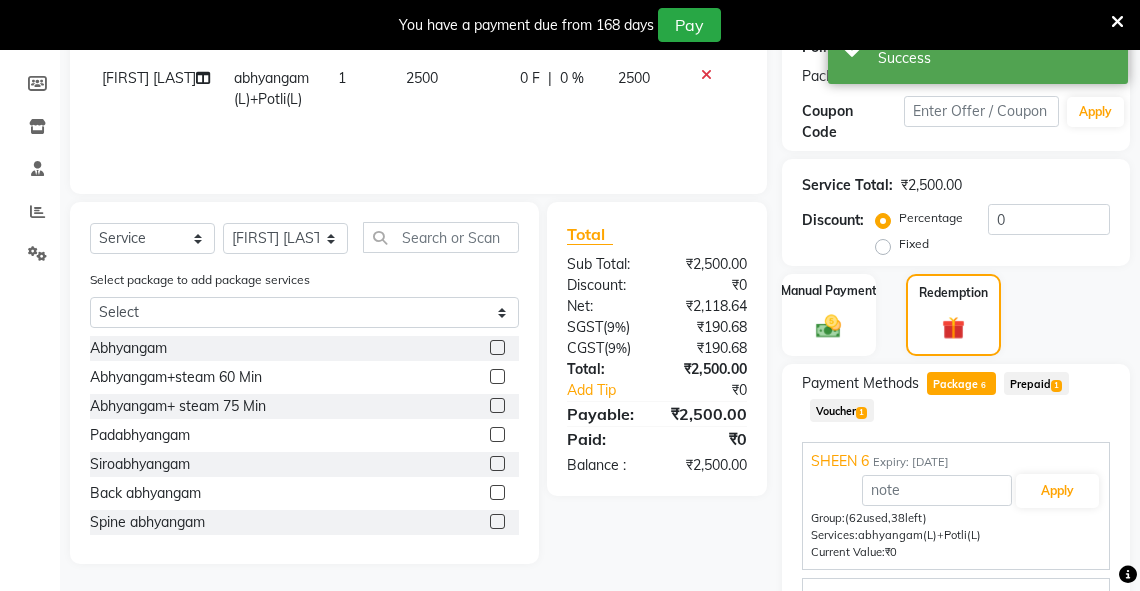 click on "Name: [FIRST] T 25% Membership: No Active Membership Total Visits: 274 Card on file: 0 Last Visit: [DATE] Points: 0 Packages Vouchers Prepaid Coupon Code Apply Service Total: ₹2,500.00 Discount: Percentage Fixed 0 Manual Payment Redemption Payment Methods Package 6 Prepaid 1 Voucher 1 [FIRST] 6 Expiry: [DATE] Apply Group: (62 used, 38 left) Services: abhyangam(L)+Potli(L) Current Value: ₹0 [FIRST] 5 Expiry: [DATE] Apply Group: (100 used, 0 left) Services: abhyangam(L)+Potli(L) Current Value: ₹0 [FIRST] 4 Expiry: [DATE] Apply Group: (71 used, 0 left) Services: abhyangam(L)+Potli(L) Current Value: ₹0 [FIRST] 4 Expiry: [DATE] Apply Group: (71 used, 0 left) Services: abhyangam(L)+Potli(L) Current Value: ₹0 [FIRST] 3 Expiry: [DATE] Apply Group: (31 used, 0 left) Services: abhyangam(L)+Potli(L) Current Value: ₹0 [FIRST] Expiry: [DATE] Apply Group: (11 used, 0 left) Services: abhyangam(L)+Potli(L)" 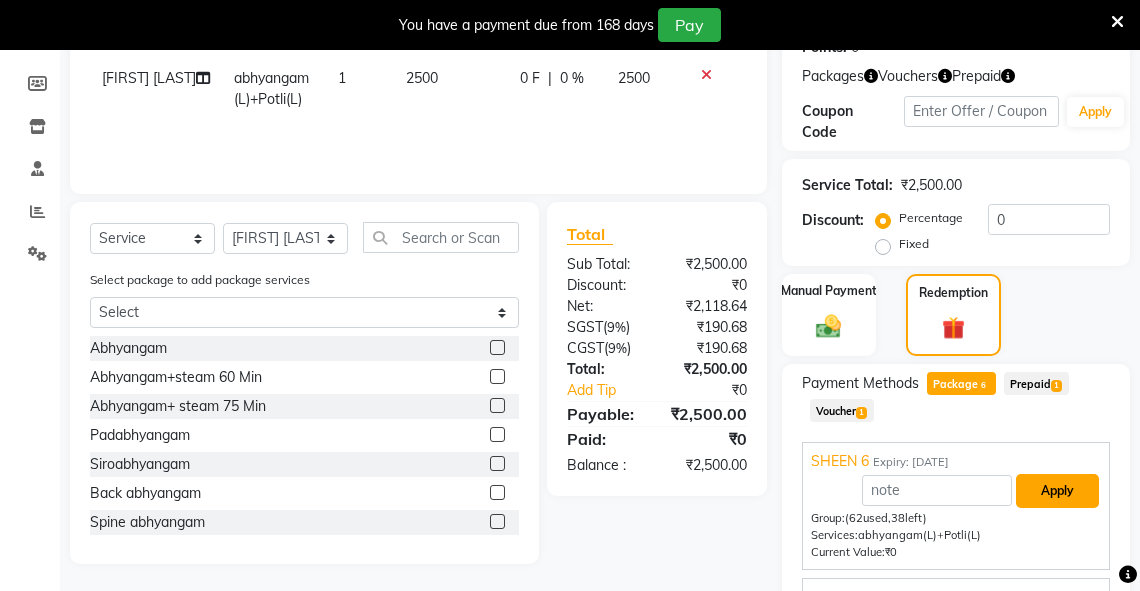 click on "Apply" at bounding box center (1057, 491) 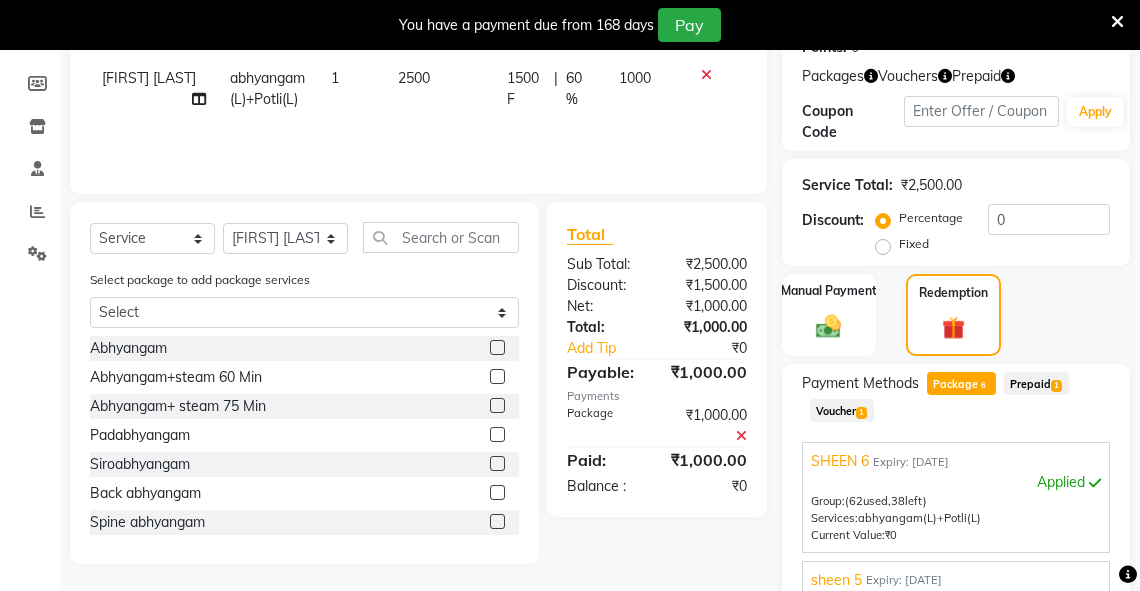 scroll, scrollTop: 588, scrollLeft: 0, axis: vertical 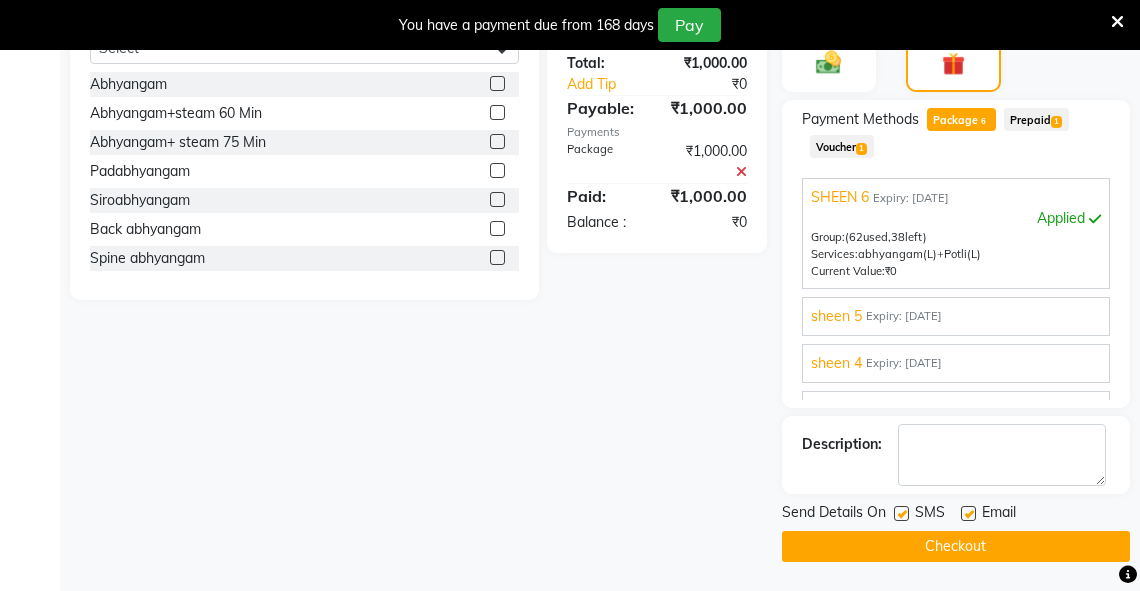 click on "Checkout" 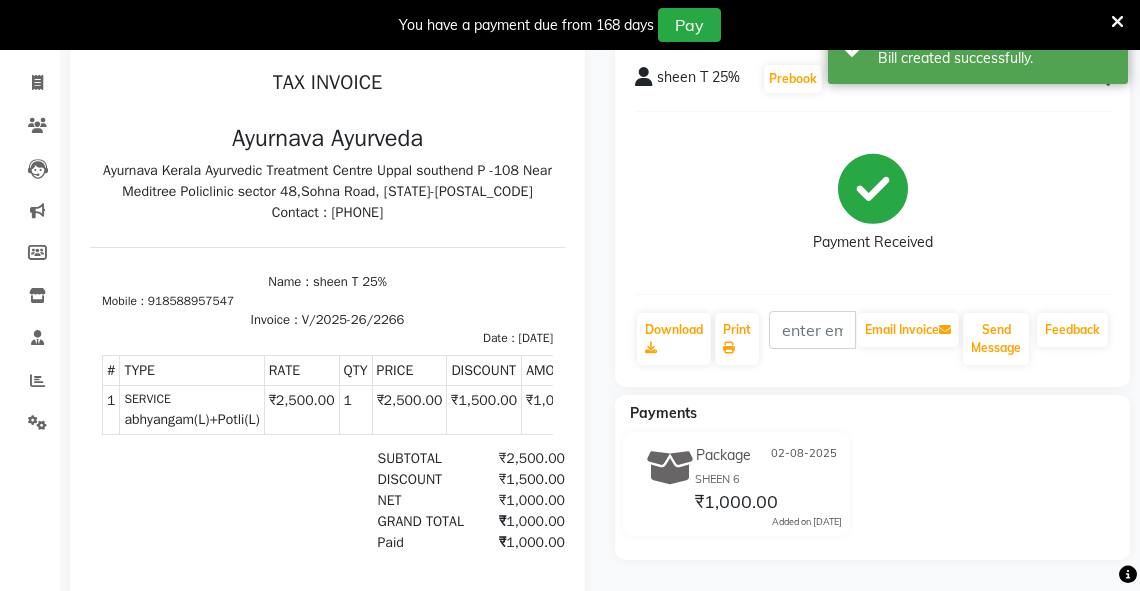scroll, scrollTop: 0, scrollLeft: 0, axis: both 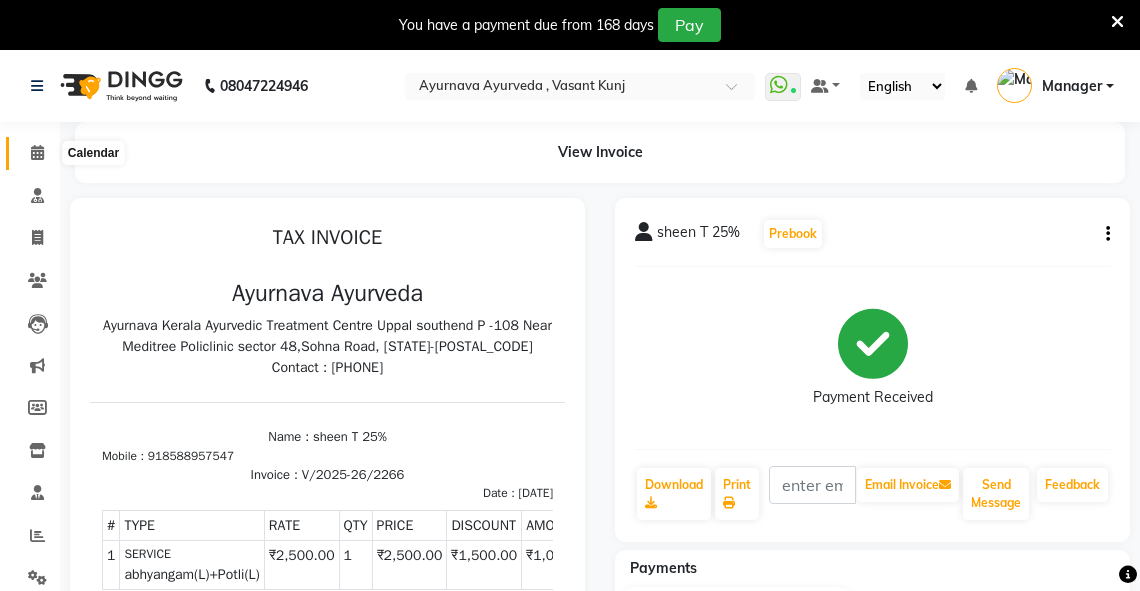 click 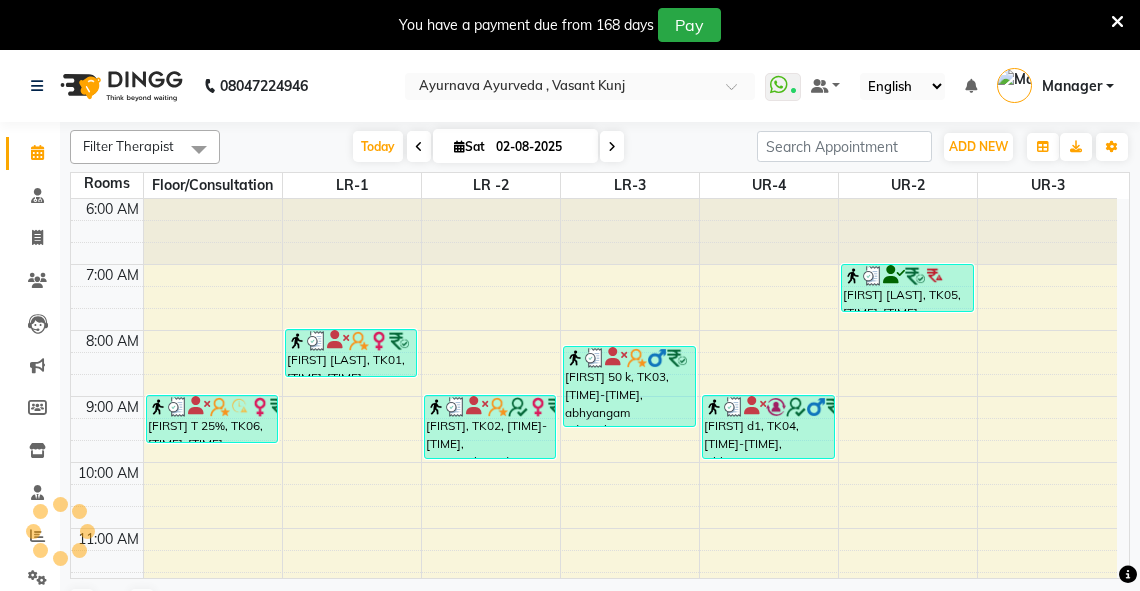 scroll, scrollTop: 0, scrollLeft: 0, axis: both 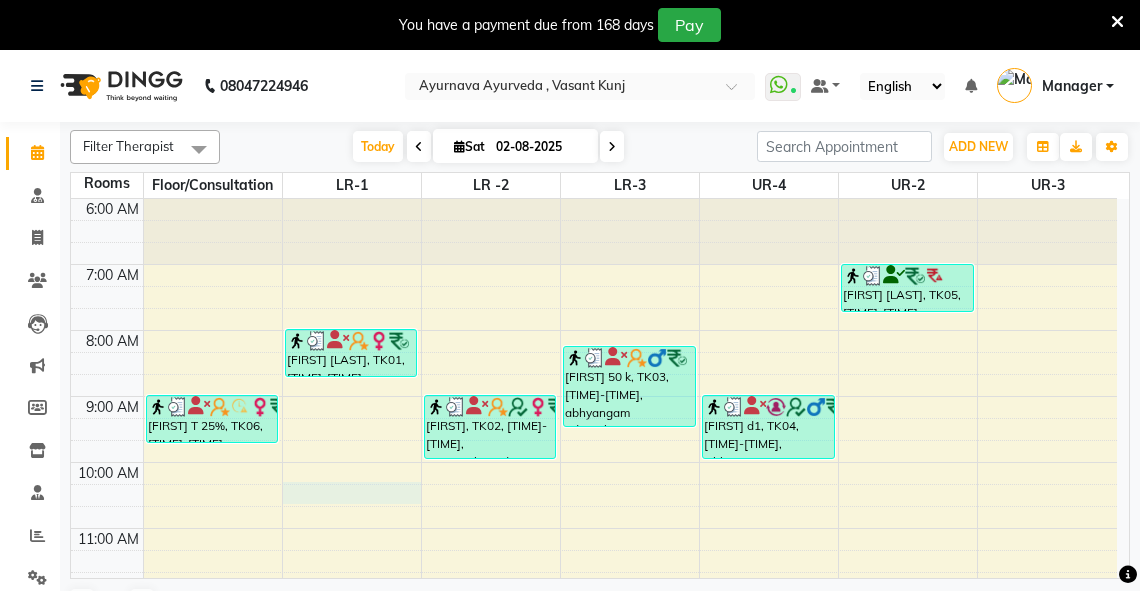 click on "[TIME] [TIME] [TIME] [TIME] [TIME] [TIME] [TIME] [TIME] [TIME] [TIME] [TIME] [TIME] [TIME] [TIME]     [FIRST] T 25%, TK06, [TIME]-[TIME],  abhyangam(L)+Potli(L)     [FIRST] [LAST], TK01, [TIME]-[TIME], Abhyangam     [FIRST], TK02, [TIME]-[TIME], Patrapotliswedam     [FIRST] 50 k, TK03, [TIME]-[TIME], abhyangam udwarthanam STEAM     [FIRST] d1, TK04, [TIME]-[TIME], Abhyangam+steam 60 Min     [FIRST] [LAST], TK05, [TIME]-[TIME], Abhyangam" at bounding box center [594, 693] 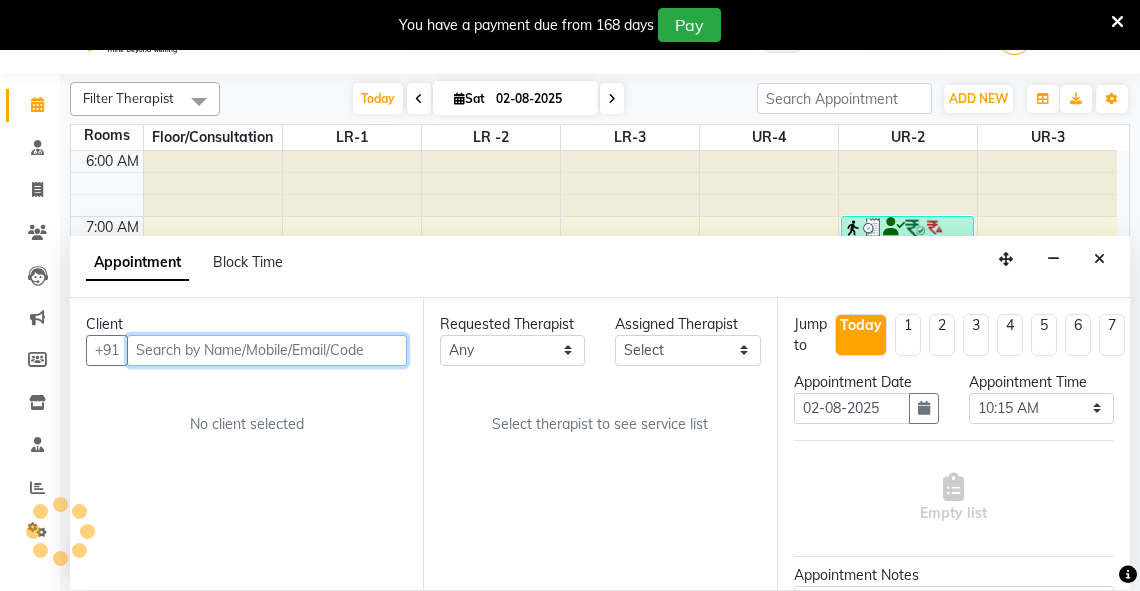 scroll, scrollTop: 50, scrollLeft: 0, axis: vertical 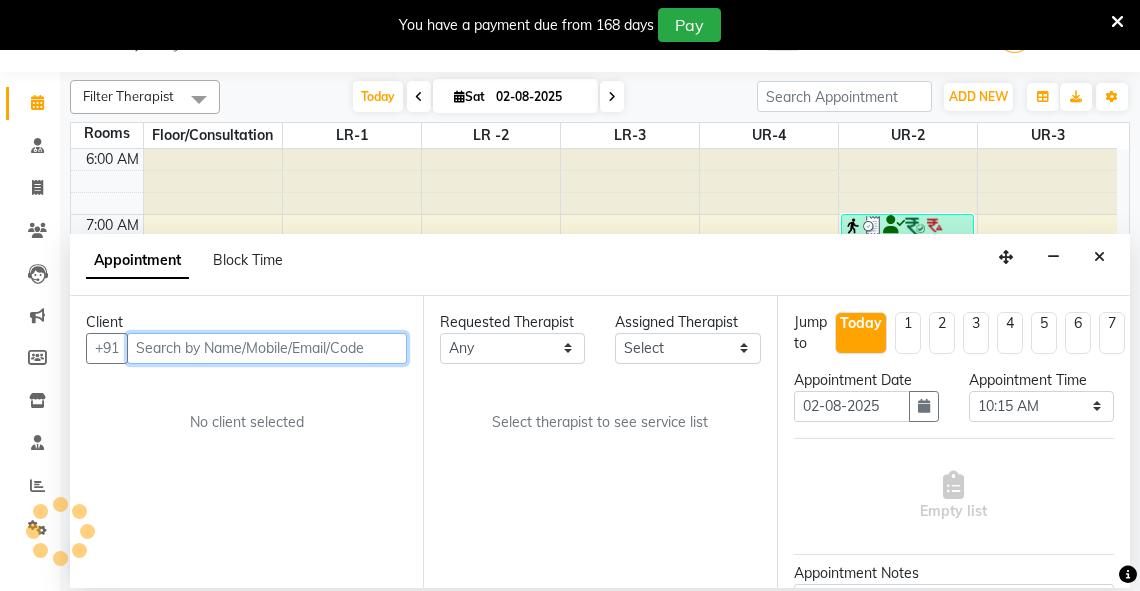 click at bounding box center (267, 348) 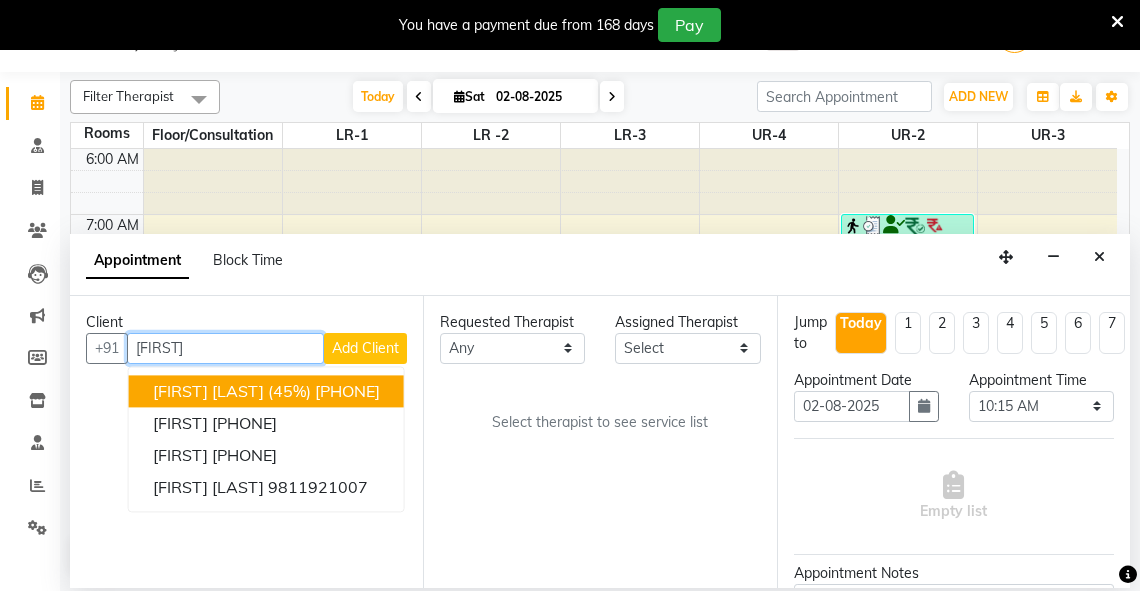 click on "[FIRST] [LAST] (45%)" at bounding box center [232, 391] 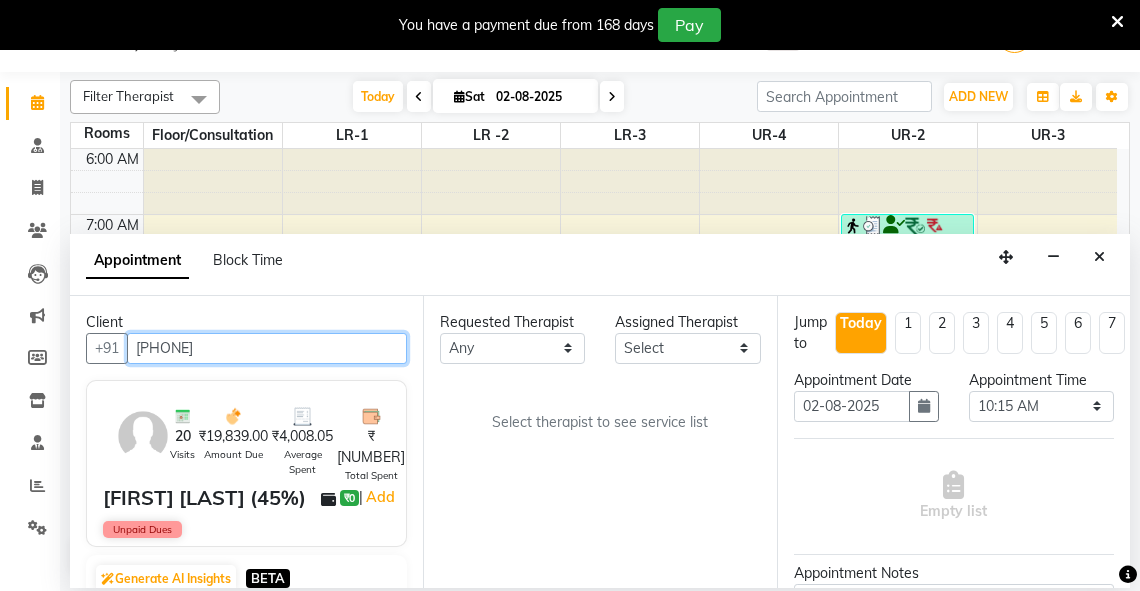 type on "[PHONE]" 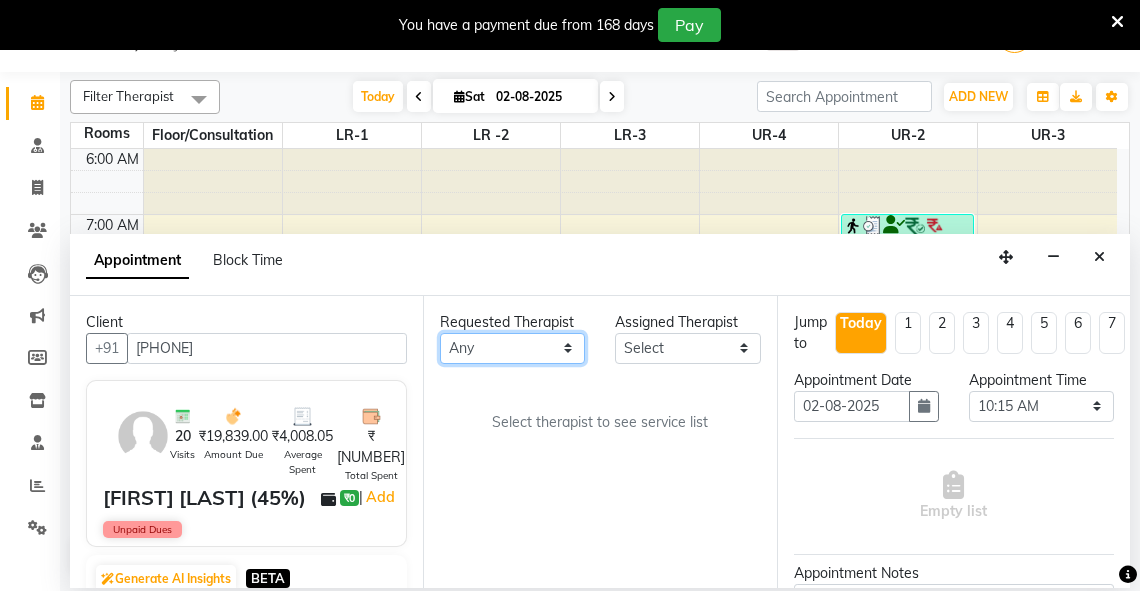 click on "Any [FIRST] [FIRST] [FIRST] [FIRST] [FIRST] [FIRST] [FIRST] [FIRST] [FIRST] [FIRST] [FIRST] [FIRST] [FIRST] [FIRST] [FIRST] [FIRST] [FIRST] [FIRST] [FIRST] [FIRST]" at bounding box center (512, 348) 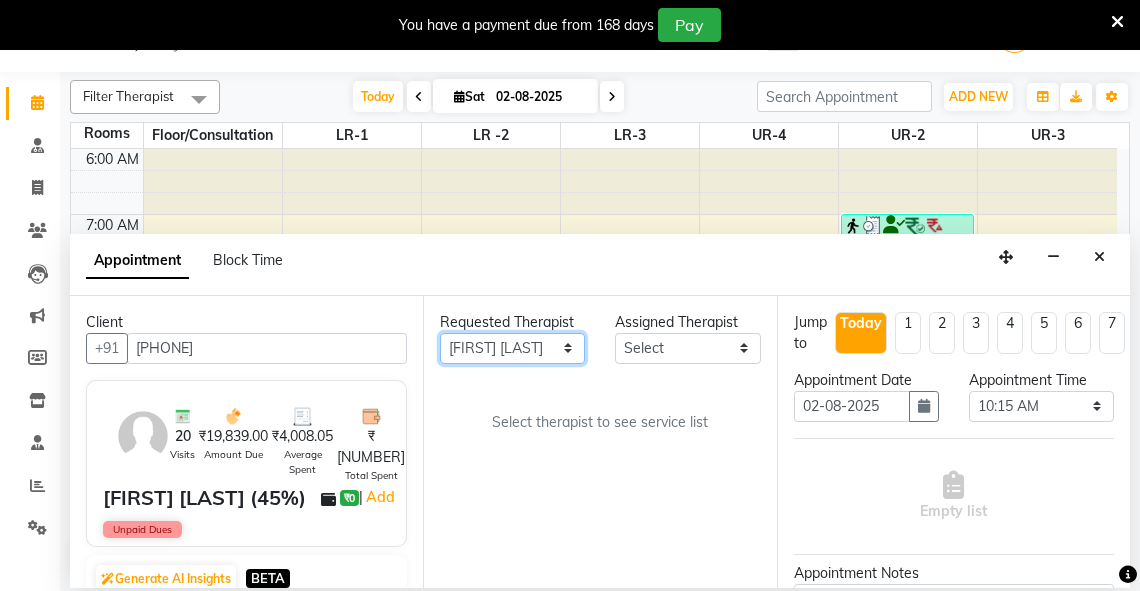 click on "Any [FIRST] [FIRST] [FIRST] [FIRST] [FIRST] [FIRST] [FIRST] [FIRST] [FIRST] [FIRST] [FIRST] [FIRST] [FIRST] [FIRST] [FIRST] [FIRST] [FIRST] [FIRST] [FIRST] [FIRST]" at bounding box center [512, 348] 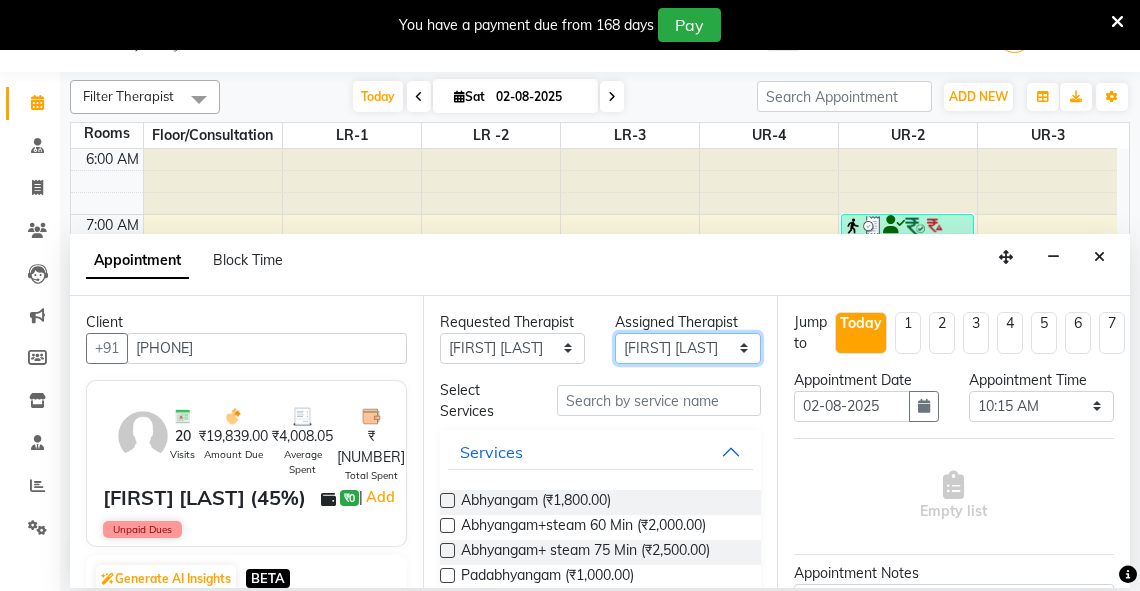 drag, startPoint x: 692, startPoint y: 345, endPoint x: 693, endPoint y: 332, distance: 13.038404 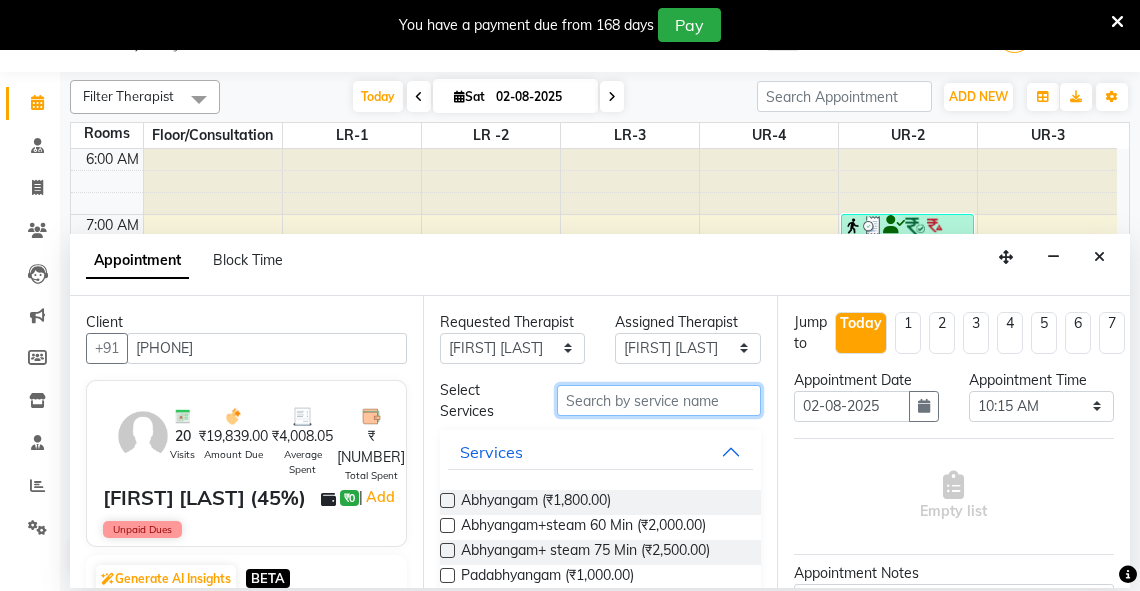 click at bounding box center [659, 400] 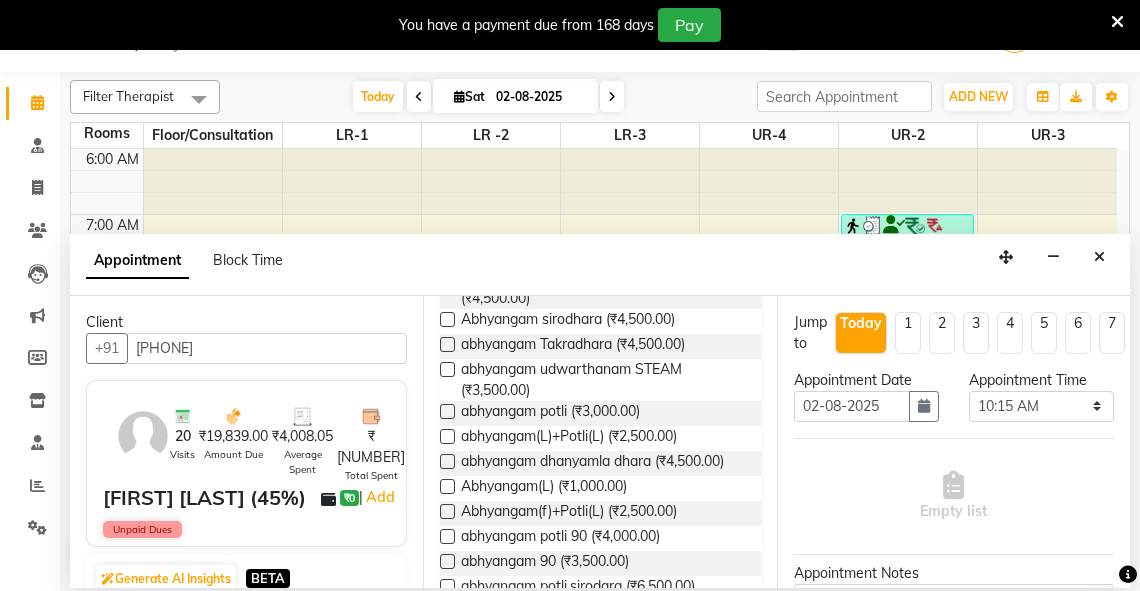 scroll, scrollTop: 470, scrollLeft: 0, axis: vertical 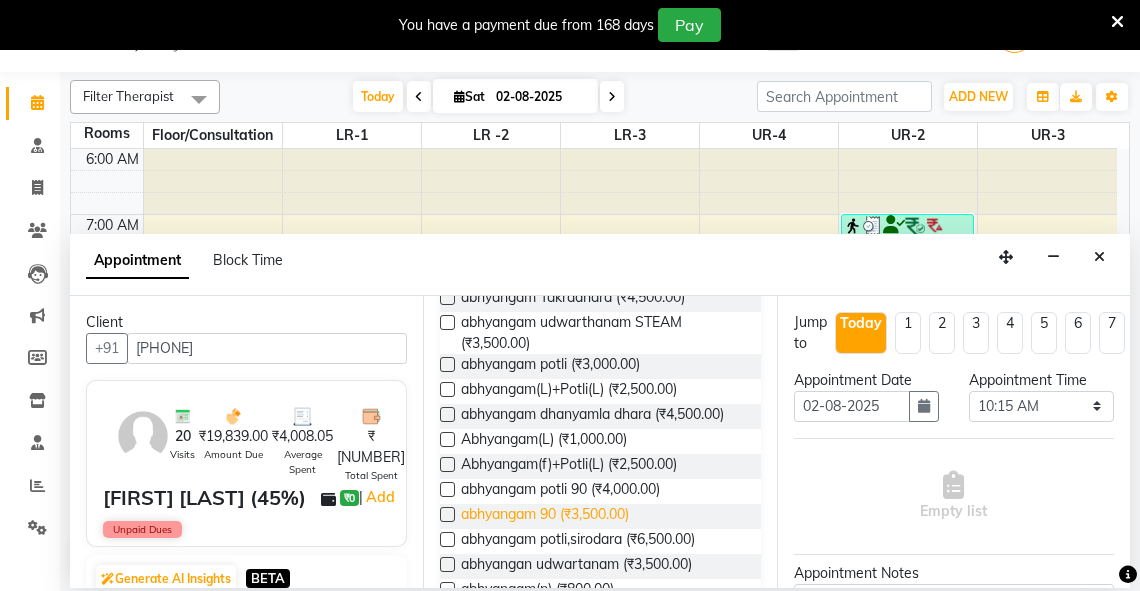 type on "abhya" 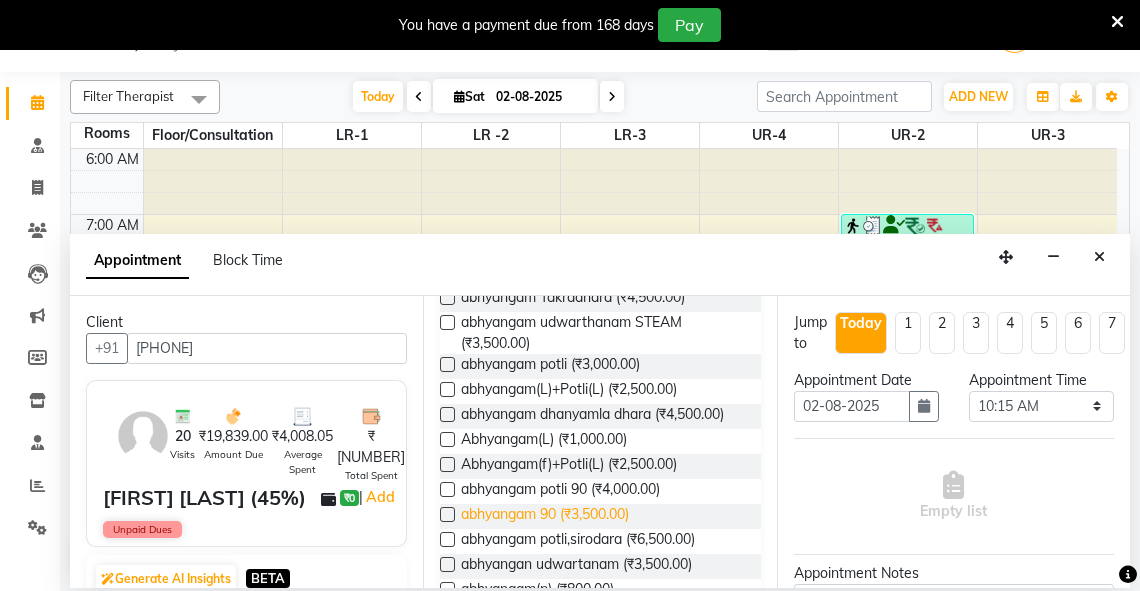 drag, startPoint x: 603, startPoint y: 528, endPoint x: 626, endPoint y: 527, distance: 23.021729 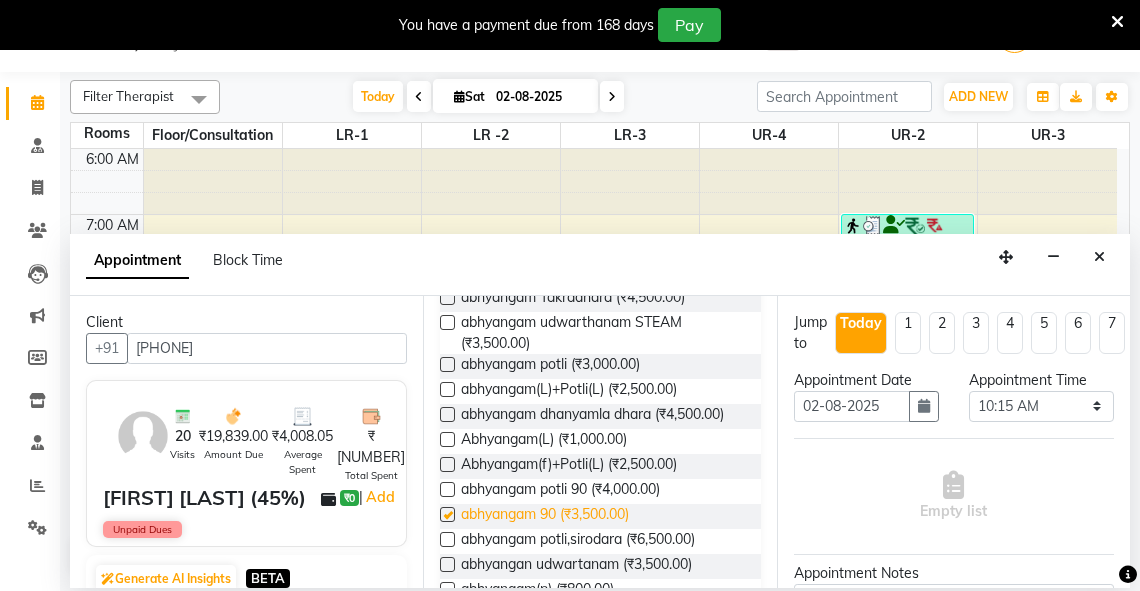 checkbox on "true" 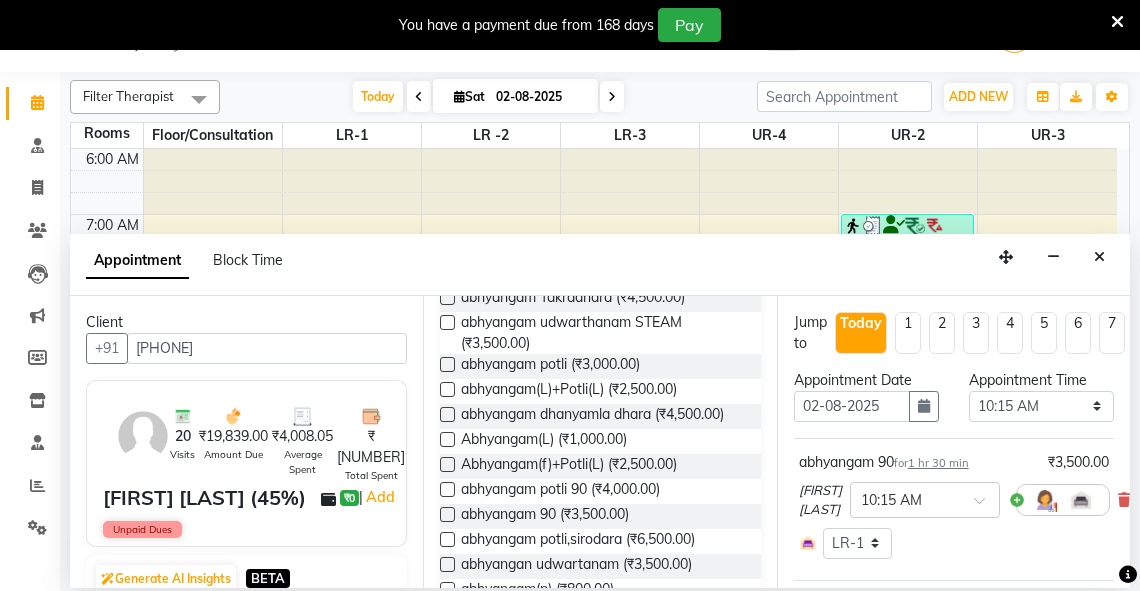 checkbox on "false" 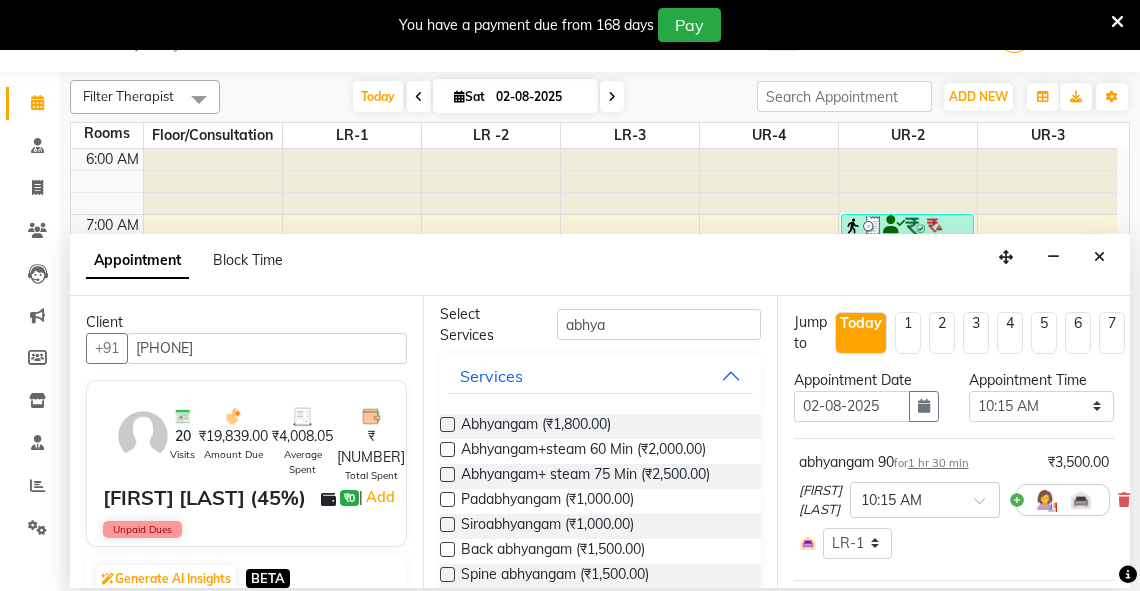 scroll, scrollTop: 0, scrollLeft: 0, axis: both 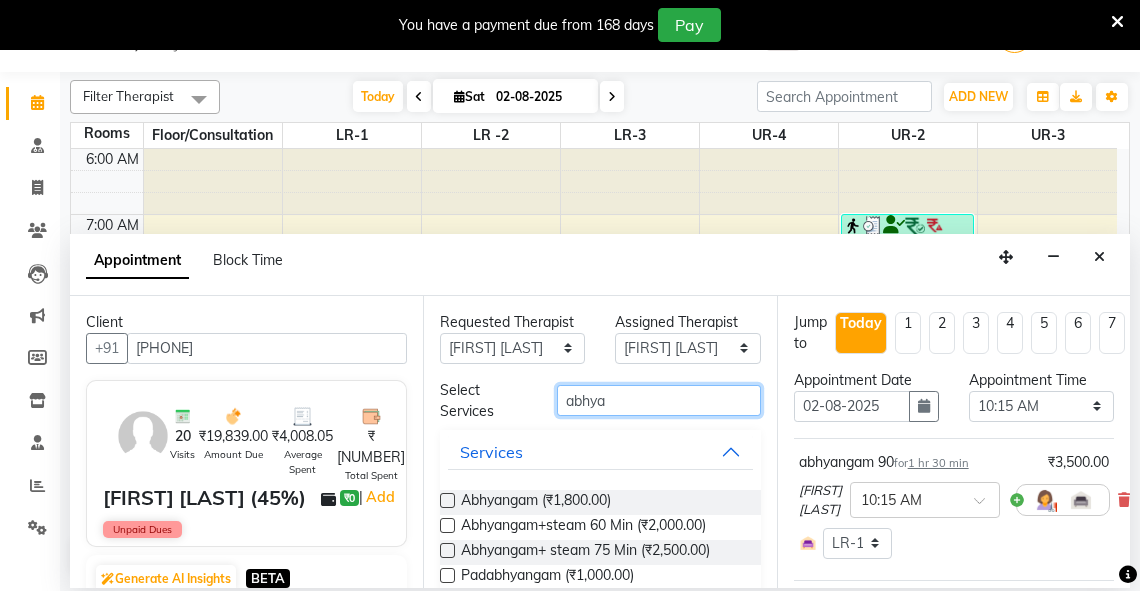 drag, startPoint x: 621, startPoint y: 394, endPoint x: 552, endPoint y: 402, distance: 69.46222 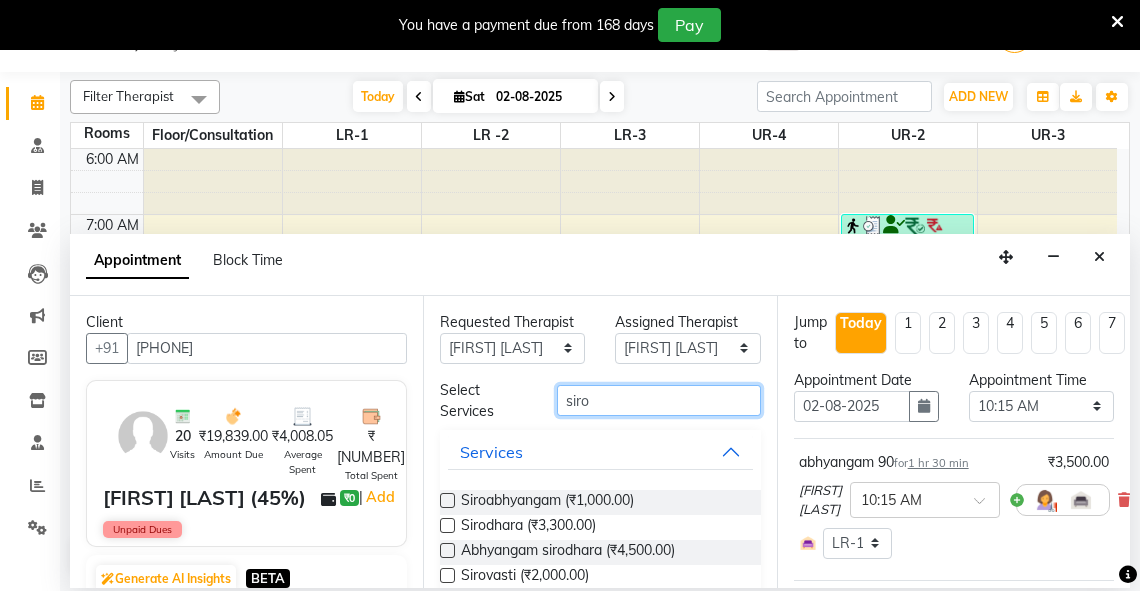 type on "siro" 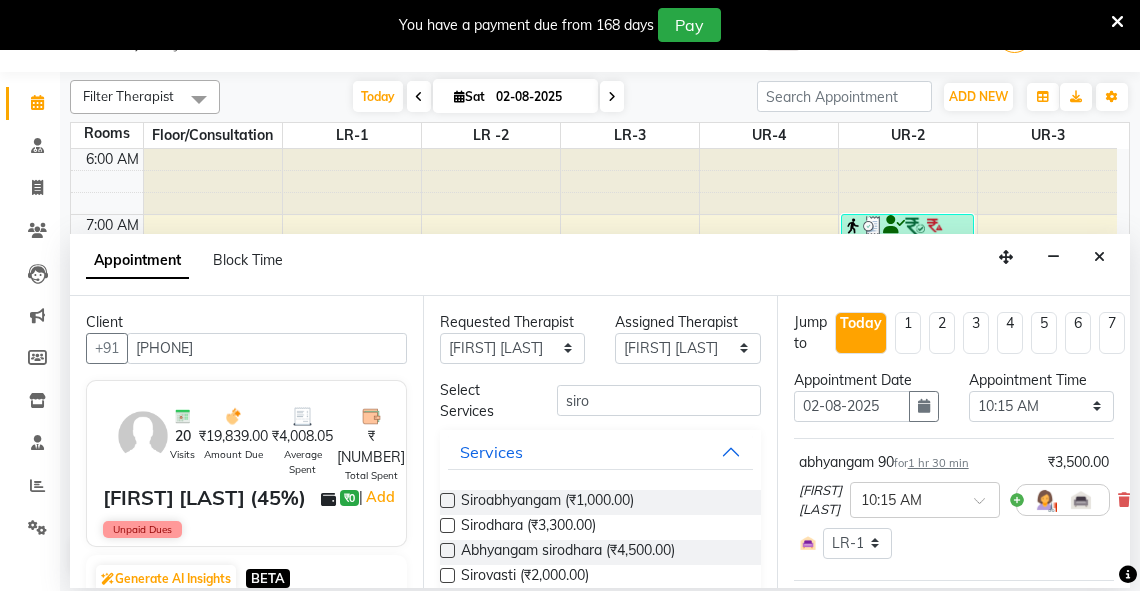 click at bounding box center (447, 525) 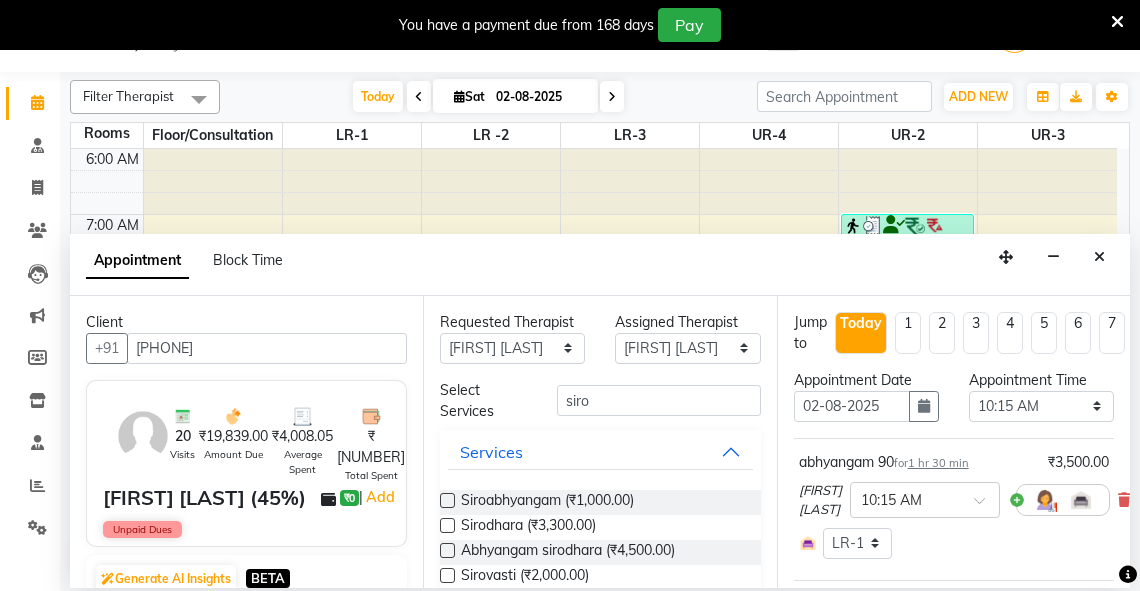 click at bounding box center (446, 527) 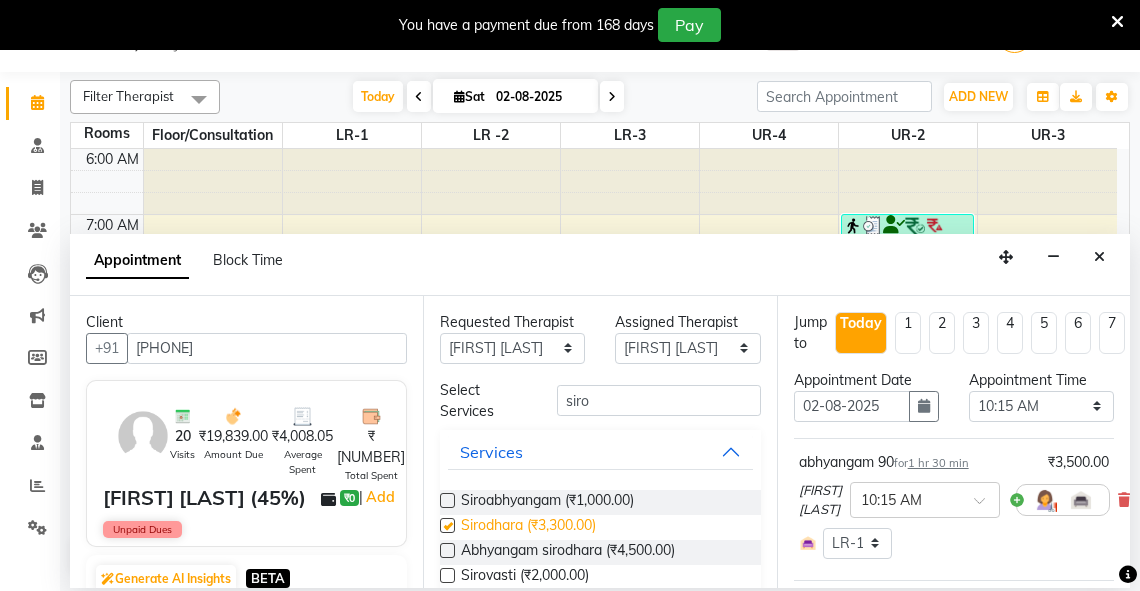 select on "2647" 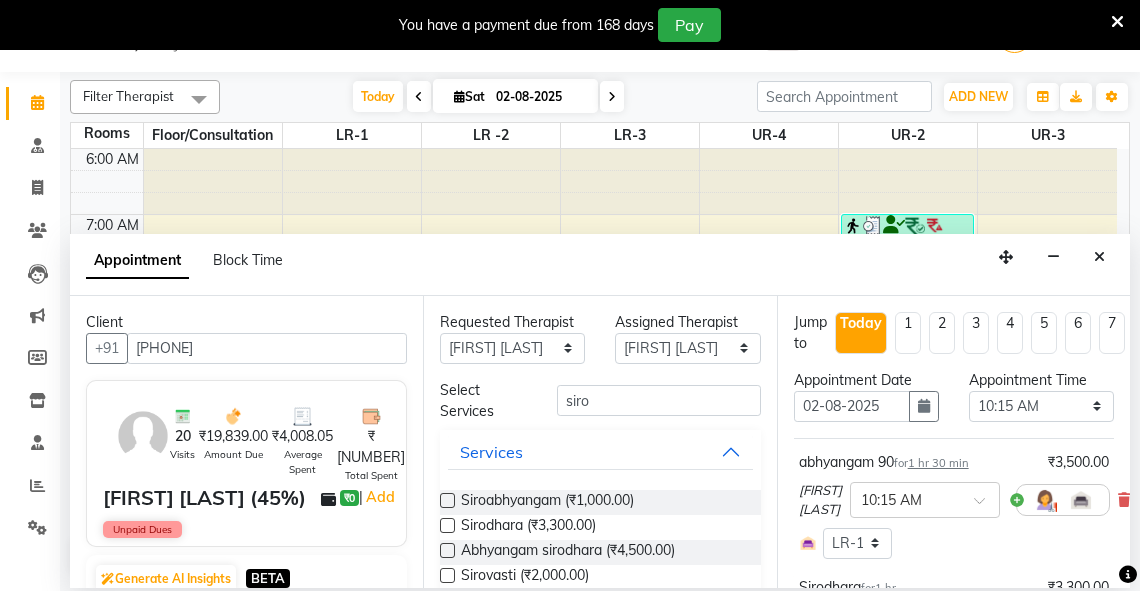 checkbox on "false" 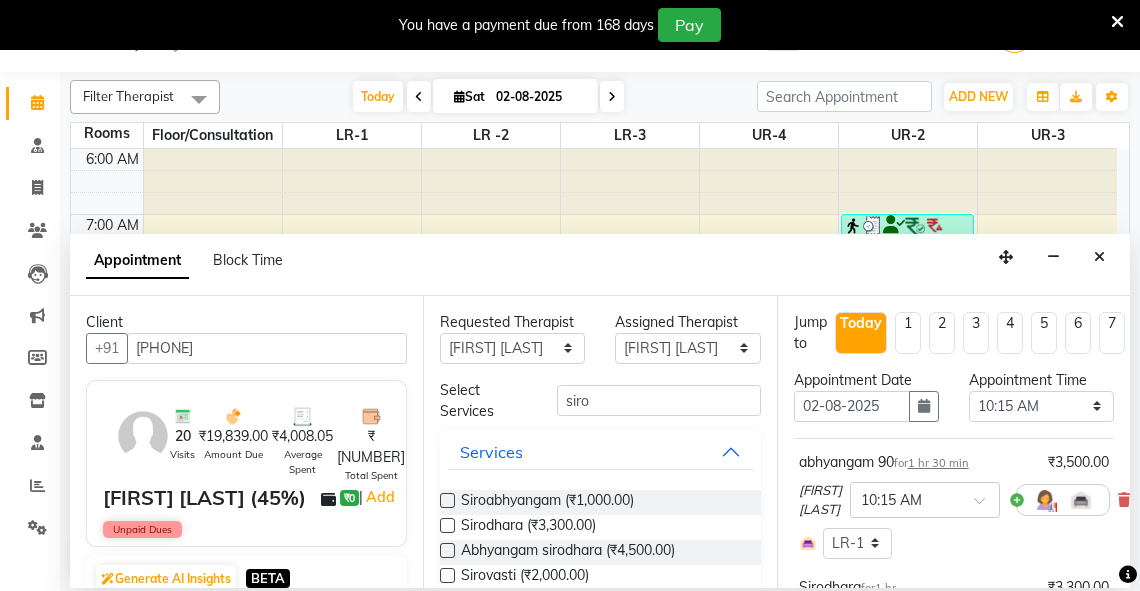 scroll, scrollTop: 441, scrollLeft: 0, axis: vertical 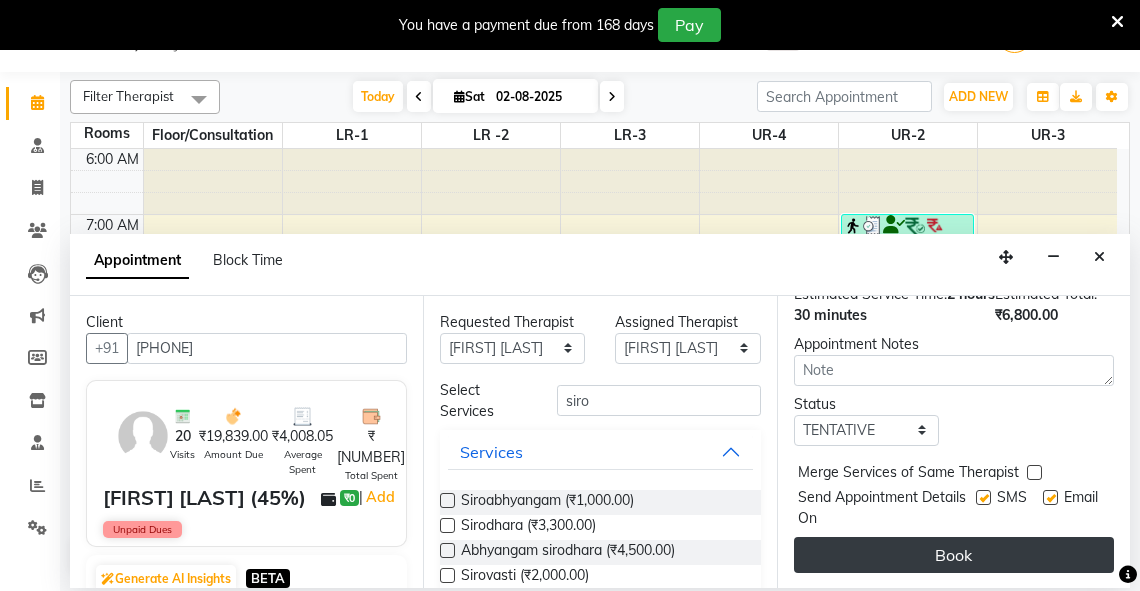 click on "Book" at bounding box center [954, 555] 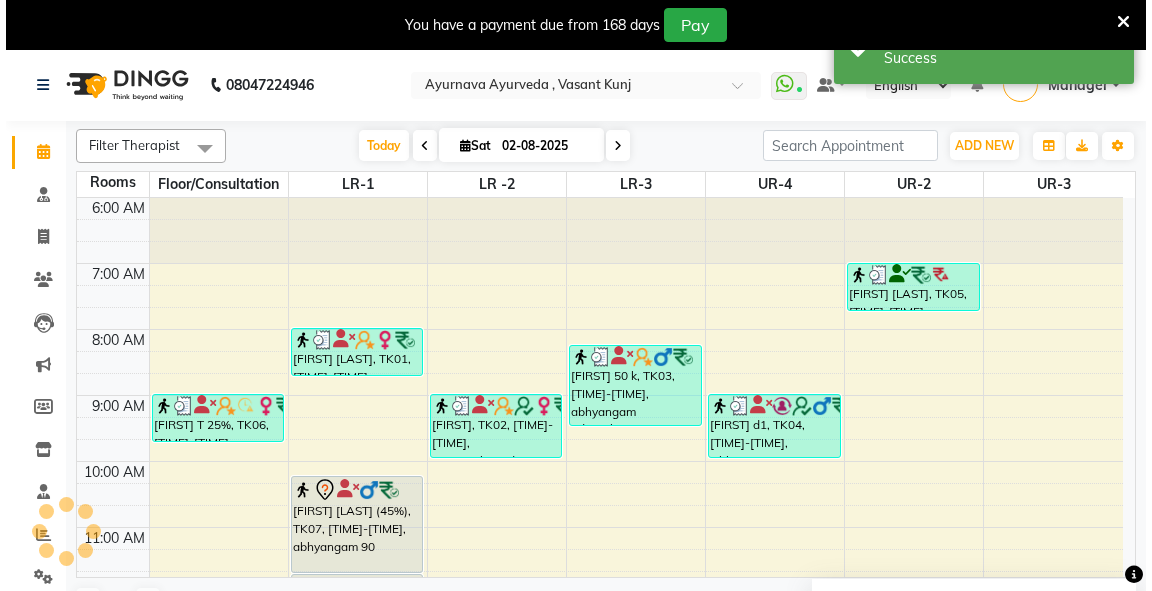 scroll, scrollTop: 0, scrollLeft: 0, axis: both 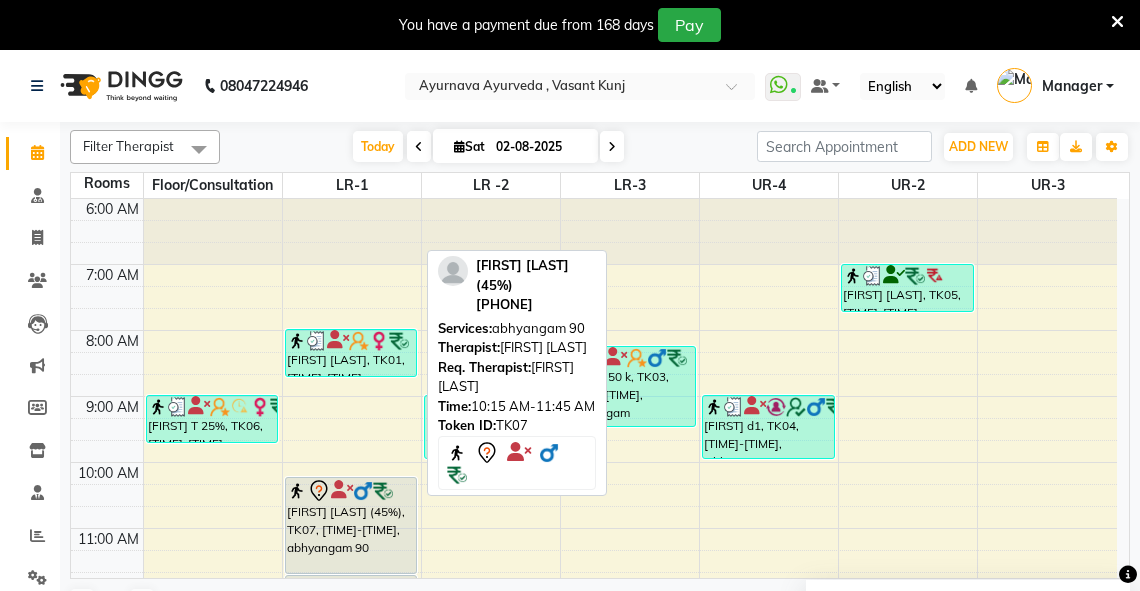 click on "[FIRST] [LAST] (45%), TK07, [TIME]-[TIME], abhyangam 90" at bounding box center [351, 525] 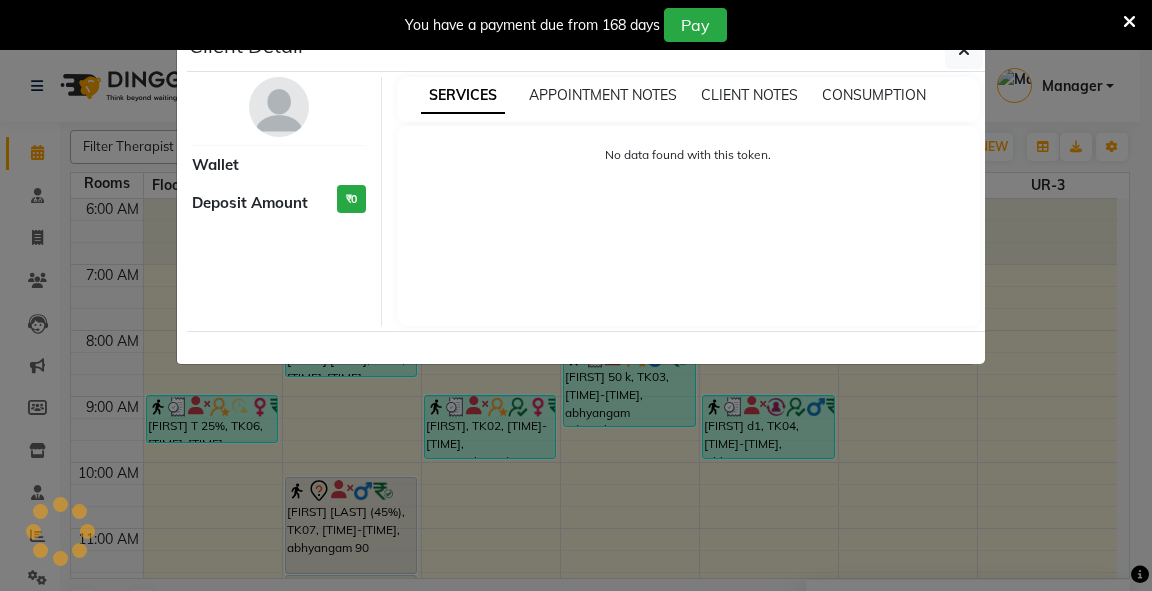 select on "7" 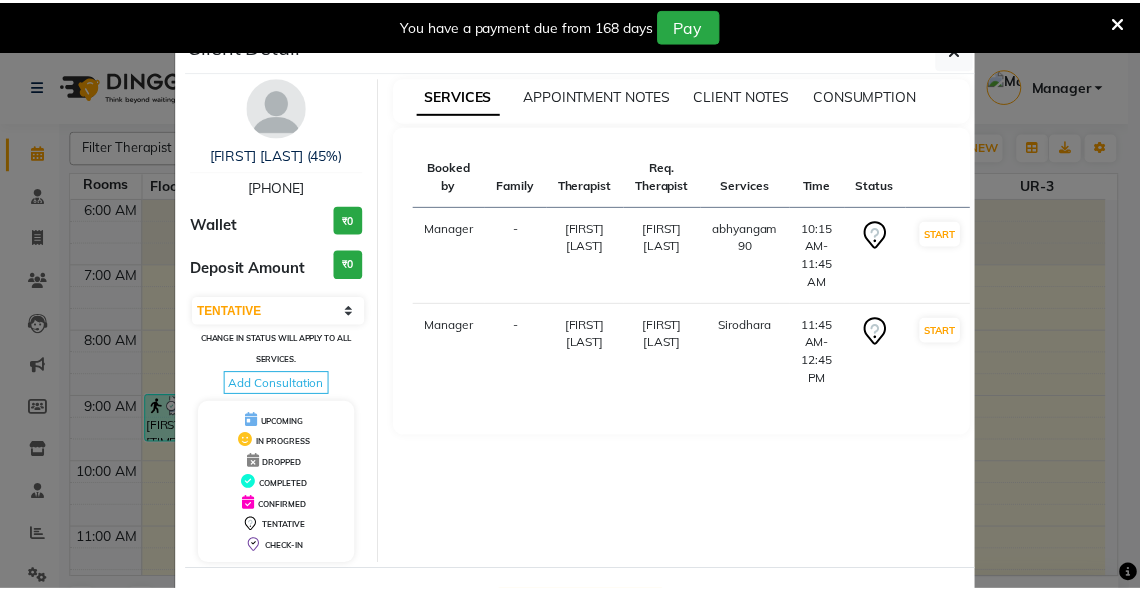 scroll, scrollTop: 78, scrollLeft: 0, axis: vertical 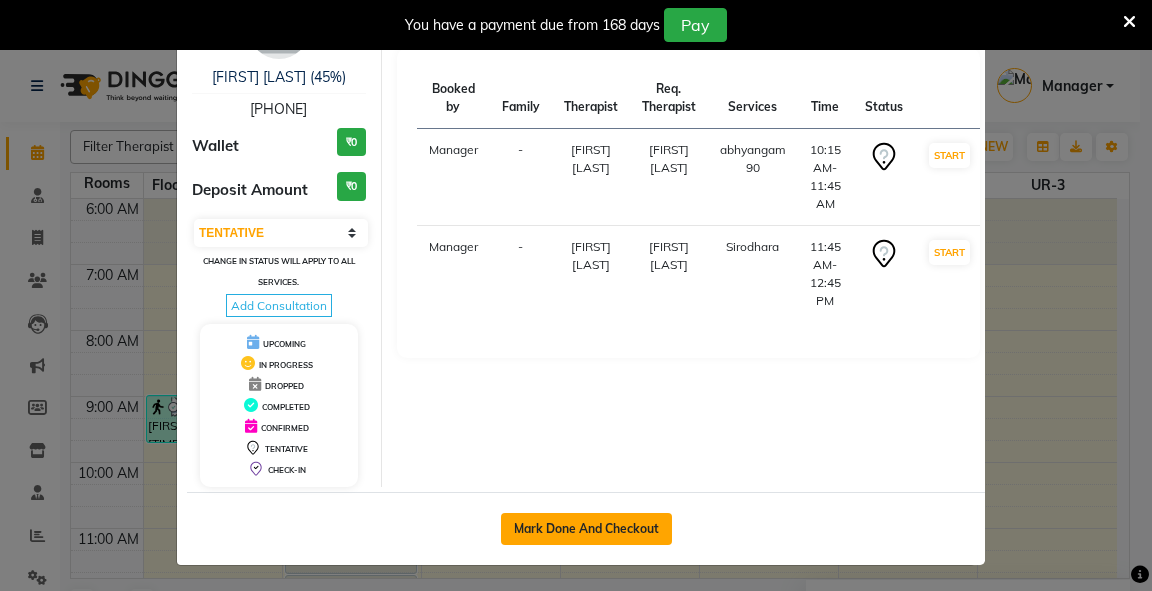 click on "Mark Done And Checkout" 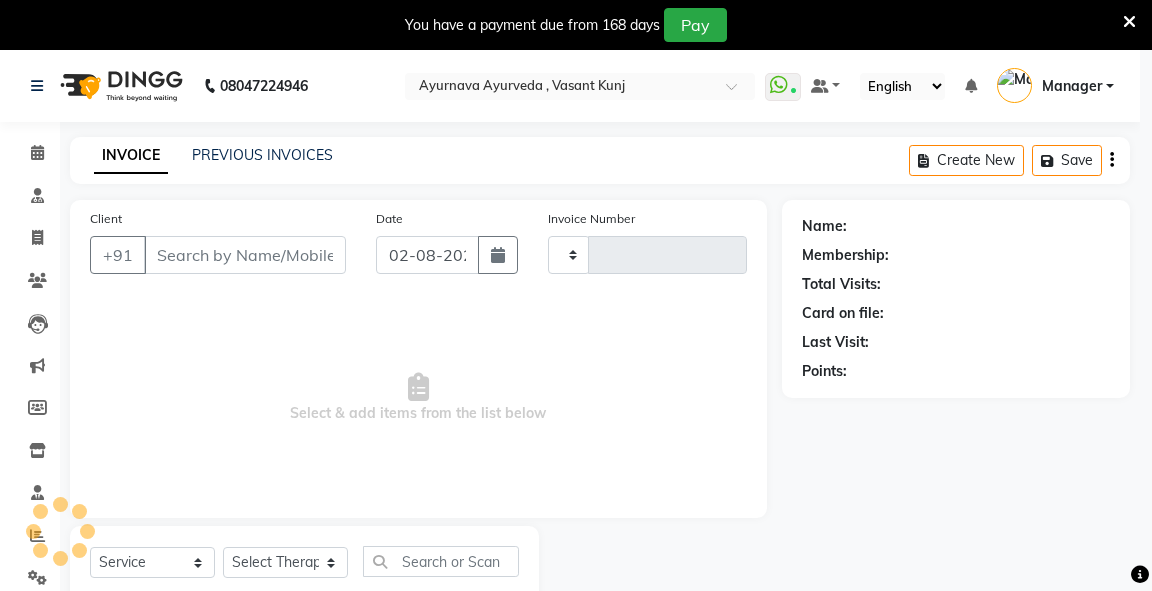 type on "2267" 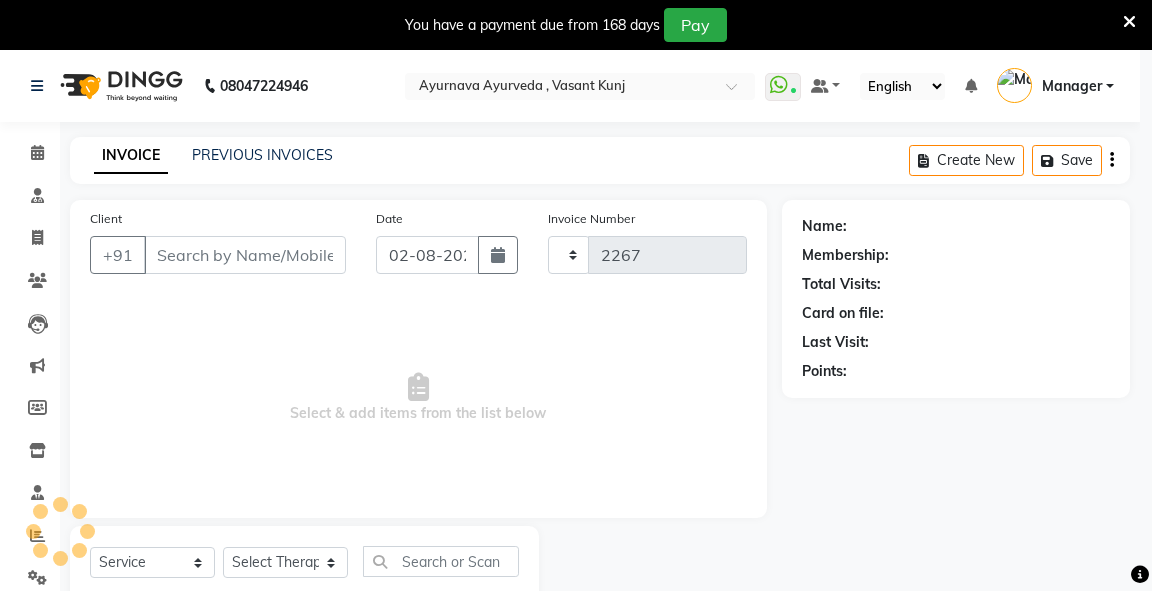 select on "5571" 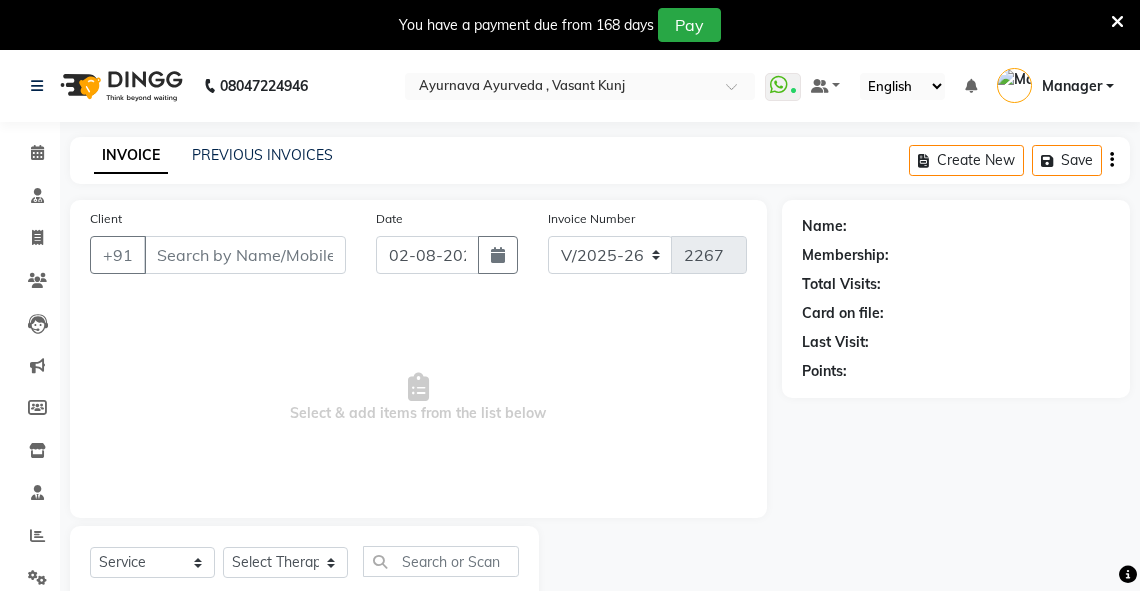 type on "[PHONE]" 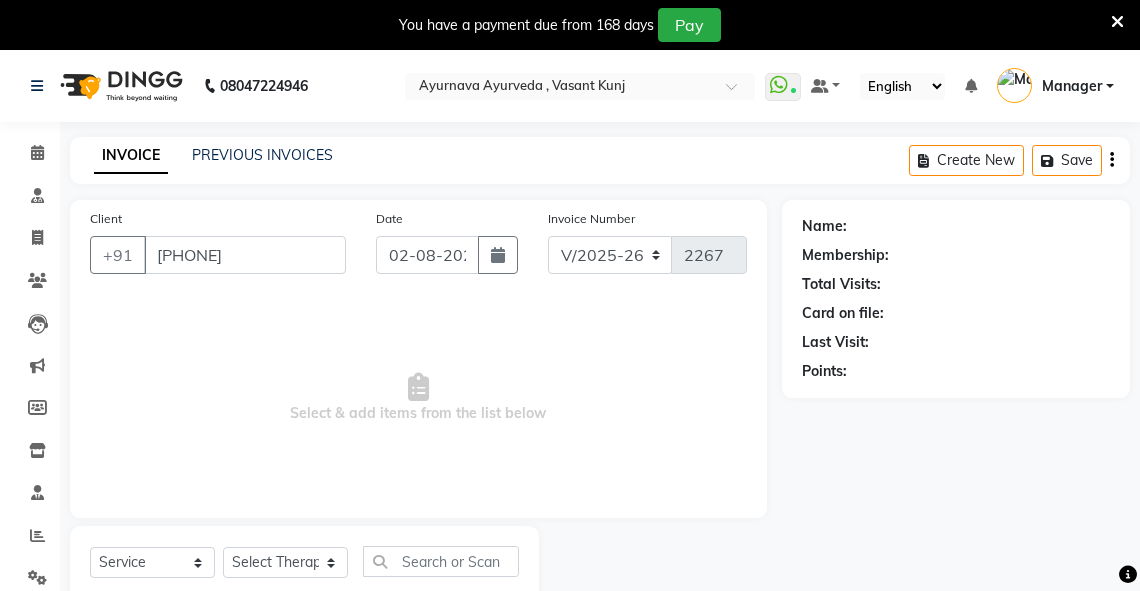 select on "[NUMBER]" 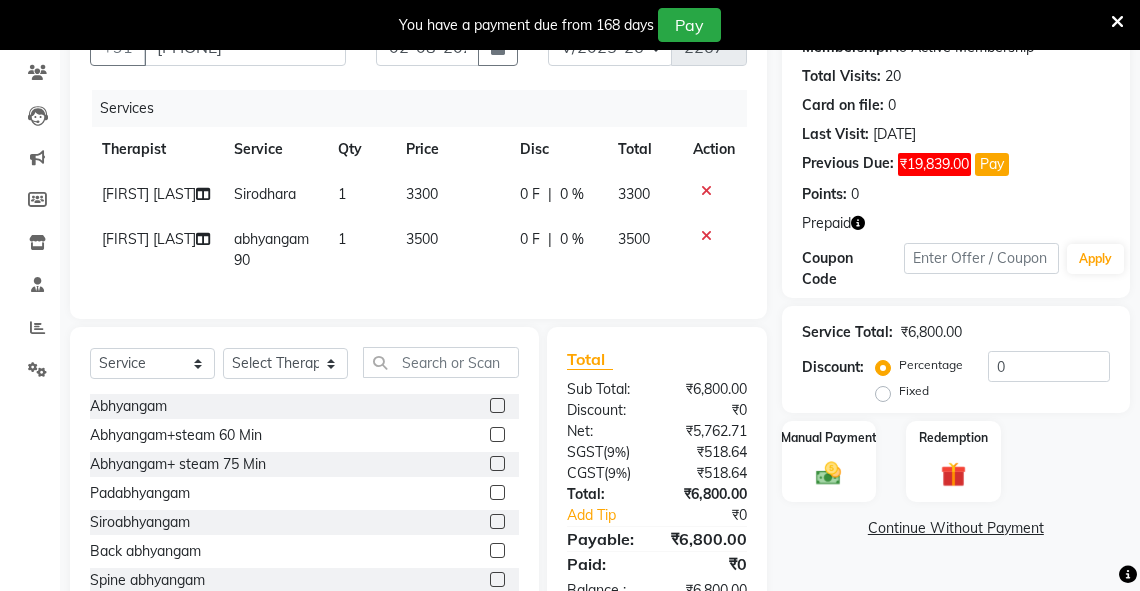 scroll, scrollTop: 252, scrollLeft: 0, axis: vertical 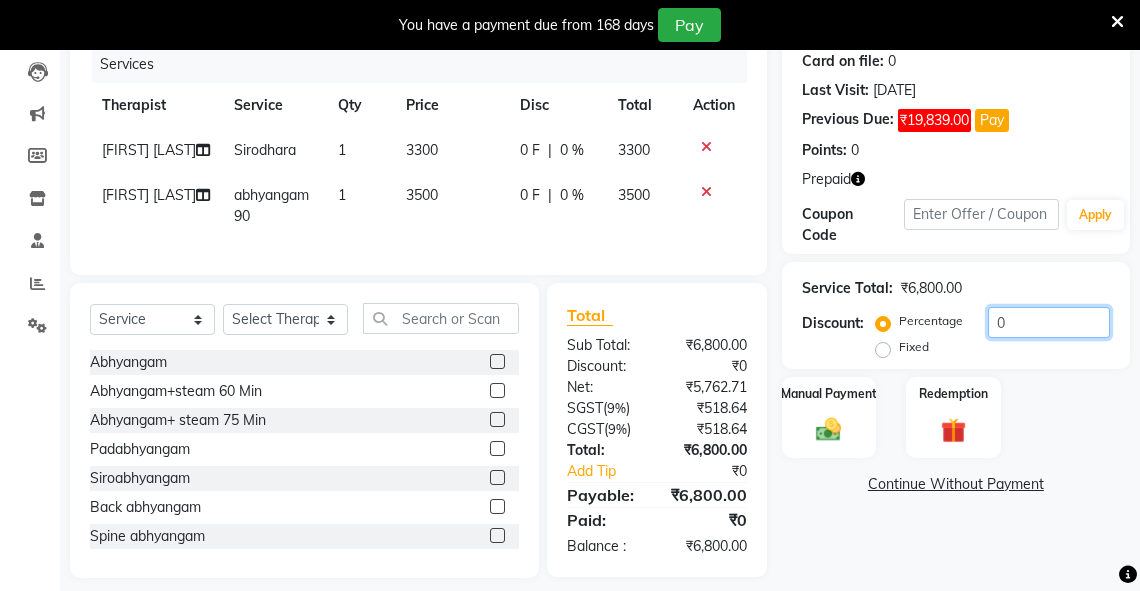 drag, startPoint x: 1012, startPoint y: 322, endPoint x: 988, endPoint y: 327, distance: 24.5153 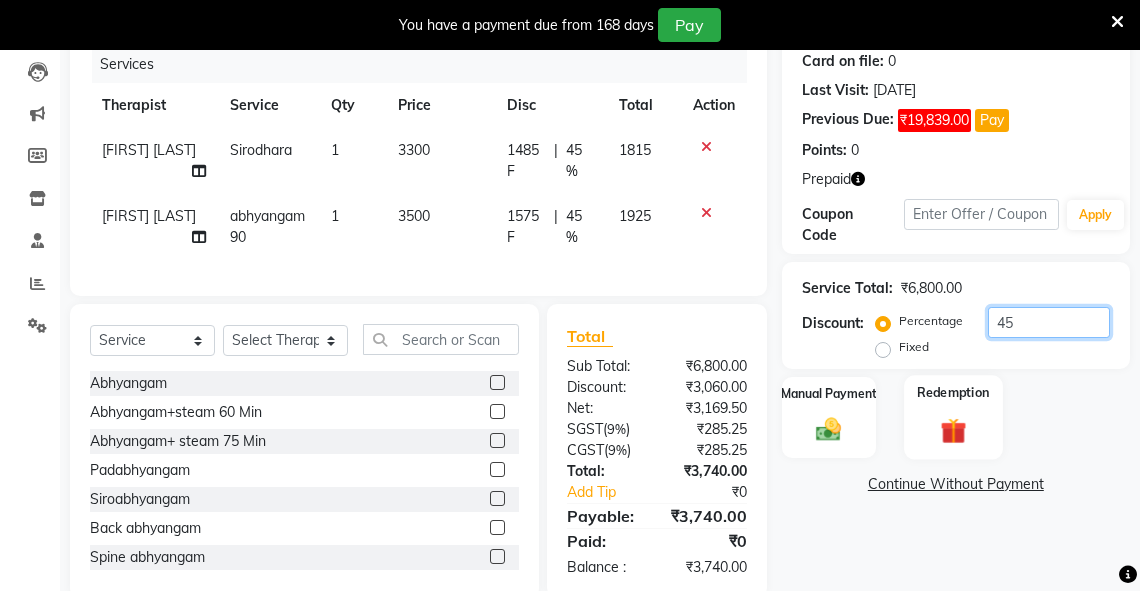 type on "45" 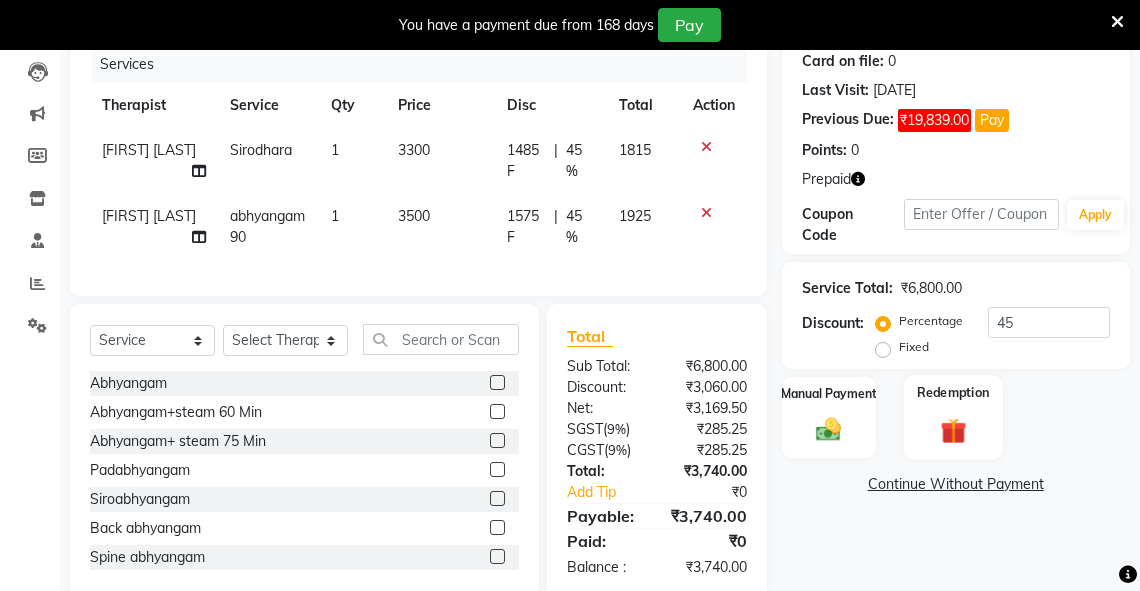 drag, startPoint x: 952, startPoint y: 416, endPoint x: 1124, endPoint y: 414, distance: 172.01163 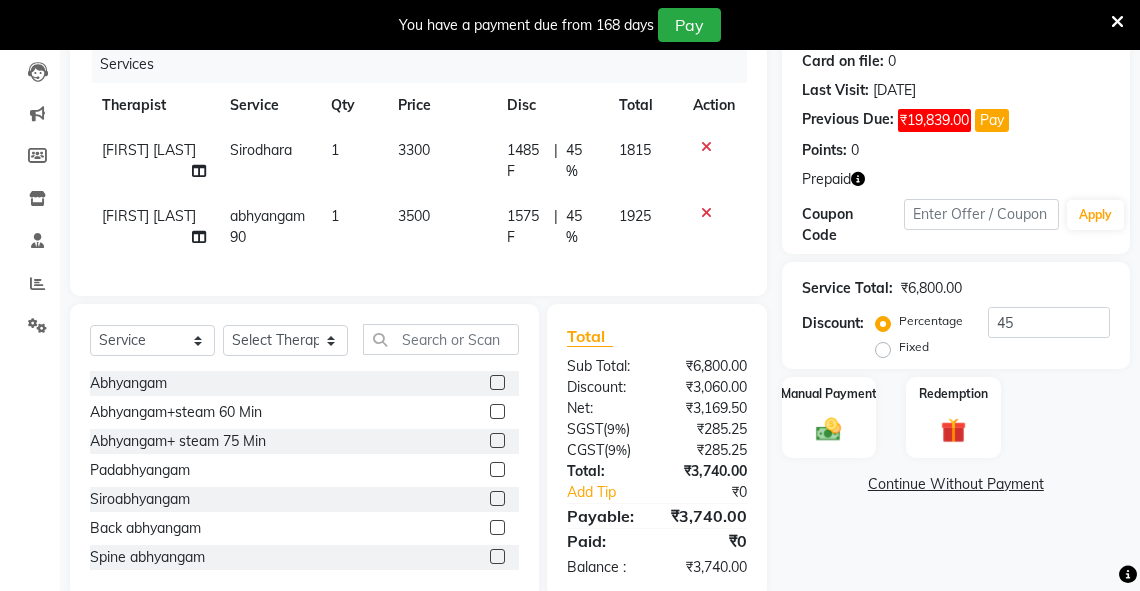click 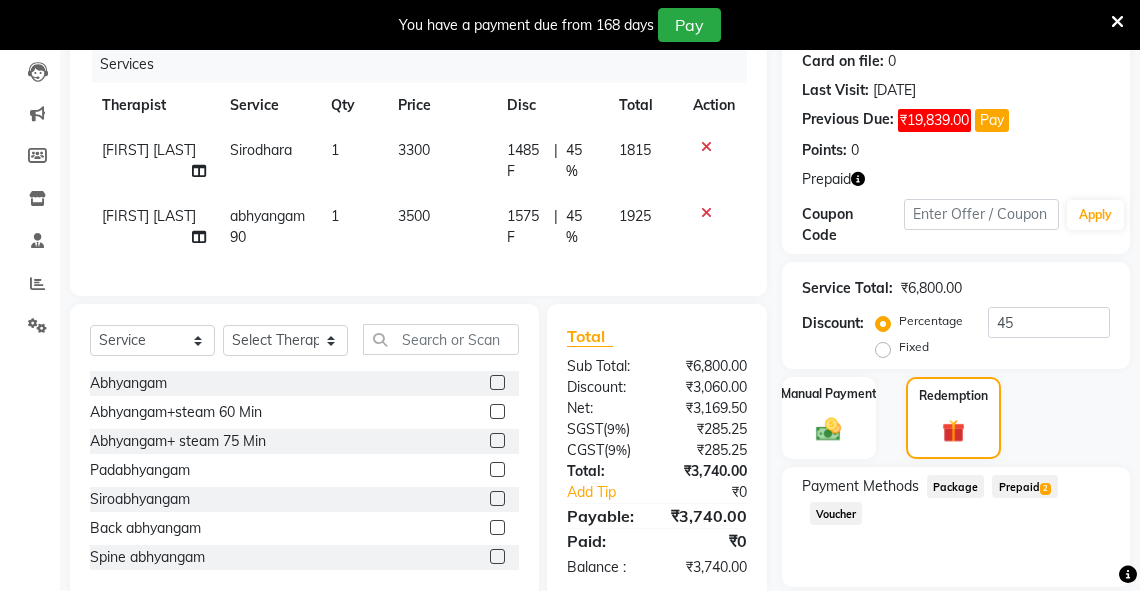 scroll, scrollTop: 318, scrollLeft: 0, axis: vertical 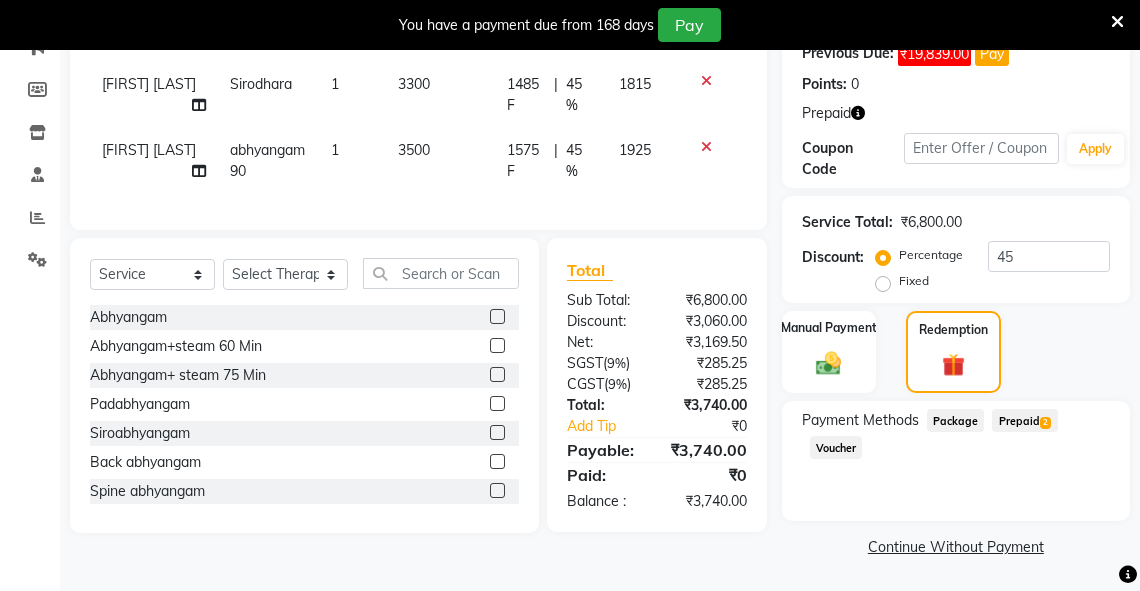 click on "Prepaid  2" 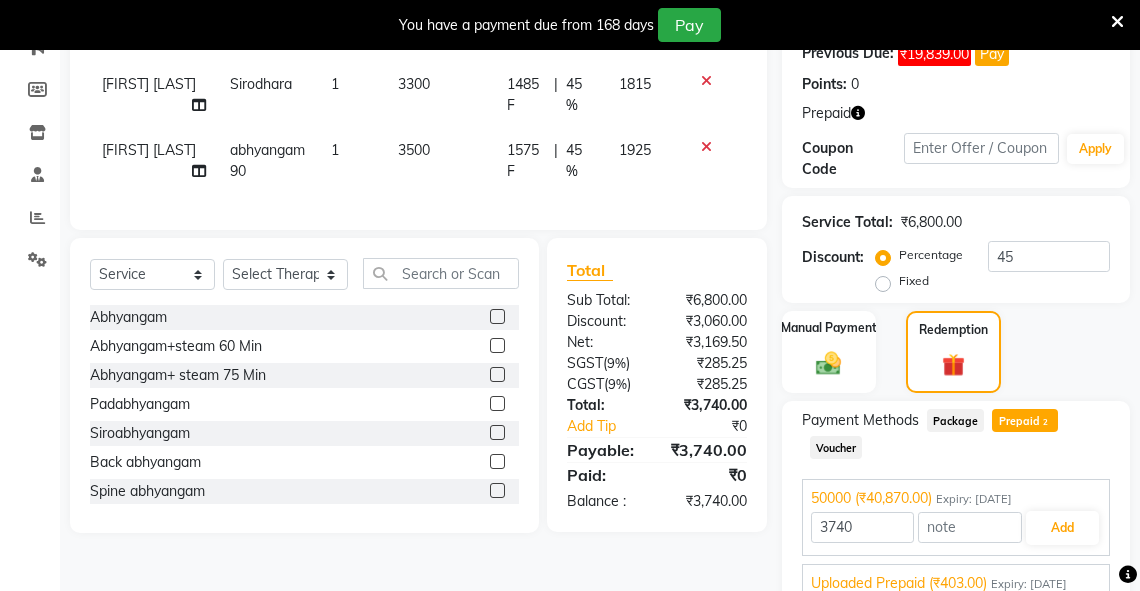 scroll, scrollTop: 408, scrollLeft: 0, axis: vertical 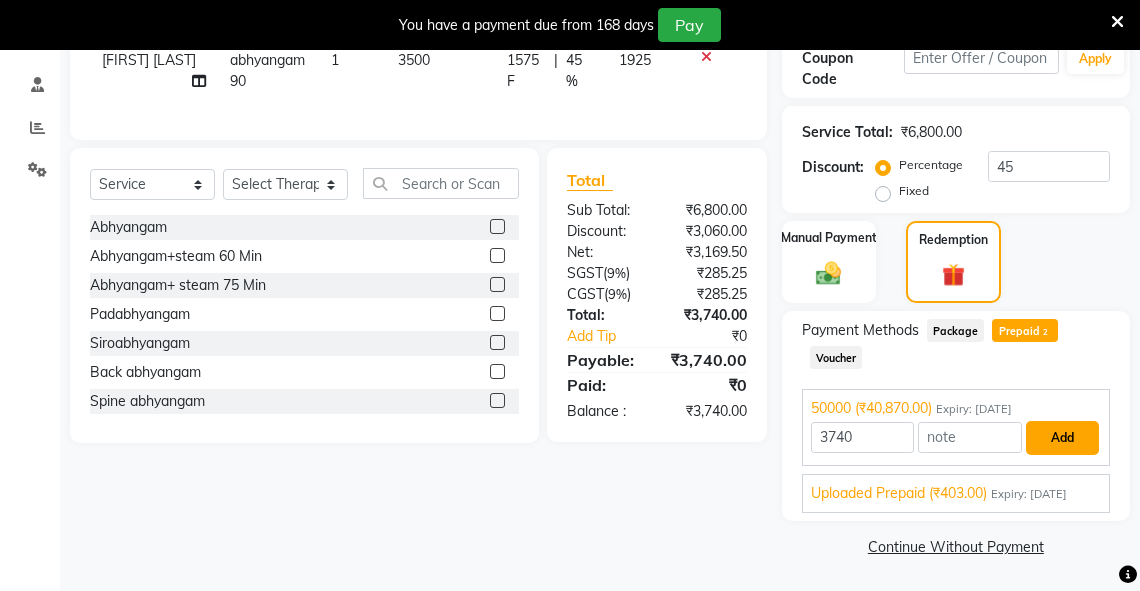 click on "Add" at bounding box center (1062, 438) 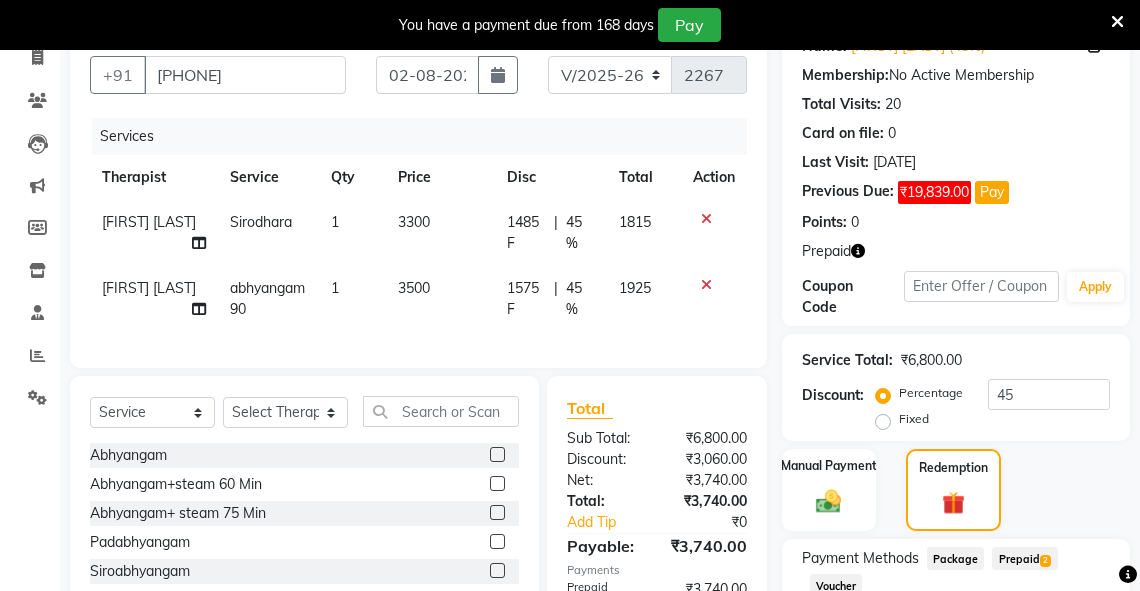 scroll, scrollTop: 430, scrollLeft: 0, axis: vertical 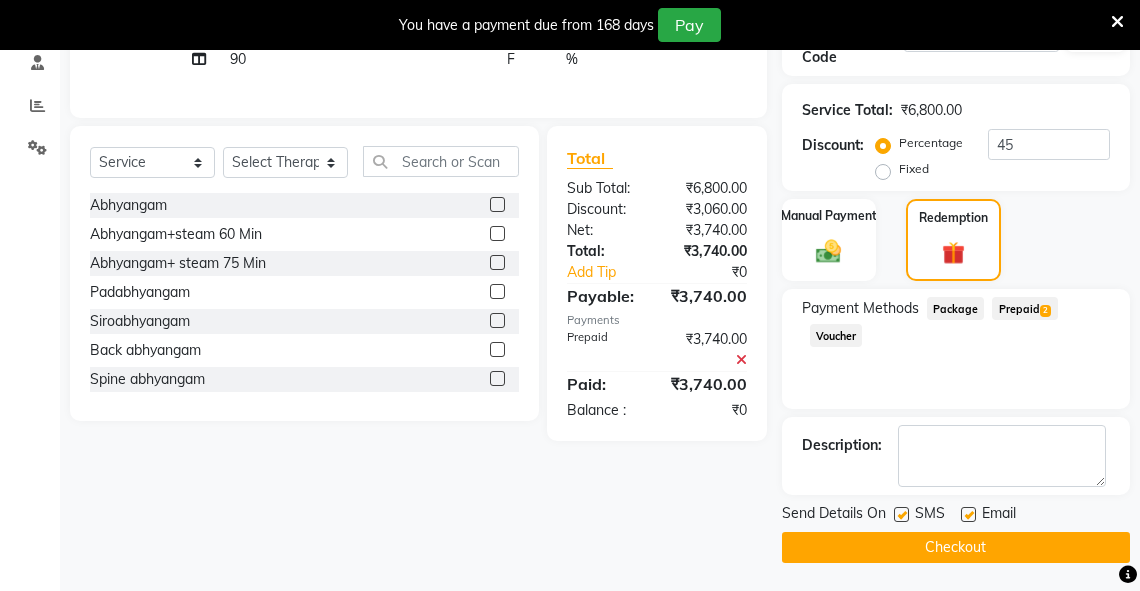 click on "Checkout" 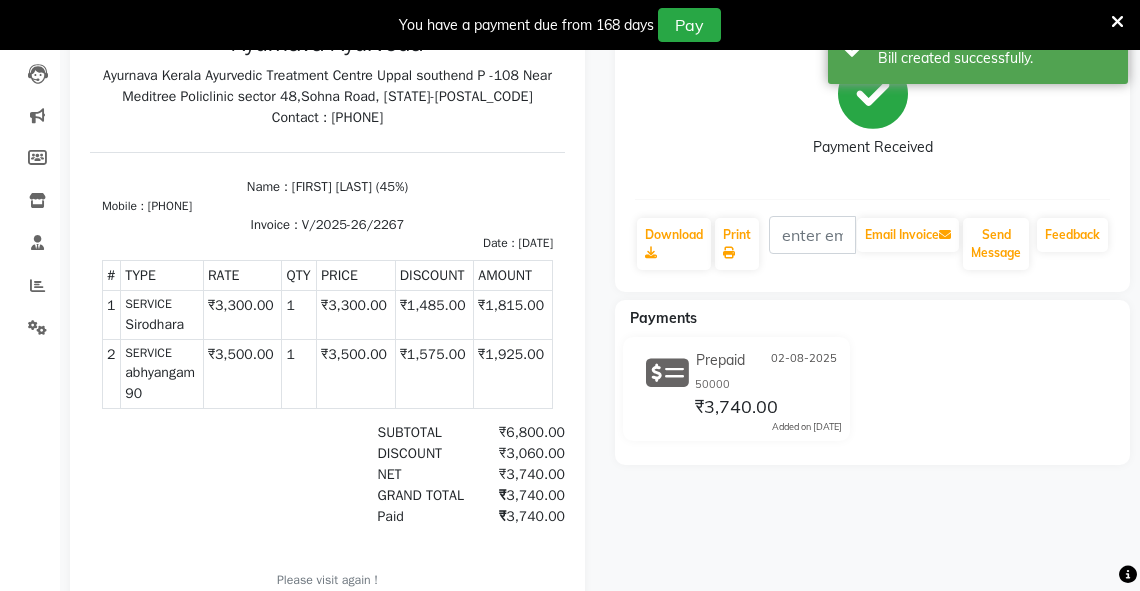 scroll, scrollTop: 0, scrollLeft: 0, axis: both 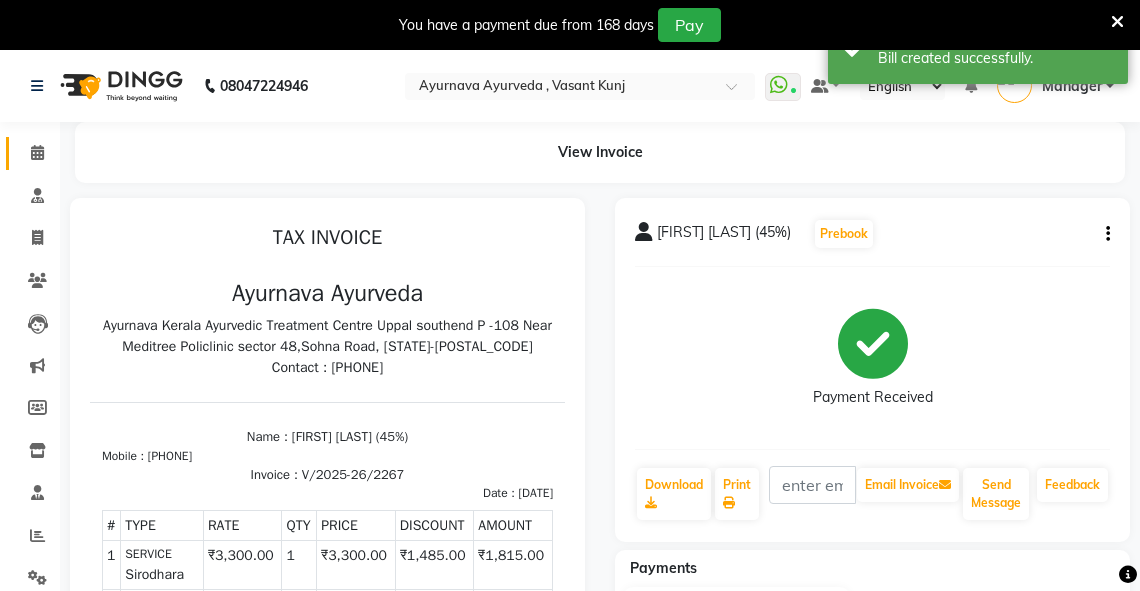 click 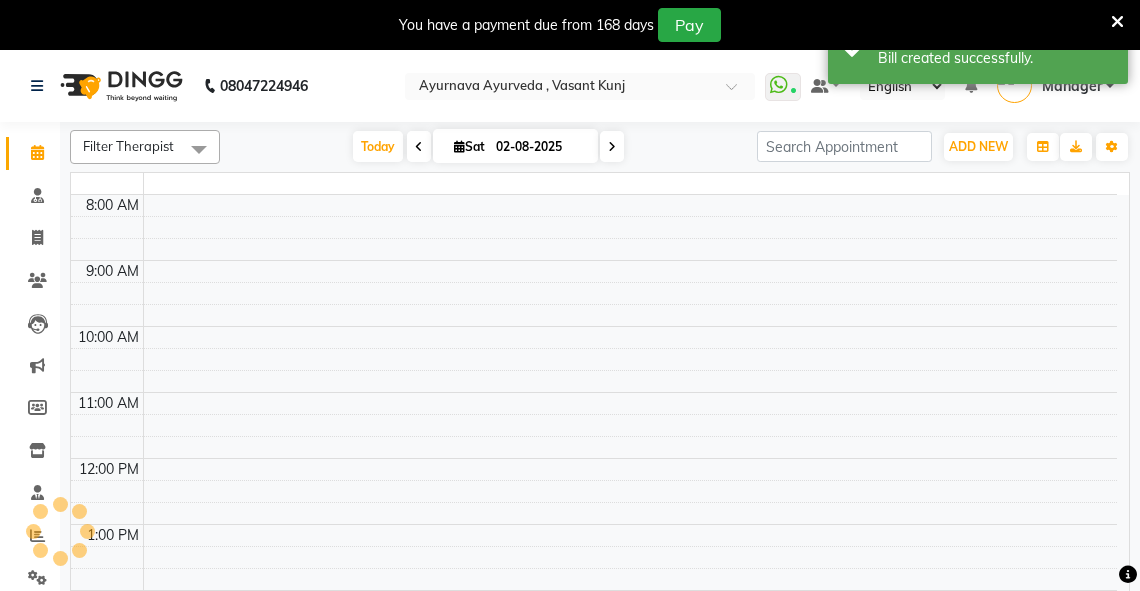 scroll, scrollTop: 0, scrollLeft: 0, axis: both 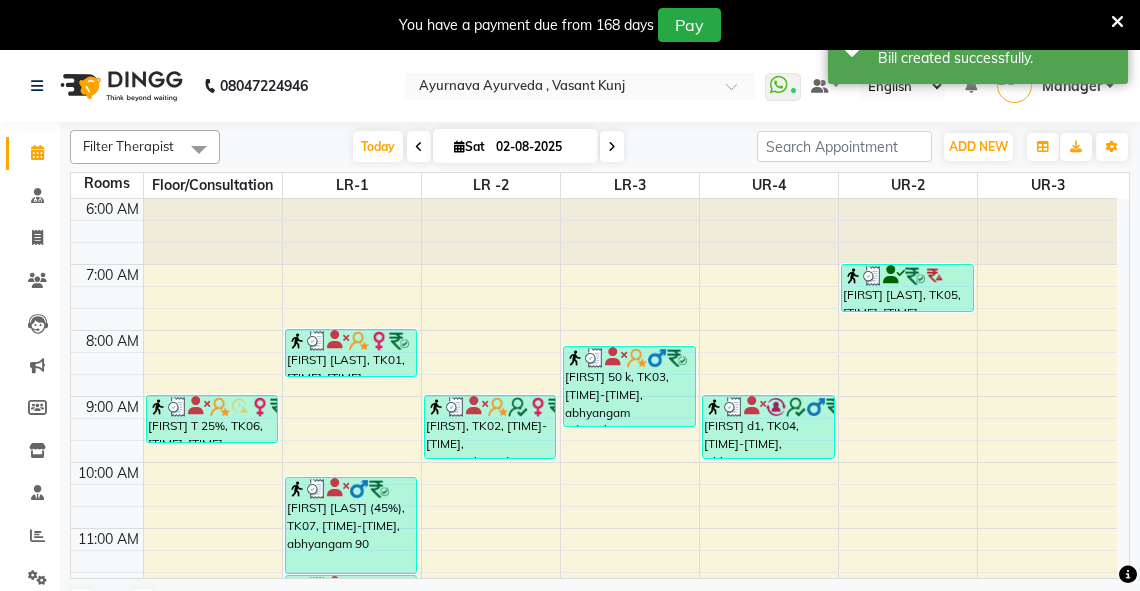 click on "6:00 AM 7:00 AM 8:00 AM 9:00 AM 10:00 AM 11:00 AM 12:00 PM 1:00 PM 2:00 PM 3:00 PM 4:00 PM 5:00 PM 6:00 PM 7:00 PM 8:00 PM [FIRST] T 25%, TK06, [TIME]-[TIME], abhyangam(L)+Potli(L) [FIRST] [FIRST], TK01, [TIME]-[TIME], Abhyangam [FIRST] [LAST] (45%), TK07, [TIME]-[TIME], abhyangam 90 [FIRST] [LAST] (45%), TK07, [TIME]-[TIME], Sirodhara [FIRST], TK02, [TIME]-[TIME], Patrapotliswedam [FIRST] 50 k, TK03, [TIME]-[TIME], abhyangam udwarthanam STEAM [FIRST] d1, TK04, [TIME]-[TIME], Abhyangam+steam 60 Min [FIRST] [LAST], TK05, [TIME]-[TIME], Abhyangam" at bounding box center [594, 693] 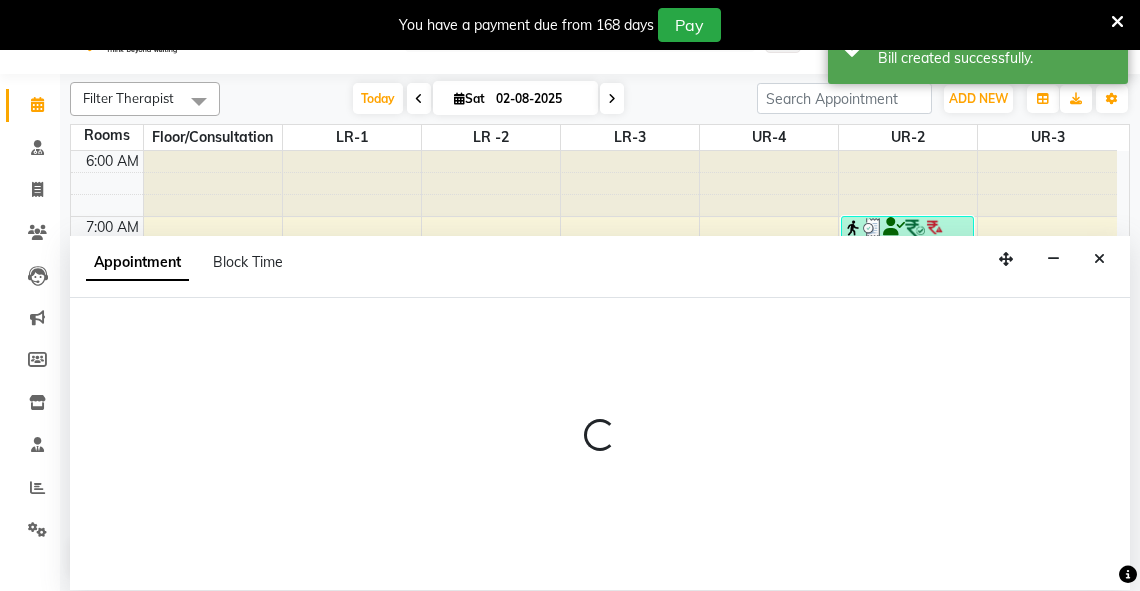 select on "tentative" 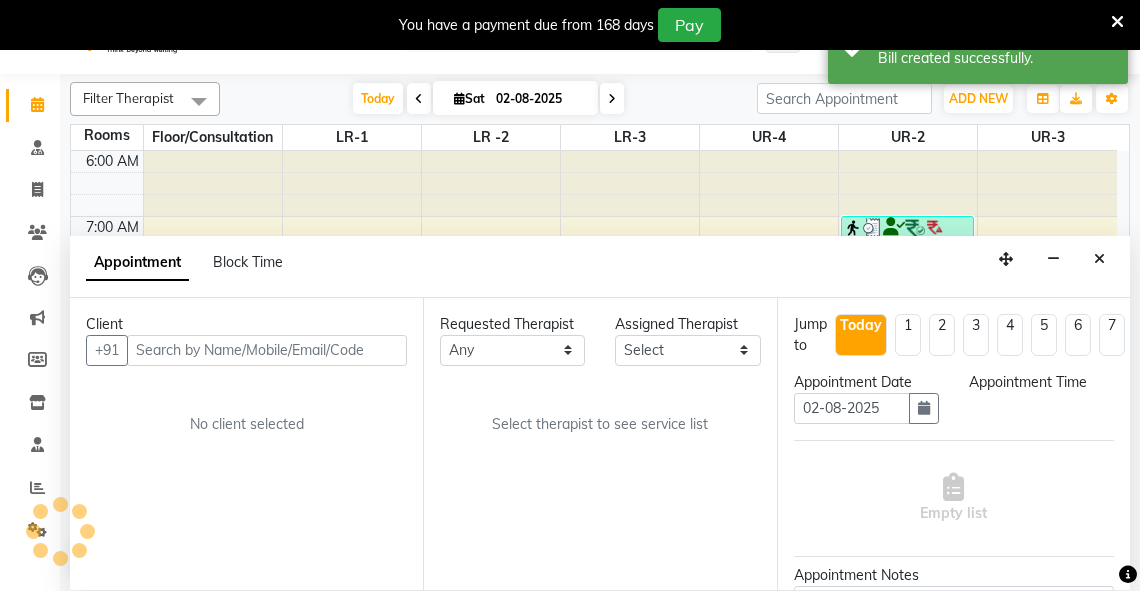 scroll, scrollTop: 50, scrollLeft: 0, axis: vertical 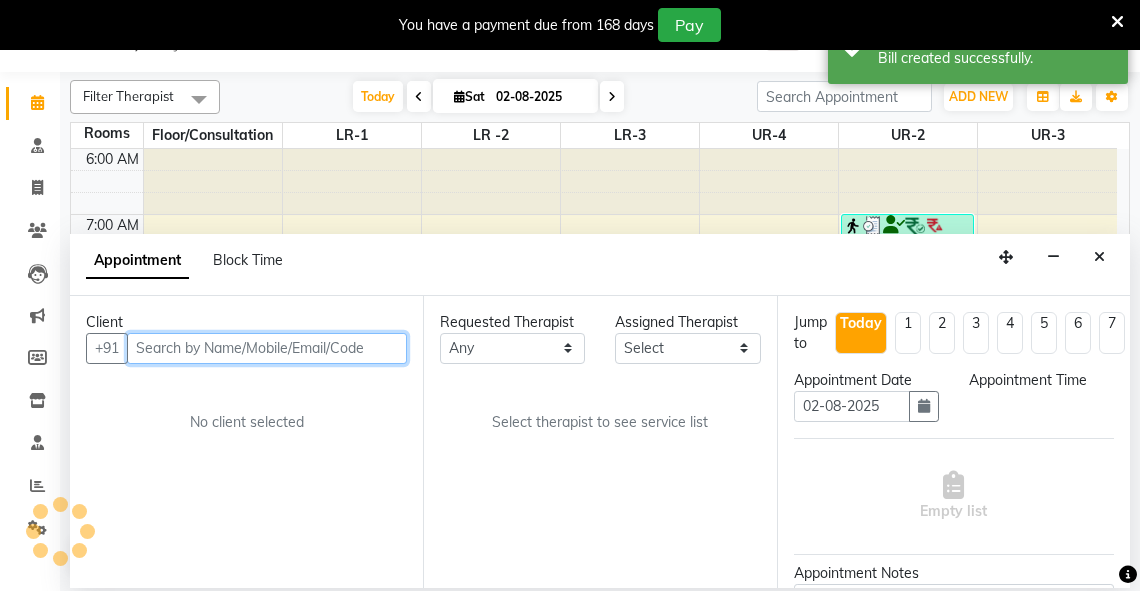select on "600" 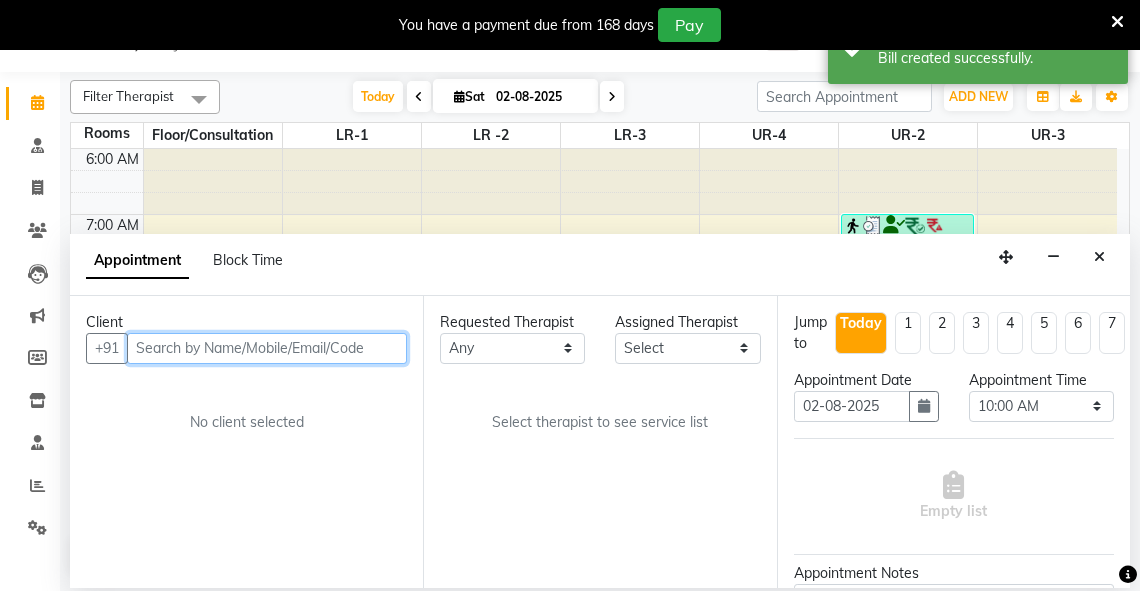 click at bounding box center (267, 348) 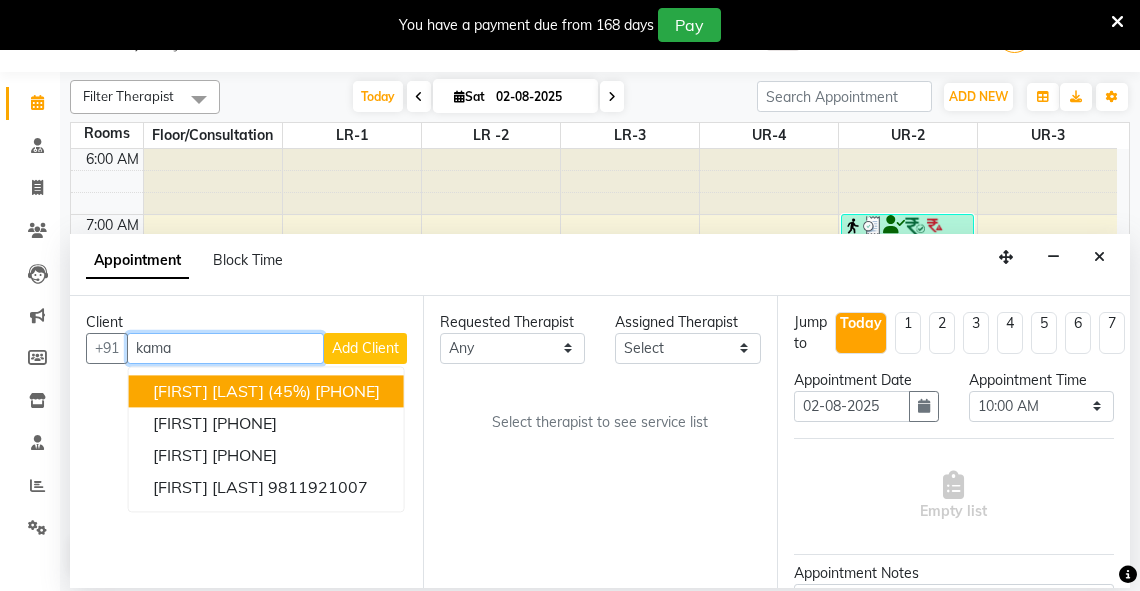 click on "[FIRST] [LAST] (45%)" at bounding box center [232, 391] 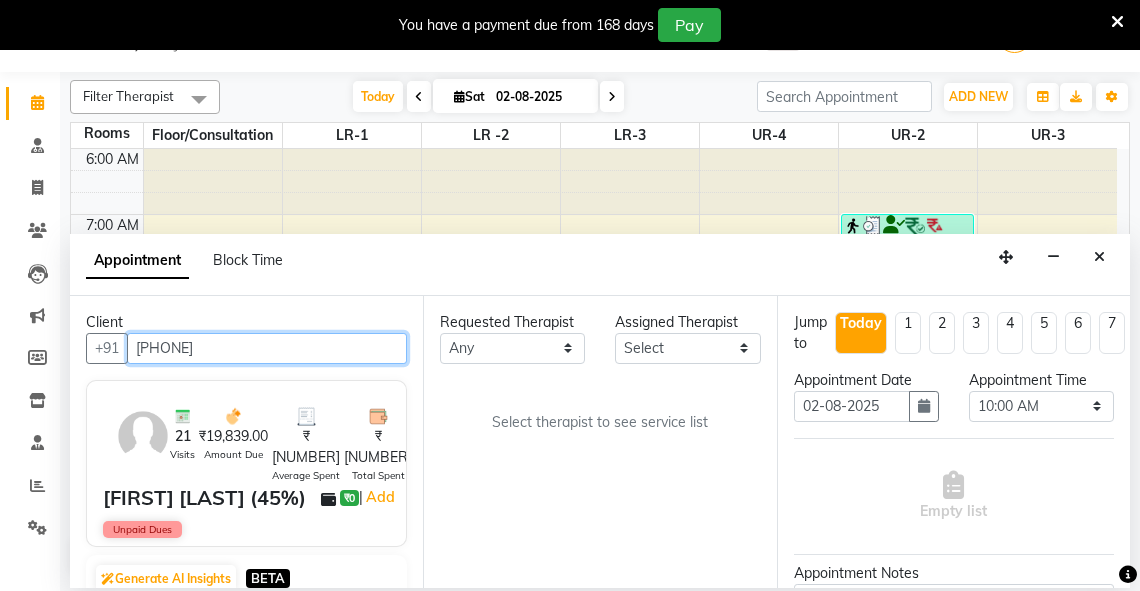 type on "[PHONE]" 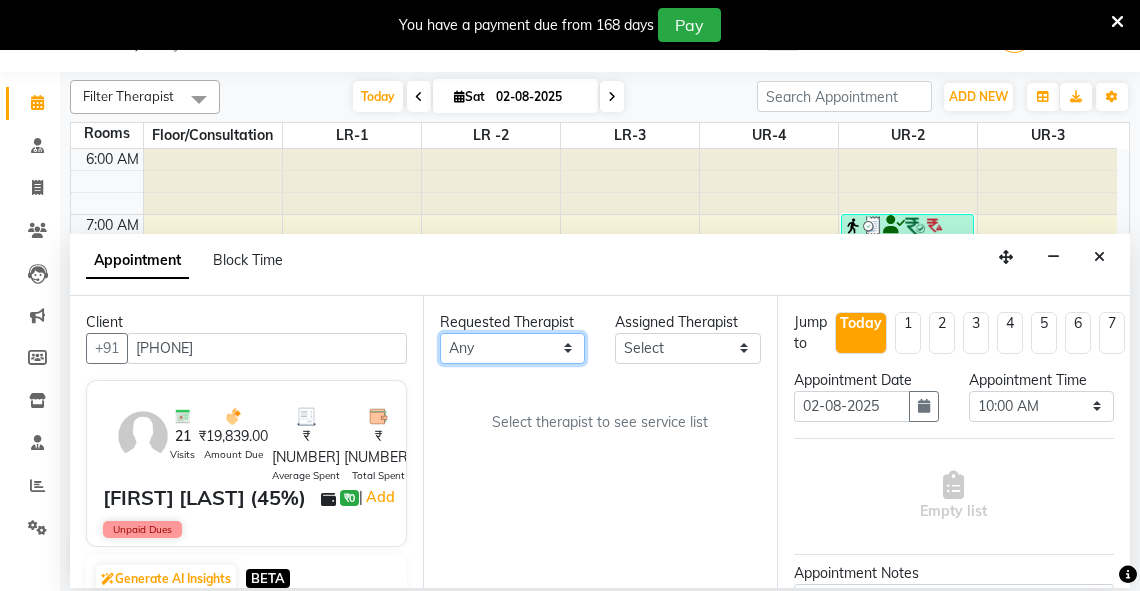 click on "Any [FIRST] [FIRST] [FIRST] [FIRST] [FIRST] [FIRST] [FIRST] [FIRST] [FIRST] [FIRST] [FIRST] [FIRST] [FIRST] [FIRST] [FIRST] [FIRST] [FIRST] [FIRST] [FIRST] [FIRST]" at bounding box center [512, 348] 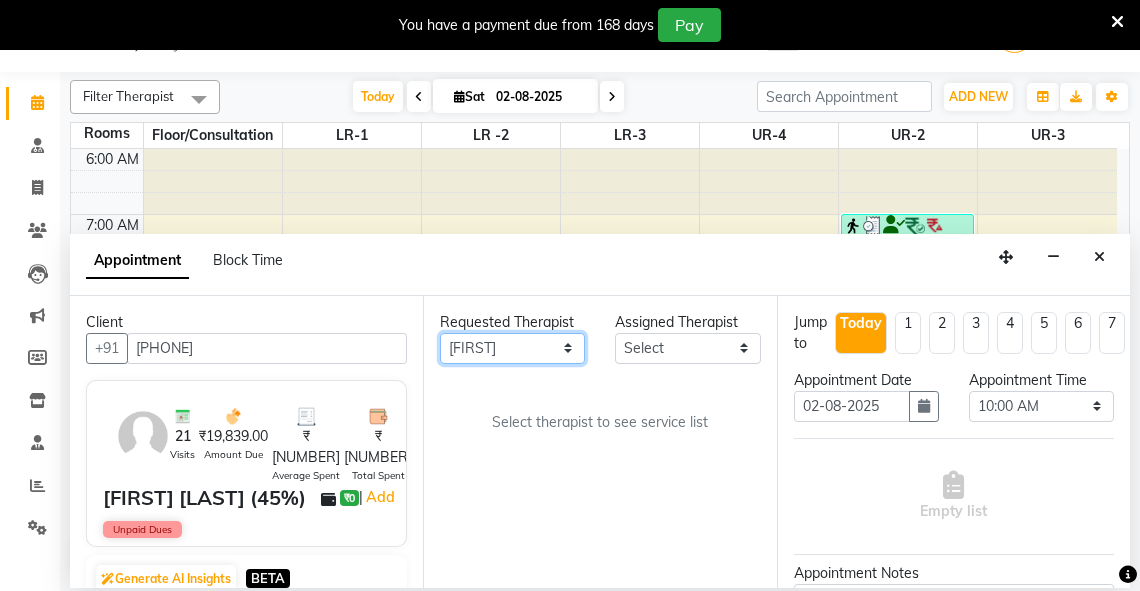click on "Any [FIRST] [FIRST] [FIRST] [FIRST] [FIRST] [FIRST] [FIRST] [FIRST] [FIRST] [FIRST] [FIRST] [FIRST] [FIRST] [FIRST] [FIRST] [FIRST] [FIRST] [FIRST] [FIRST] [FIRST]" at bounding box center (512, 348) 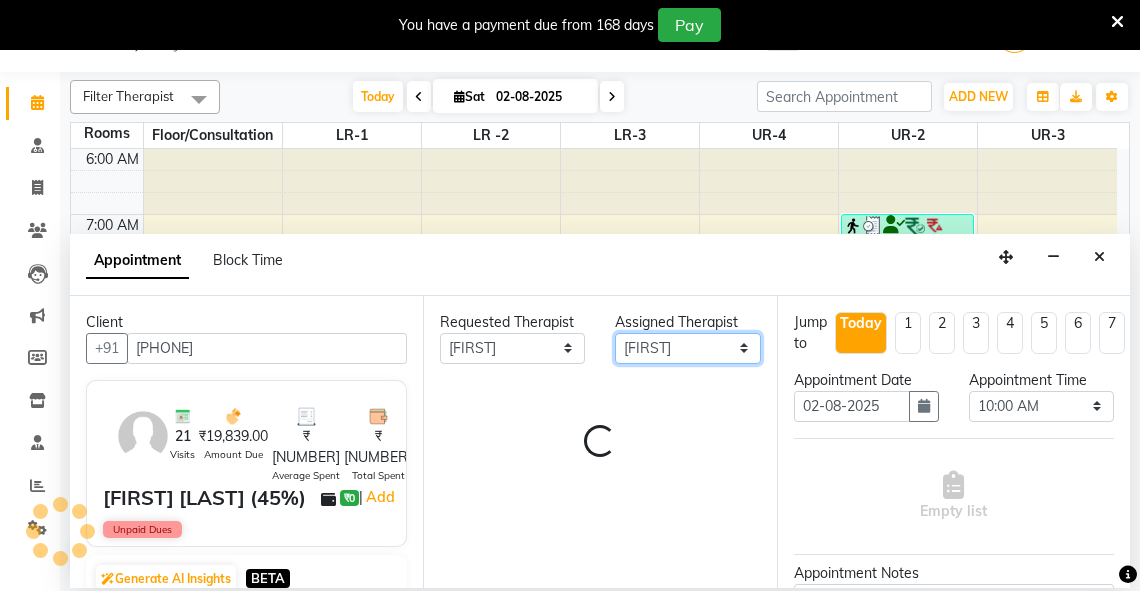 click on "Select Therapist [FIRST] [FIRST] [FIRST] [LAST] [FIRST] [FIRST] [FIRST] [FIRST] [FIRST] [FIRST] Manager  [FIRST] [FIRST] [FIRST] [FIRST] [FIRST] [FIRST] [FIRST] [FIRST] [FIRST] [FIRST] [FIRST]" at bounding box center (687, 348) 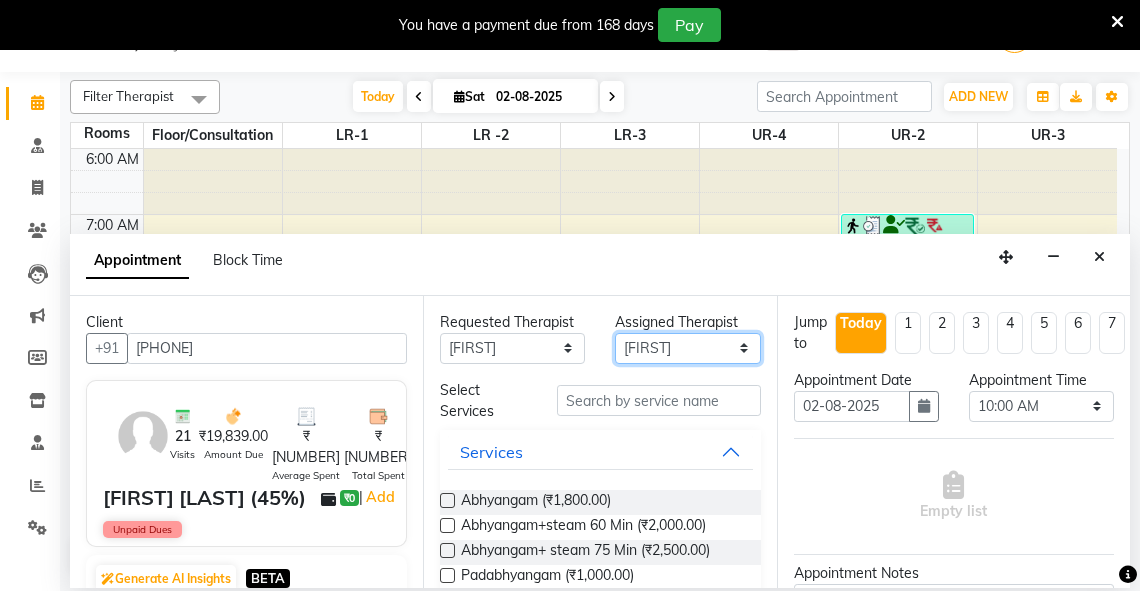 select on "81006" 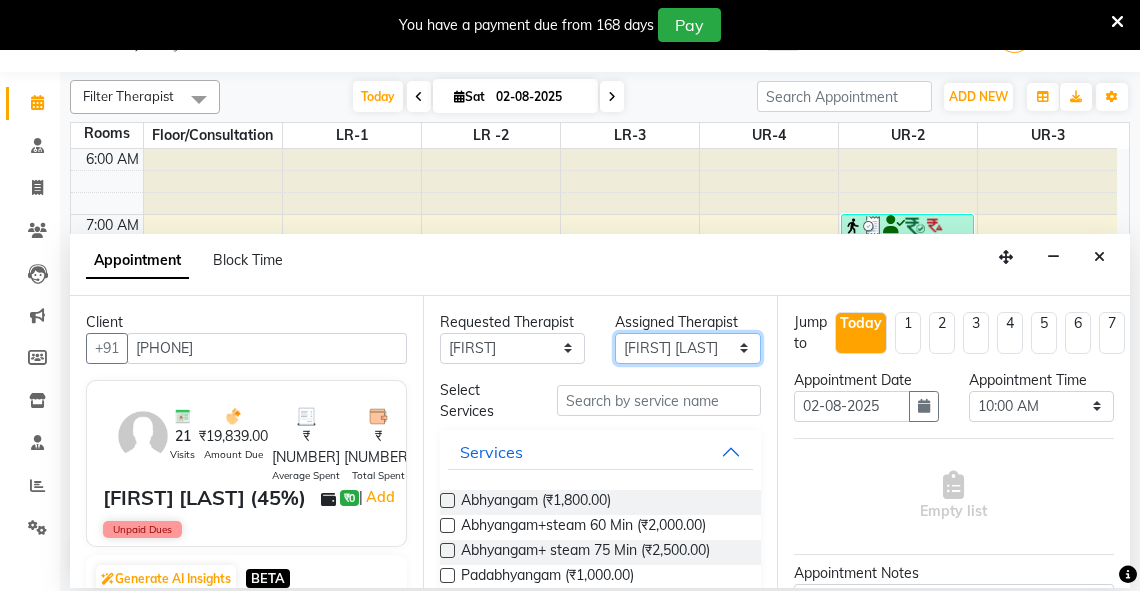 click on "Select Therapist [FIRST] [FIRST] [FIRST] [LAST] [FIRST] [FIRST] [FIRST] [FIRST] [FIRST] [FIRST] Manager  [FIRST] [FIRST] [FIRST] [FIRST] [FIRST] [FIRST] [FIRST] [FIRST] [FIRST] [FIRST] [FIRST]" at bounding box center [687, 348] 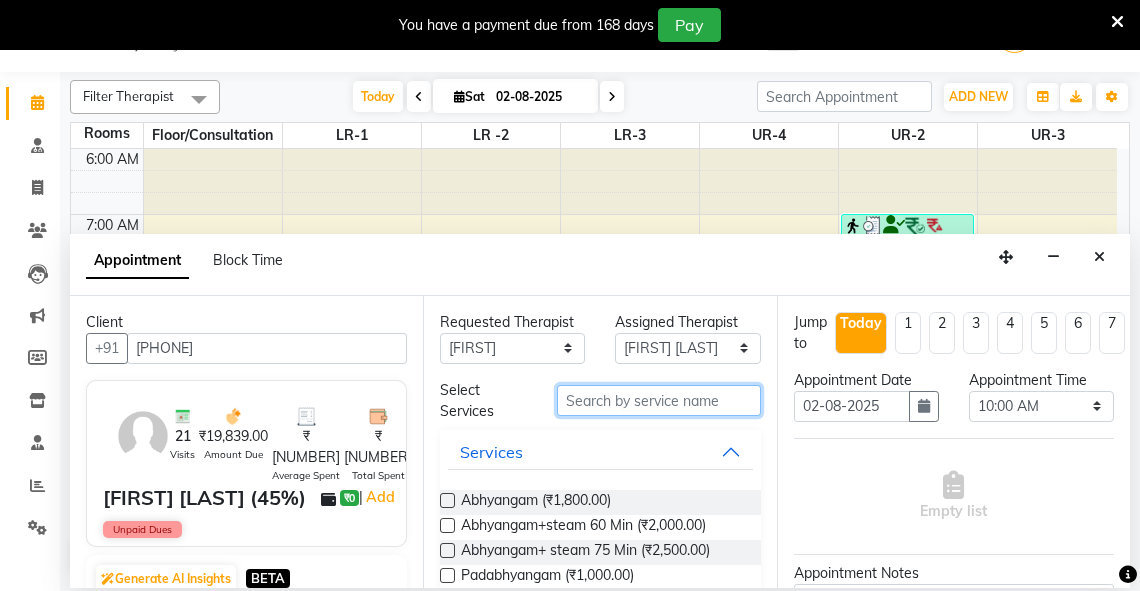 click at bounding box center (659, 400) 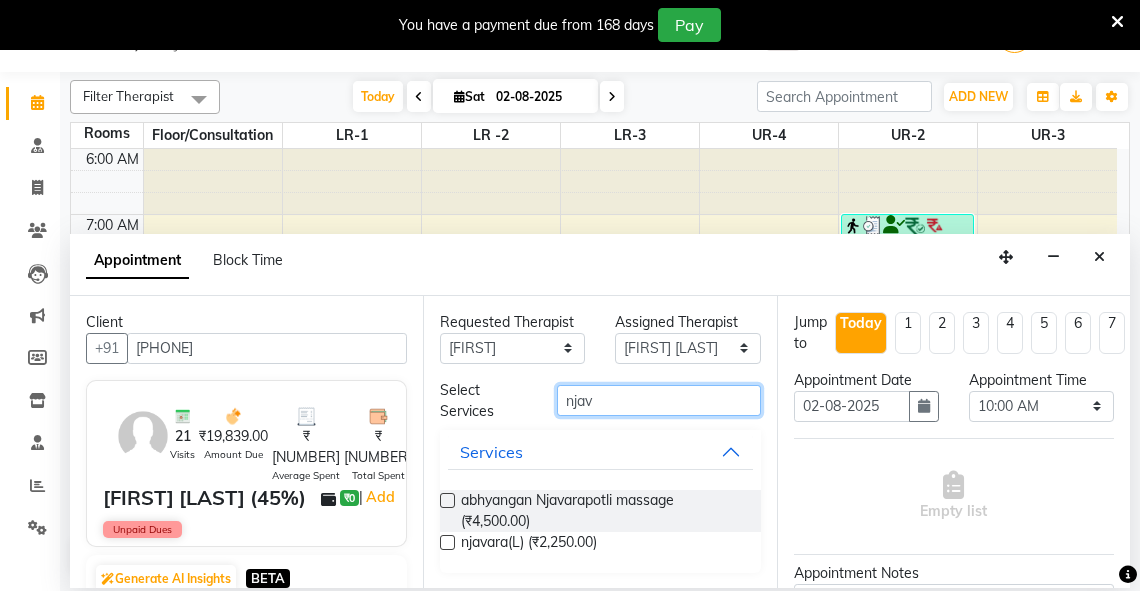 type on "njav" 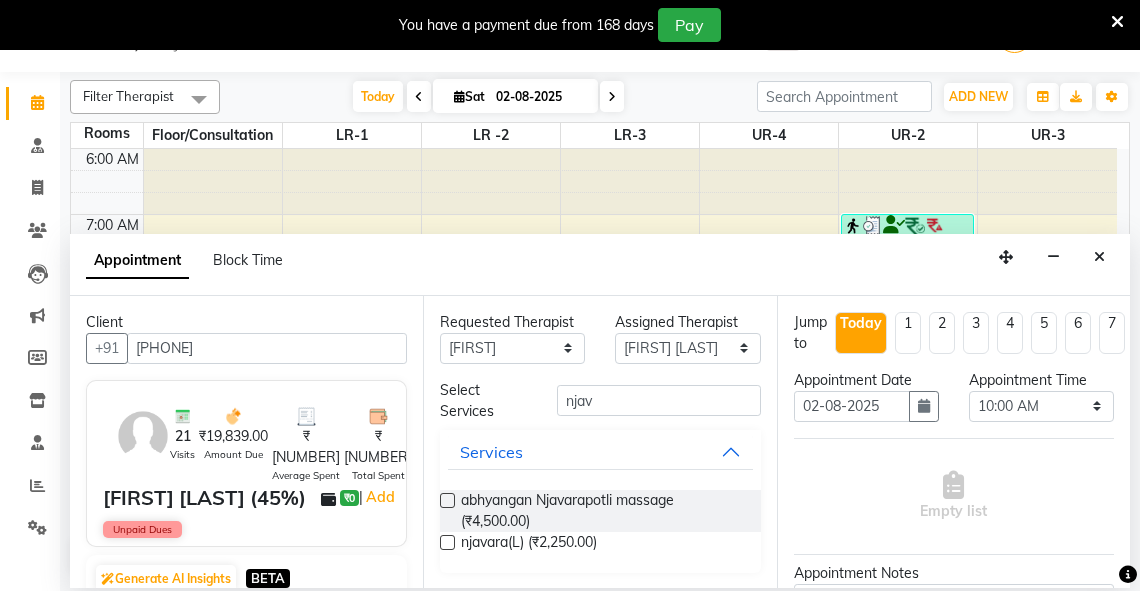 click at bounding box center [447, 500] 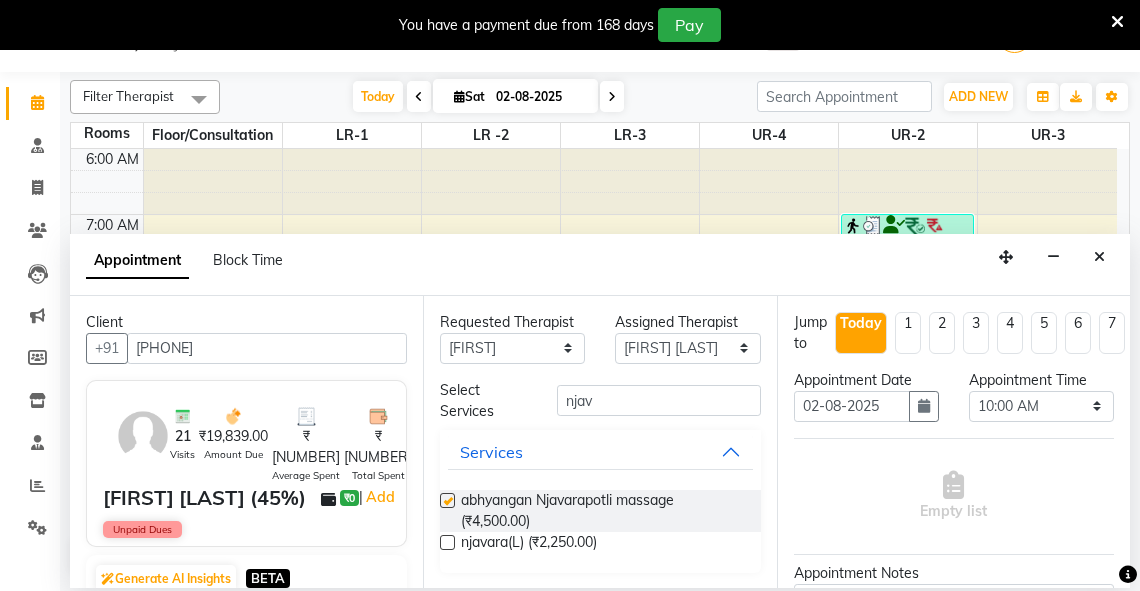 select on "2648" 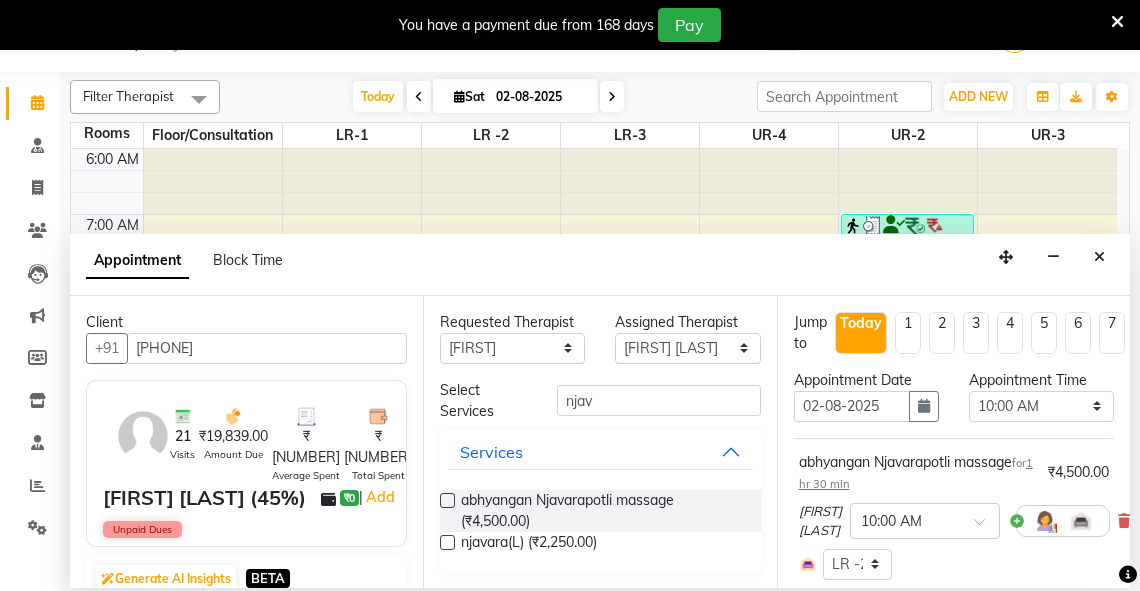 checkbox on "false" 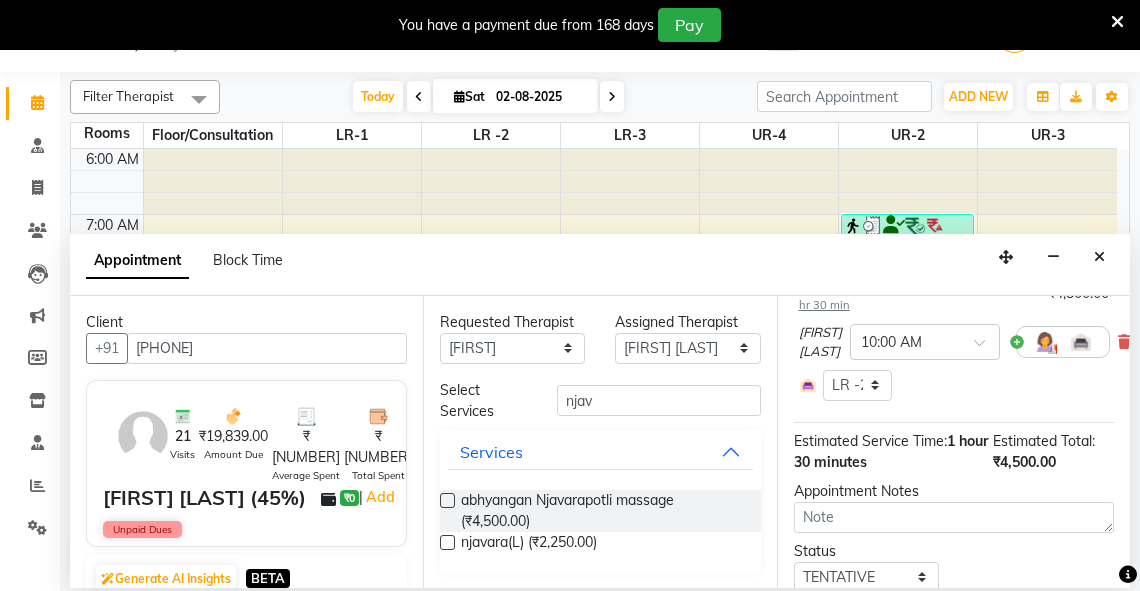 scroll, scrollTop: 337, scrollLeft: 0, axis: vertical 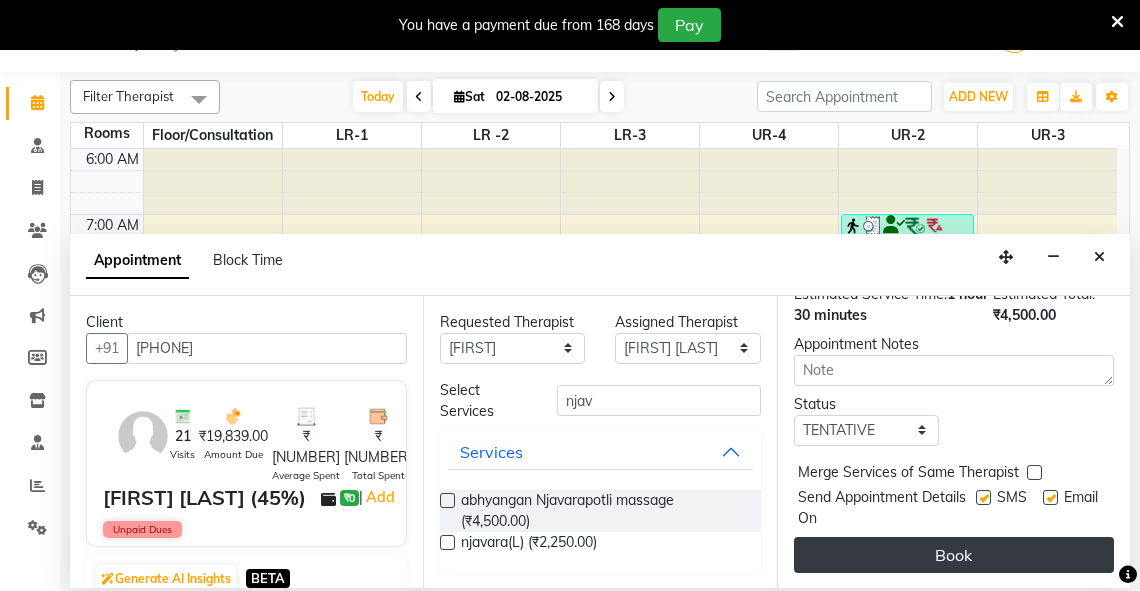 click on "Book" at bounding box center [954, 555] 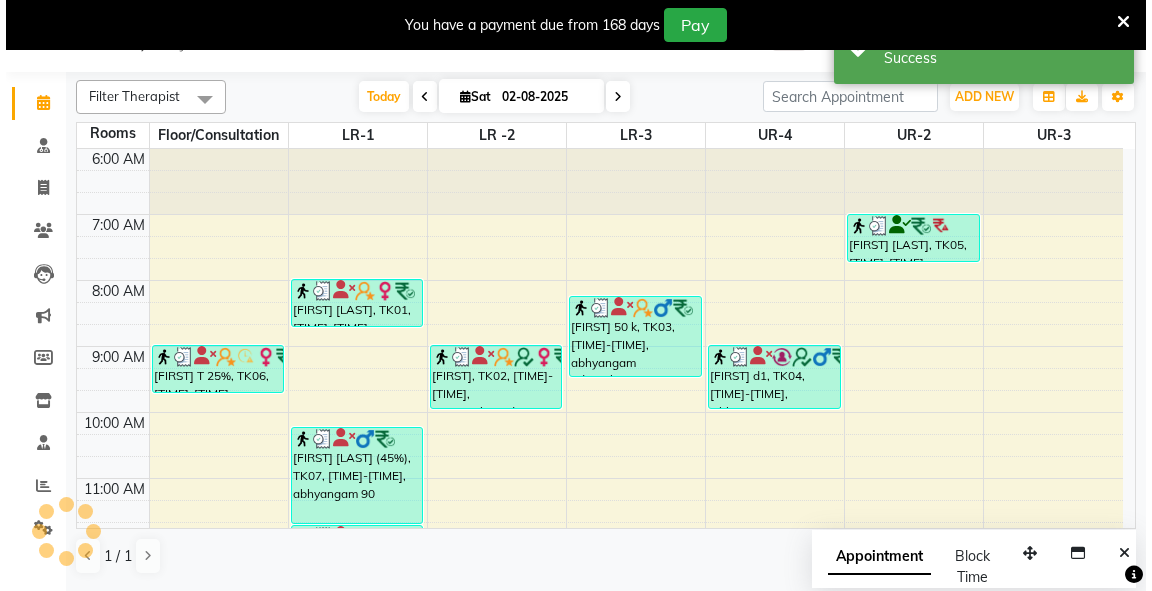scroll, scrollTop: 0, scrollLeft: 0, axis: both 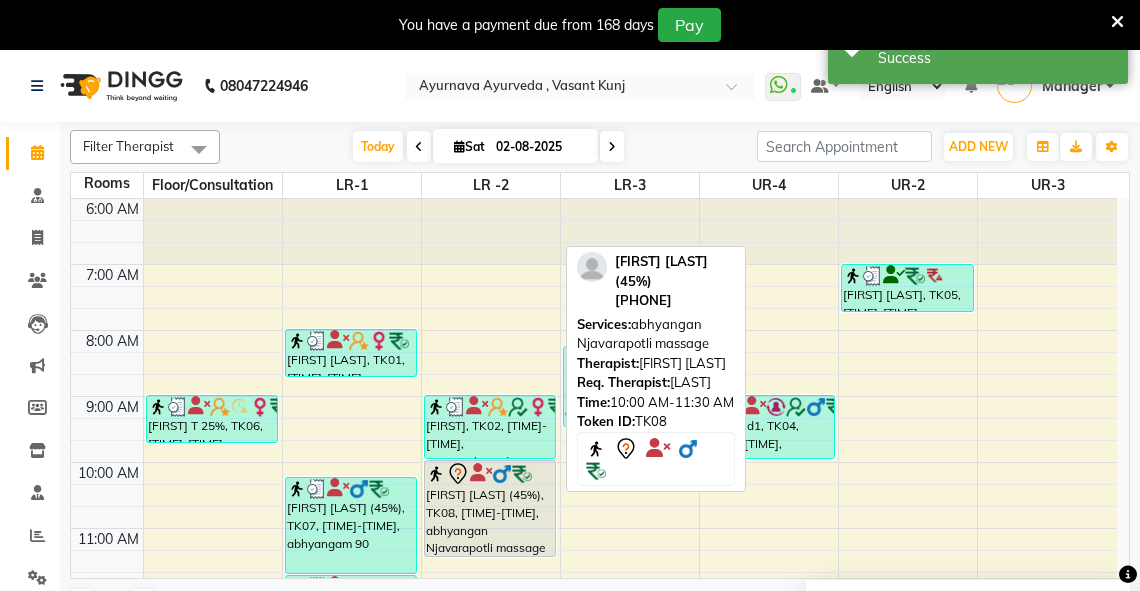 click on "[FIRST] [LAST] (45%), TK08, [TIME]-[TIME], abhyangan Njavarapotli massage" at bounding box center (490, 508) 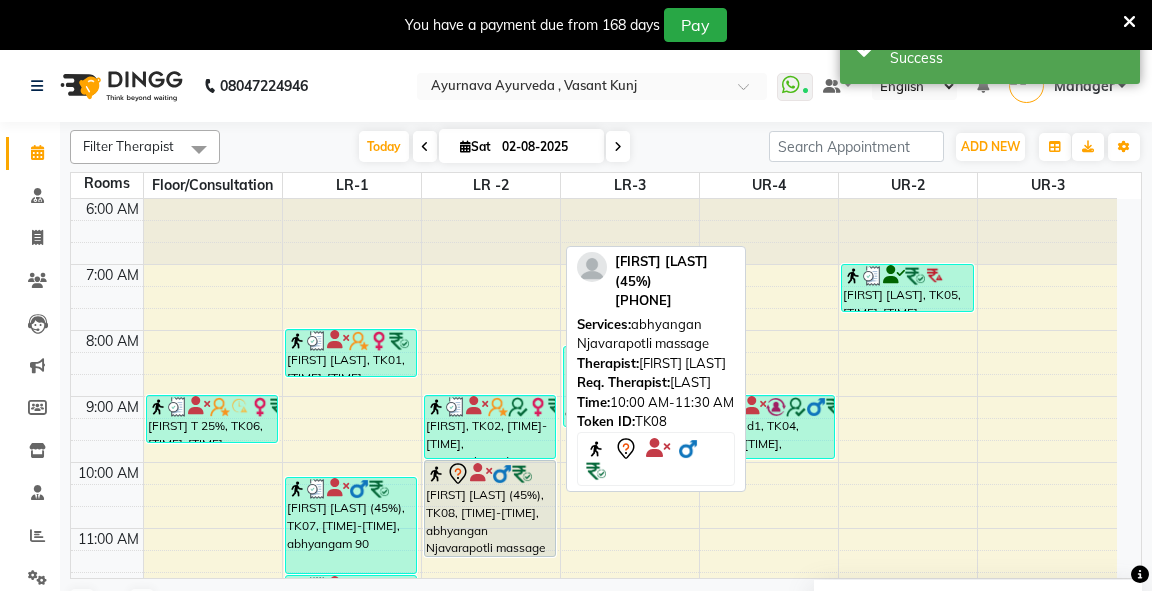 select on "7" 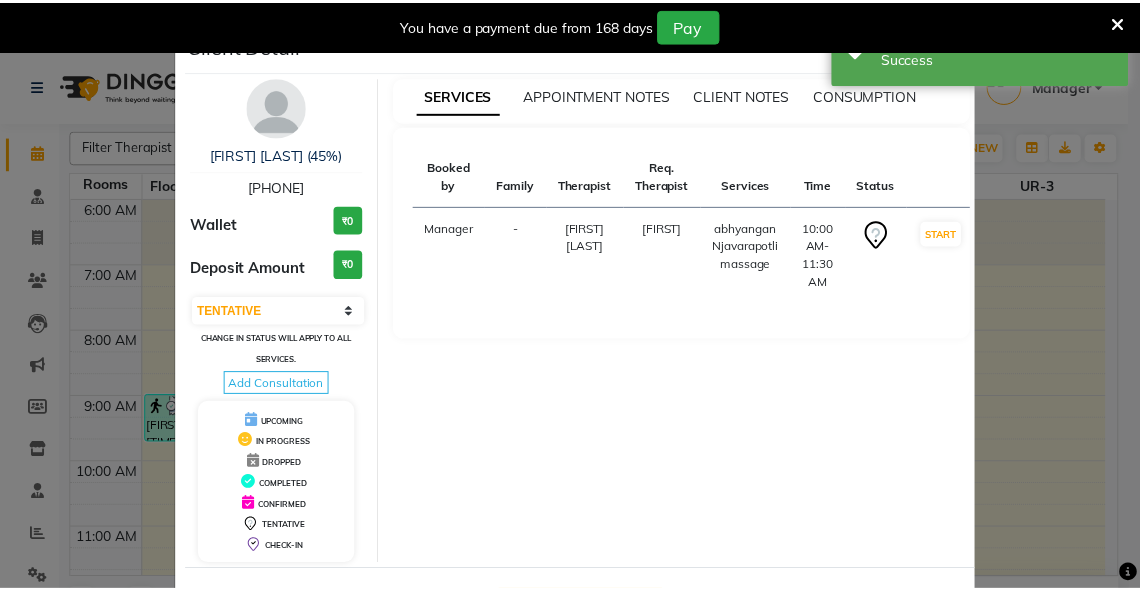 scroll, scrollTop: 78, scrollLeft: 0, axis: vertical 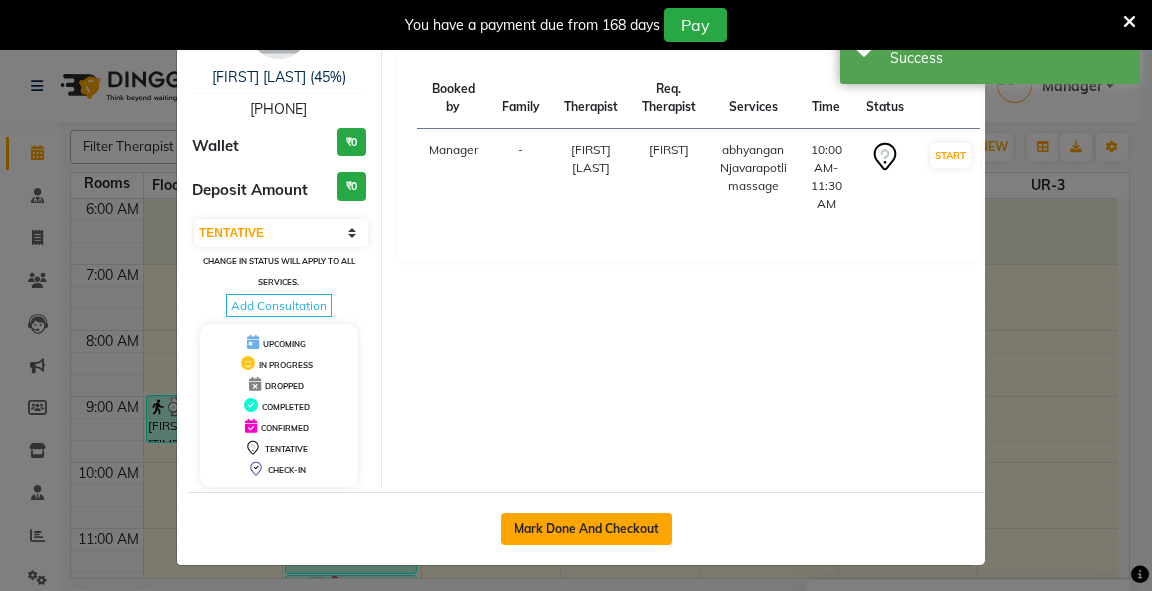 click on "Mark Done And Checkout" 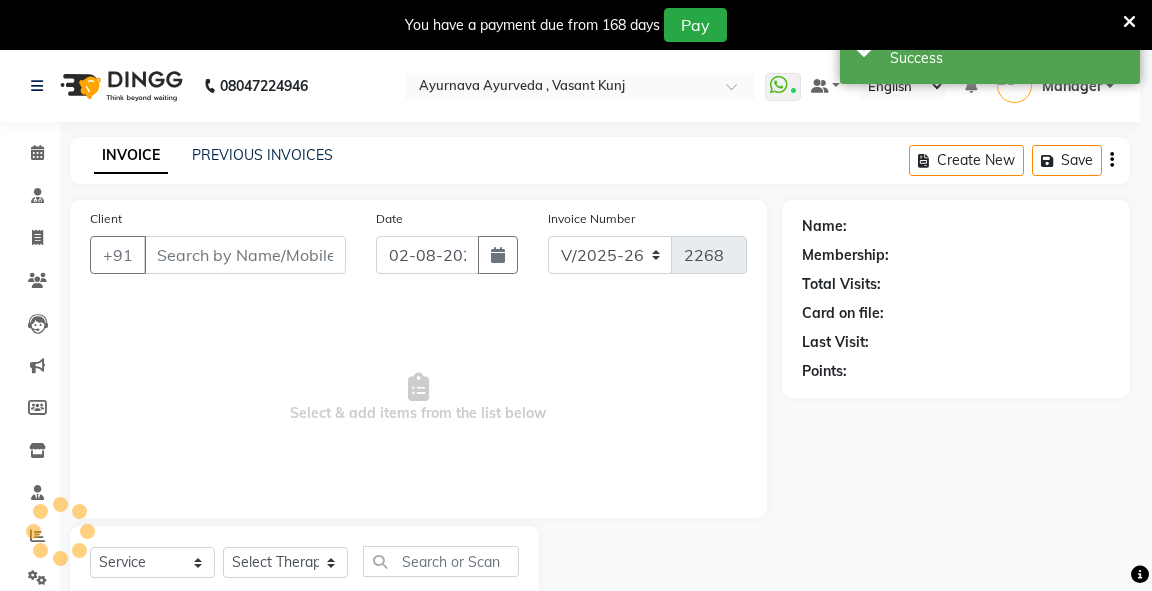 select on "3" 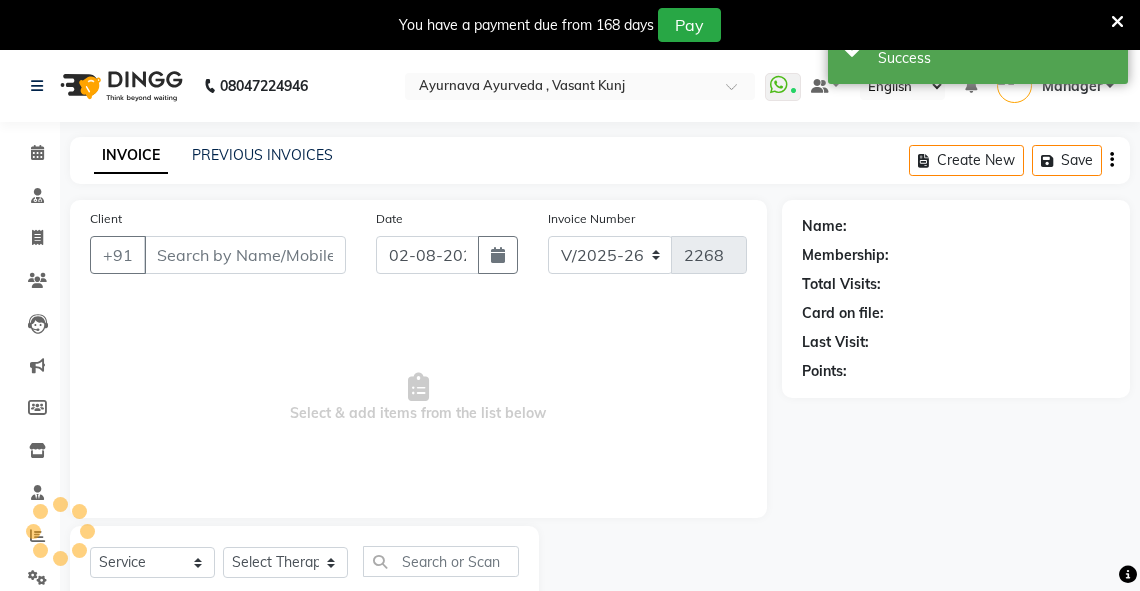 type on "[PHONE]" 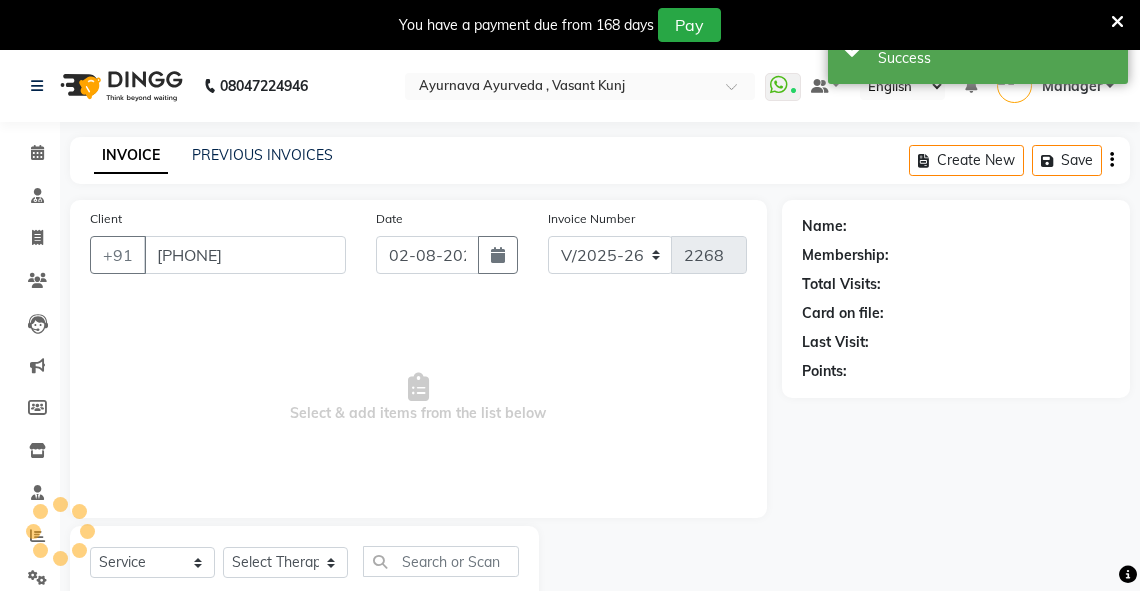 select on "81006" 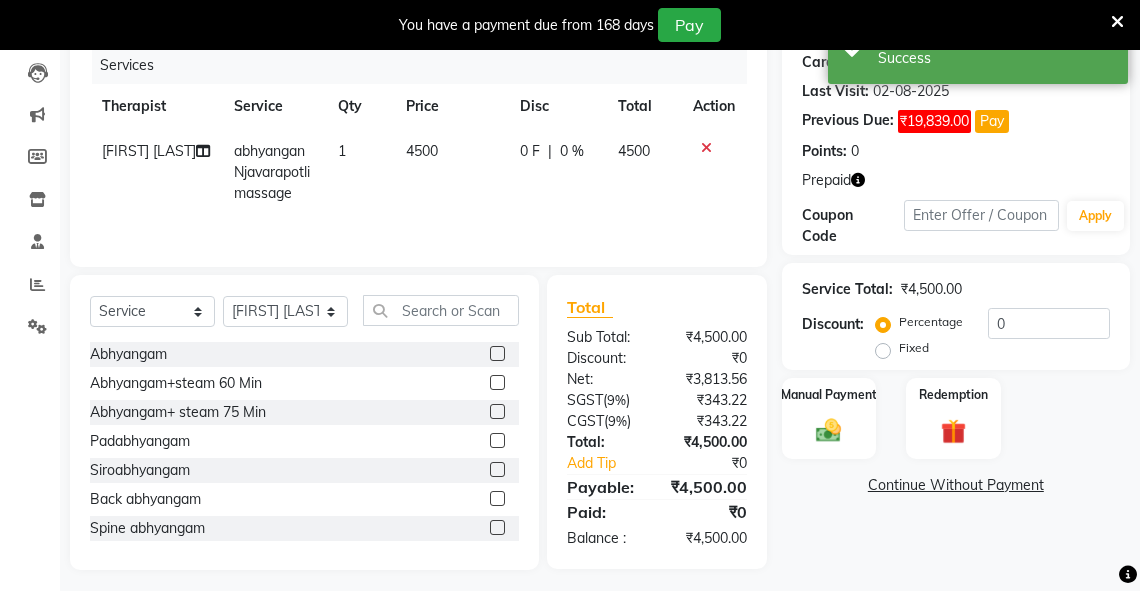 scroll, scrollTop: 254, scrollLeft: 0, axis: vertical 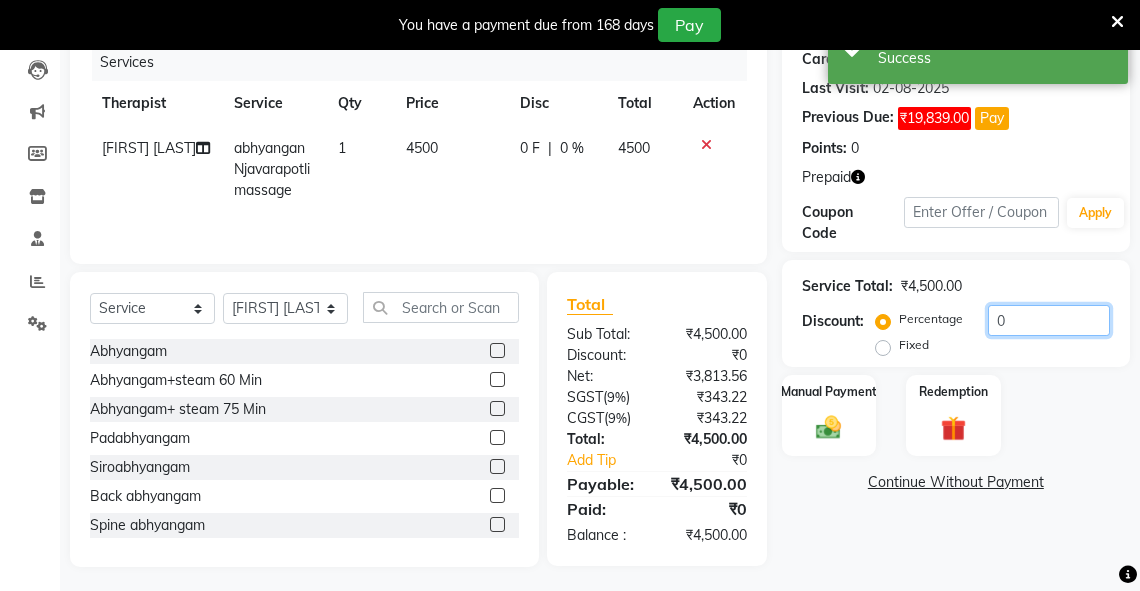 drag, startPoint x: 1022, startPoint y: 317, endPoint x: 939, endPoint y: 333, distance: 84.5281 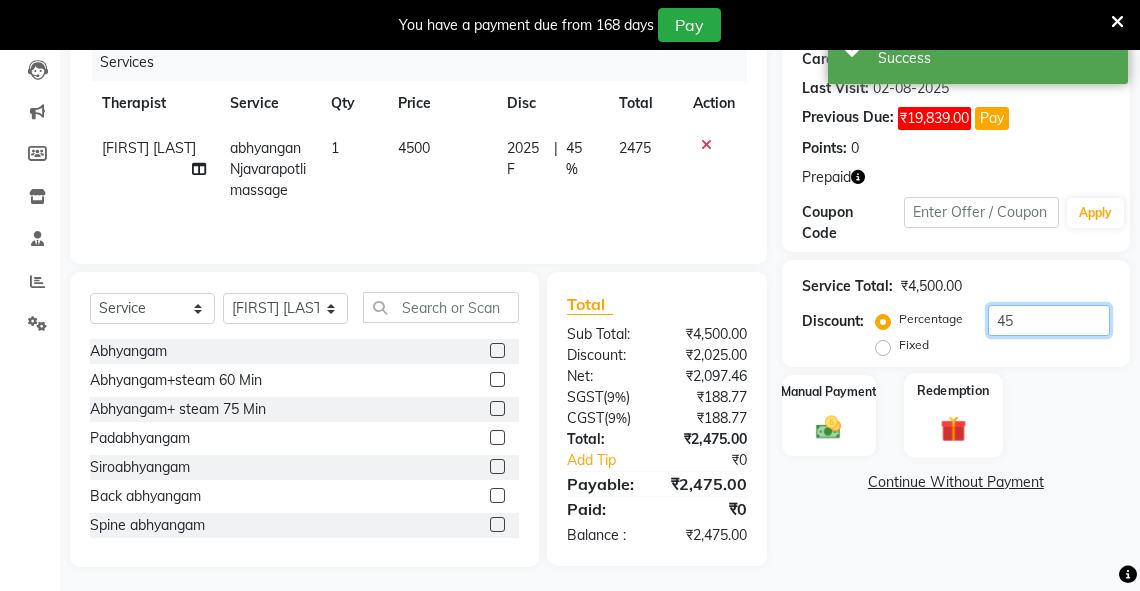 type on "45" 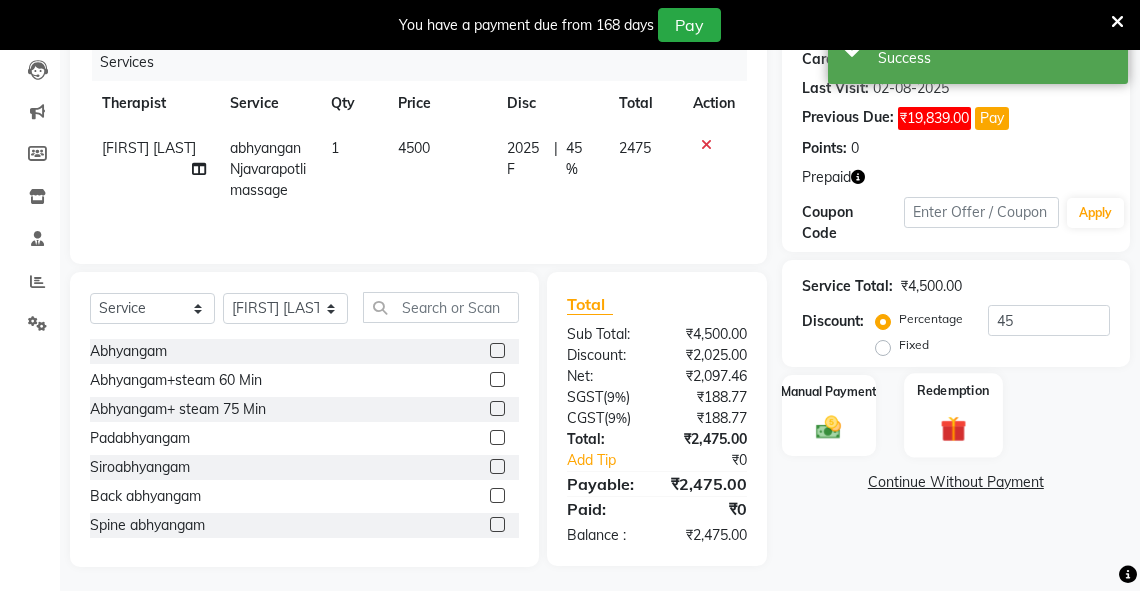 click 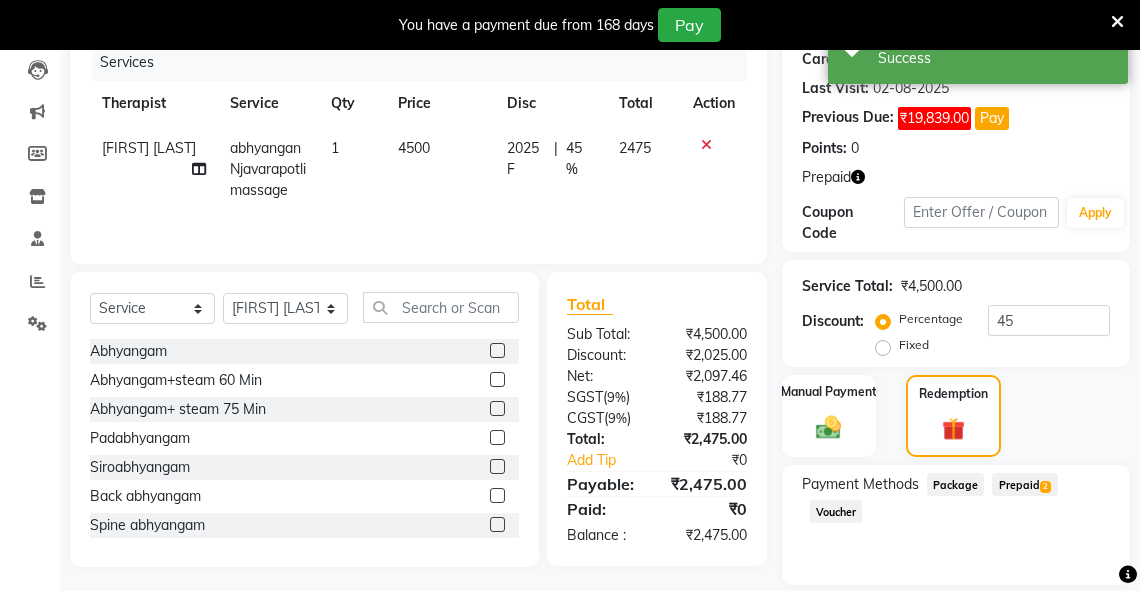 scroll, scrollTop: 318, scrollLeft: 0, axis: vertical 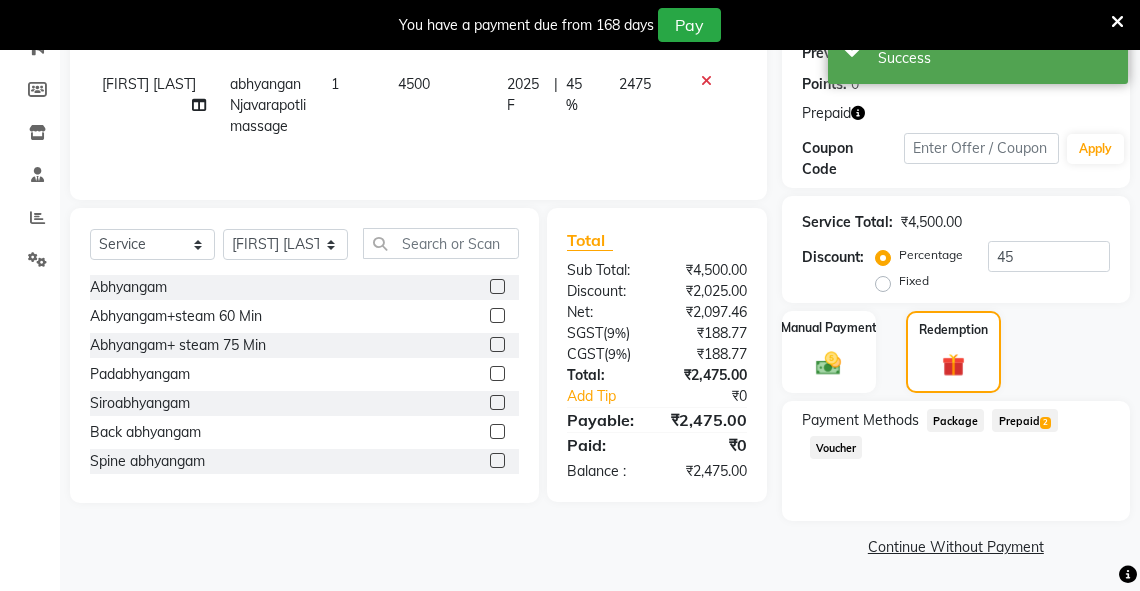 click on "Prepaid  2" 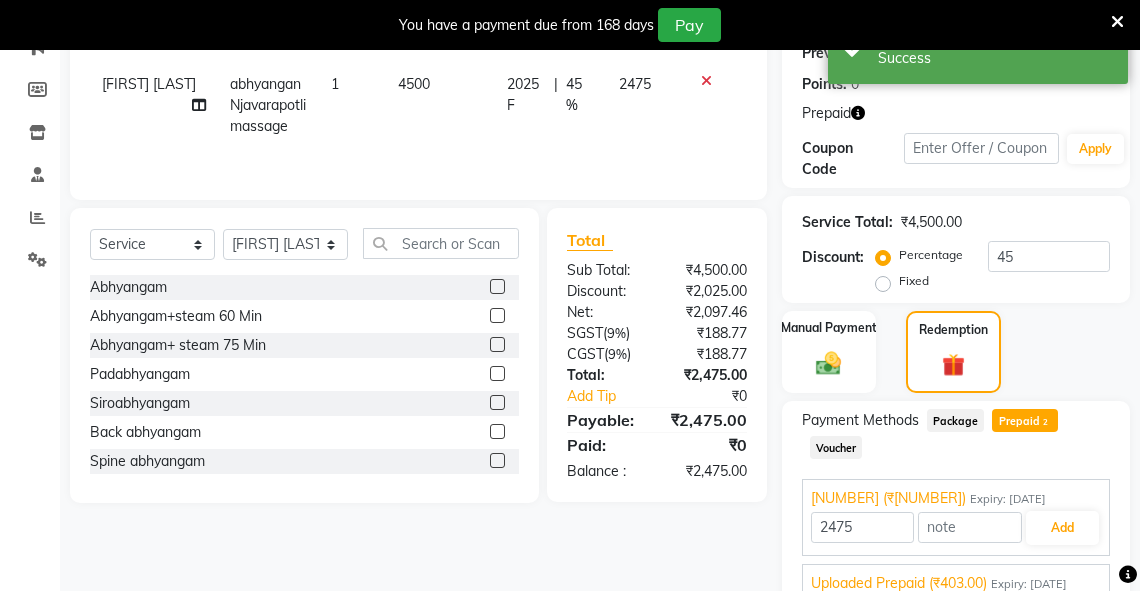 scroll, scrollTop: 408, scrollLeft: 0, axis: vertical 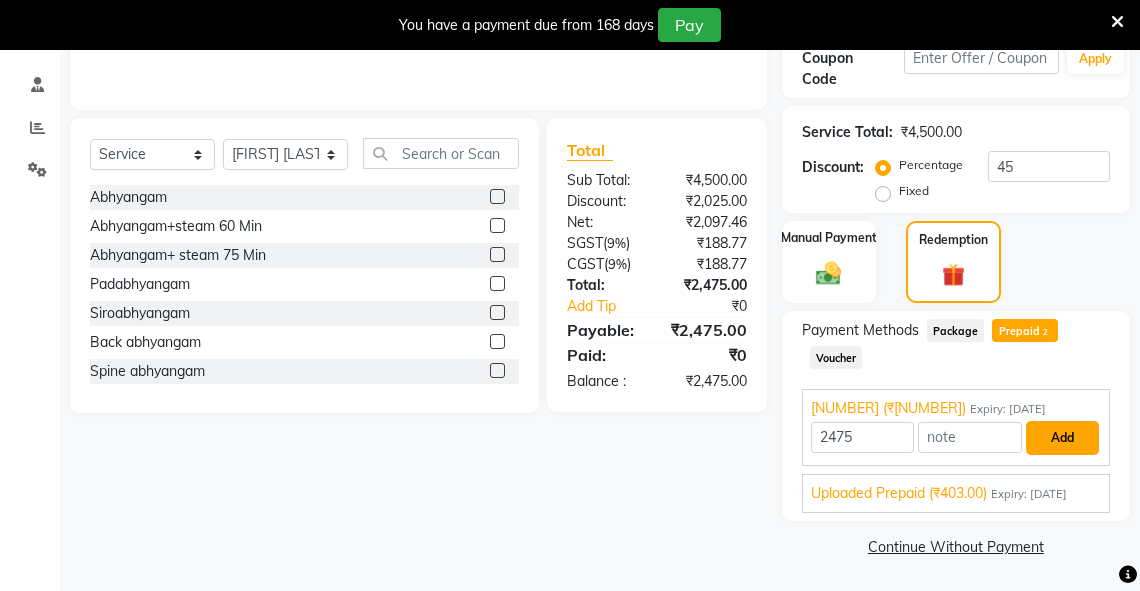 click on "Add" at bounding box center [1062, 438] 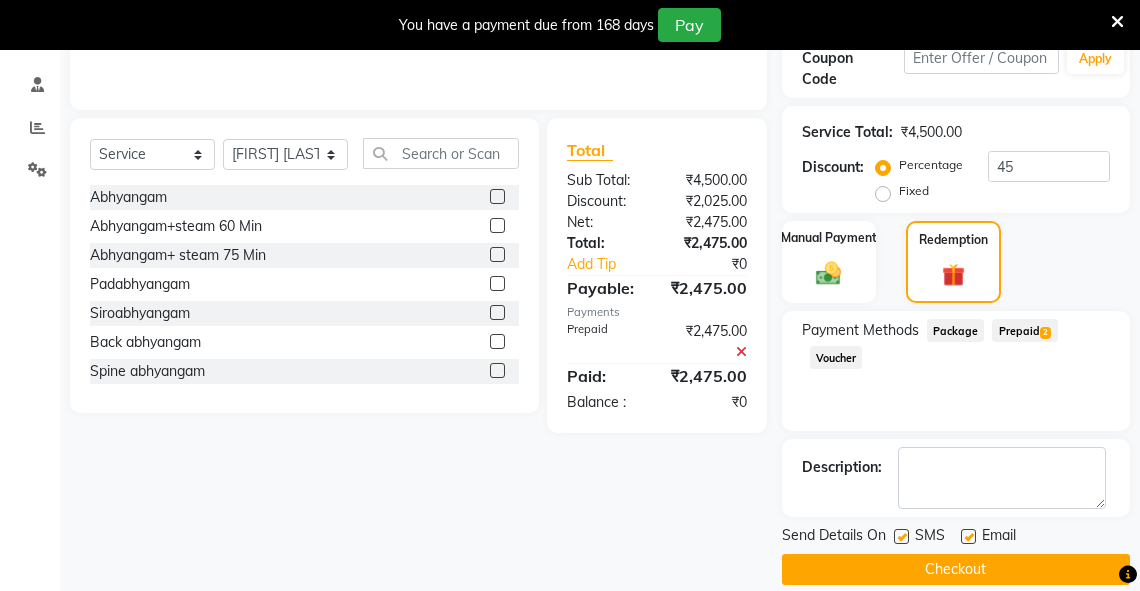scroll, scrollTop: 430, scrollLeft: 0, axis: vertical 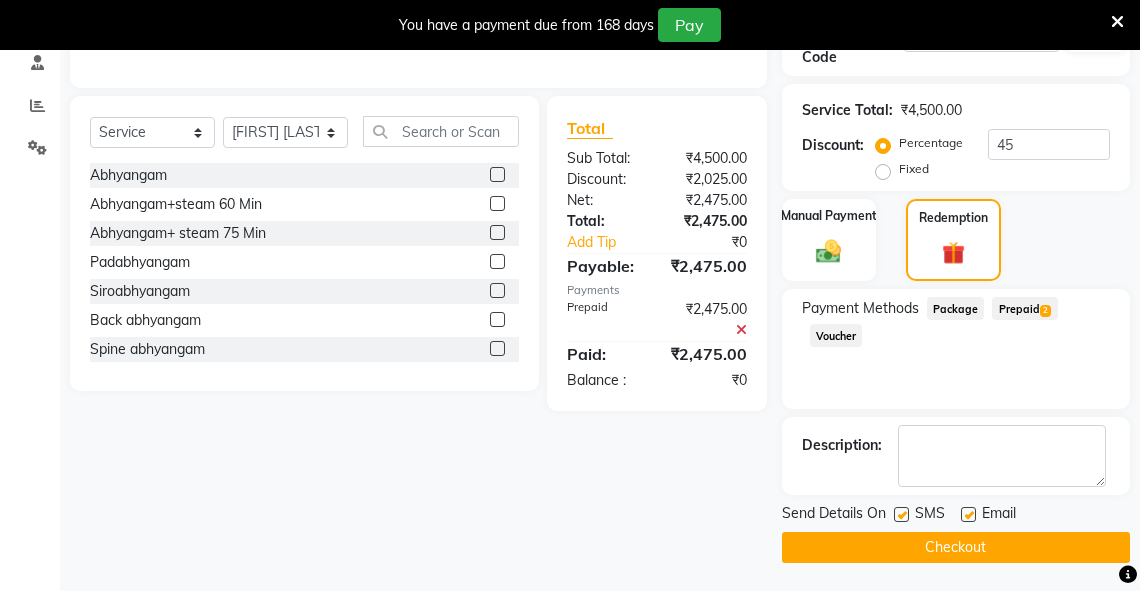 click on "Checkout" 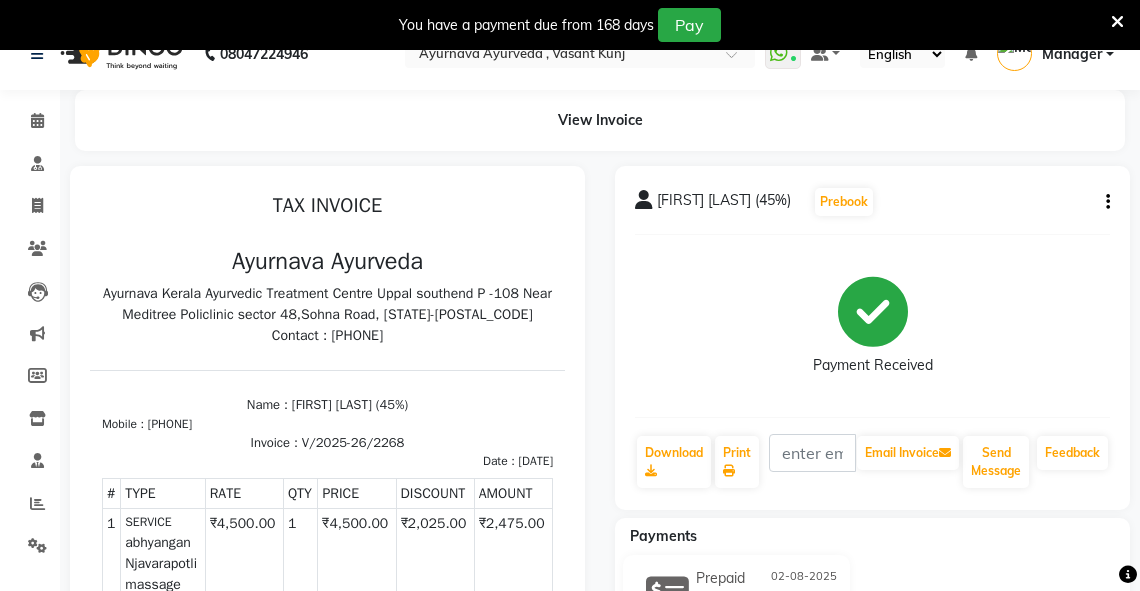 scroll, scrollTop: 0, scrollLeft: 0, axis: both 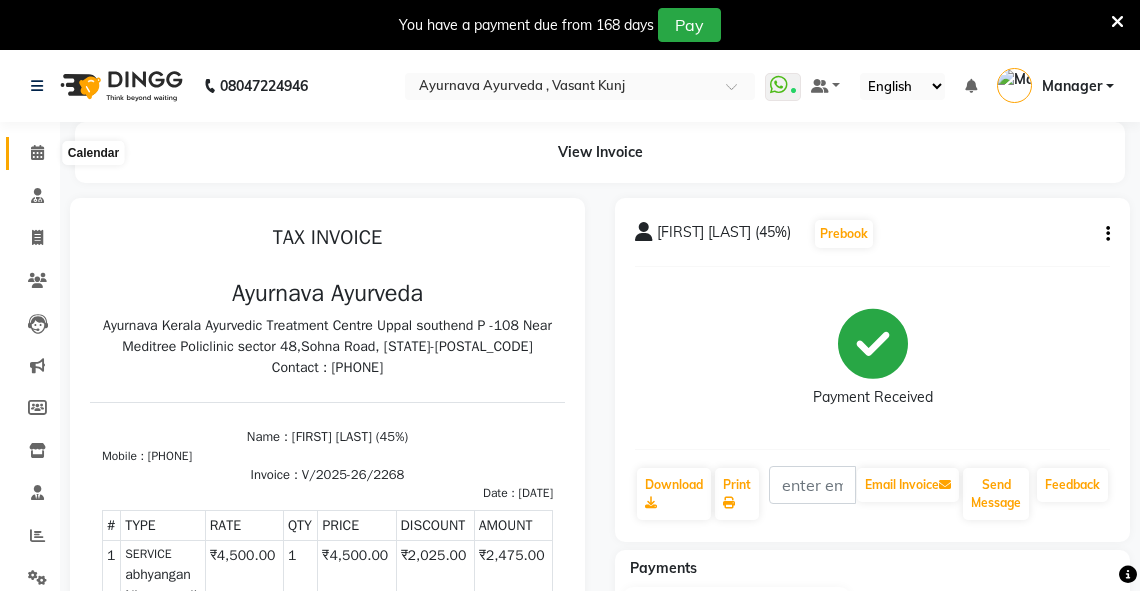 click 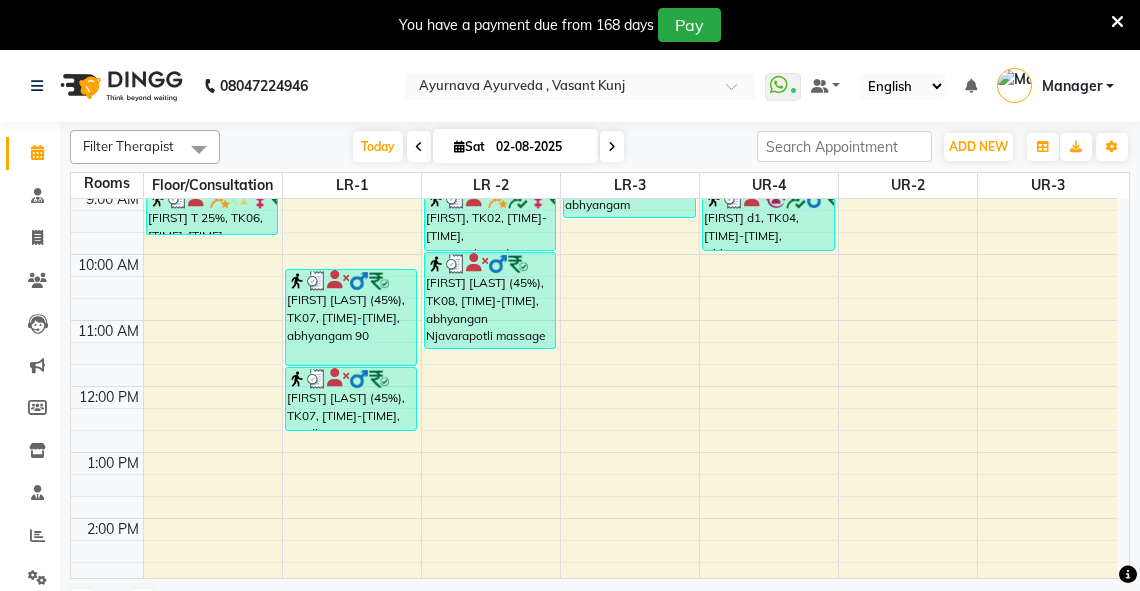 scroll, scrollTop: 197, scrollLeft: 0, axis: vertical 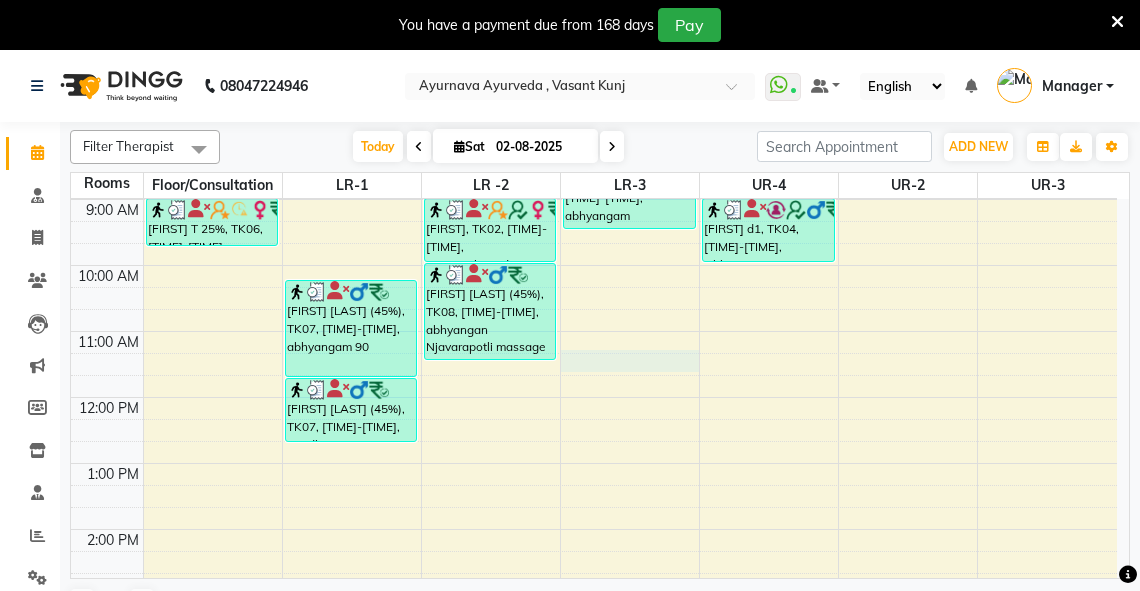 click on "6:00 AM 7:00 AM 8:00 AM 9:00 AM 10:00 AM 11:00 AM 12:00 PM 1:00 PM 2:00 PM 3:00 PM 4:00 PM 5:00 PM 6:00 PM 7:00 PM 8:00 PM [FIRST] T 25%, TK06, [TIME]-[TIME], abhyangam(L)+Potli(L) [FIRST] [FIRST], TK01, [TIME]-[TIME], Abhyangam [FIRST] [LAST] (45%), TK07, [TIME]-[TIME], abhyangam 90 [FIRST] [LAST] (45%), TK07, [TIME]-[TIME], Sirodhara [FIRST], TK02, [TIME]-[TIME], Patrapotliswedam [FIRST] 50 k, TK03, [TIME]-[TIME], abhyangam udwarthanam STEAM [FIRST] d1, TK04, [TIME]-[TIME], Abhyangam+steam 60 Min [FIRST] [LAST], TK05, [TIME]-[TIME], Abhyangam" at bounding box center (594, 496) 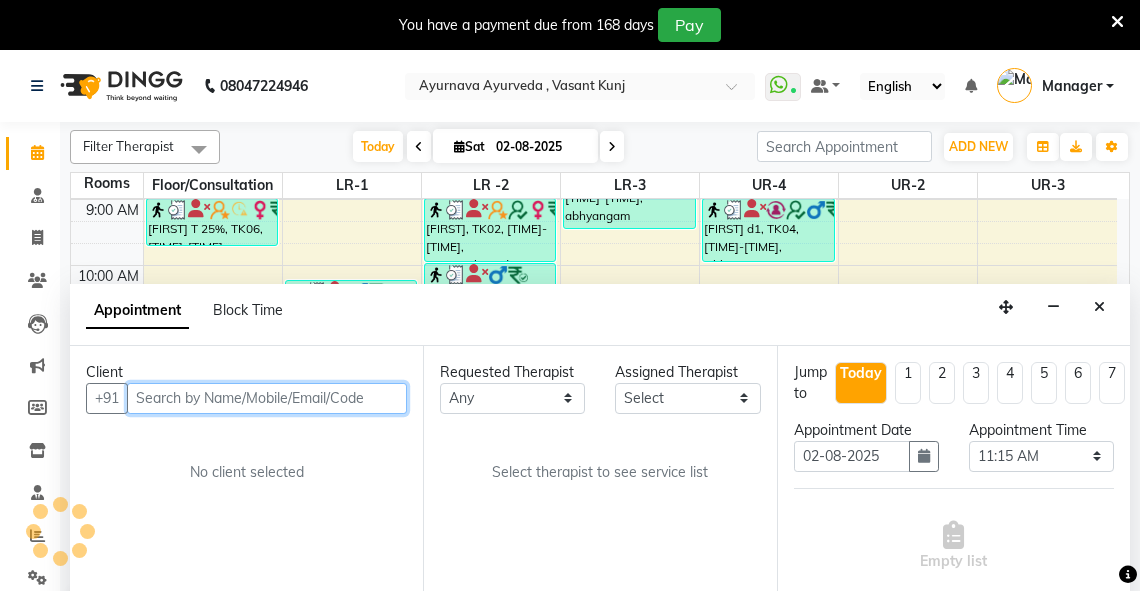 scroll, scrollTop: 50, scrollLeft: 0, axis: vertical 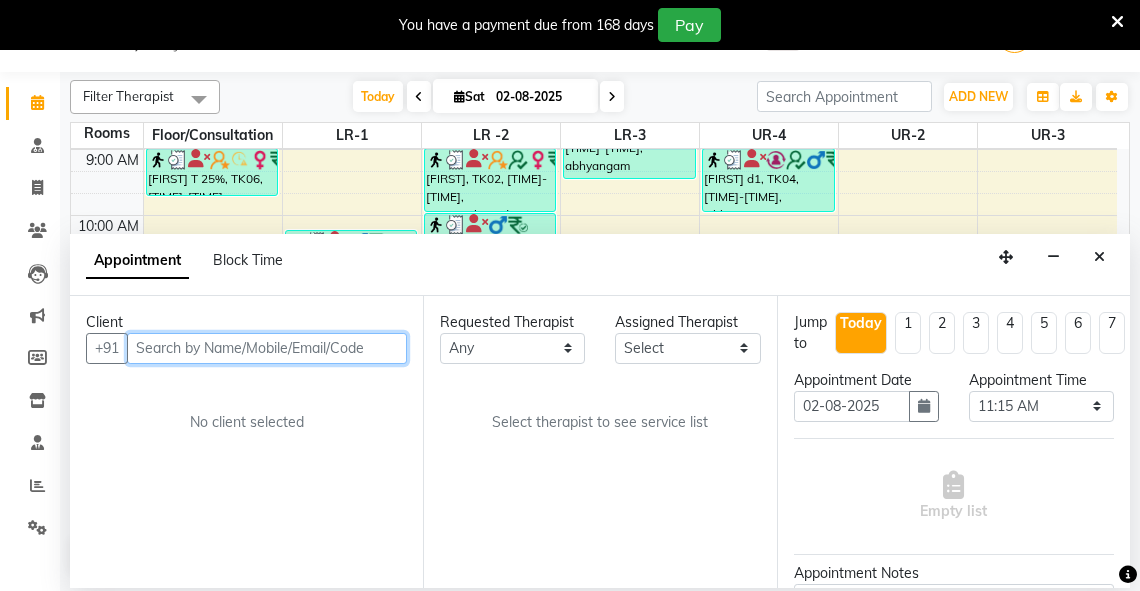 click at bounding box center (267, 348) 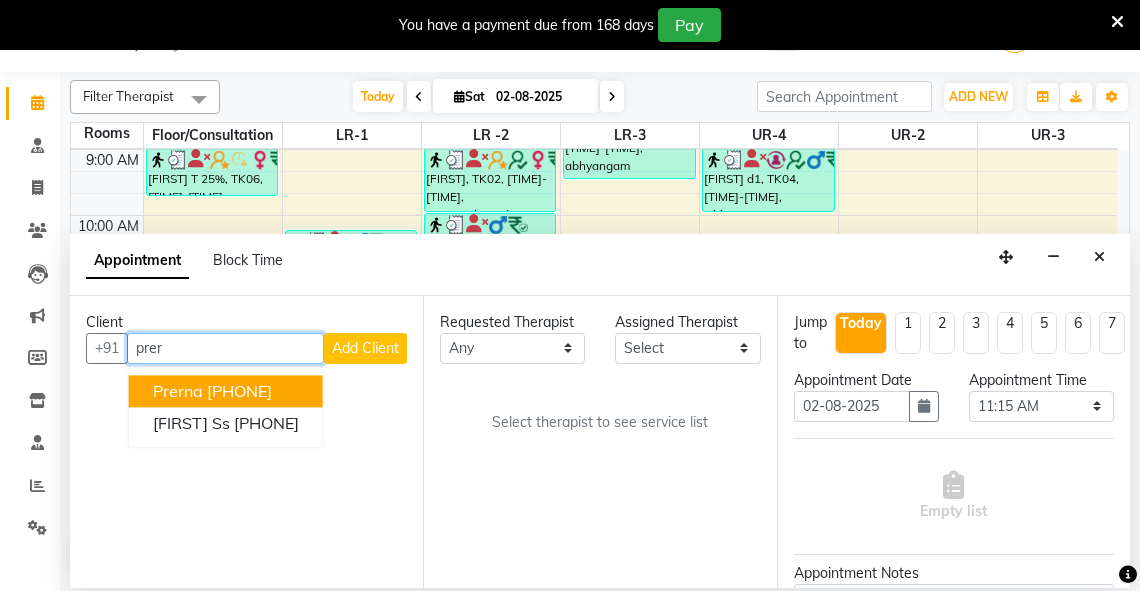 drag, startPoint x: 239, startPoint y: 391, endPoint x: 305, endPoint y: 378, distance: 67.26812 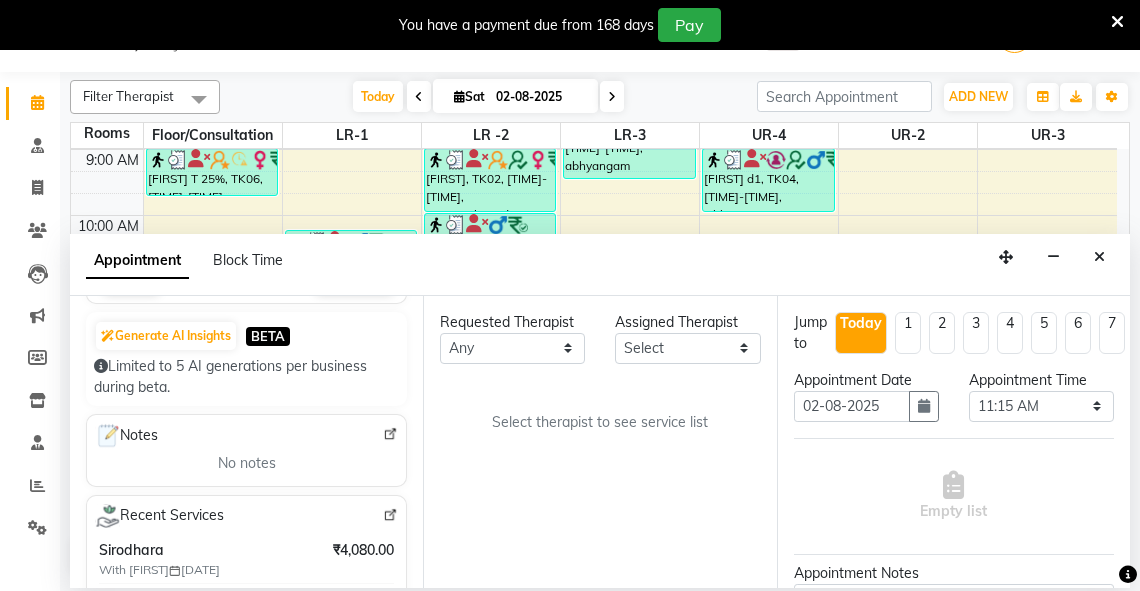 scroll, scrollTop: 336, scrollLeft: 0, axis: vertical 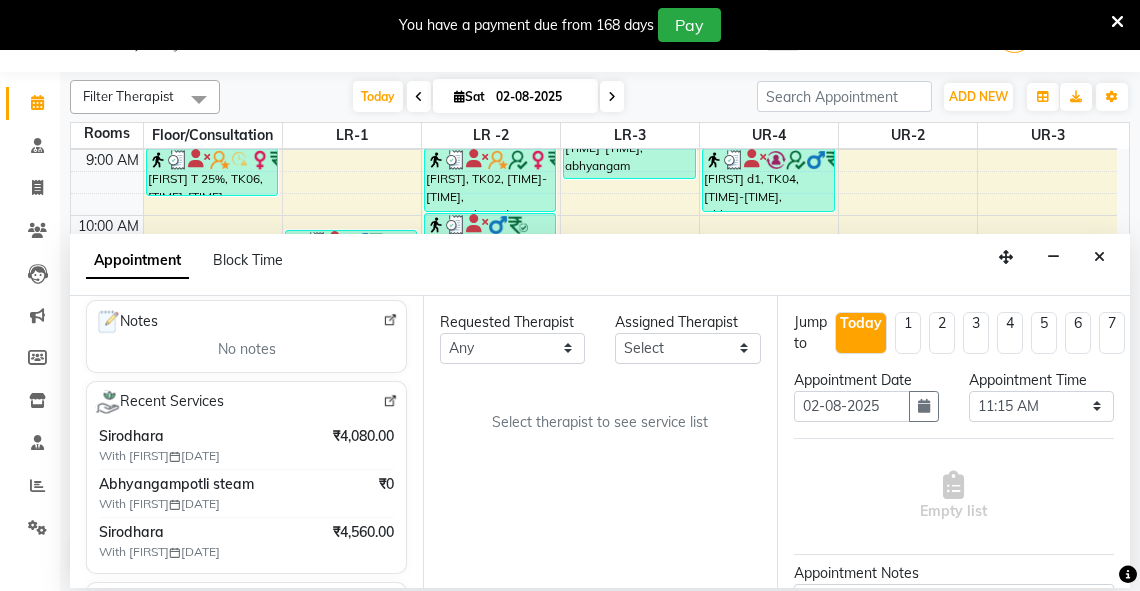 type on "[PHONE]" 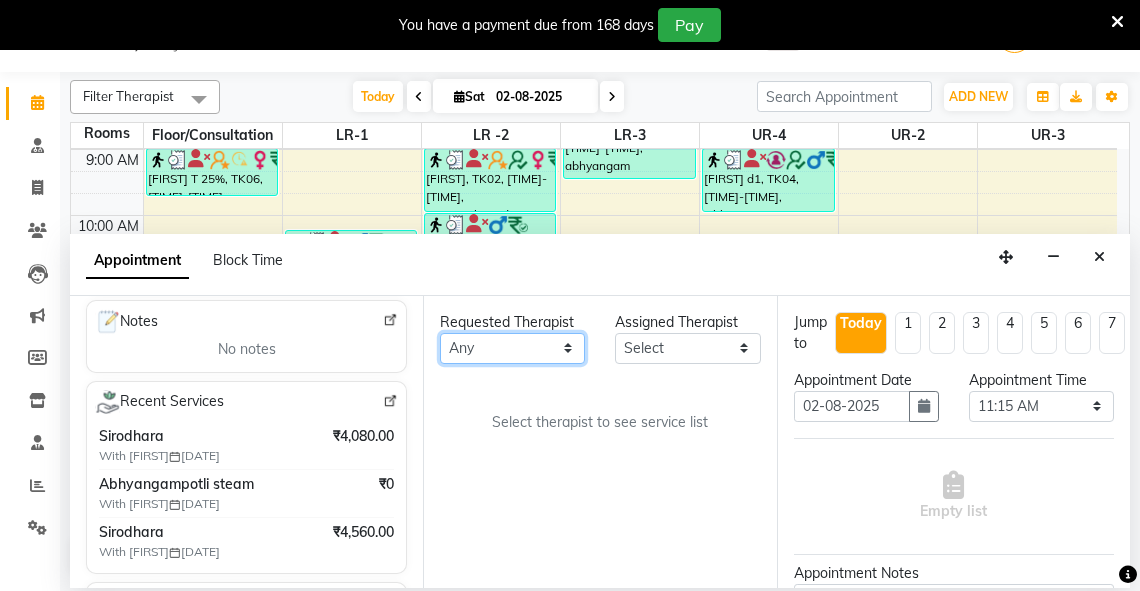 click on "Any [FIRST] [FIRST] [FIRST] [FIRST] [FIRST] [FIRST] [FIRST] [FIRST] [FIRST] [FIRST] [FIRST] [FIRST] [FIRST] [FIRST] [FIRST] [FIRST] [FIRST] [FIRST] [FIRST] [FIRST]" at bounding box center (512, 348) 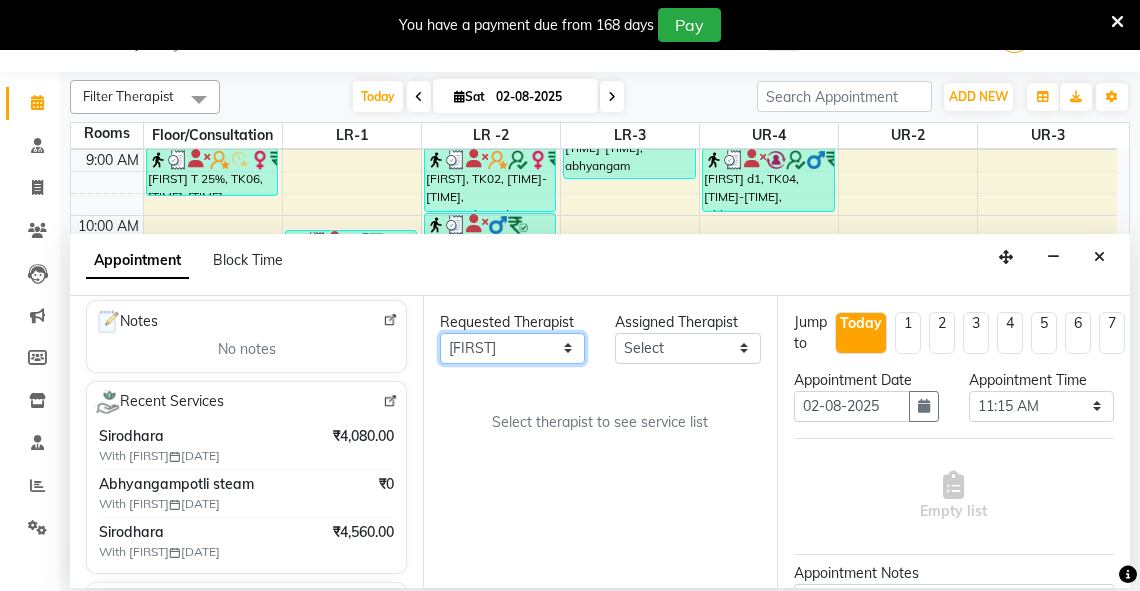 click on "Any [FIRST] [FIRST] [FIRST] [FIRST] [FIRST] [FIRST] [FIRST] [FIRST] [FIRST] [FIRST] [FIRST] [FIRST] [FIRST] [FIRST] [FIRST] [FIRST] [FIRST] [FIRST] [FIRST] [FIRST]" at bounding box center [512, 348] 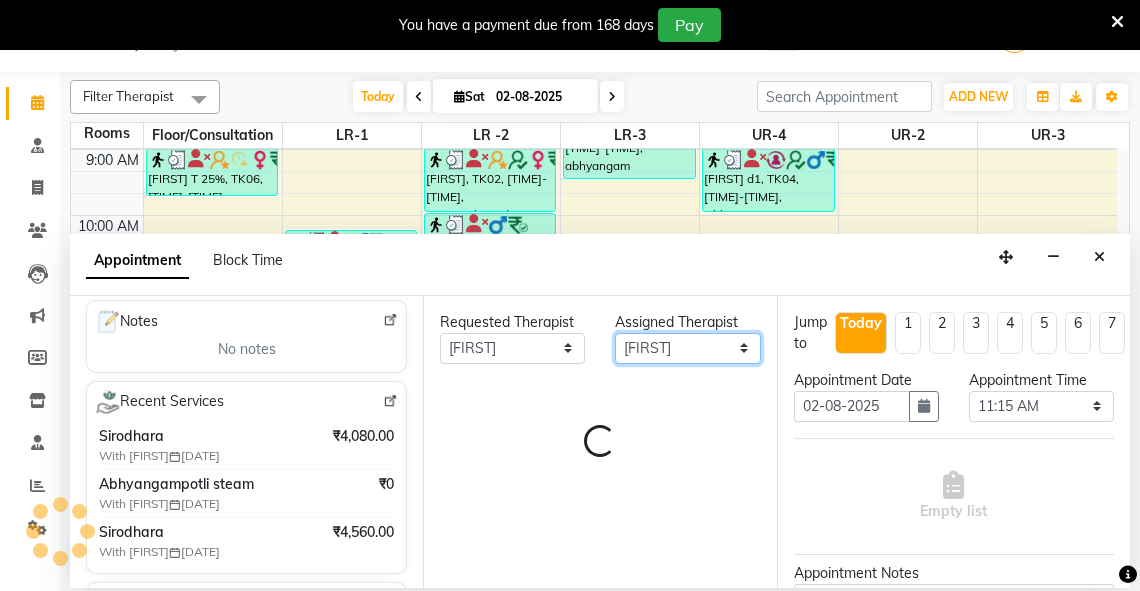 drag, startPoint x: 669, startPoint y: 346, endPoint x: 666, endPoint y: 333, distance: 13.341664 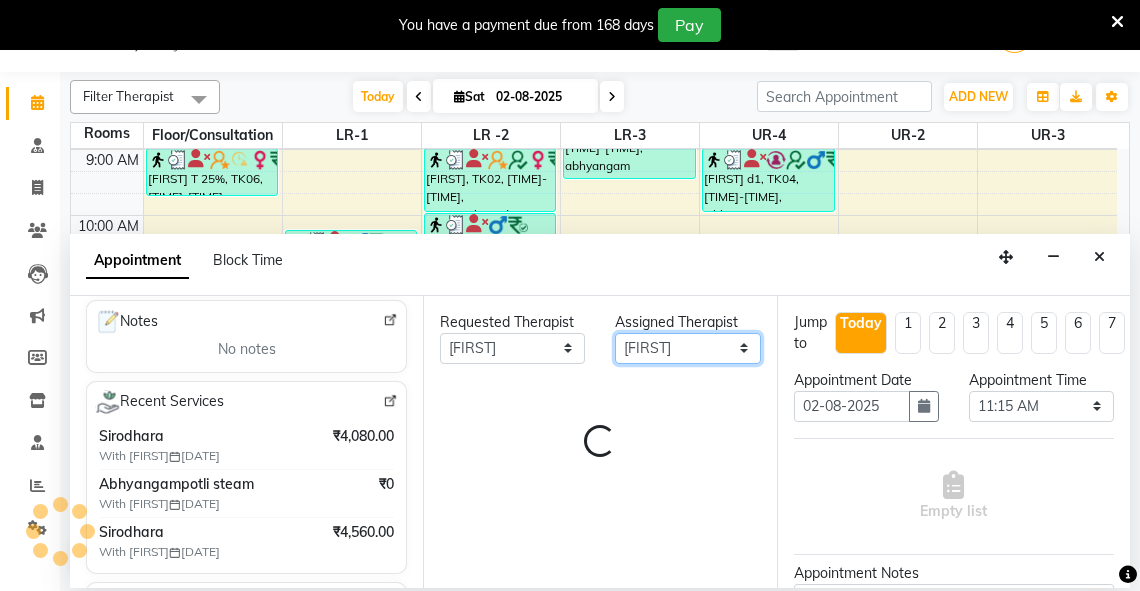 click on "Select Therapist [FIRST] [FIRST] [FIRST] [LAST] [FIRST] [FIRST] [FIRST] [FIRST] [FIRST] [FIRST] Manager  [FIRST] [FIRST] [FIRST] [FIRST] [FIRST] [FIRST] [FIRST] [FIRST] [FIRST] [FIRST] [FIRST]" at bounding box center (687, 348) 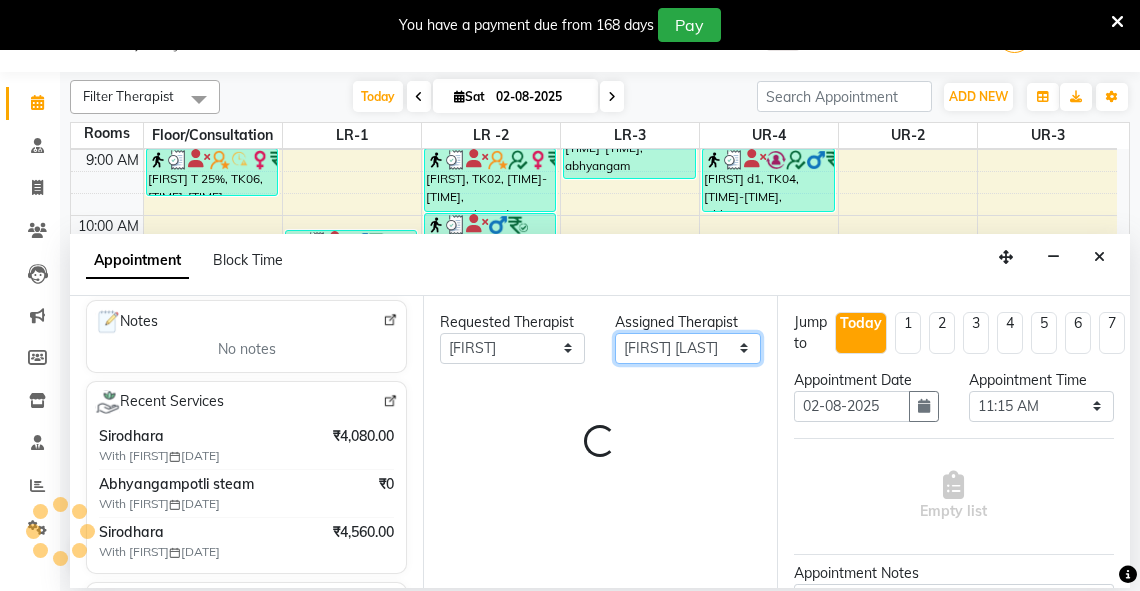 click on "Select Therapist [FIRST] [FIRST] [FIRST] [LAST] [FIRST] [FIRST] [FIRST] [FIRST] [FIRST] [FIRST] Manager  [FIRST] [FIRST] [FIRST] [FIRST] [FIRST] [FIRST] [FIRST] [FIRST] [FIRST] [FIRST] [FIRST]" at bounding box center [687, 348] 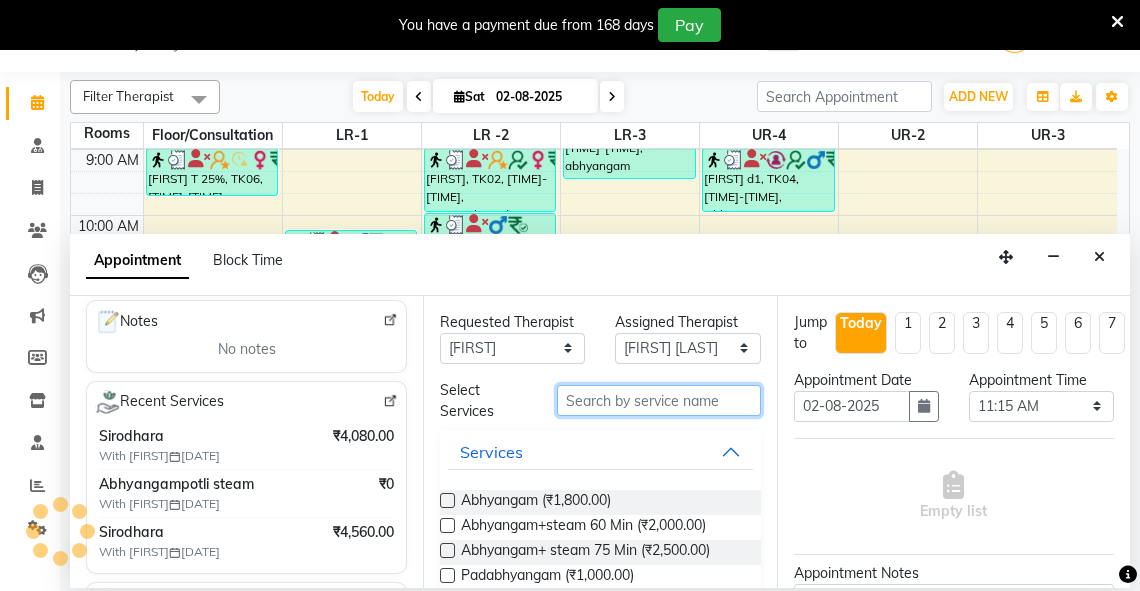 click at bounding box center (659, 400) 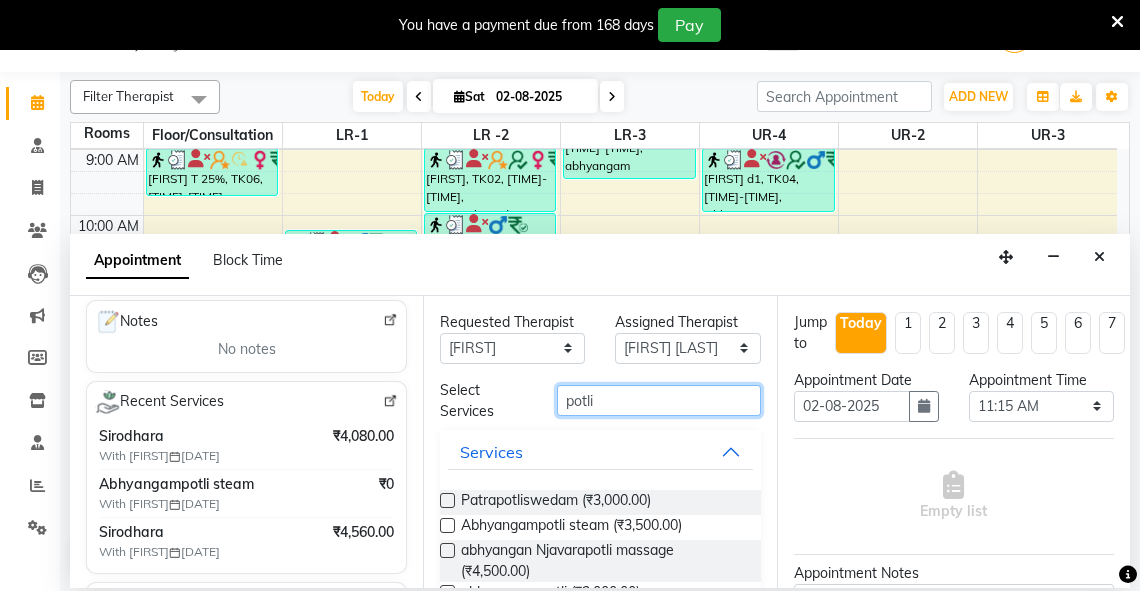 type on "potli" 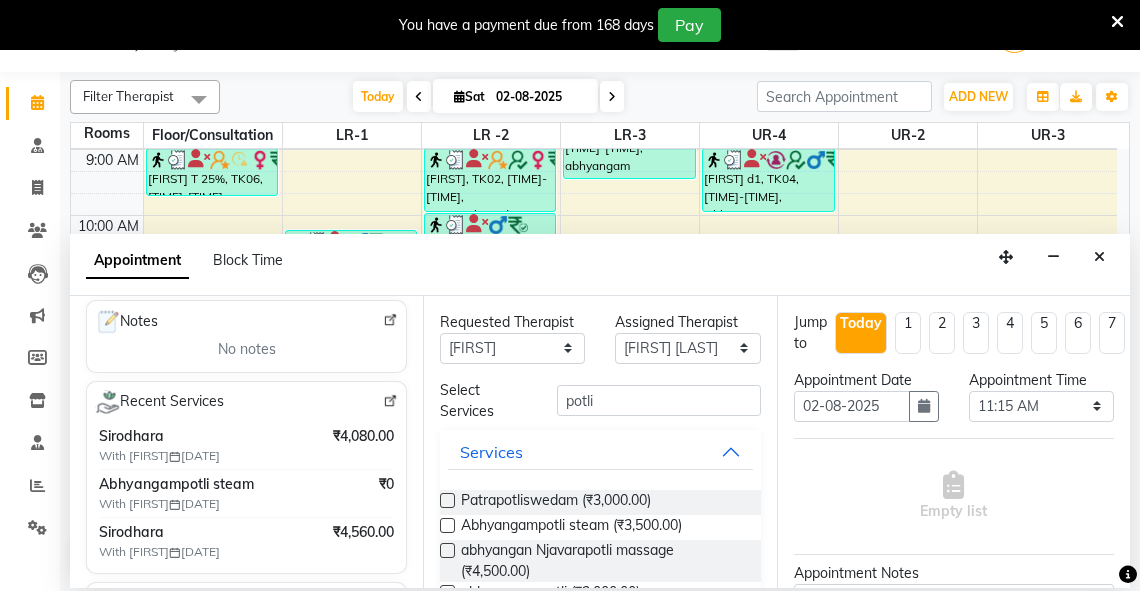 click at bounding box center (447, 525) 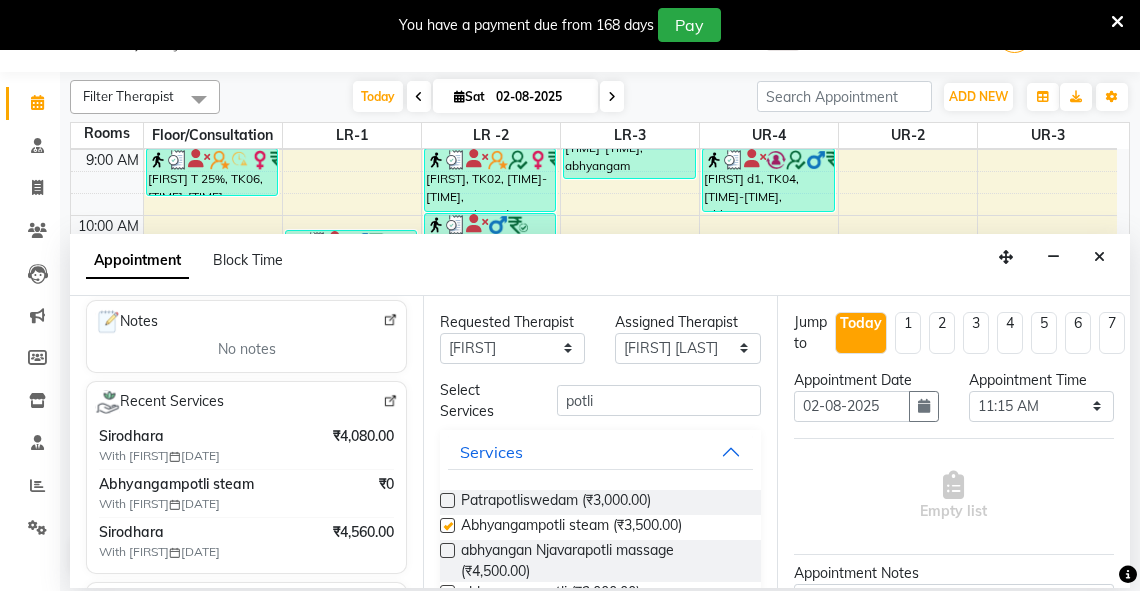 select on "2649" 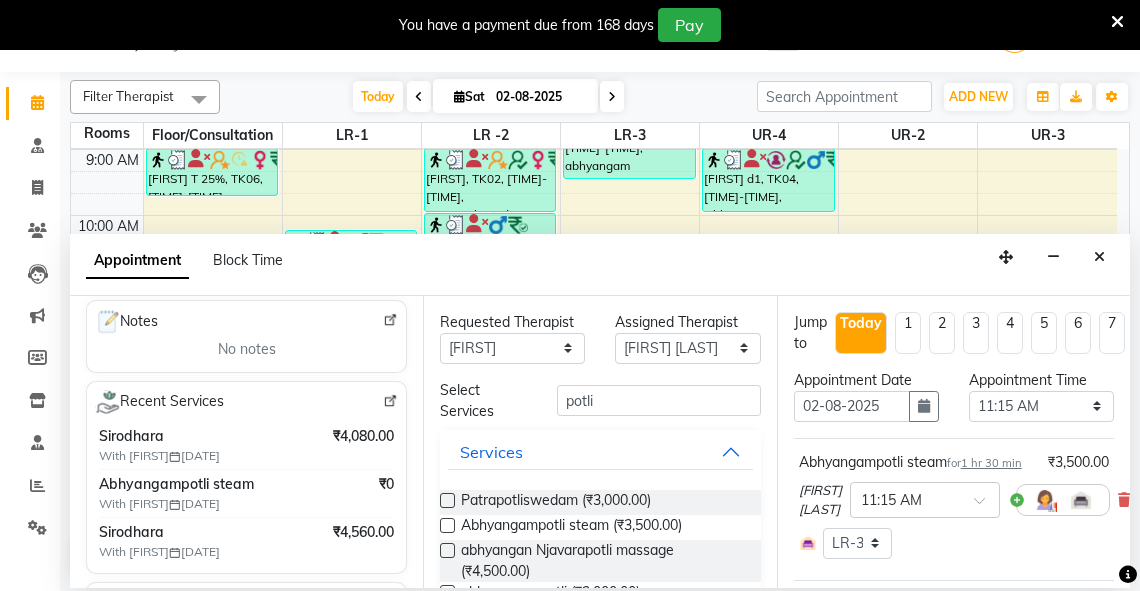 checkbox on "false" 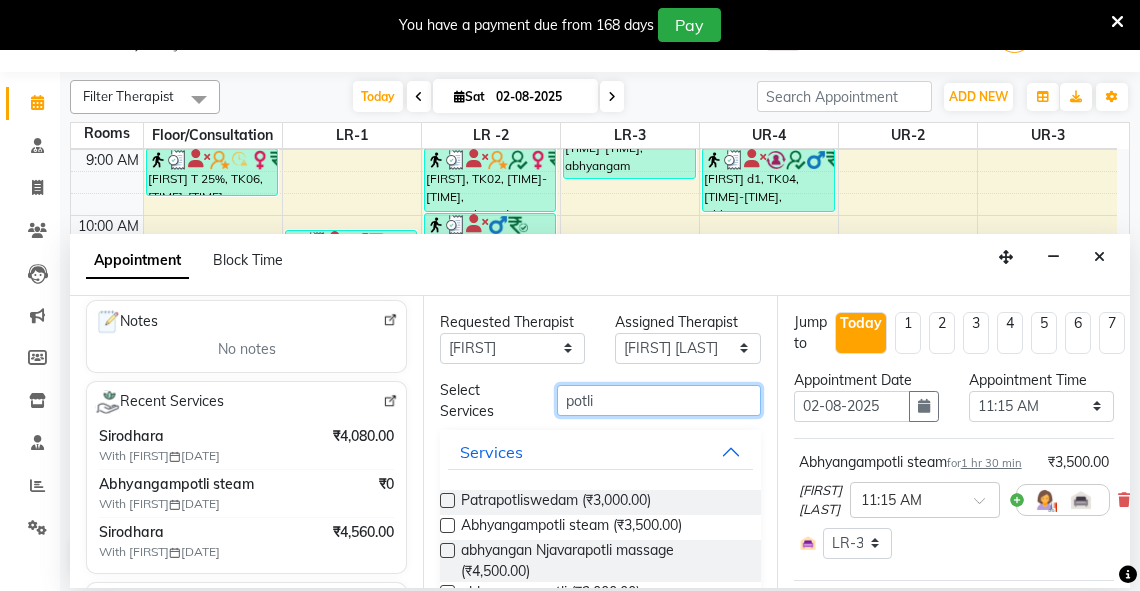 drag, startPoint x: 608, startPoint y: 397, endPoint x: 510, endPoint y: 408, distance: 98.61542 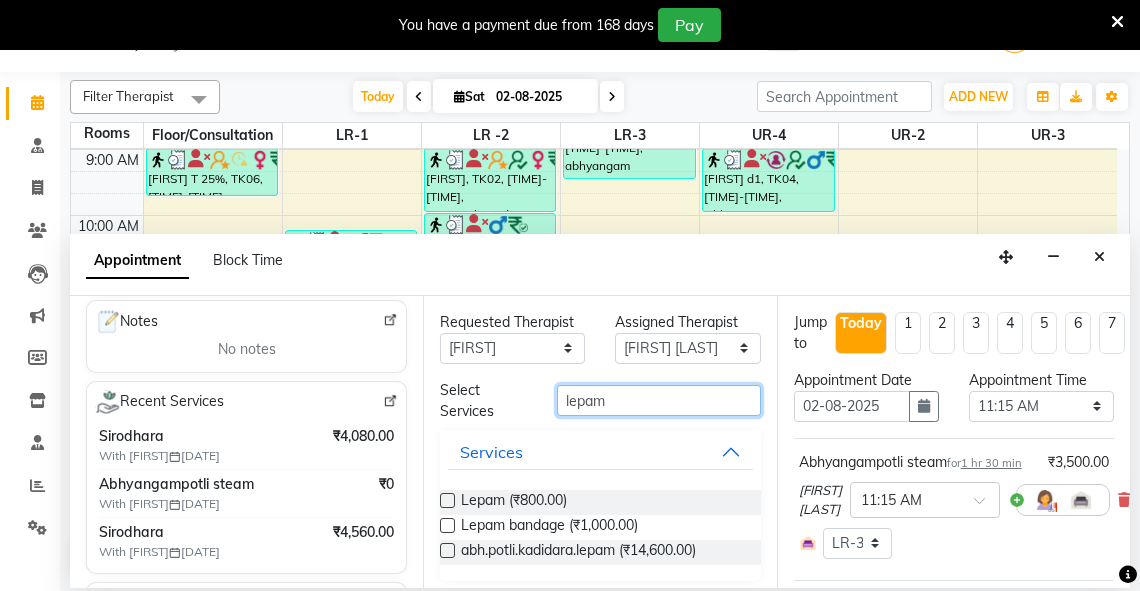 type on "lepam" 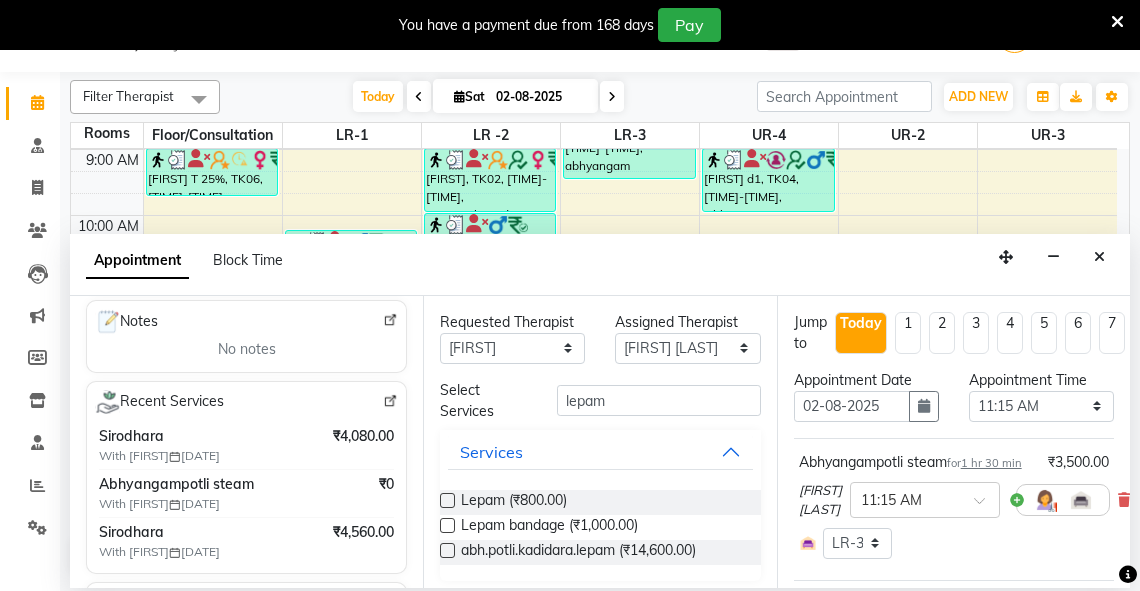 click at bounding box center [447, 500] 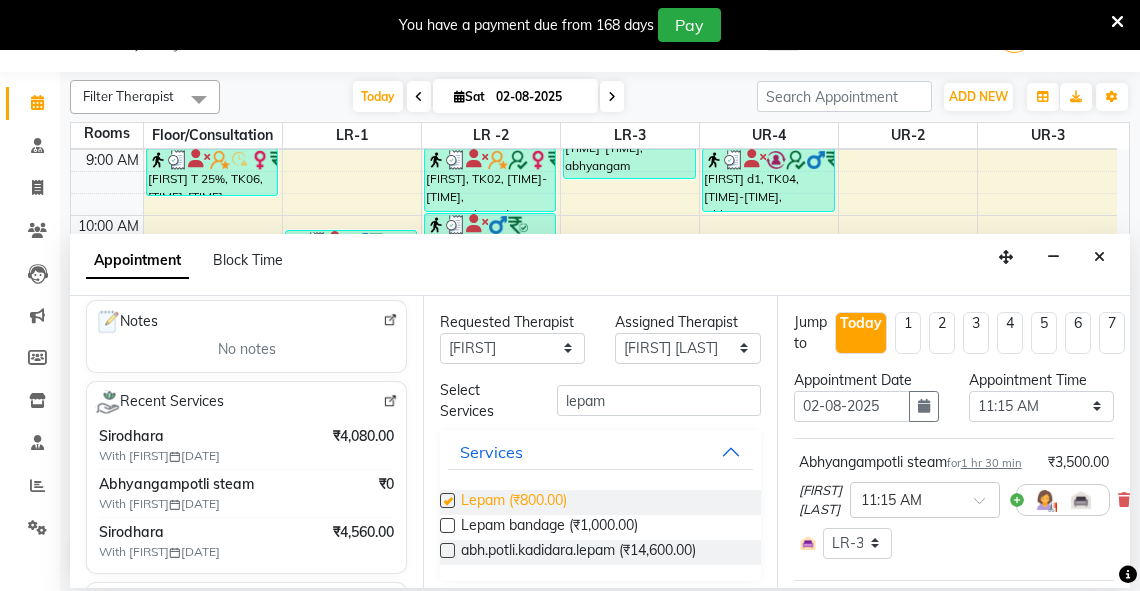 select on "2649" 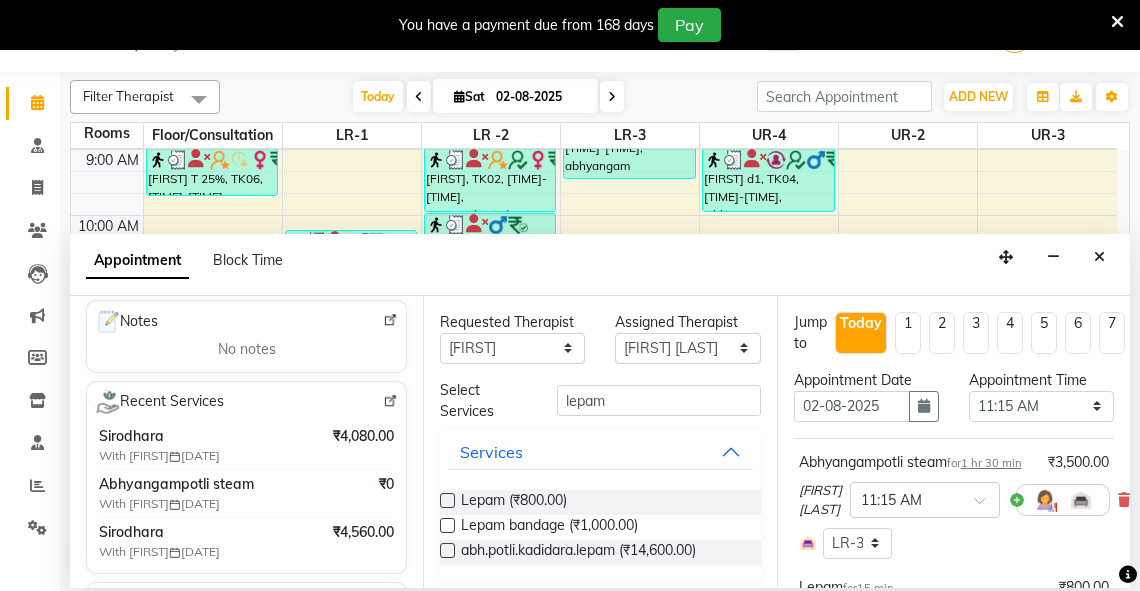 checkbox on "false" 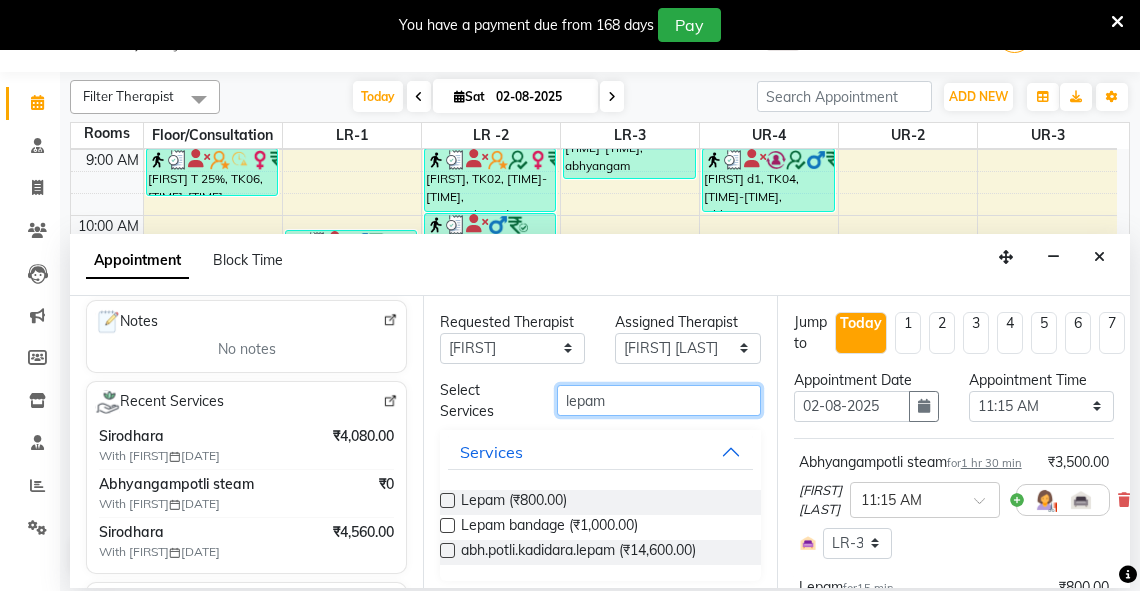 drag, startPoint x: 614, startPoint y: 404, endPoint x: 556, endPoint y: 408, distance: 58.137768 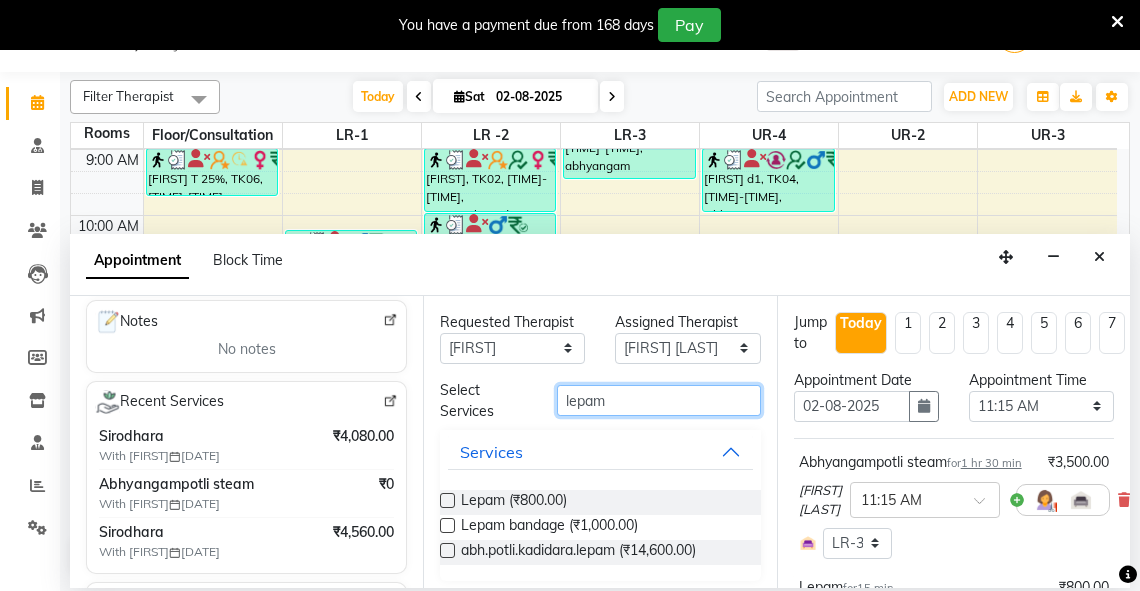 click on "lepam" at bounding box center (659, 400) 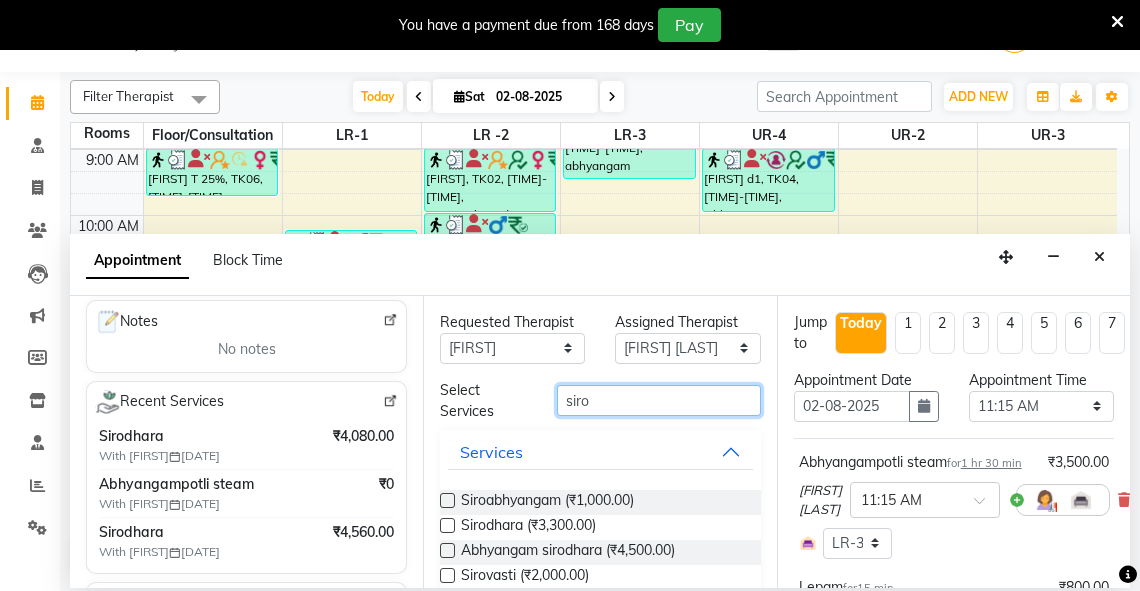 type on "siro" 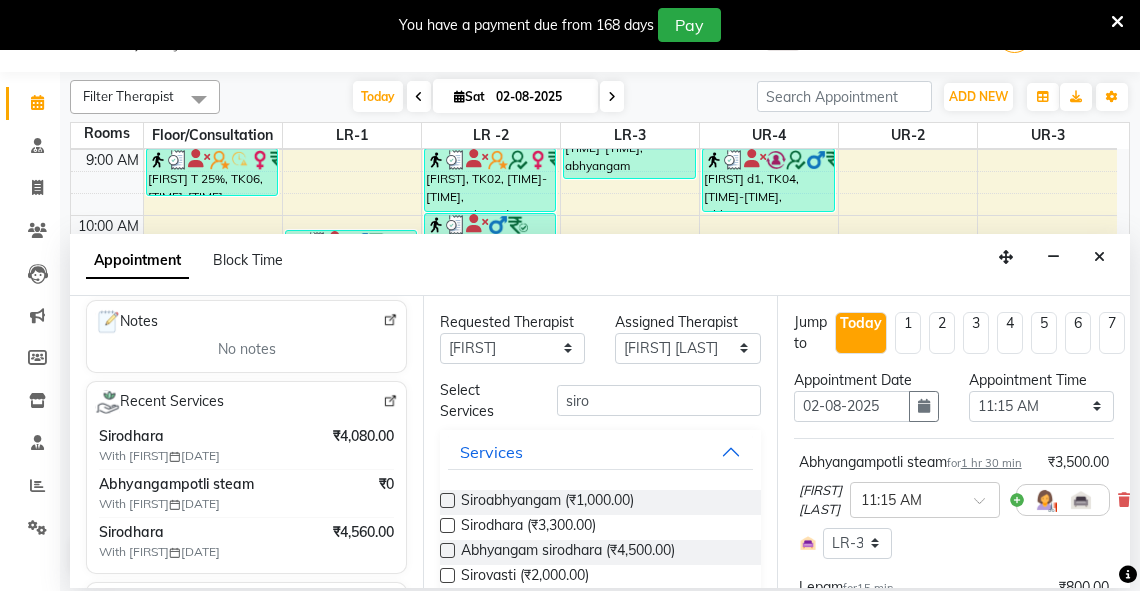 click at bounding box center (447, 525) 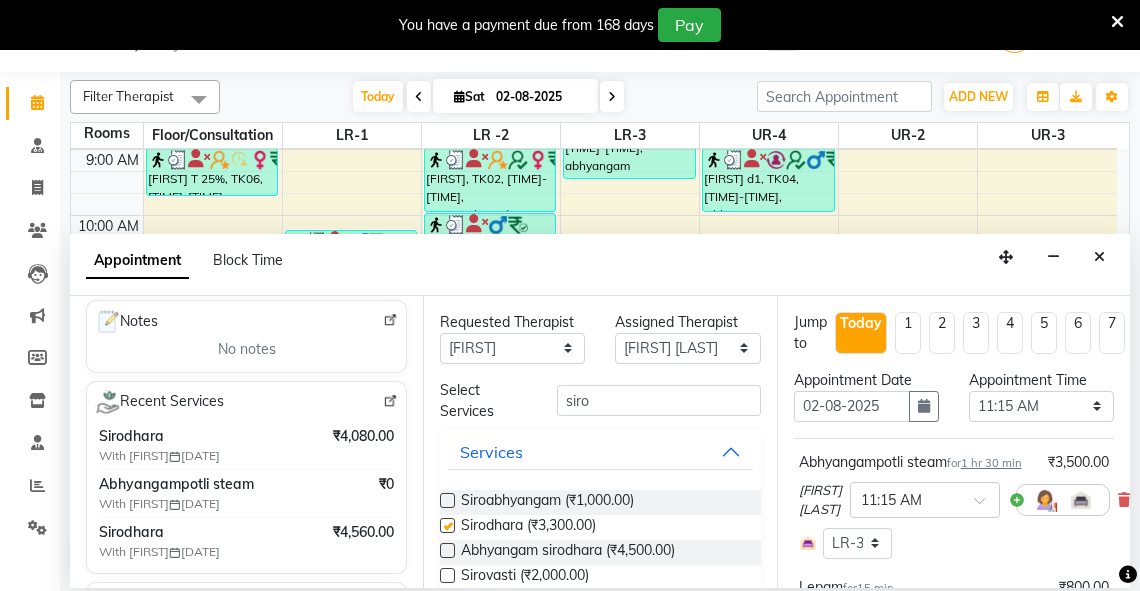 select on "2649" 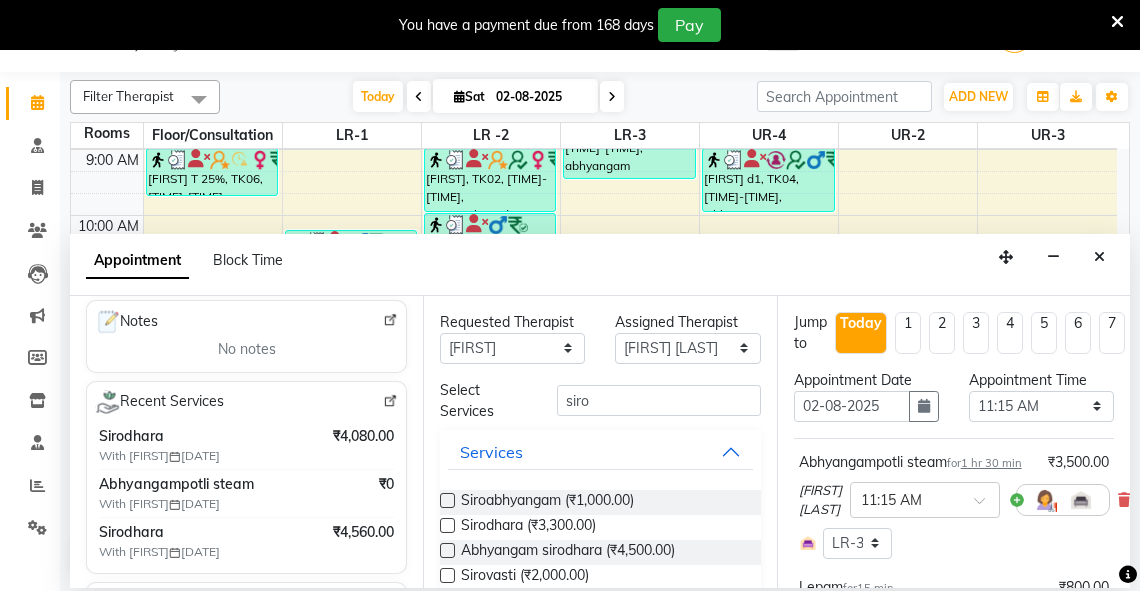 checkbox on "false" 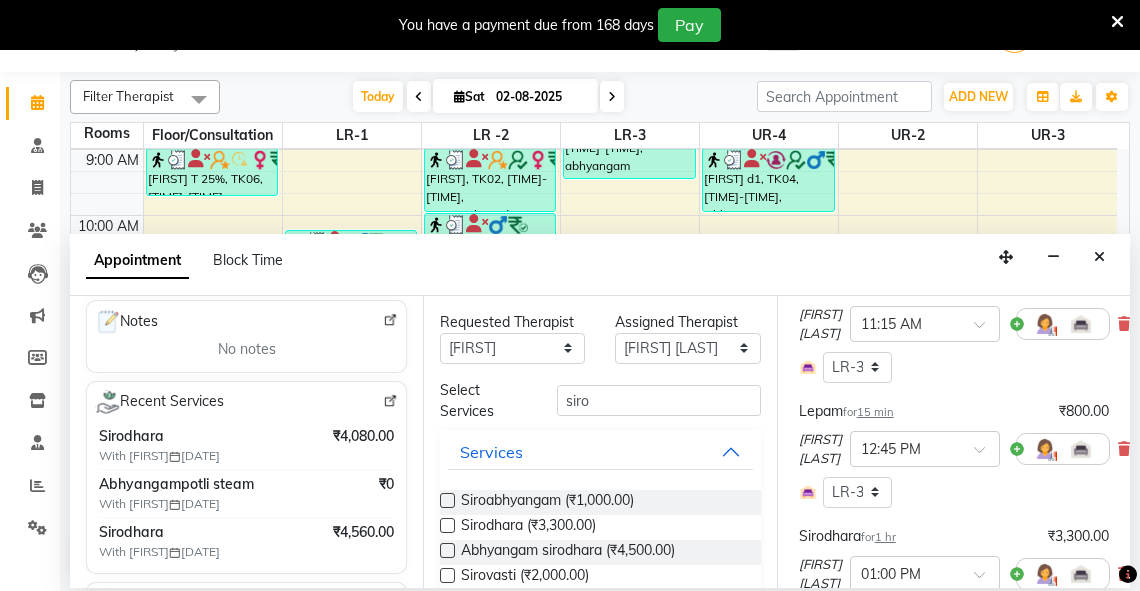 scroll, scrollTop: 587, scrollLeft: 0, axis: vertical 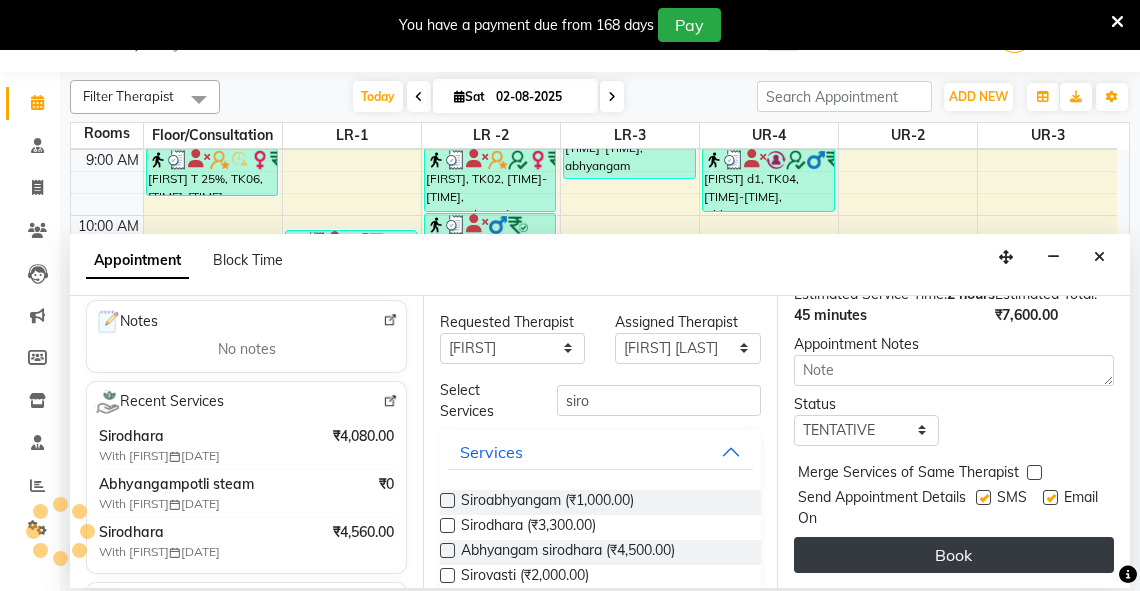 click on "Book" at bounding box center [954, 555] 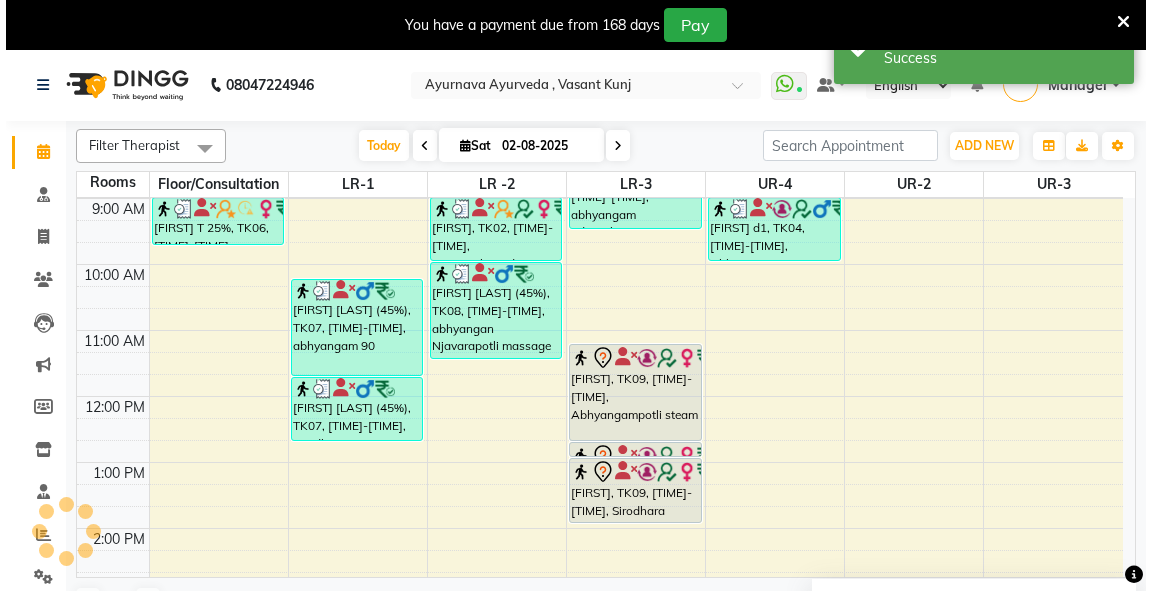 scroll, scrollTop: 0, scrollLeft: 0, axis: both 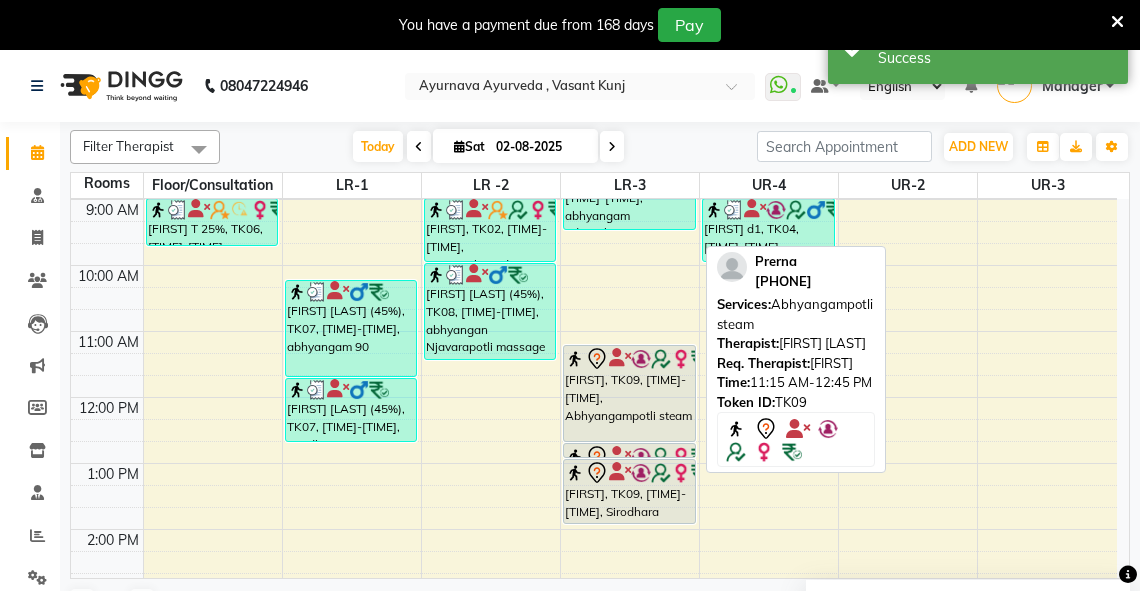 click on "[FIRST], TK09, [TIME]-[TIME], Abhyangampotli steam" at bounding box center [629, 393] 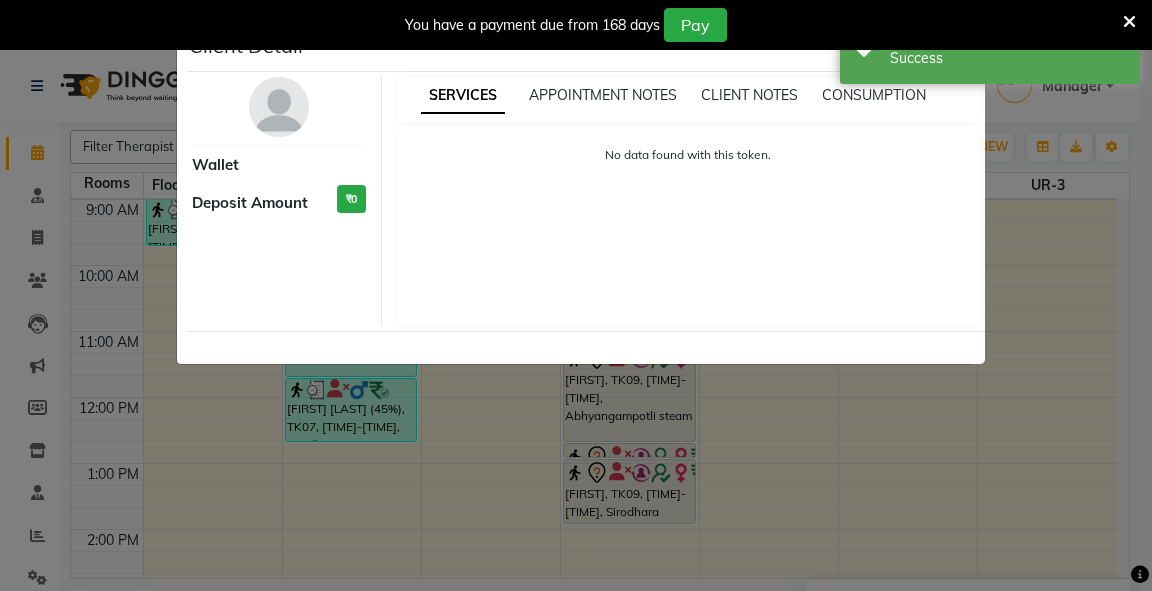 select on "7" 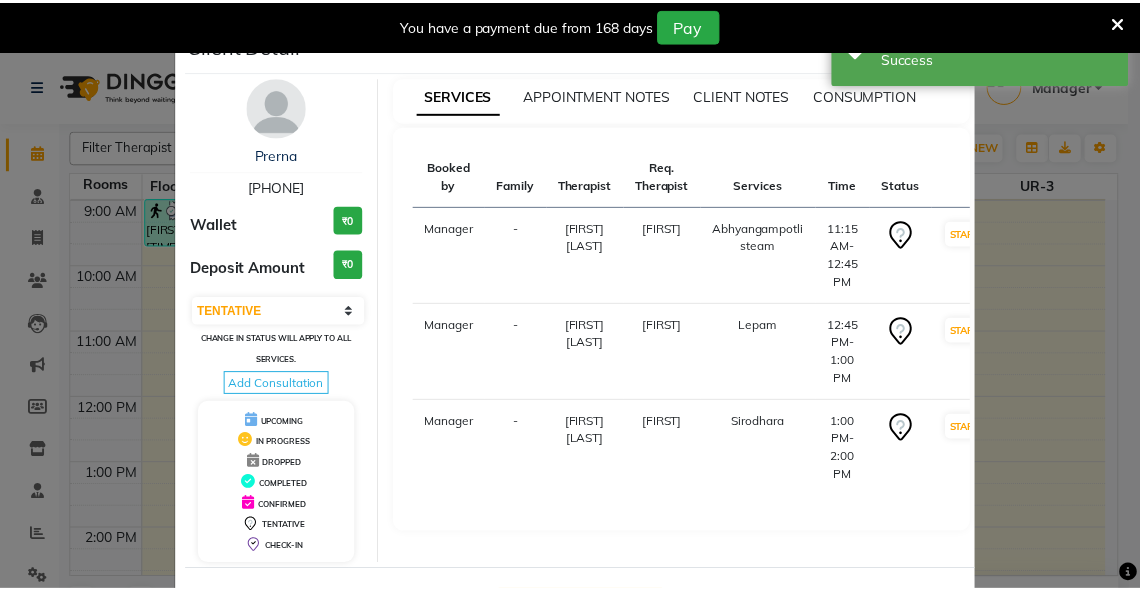 scroll, scrollTop: 78, scrollLeft: 0, axis: vertical 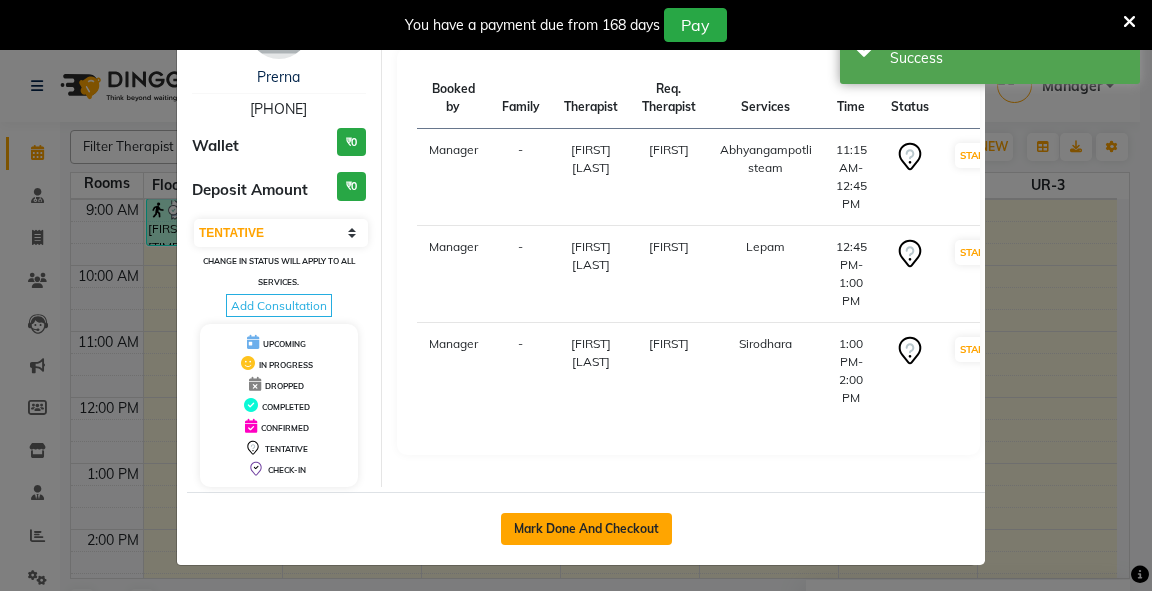 click on "Mark Done And Checkout" 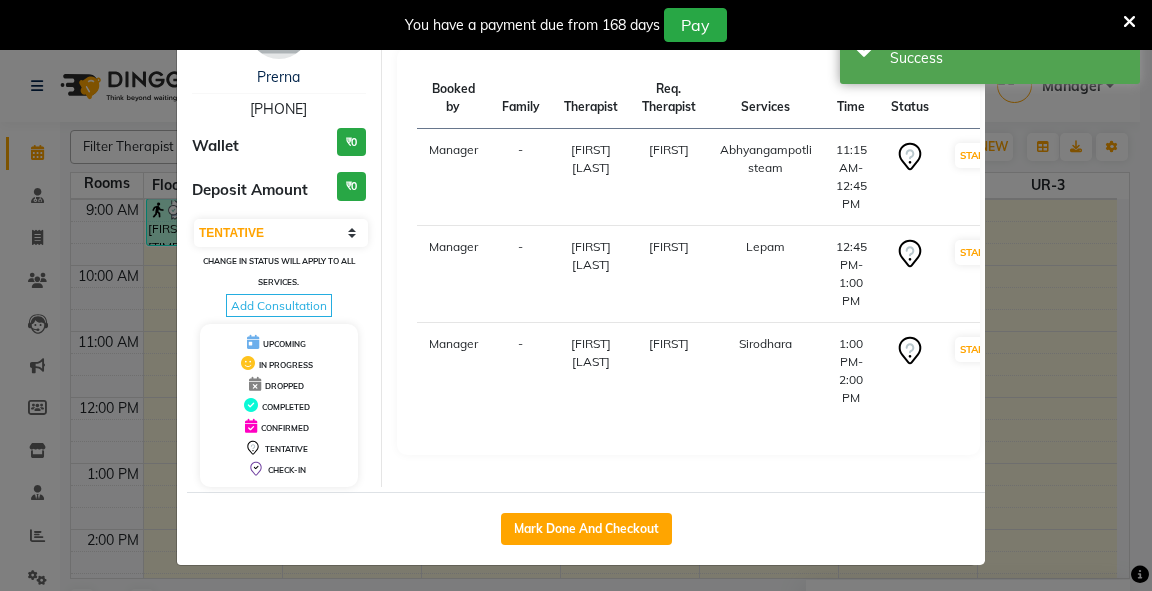 select on "service" 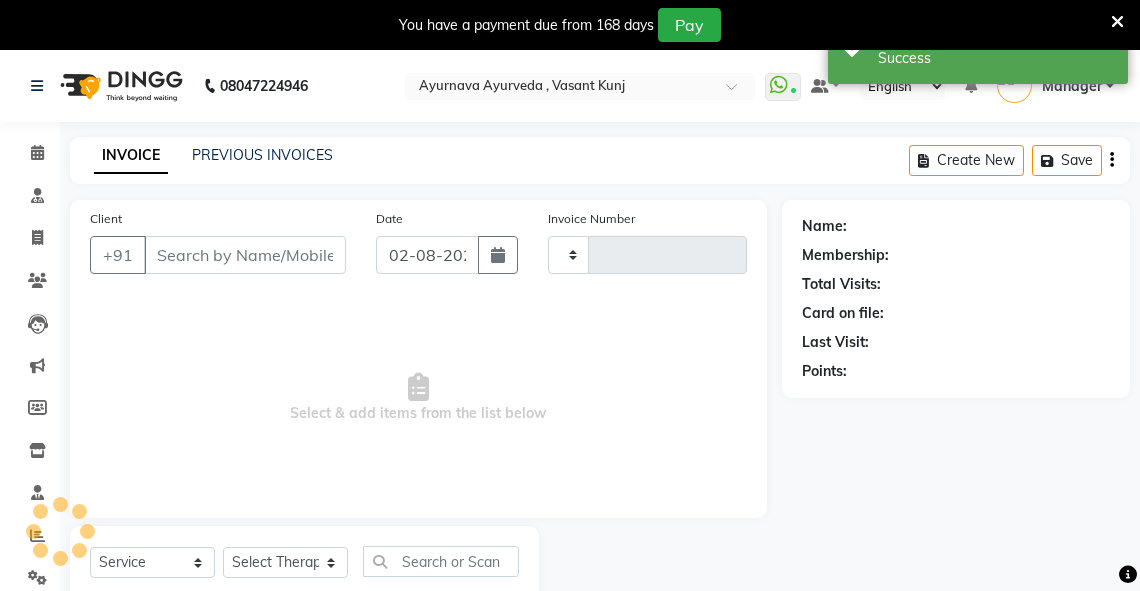 type on "2269" 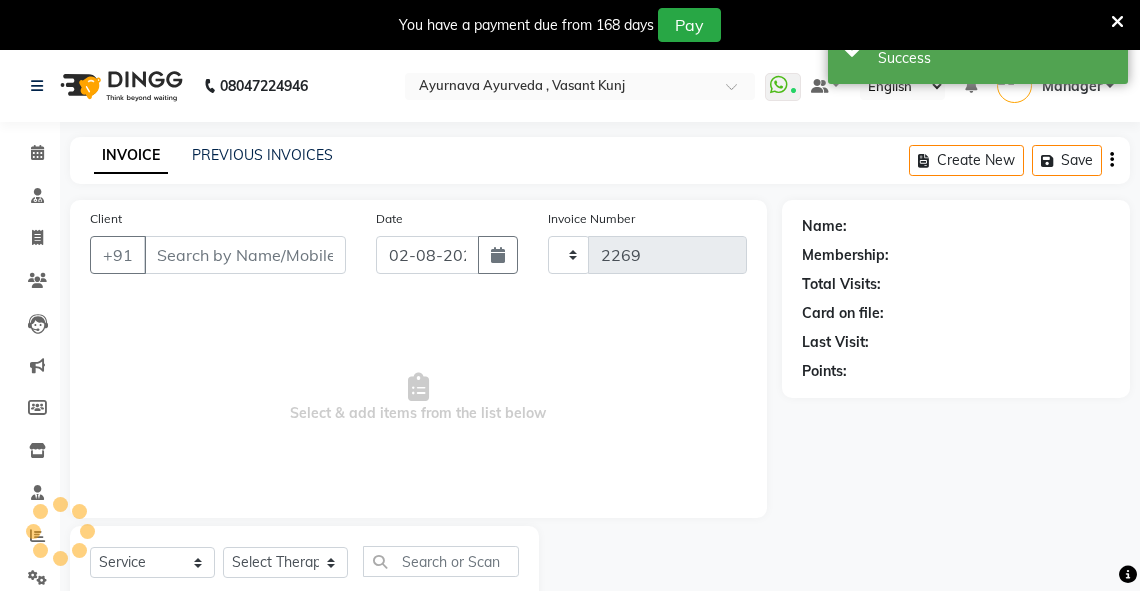 select on "5571" 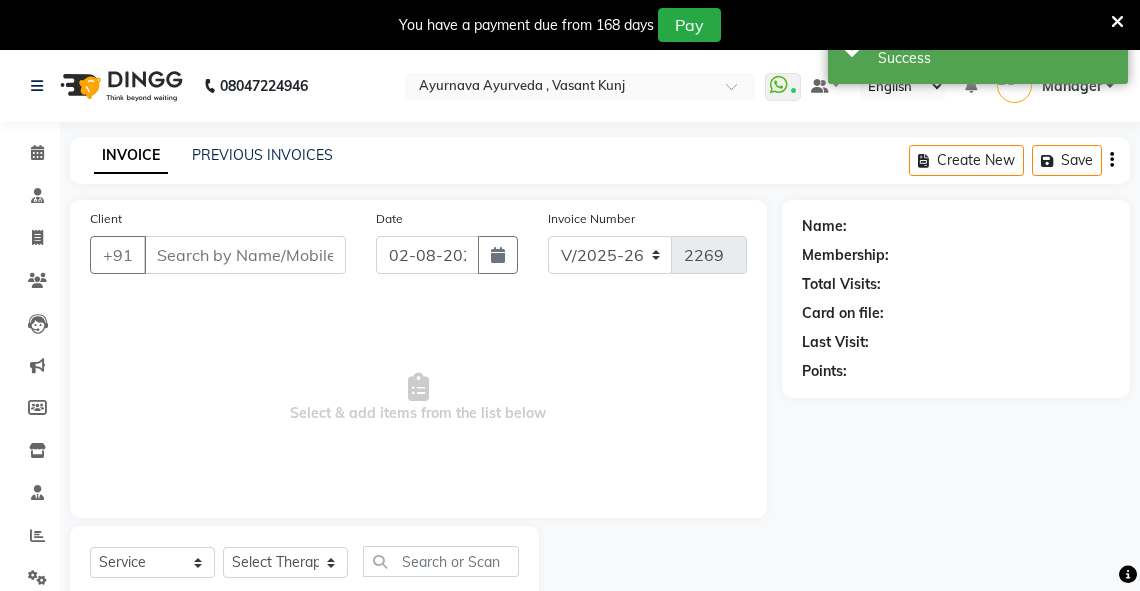 type on "[PHONE]" 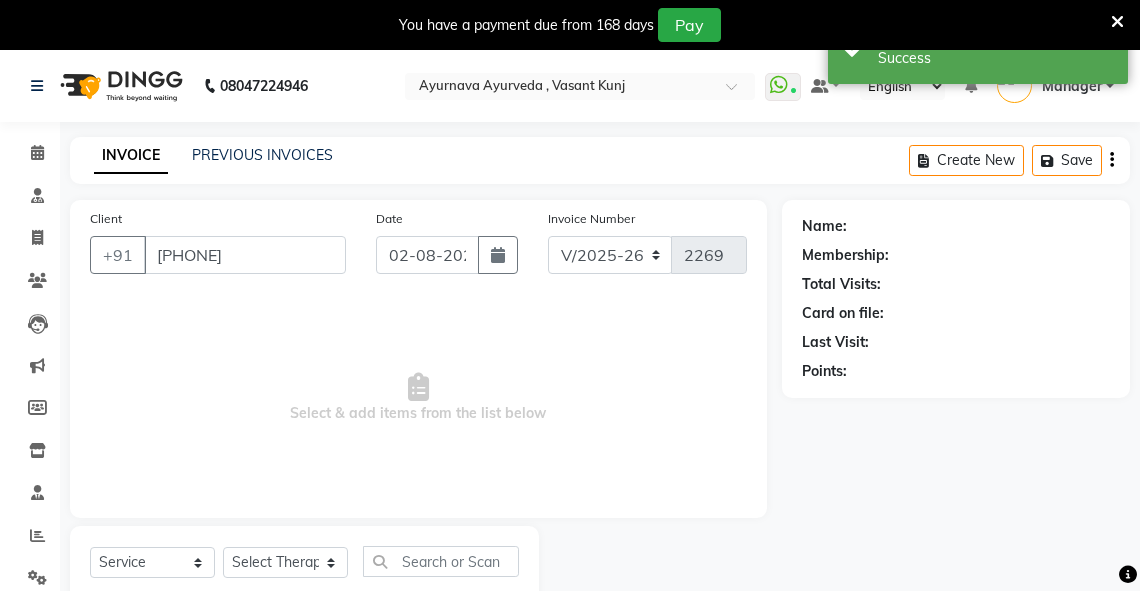 select on "79242" 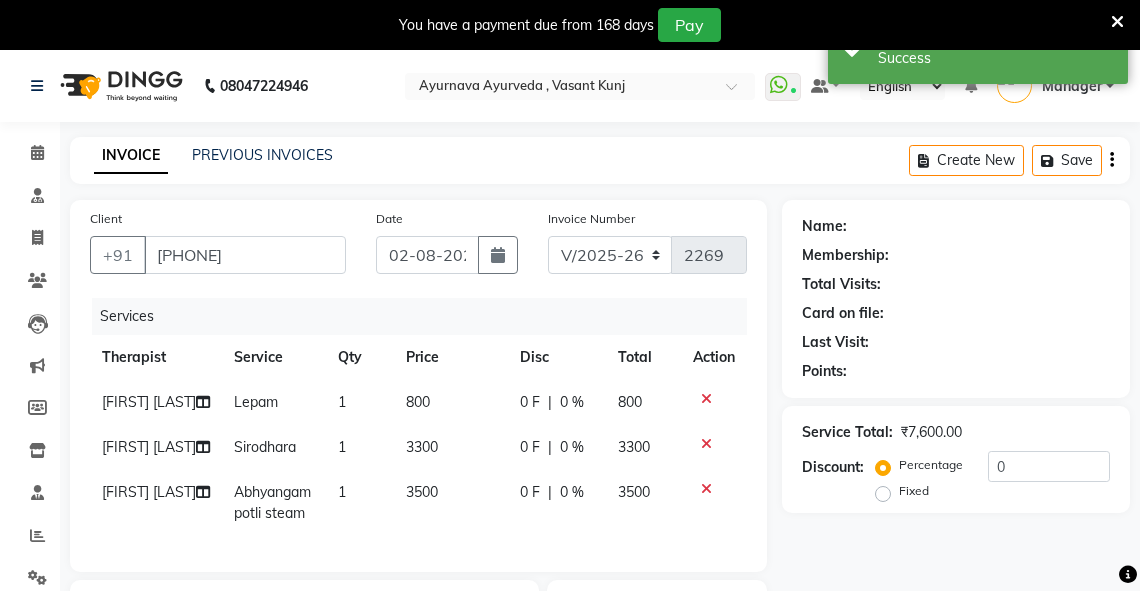 select on "1: Object" 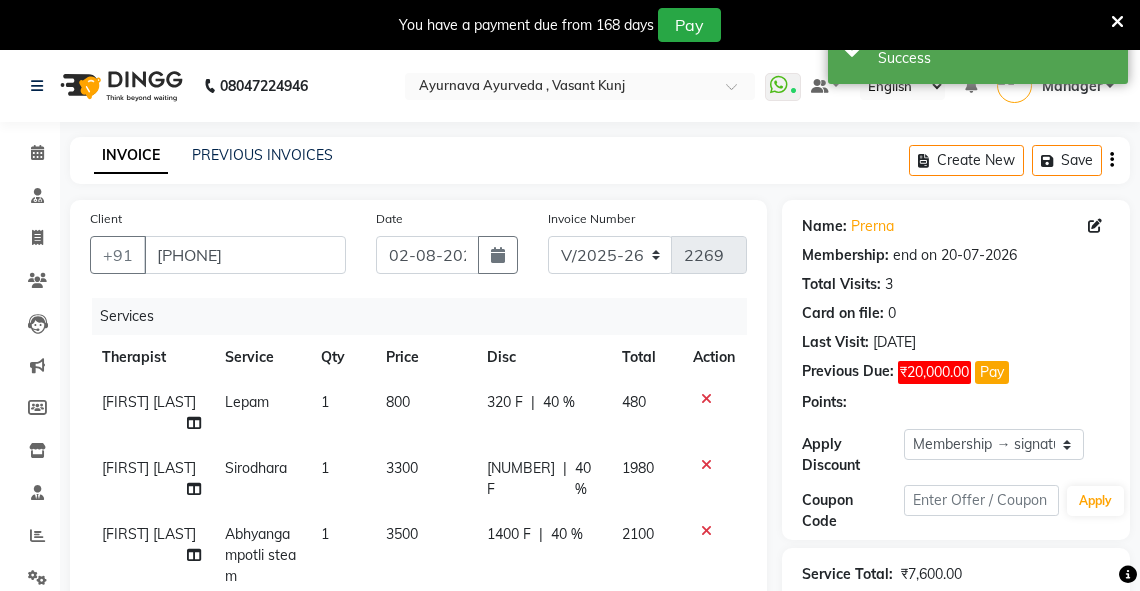 type on "40" 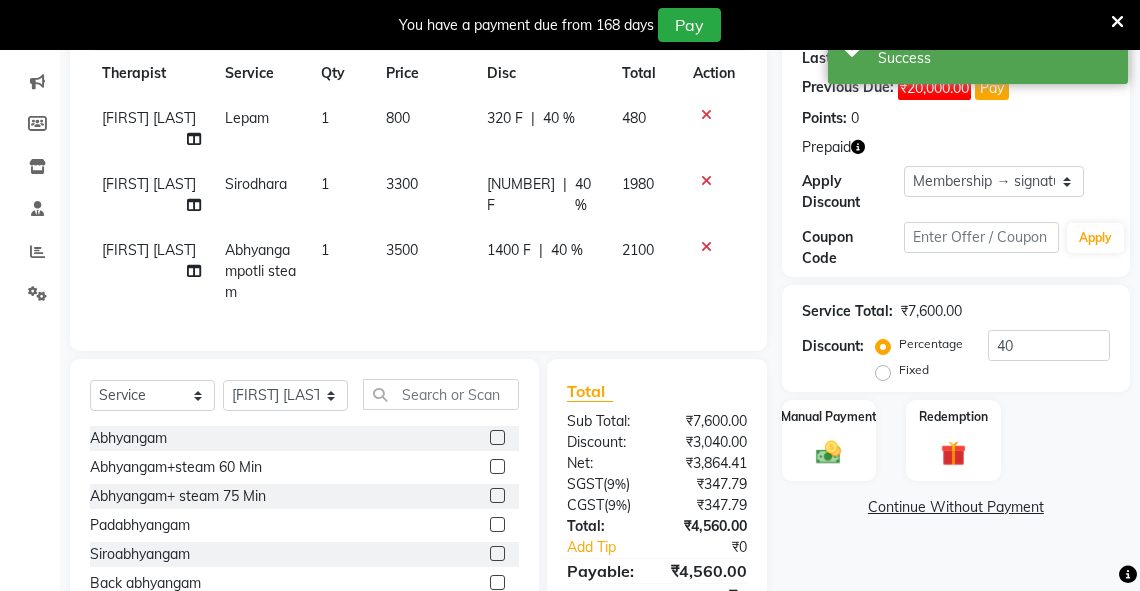 scroll, scrollTop: 286, scrollLeft: 0, axis: vertical 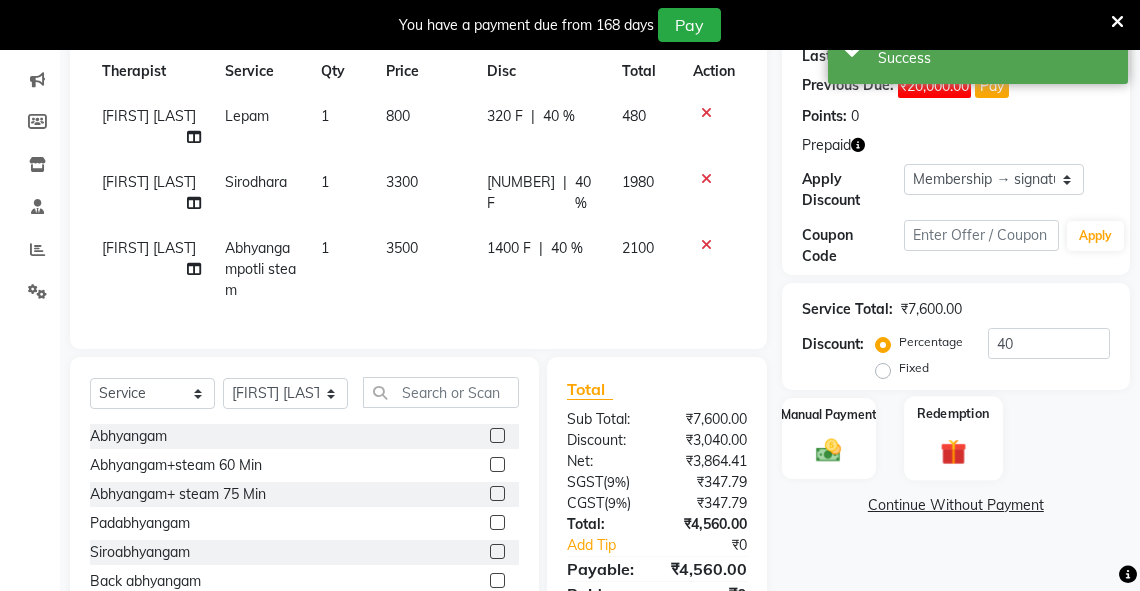 click on "Redemption" 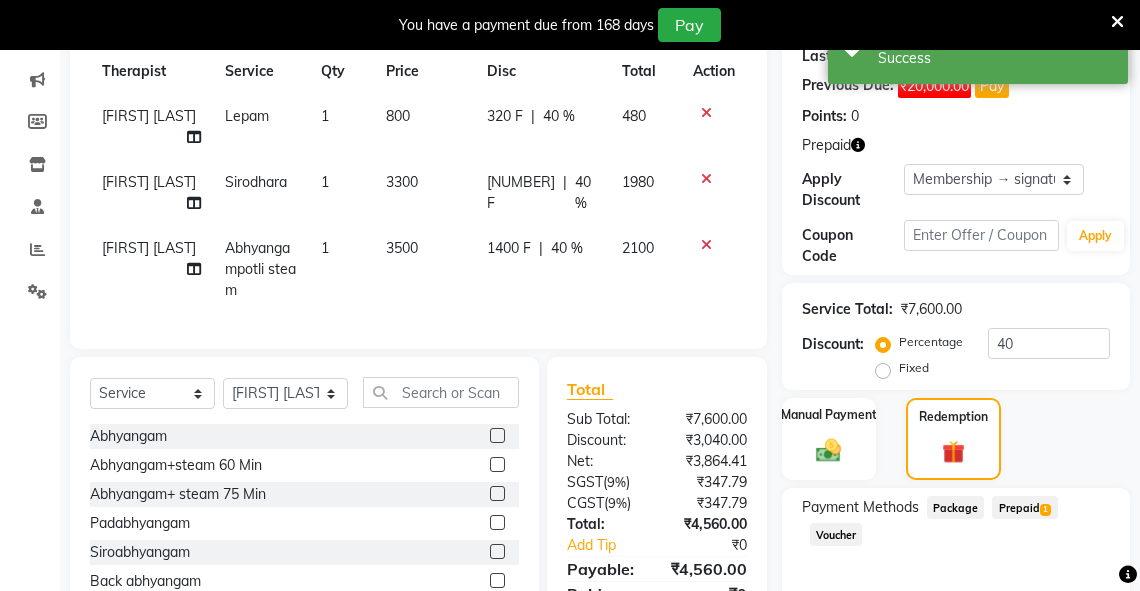 scroll, scrollTop: 389, scrollLeft: 0, axis: vertical 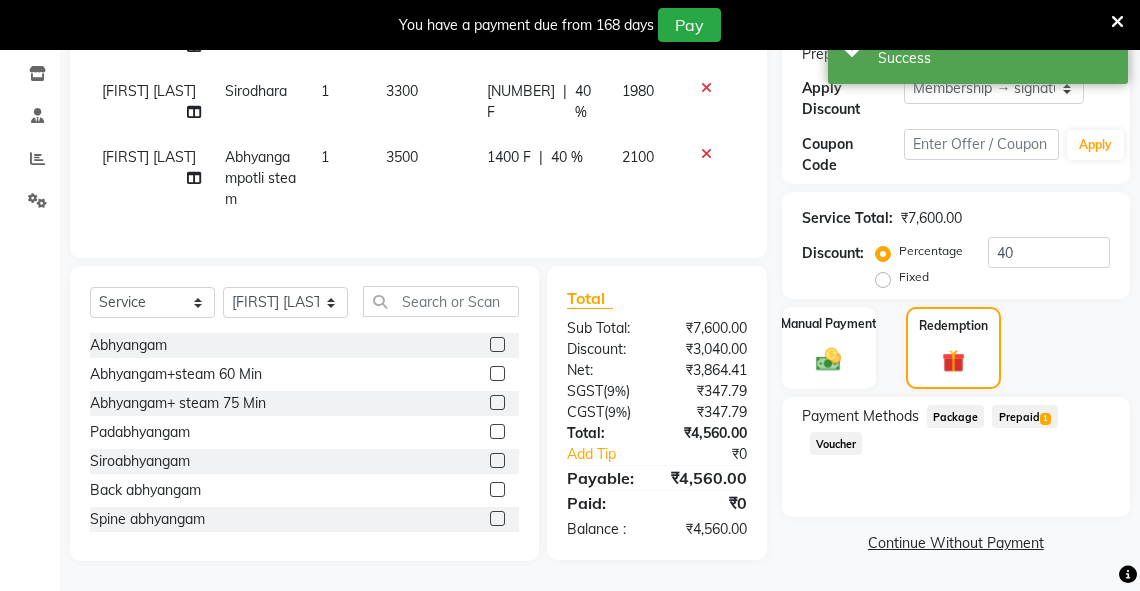 click on "Prepaid  1" 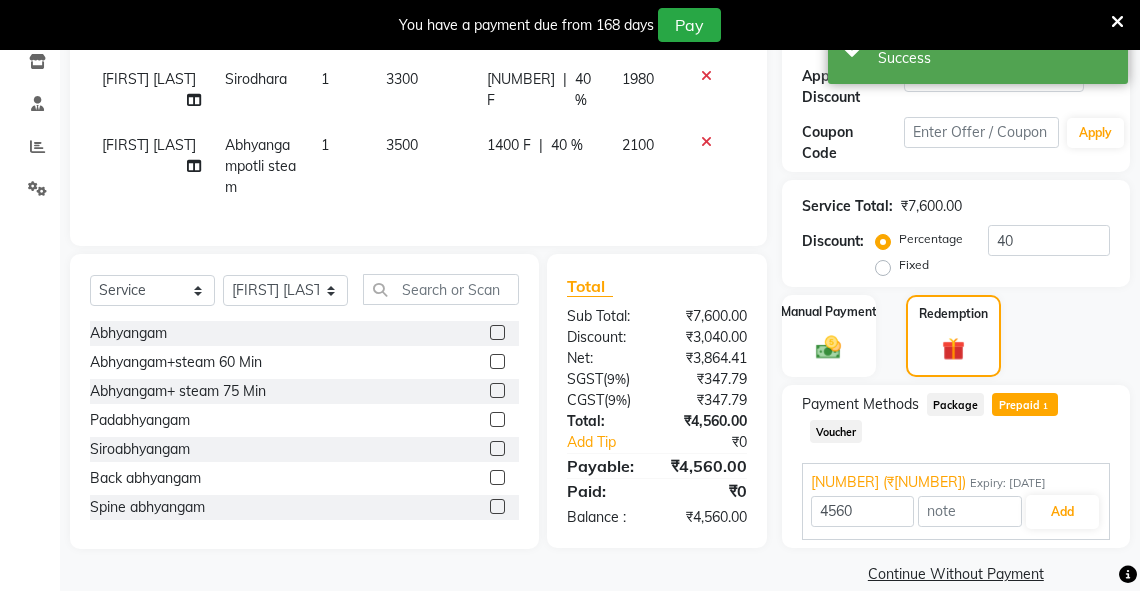 scroll, scrollTop: 417, scrollLeft: 0, axis: vertical 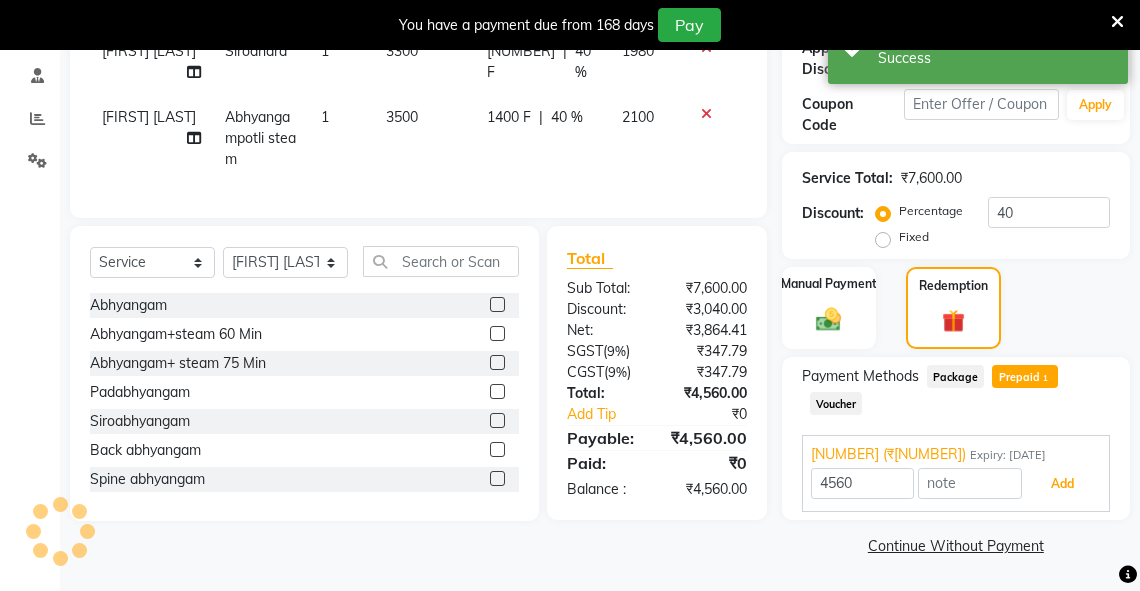 drag, startPoint x: 1052, startPoint y: 484, endPoint x: 1151, endPoint y: 480, distance: 99.08077 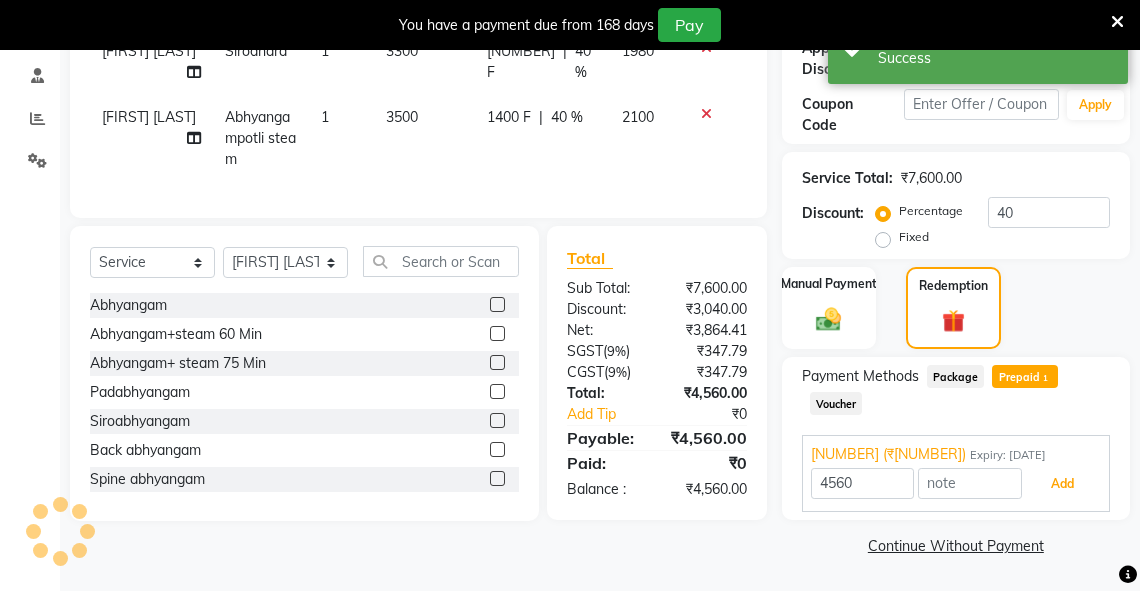 click on "Add" at bounding box center [1062, 484] 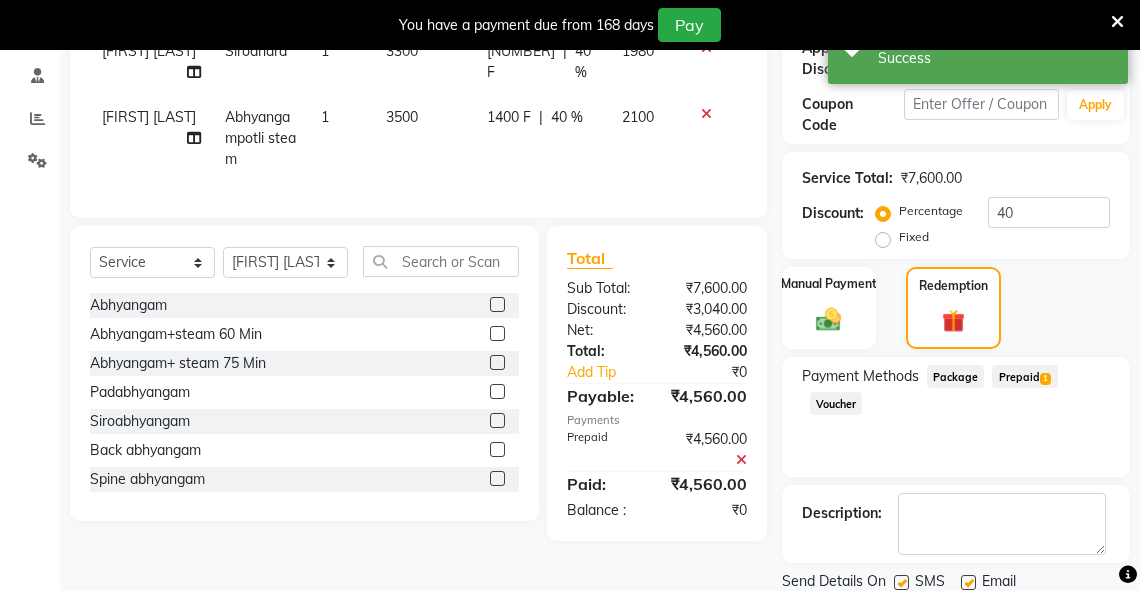 scroll, scrollTop: 485, scrollLeft: 0, axis: vertical 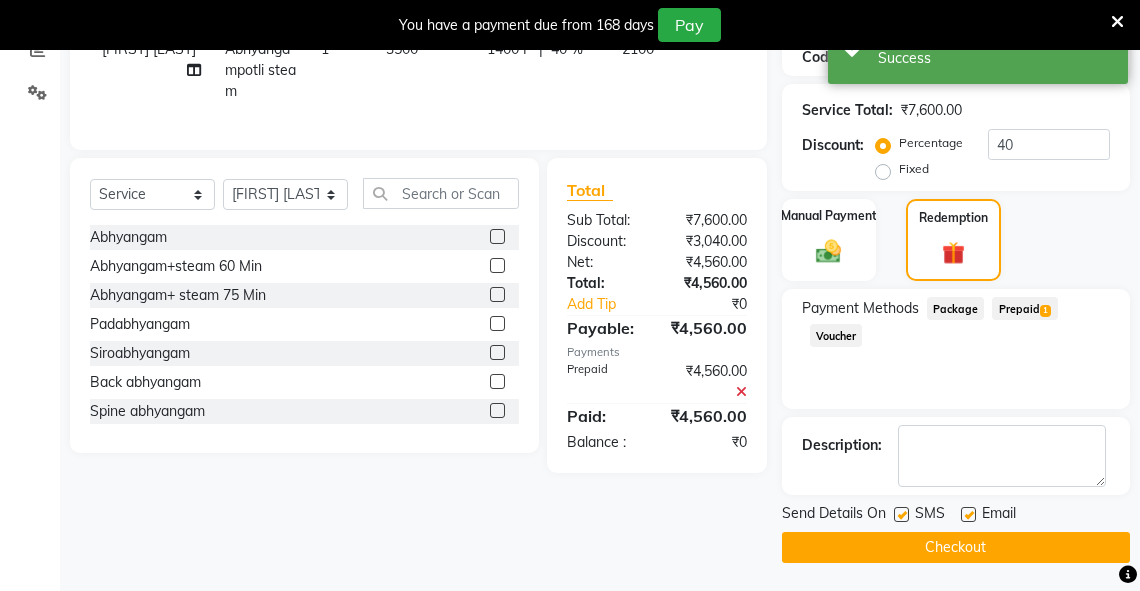 click on "Checkout" 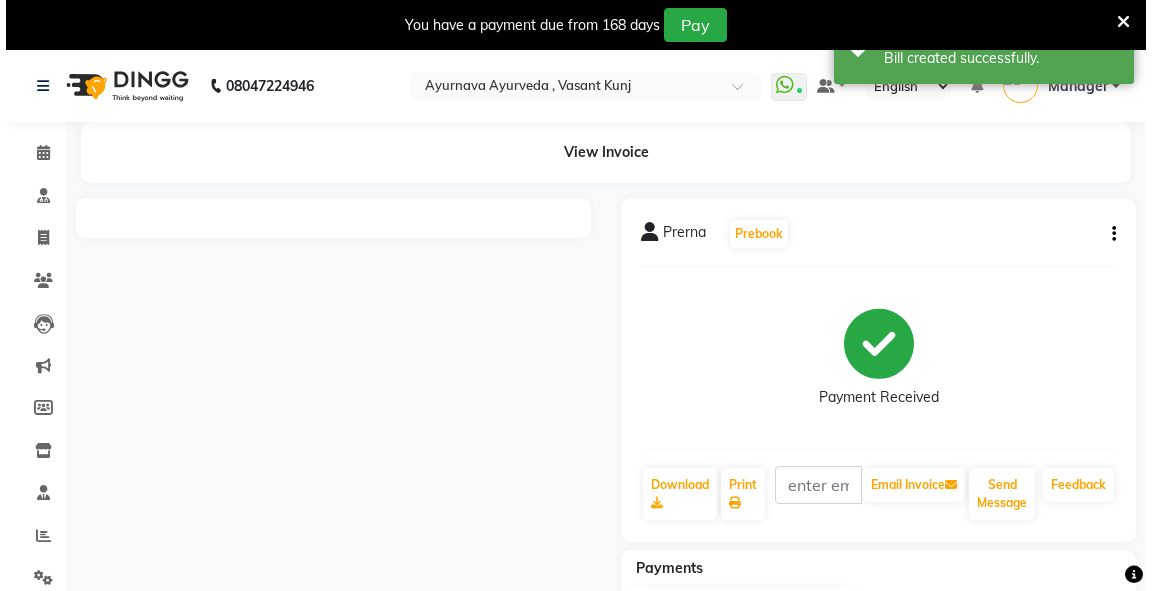 scroll, scrollTop: 50, scrollLeft: 0, axis: vertical 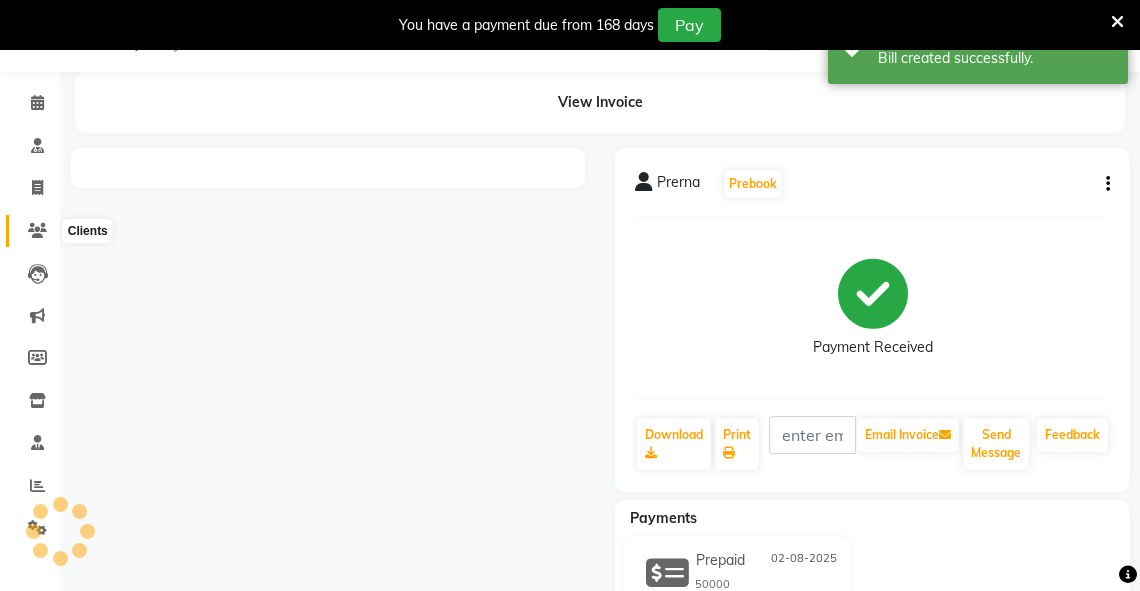 click 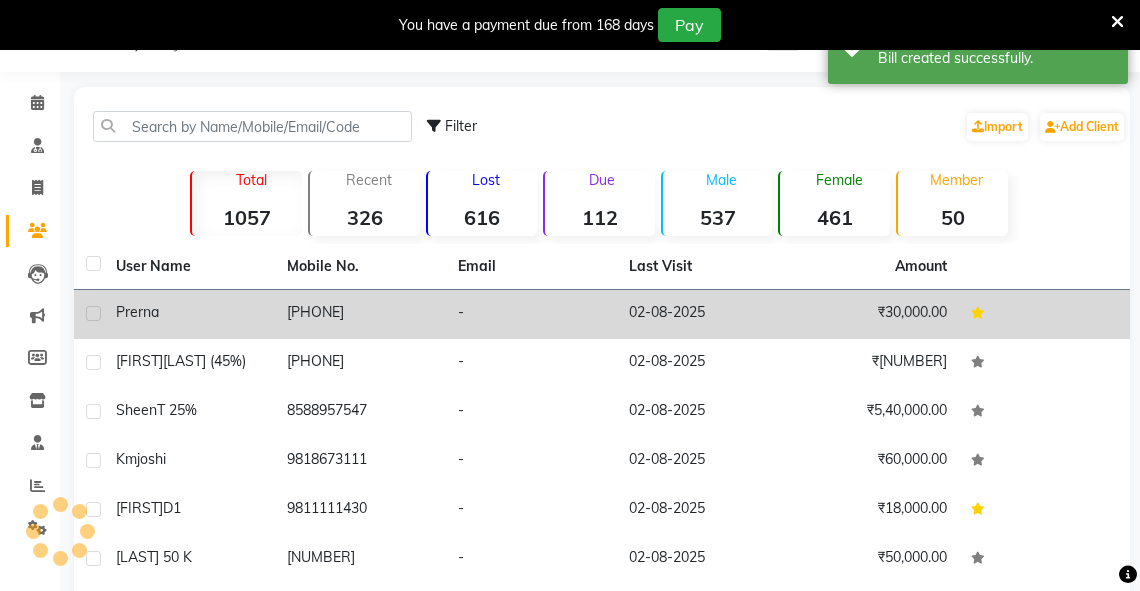 drag, startPoint x: 175, startPoint y: 320, endPoint x: 228, endPoint y: 311, distance: 53.75872 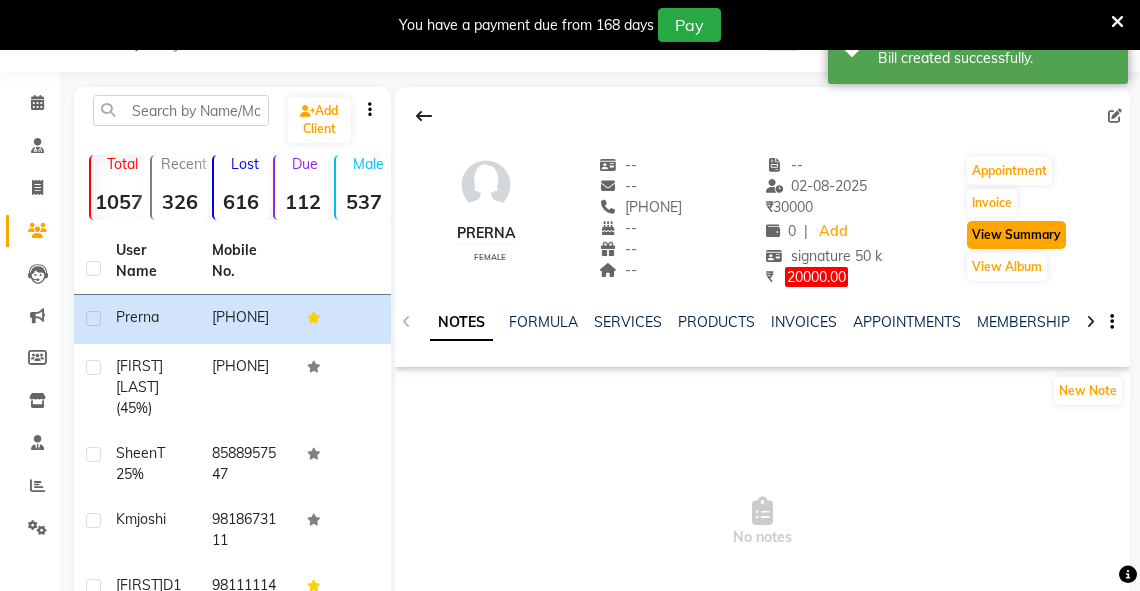 click on "View Summary" 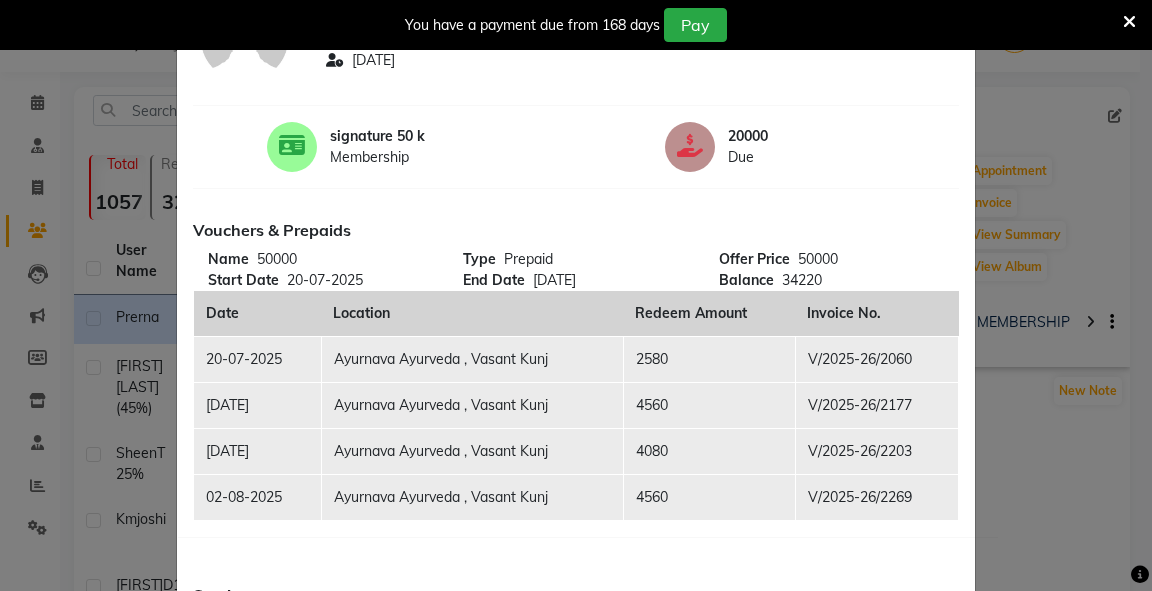 scroll, scrollTop: 0, scrollLeft: 0, axis: both 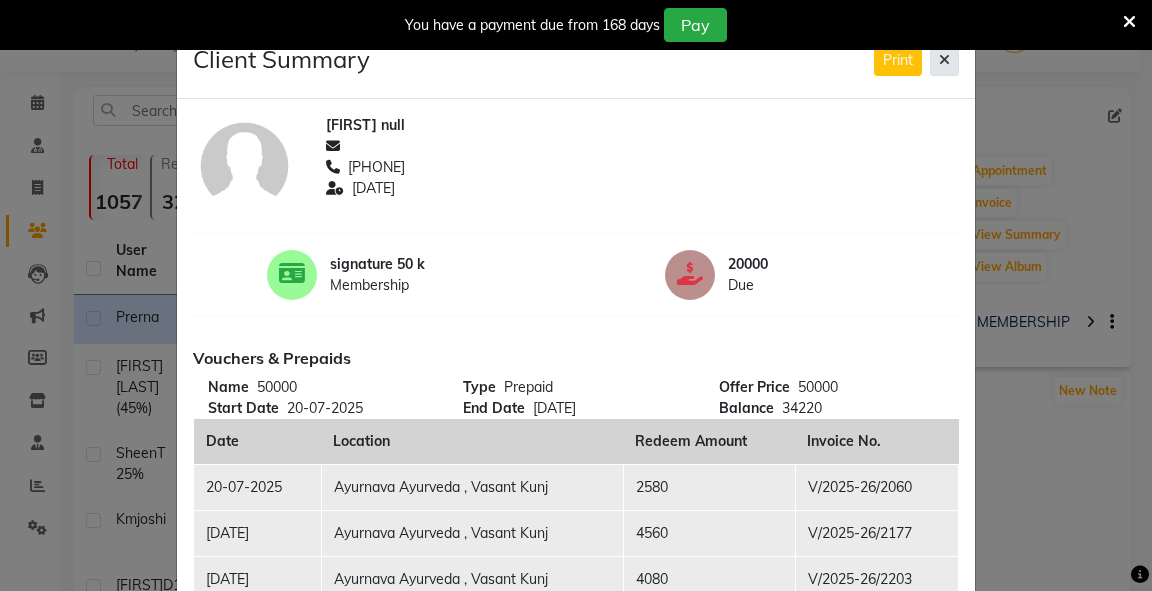 click 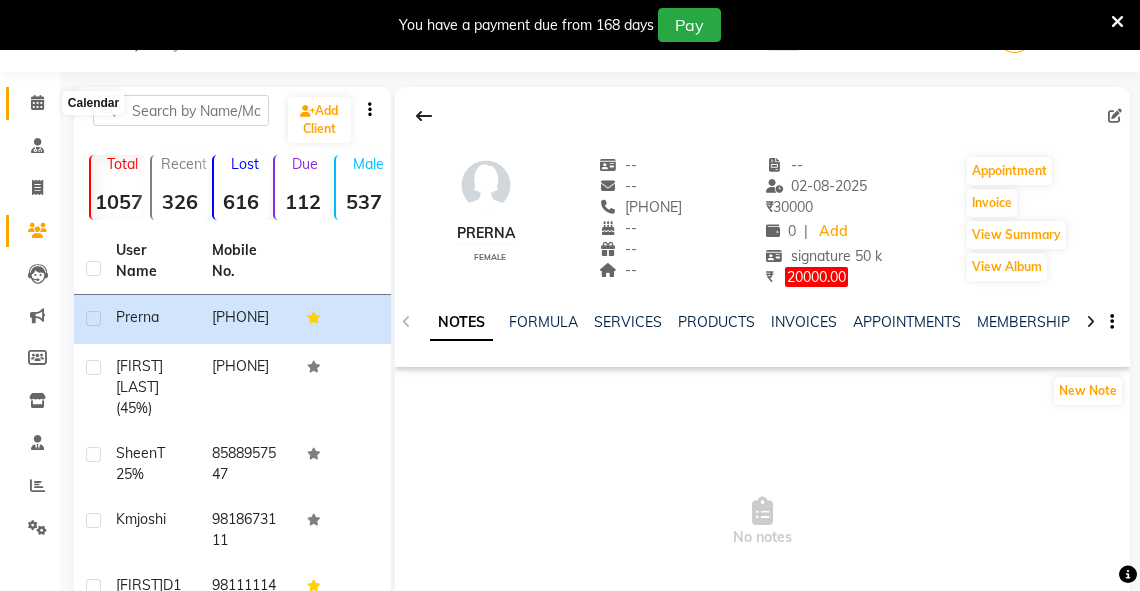 click 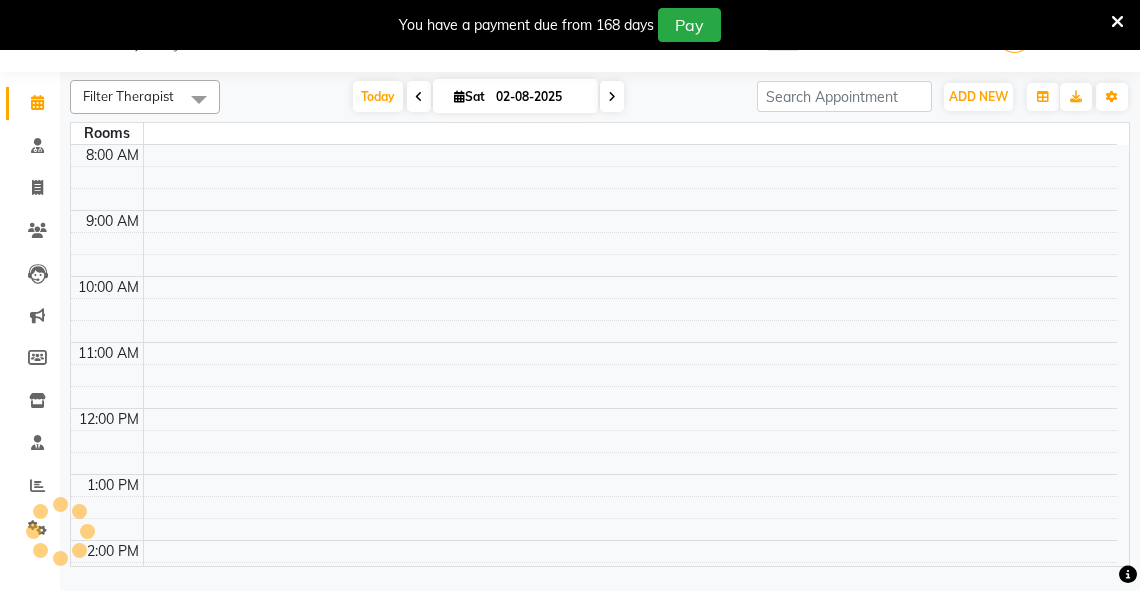 click at bounding box center (459, 96) 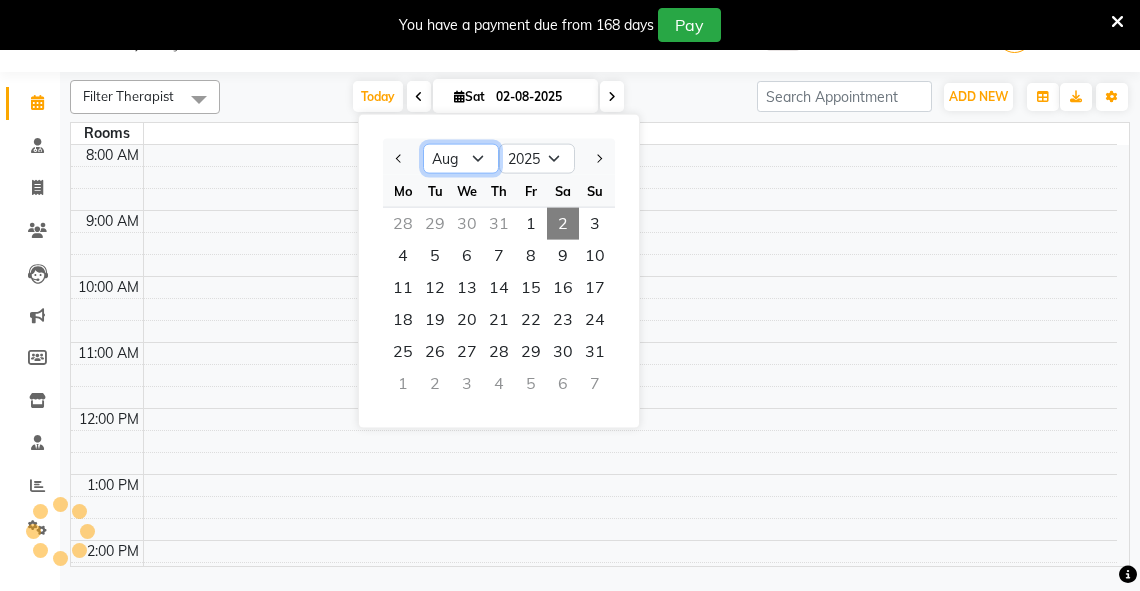 click on "Jan Feb Mar Apr May Jun Jul Aug Sep Oct Nov Dec" at bounding box center [461, 159] 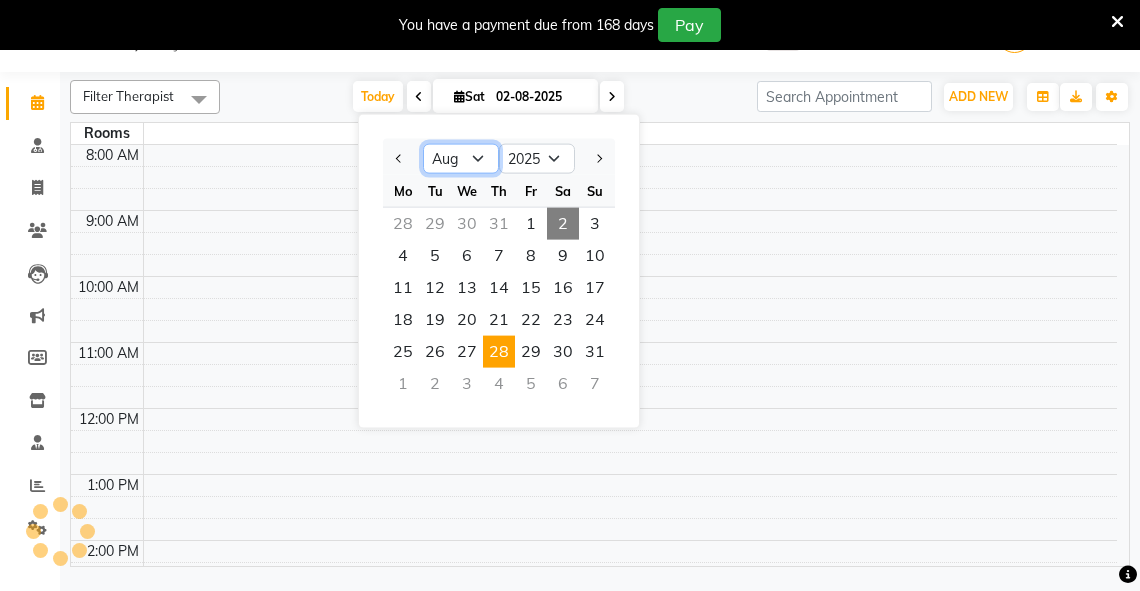 select on "7" 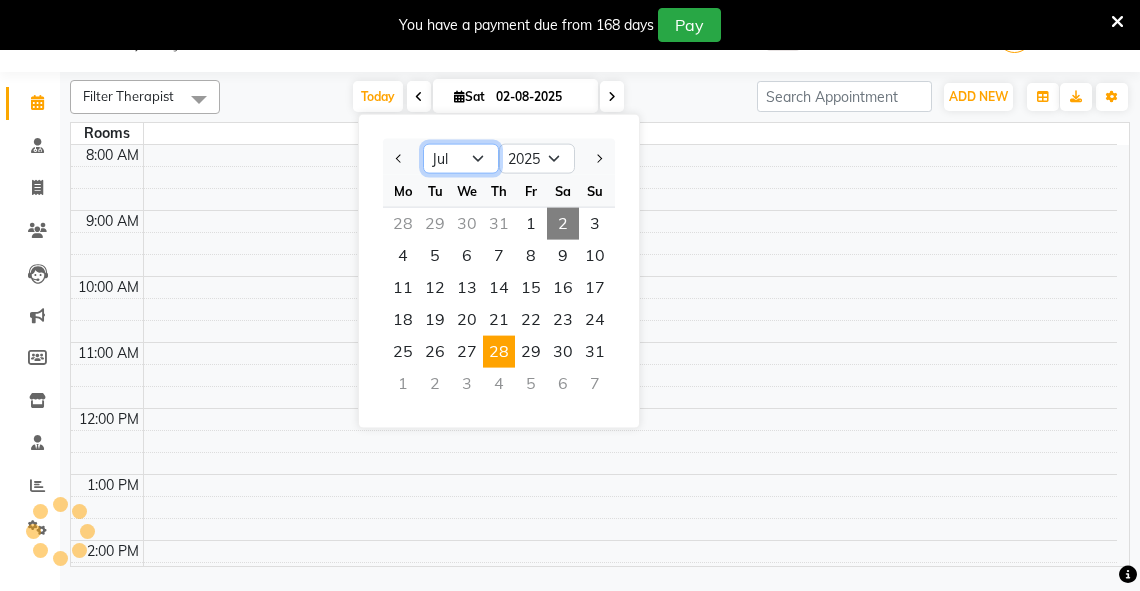 click on "Jan Feb Mar Apr May Jun Jul Aug Sep Oct Nov Dec" at bounding box center (461, 159) 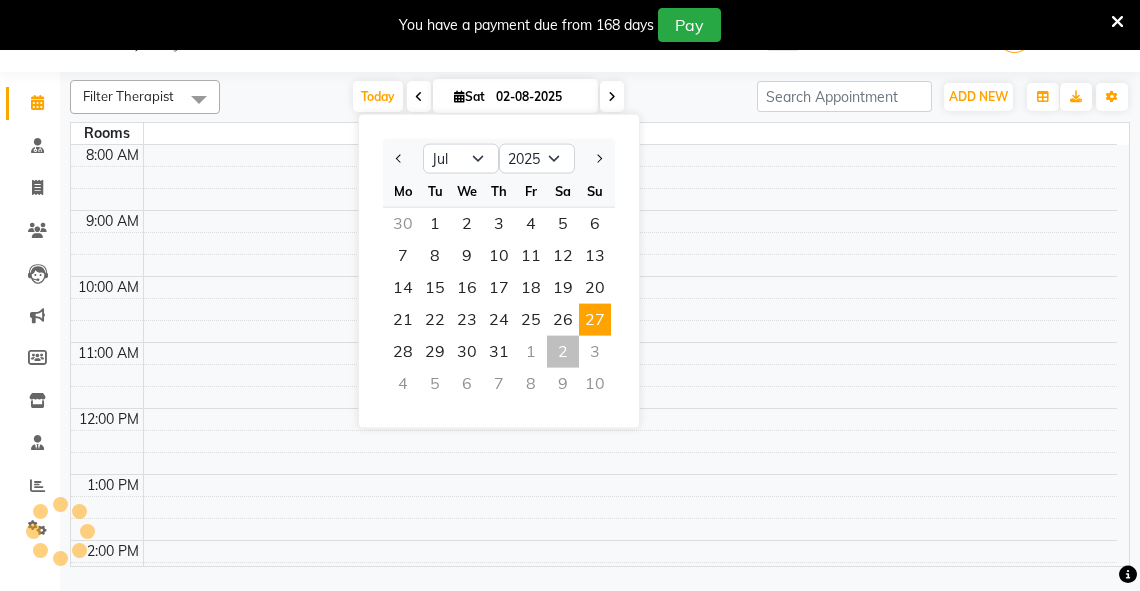 click on "27" at bounding box center (595, 320) 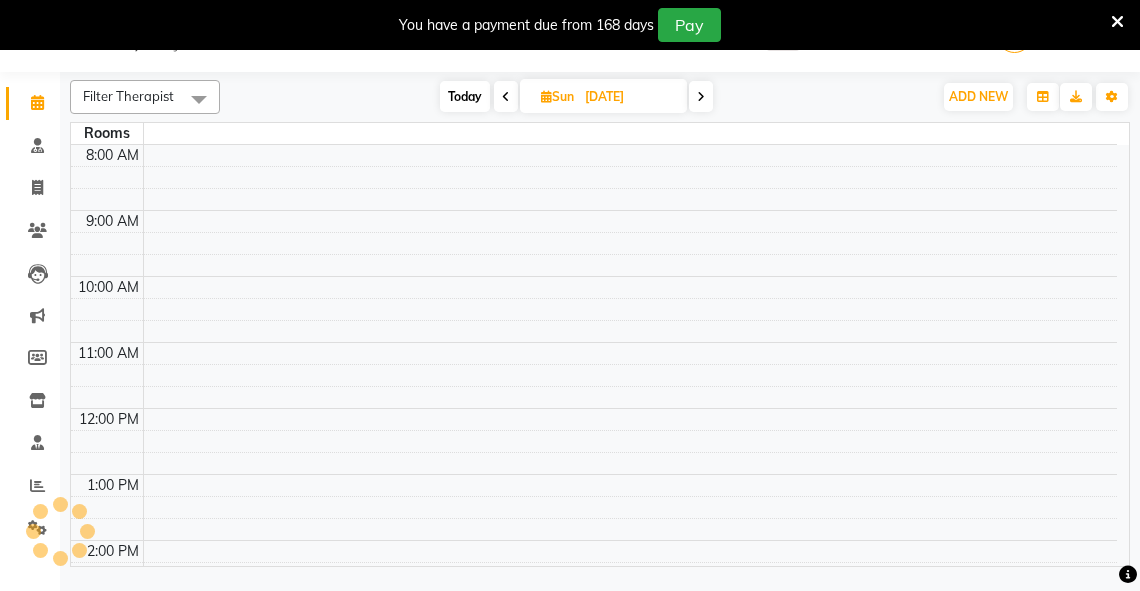 click at bounding box center [546, 96] 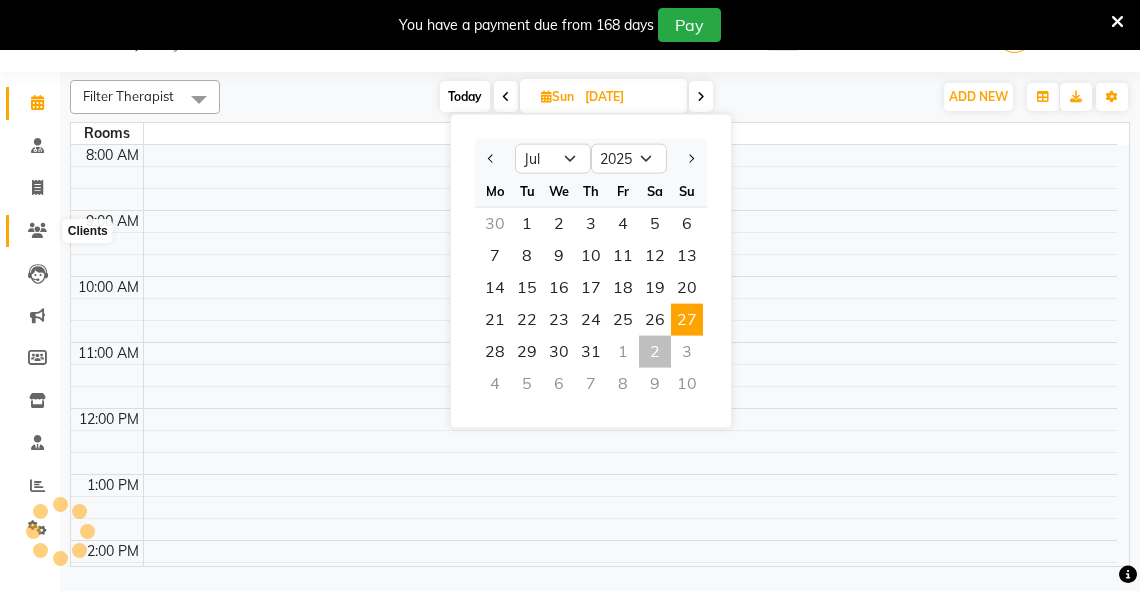 click 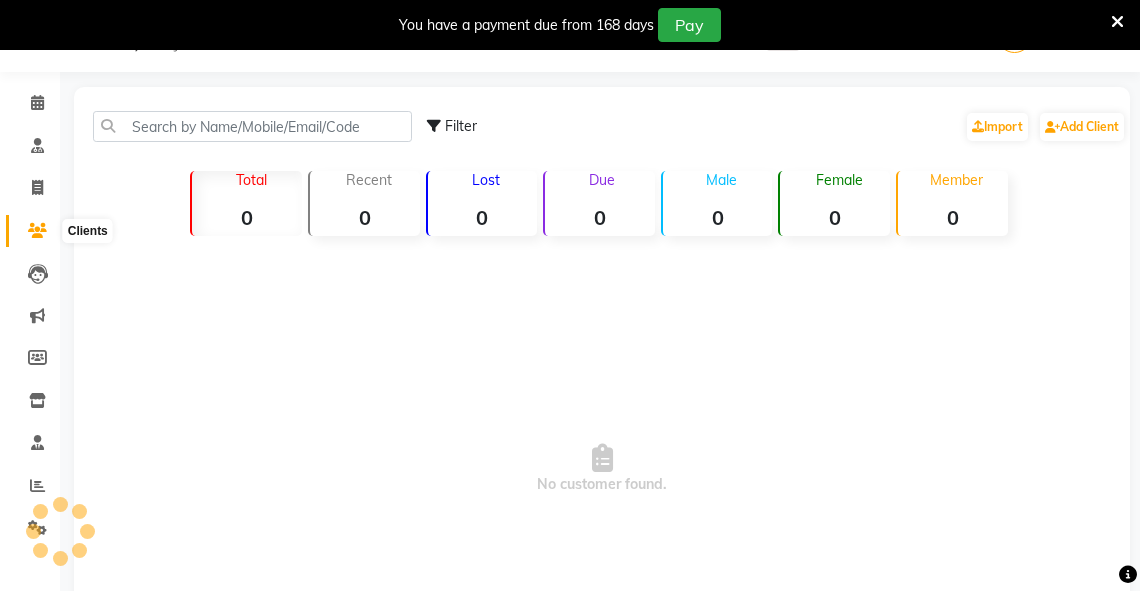click 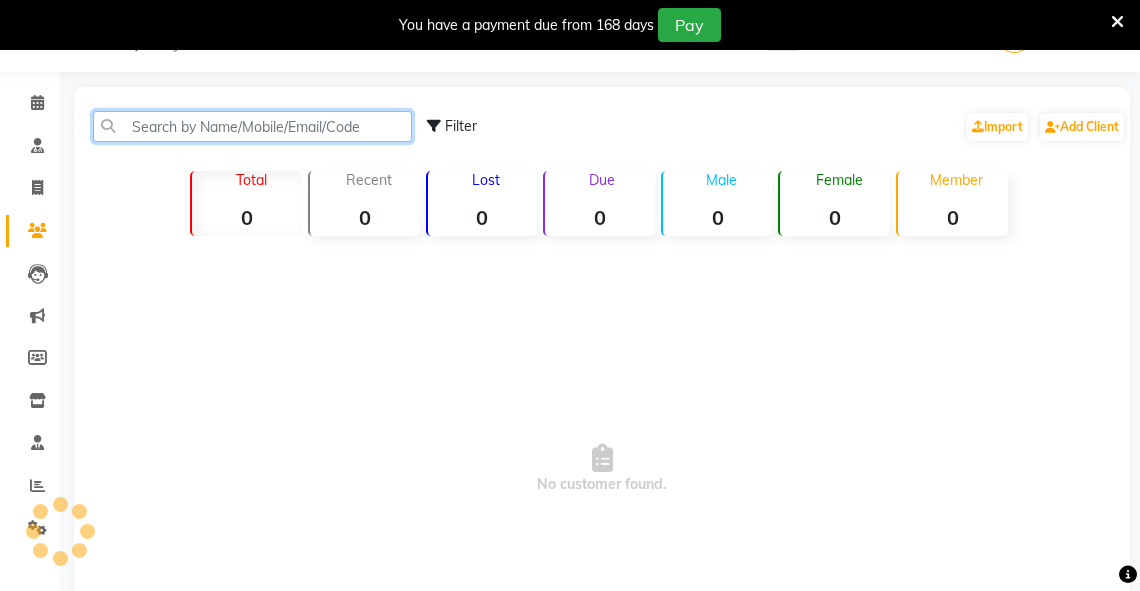 click 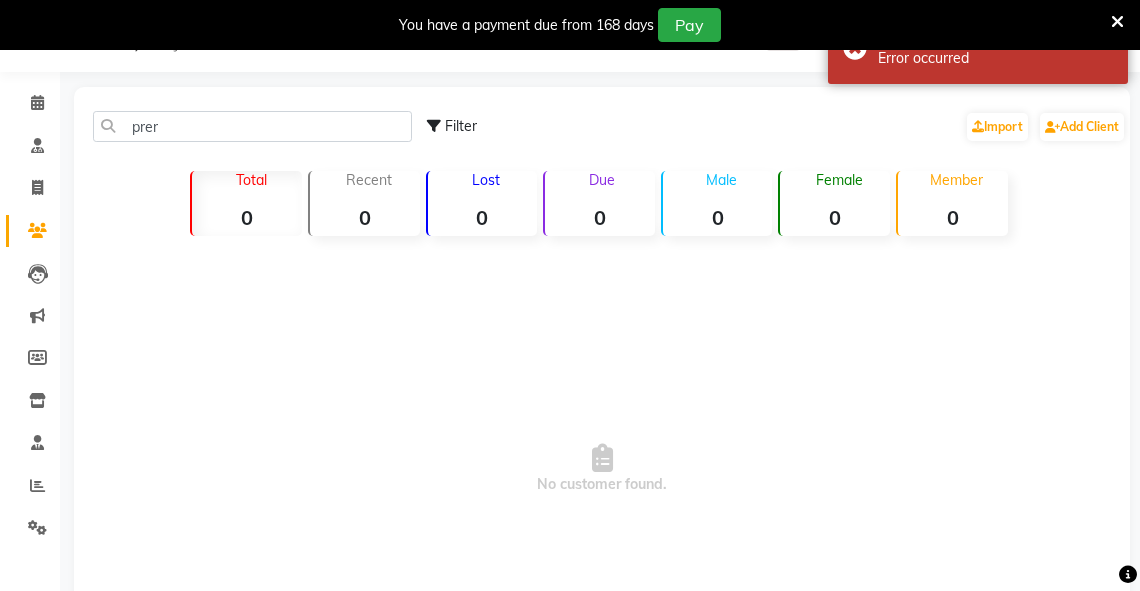 click on "No customer found." at bounding box center [602, 469] 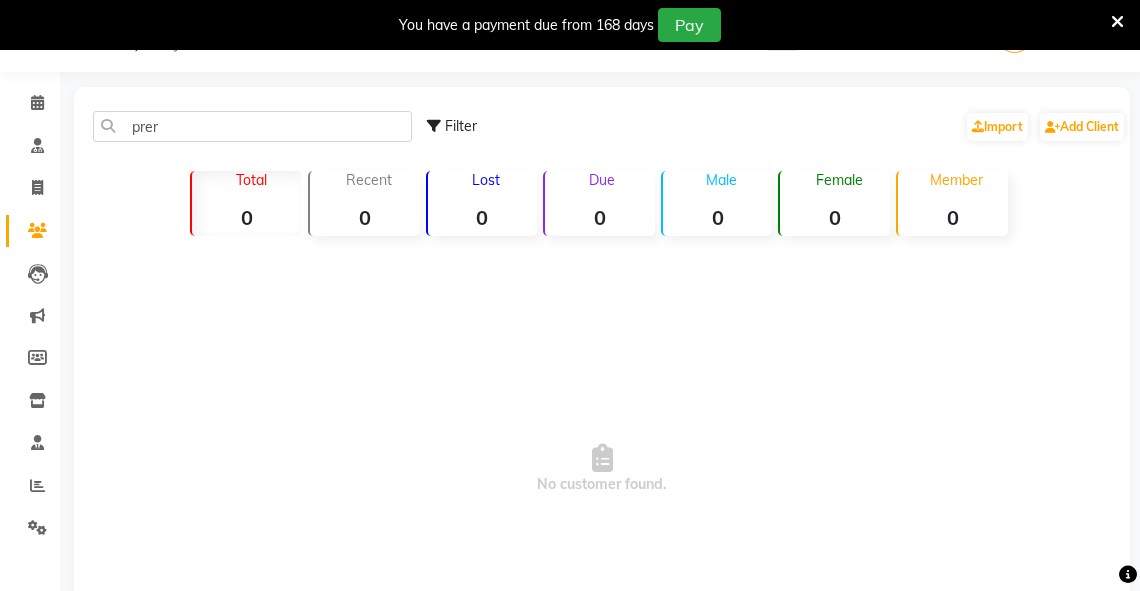 drag, startPoint x: 459, startPoint y: 302, endPoint x: 220, endPoint y: 191, distance: 263.5185 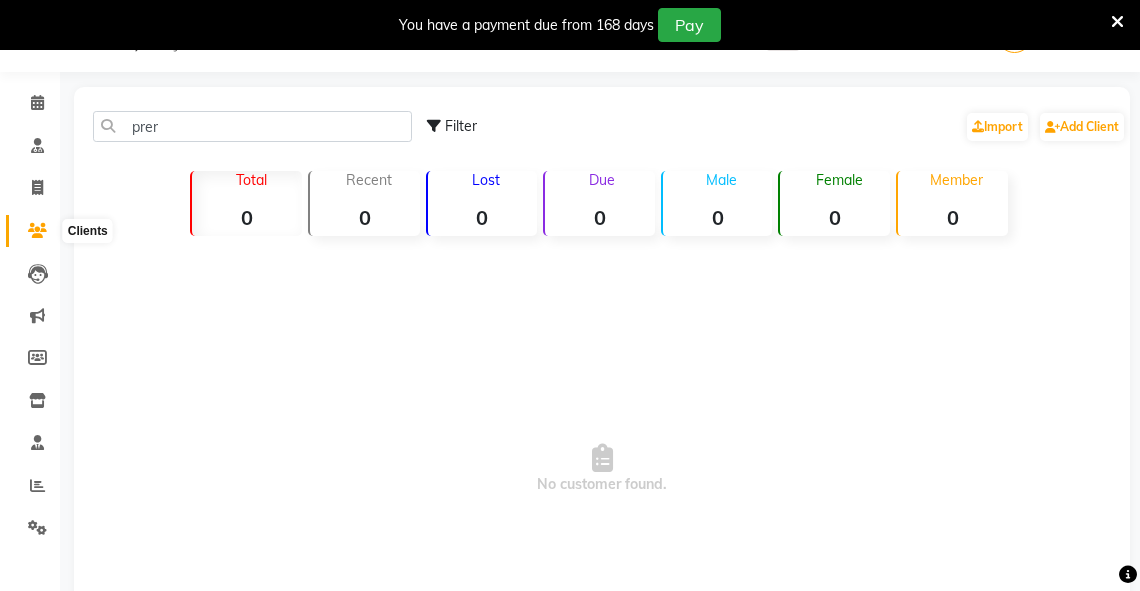 click 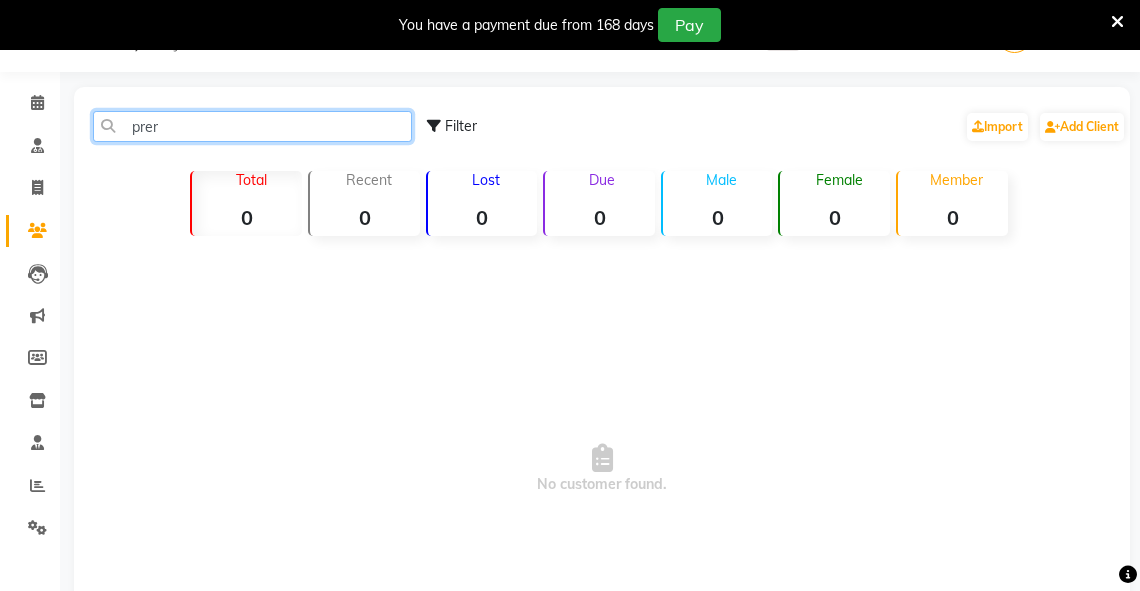 click on "prer" 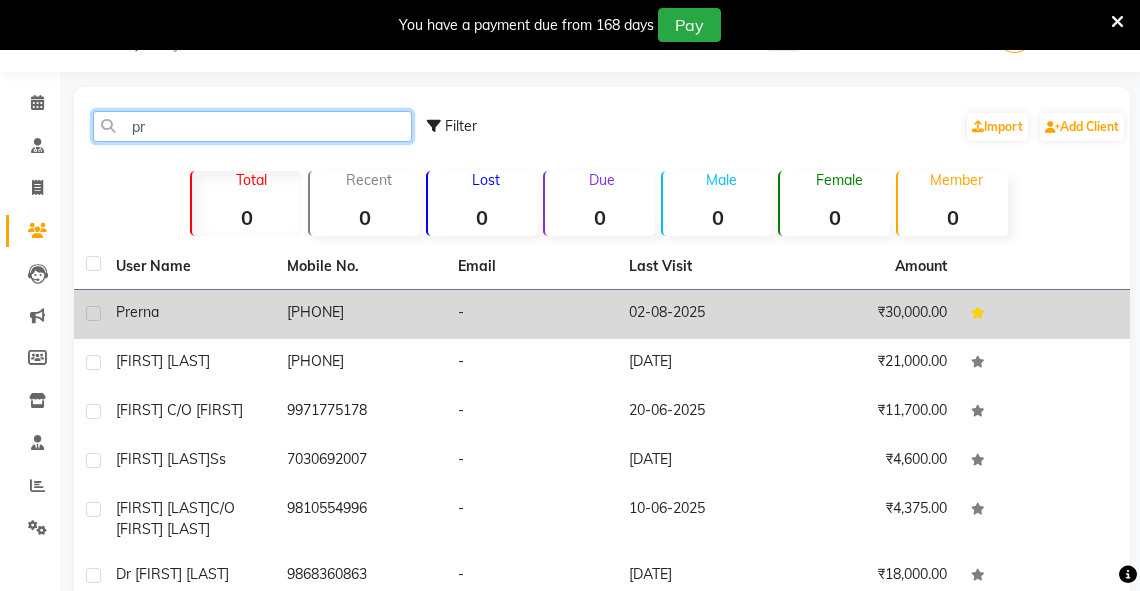 type on "pr" 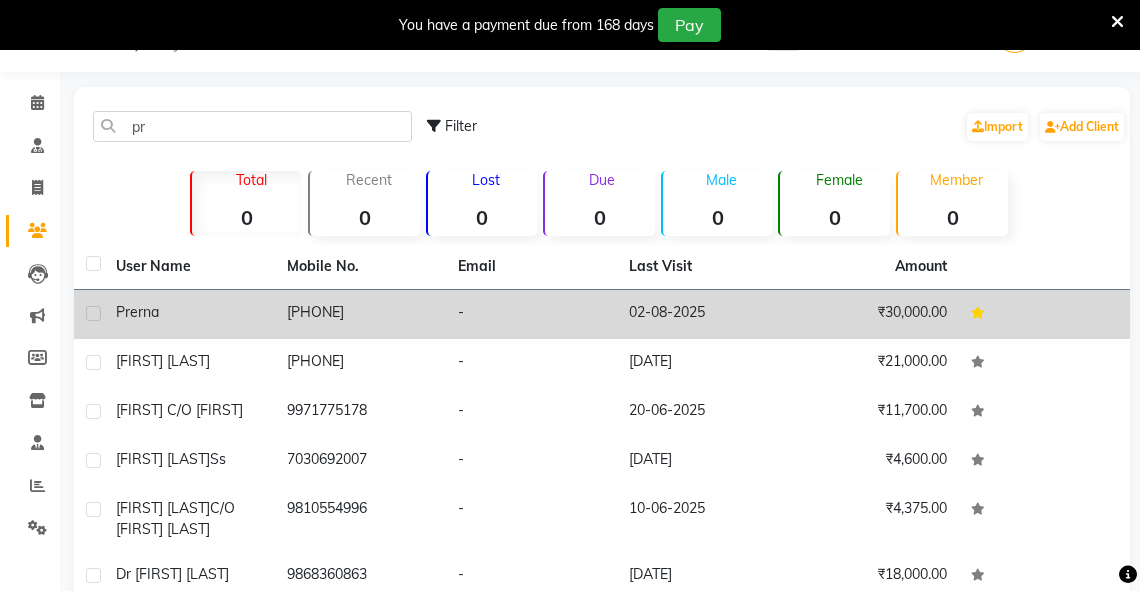 click on "Prerna" 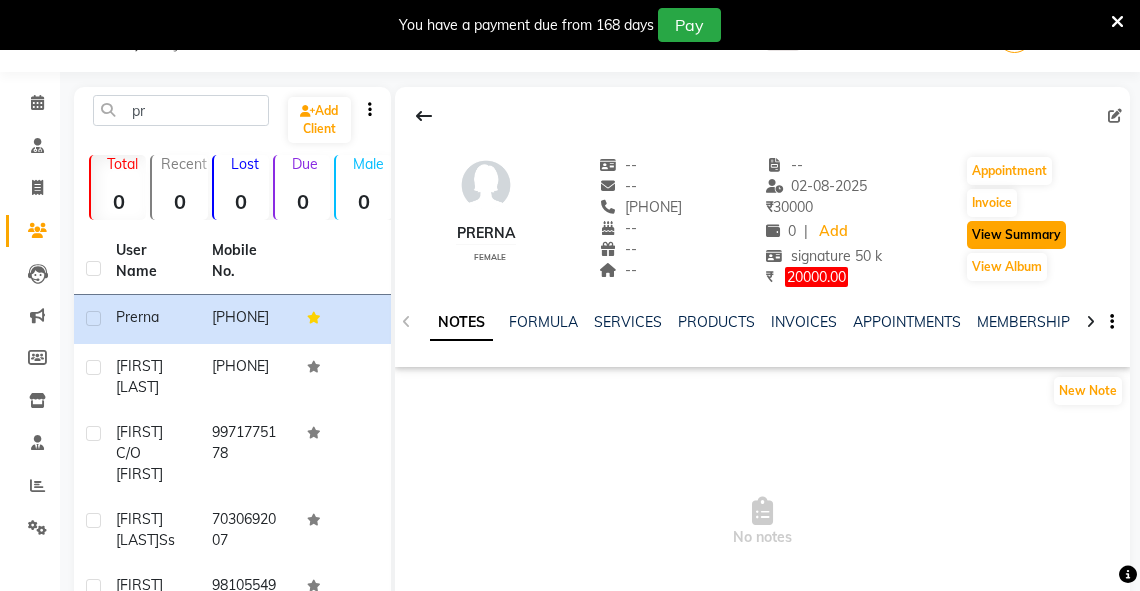 click on "View Summary" 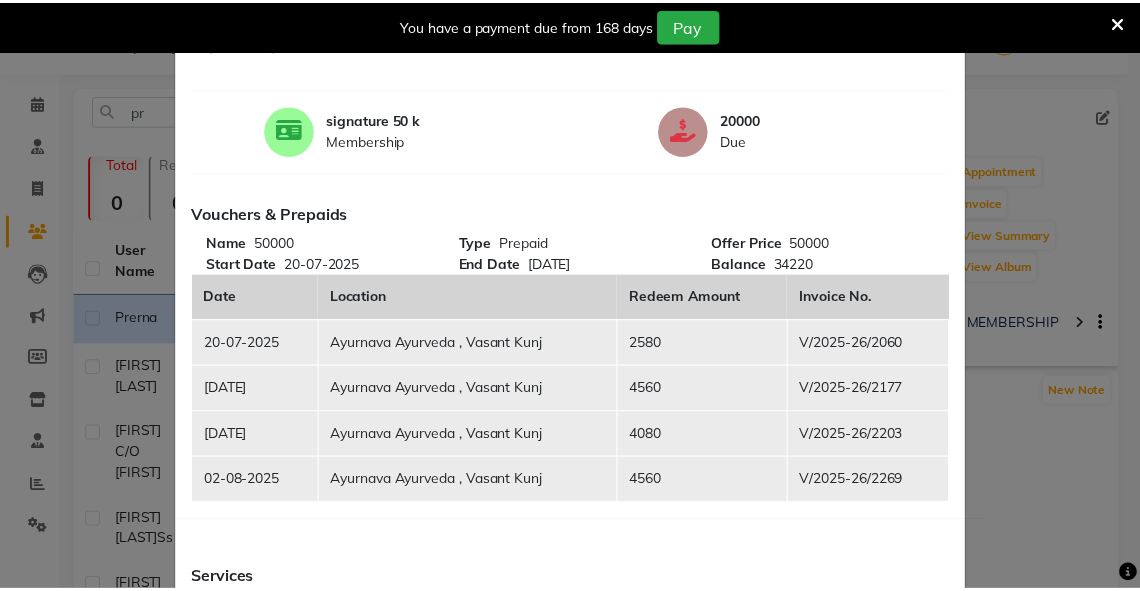 scroll, scrollTop: 0, scrollLeft: 0, axis: both 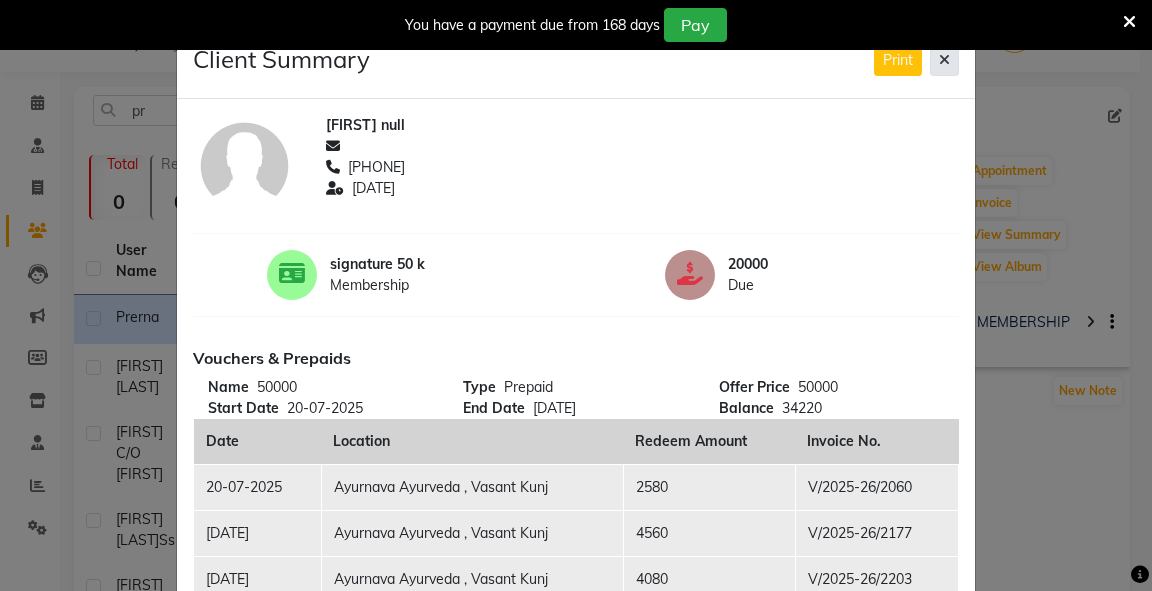 click 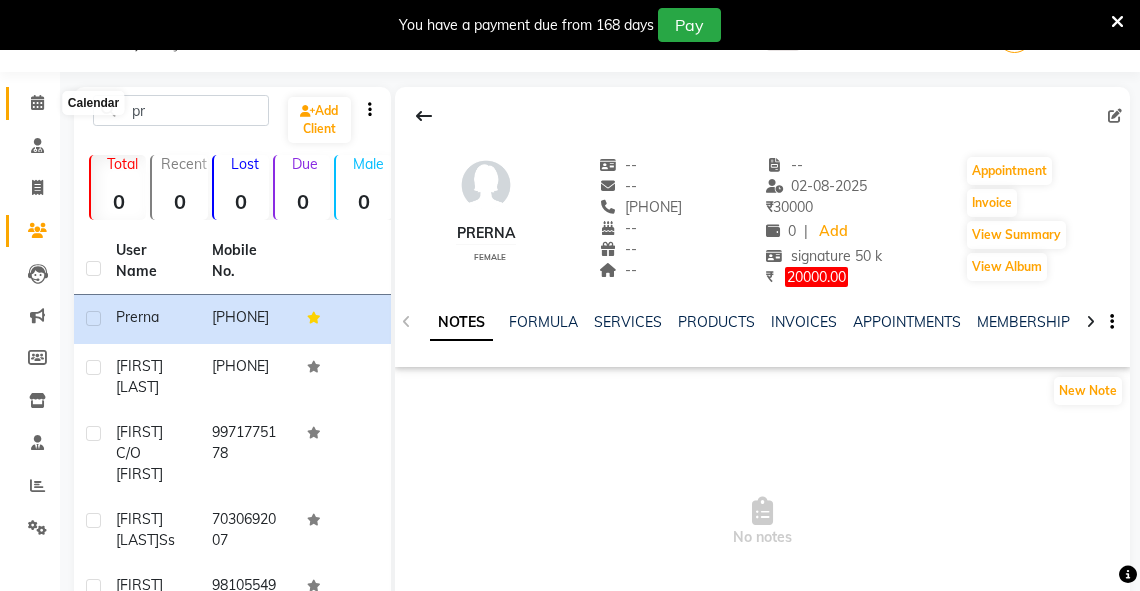 click 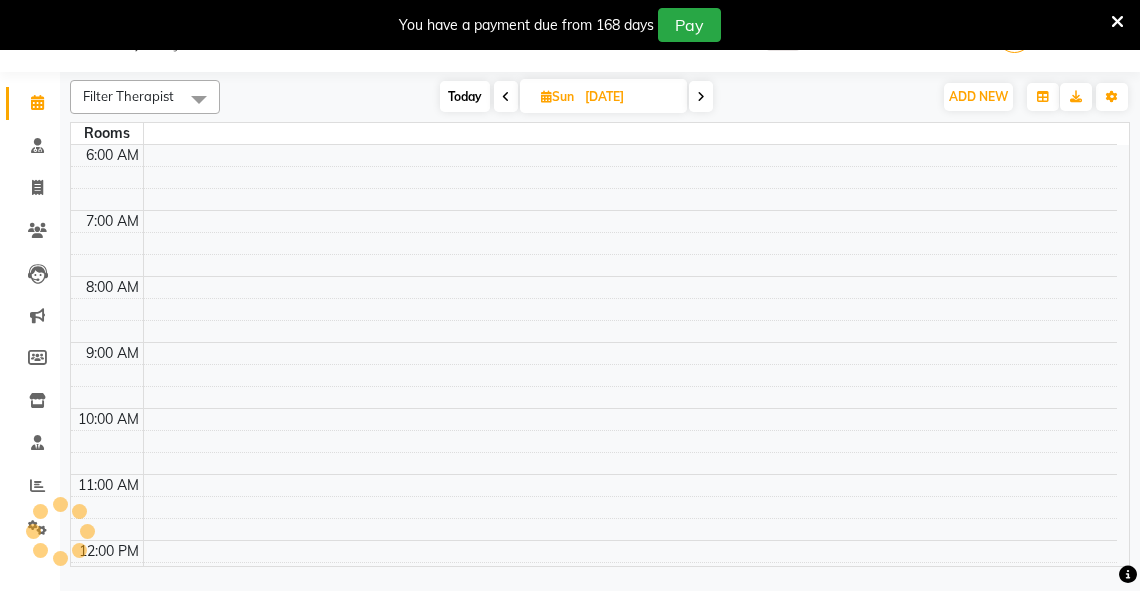 scroll, scrollTop: 0, scrollLeft: 0, axis: both 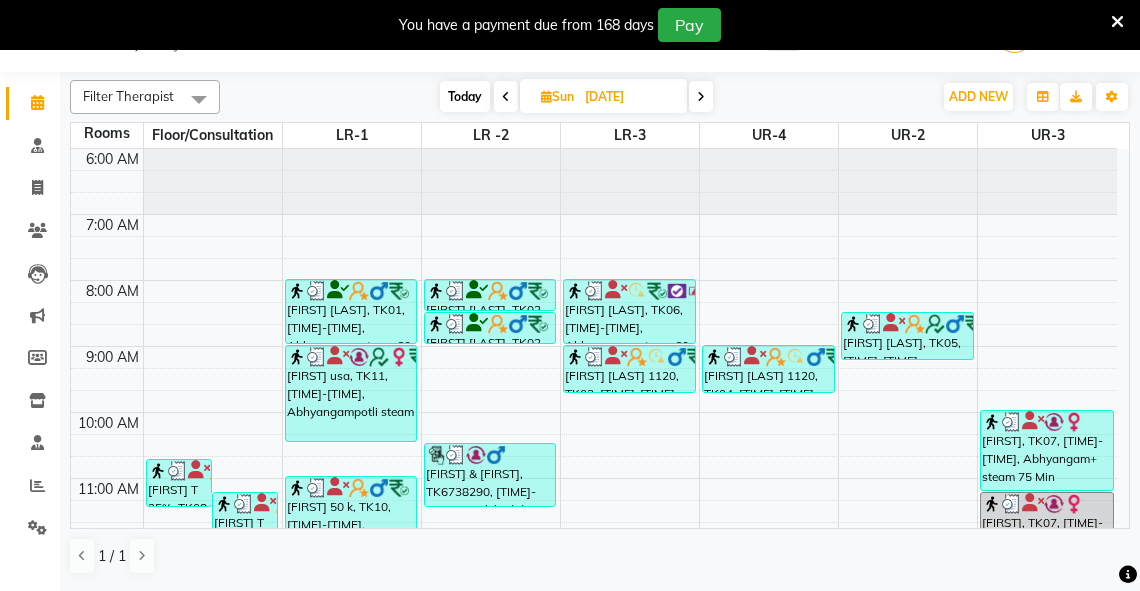 click at bounding box center [546, 96] 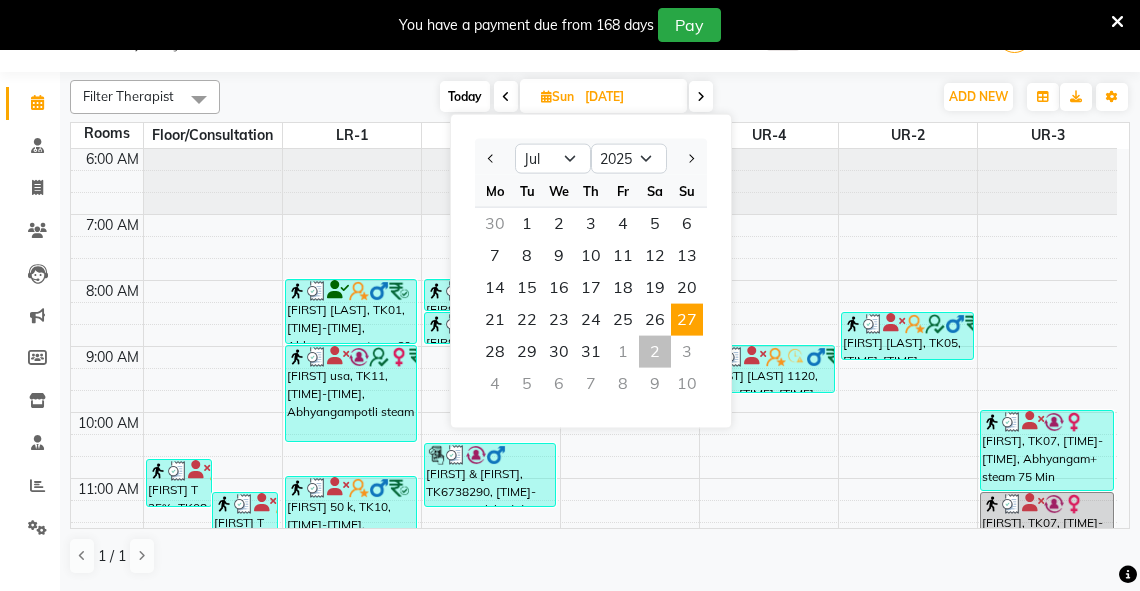 click on "27" at bounding box center (687, 320) 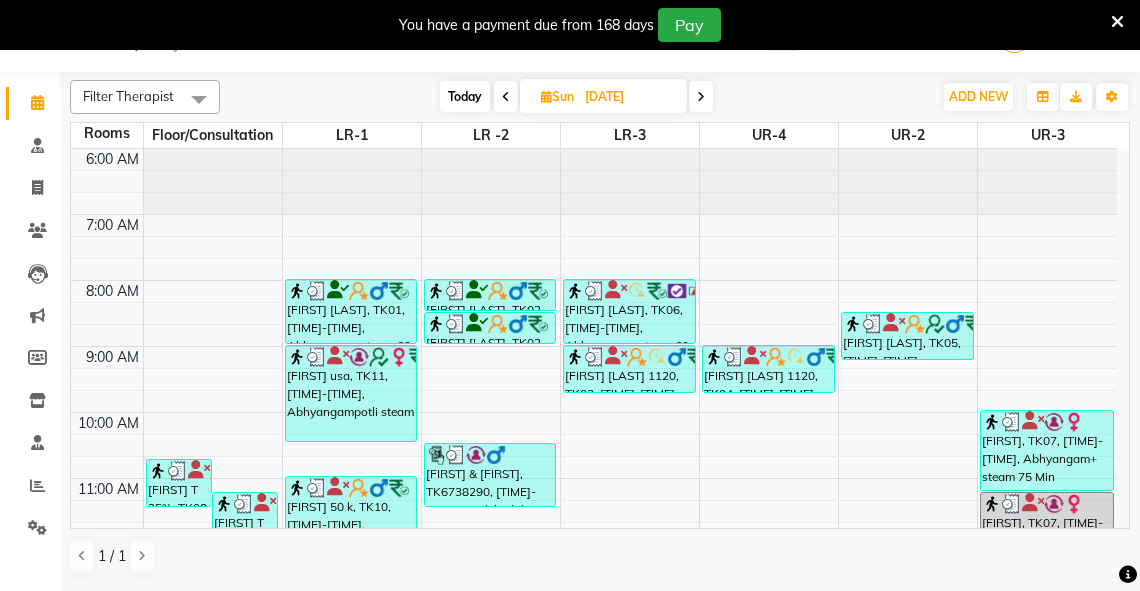 drag, startPoint x: 1114, startPoint y: 259, endPoint x: 1117, endPoint y: 296, distance: 37.12142 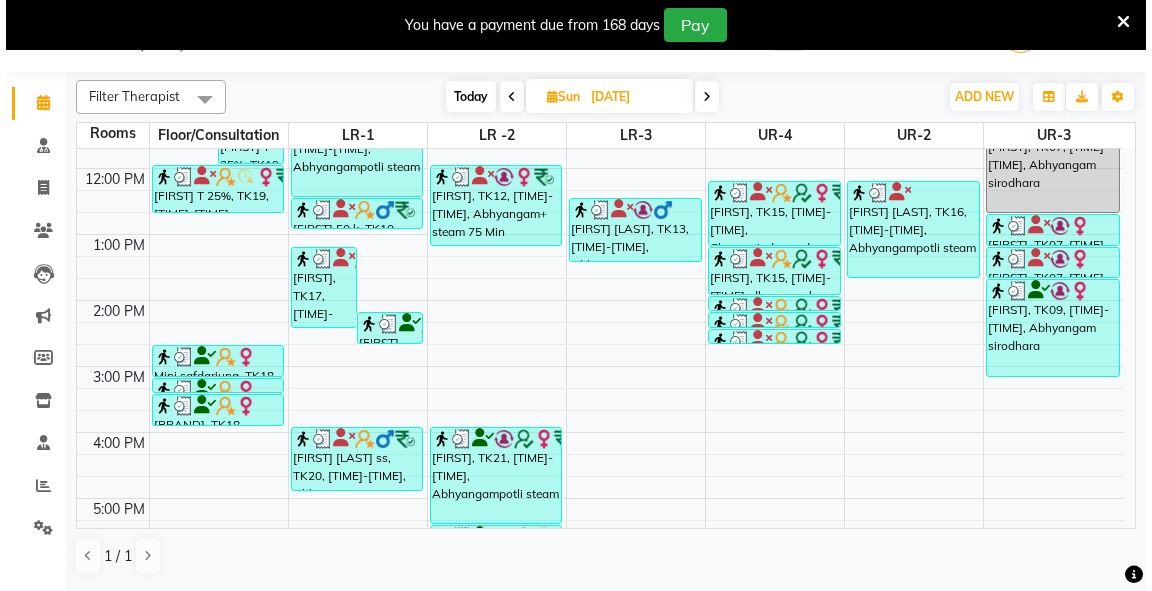 scroll, scrollTop: 432, scrollLeft: 0, axis: vertical 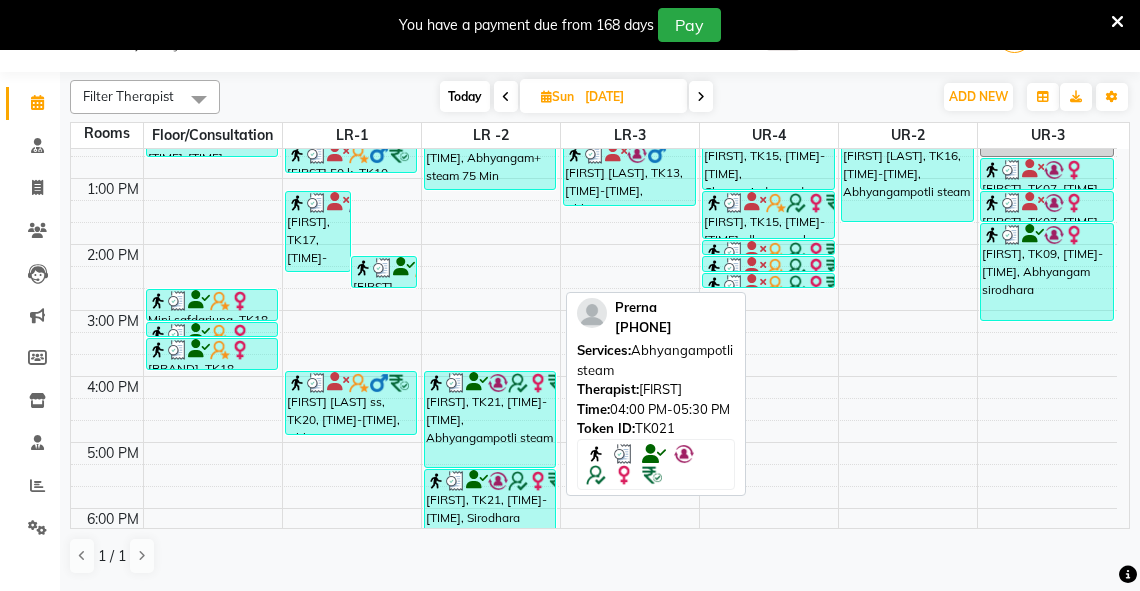 click on "[FIRST], TK21, [TIME]-[TIME], Abhyangampotli steam" at bounding box center (490, 419) 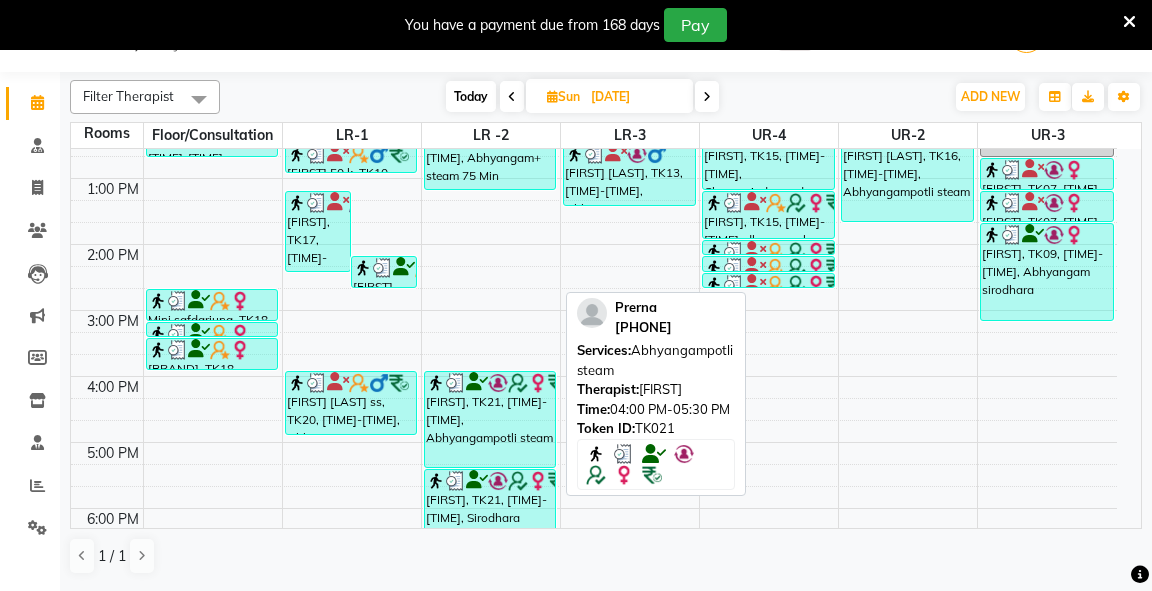 select on "3" 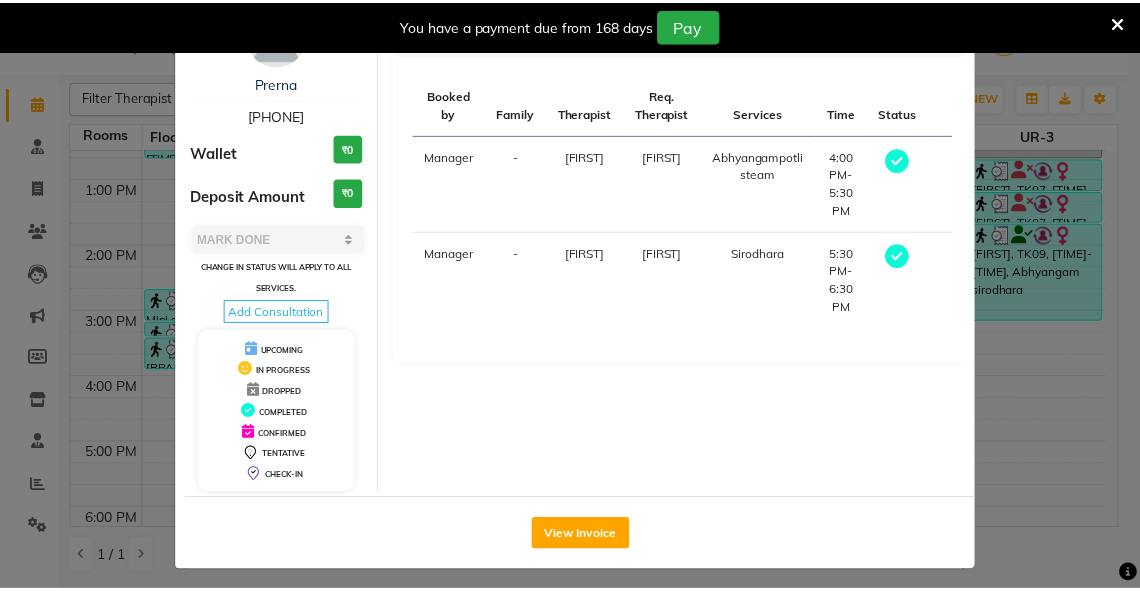 scroll, scrollTop: 78, scrollLeft: 0, axis: vertical 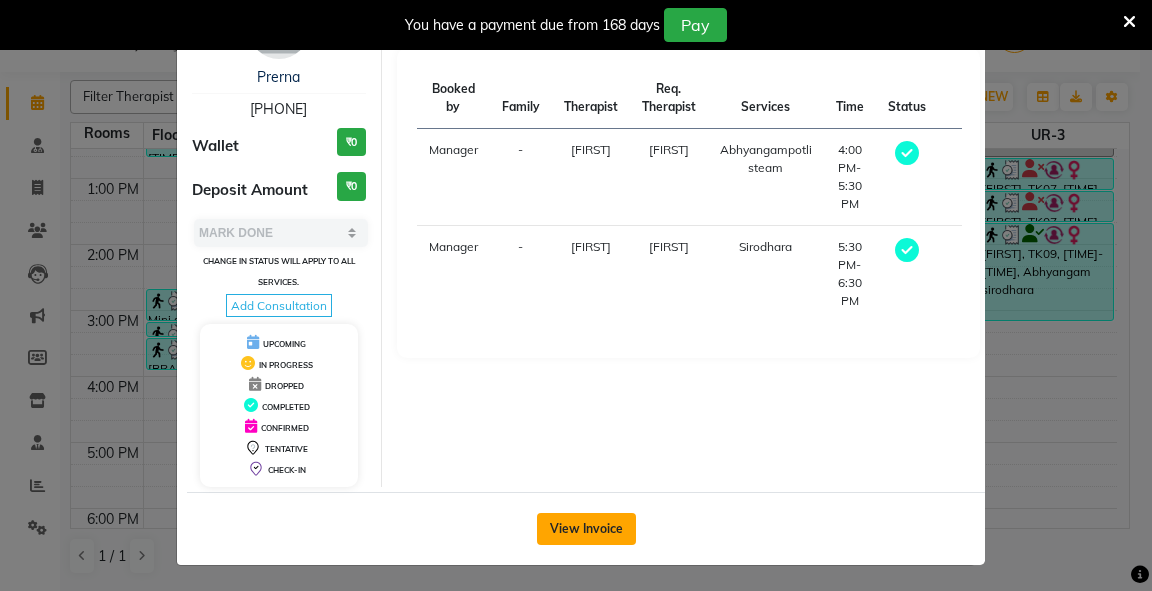 click on "View Invoice" 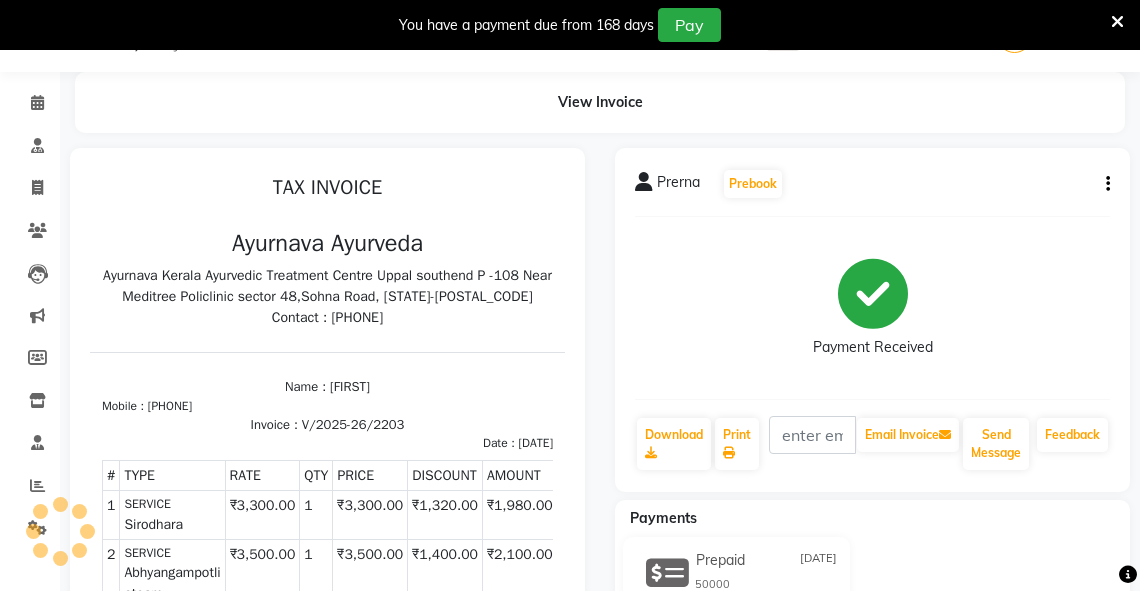 scroll, scrollTop: 0, scrollLeft: 0, axis: both 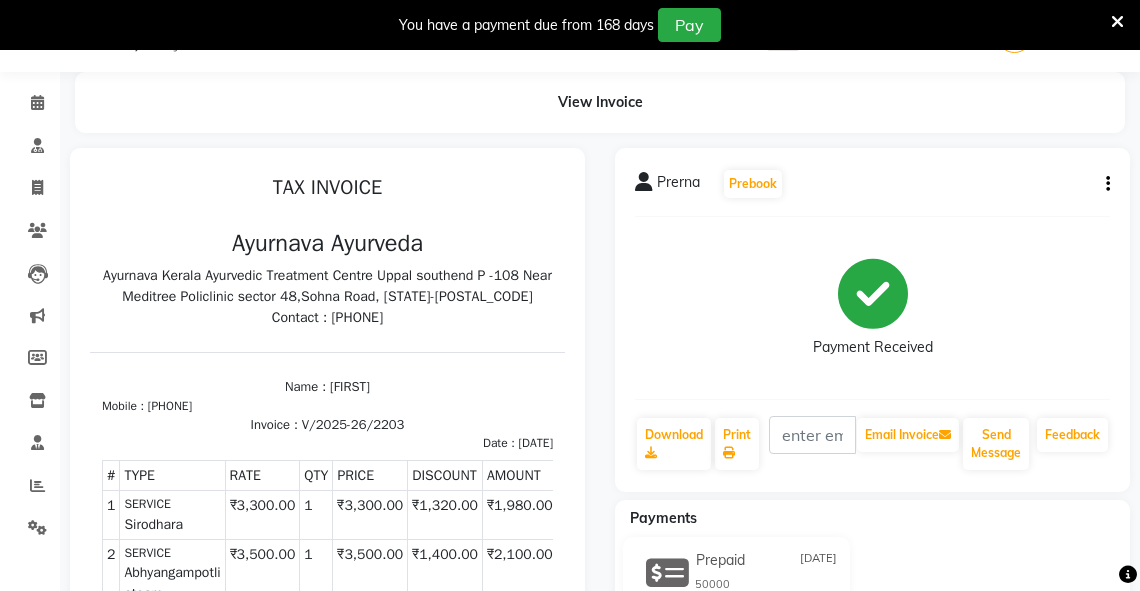 click 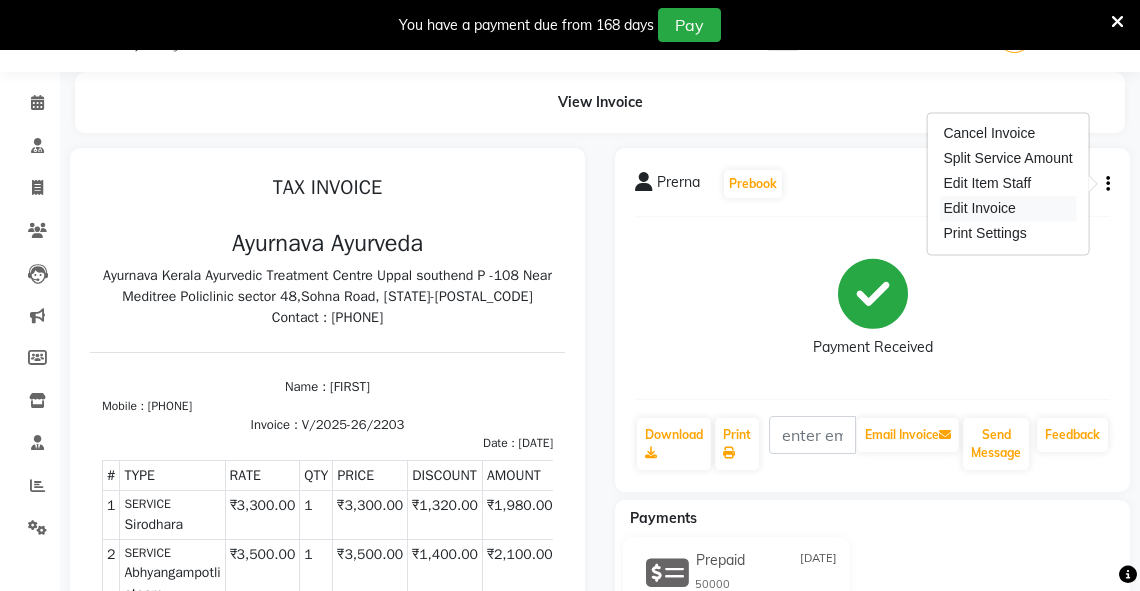 click on "Edit Invoice" at bounding box center [1007, 208] 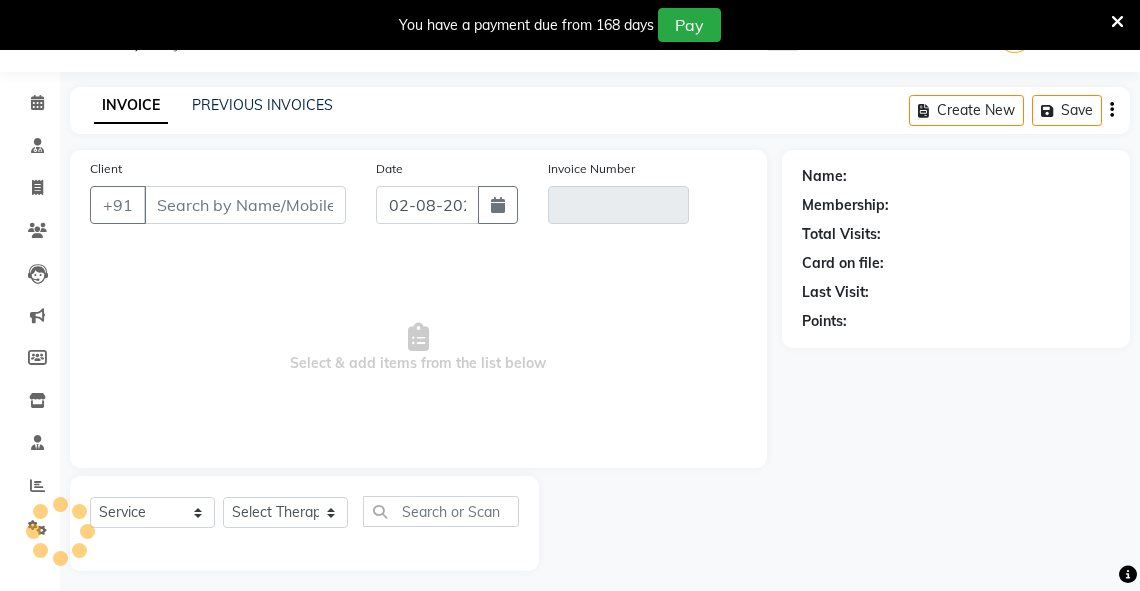 scroll, scrollTop: 60, scrollLeft: 0, axis: vertical 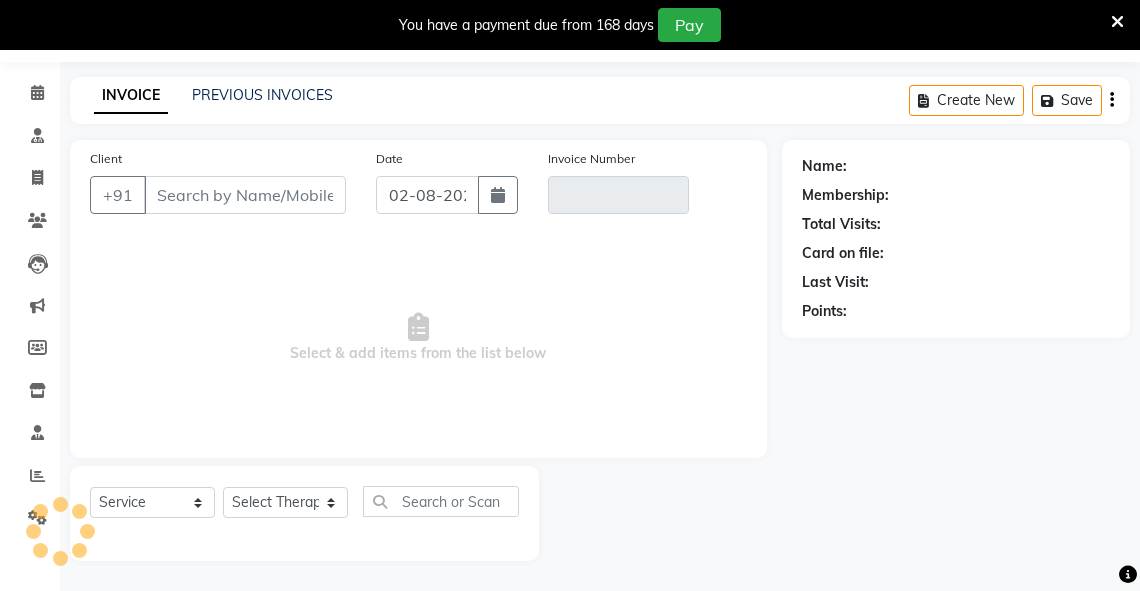 type on "[PHONE]" 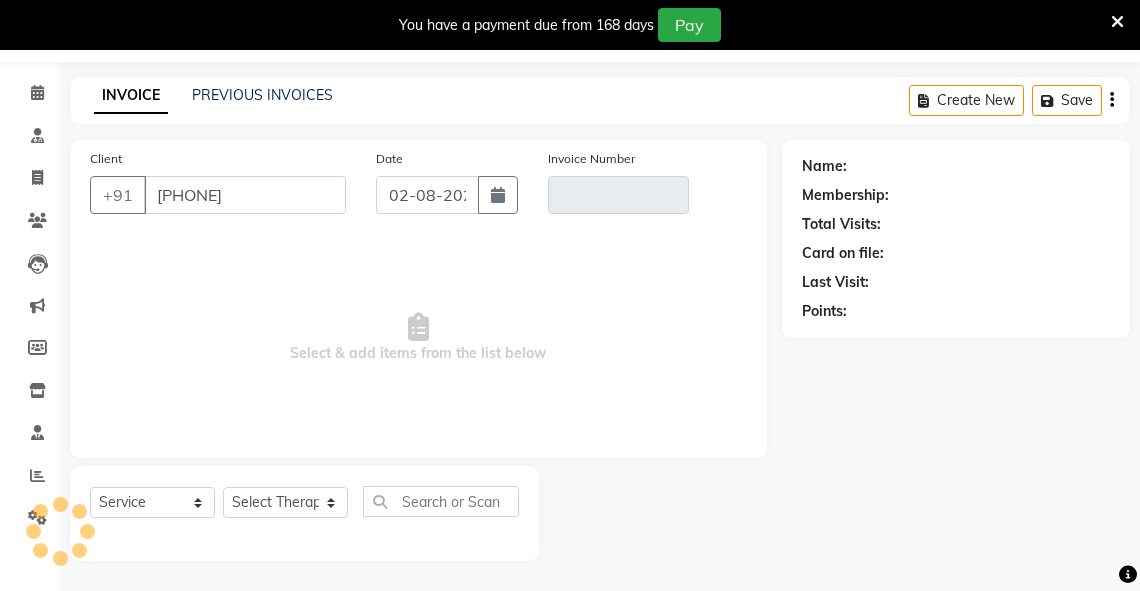 type on "V/2025-26/2203" 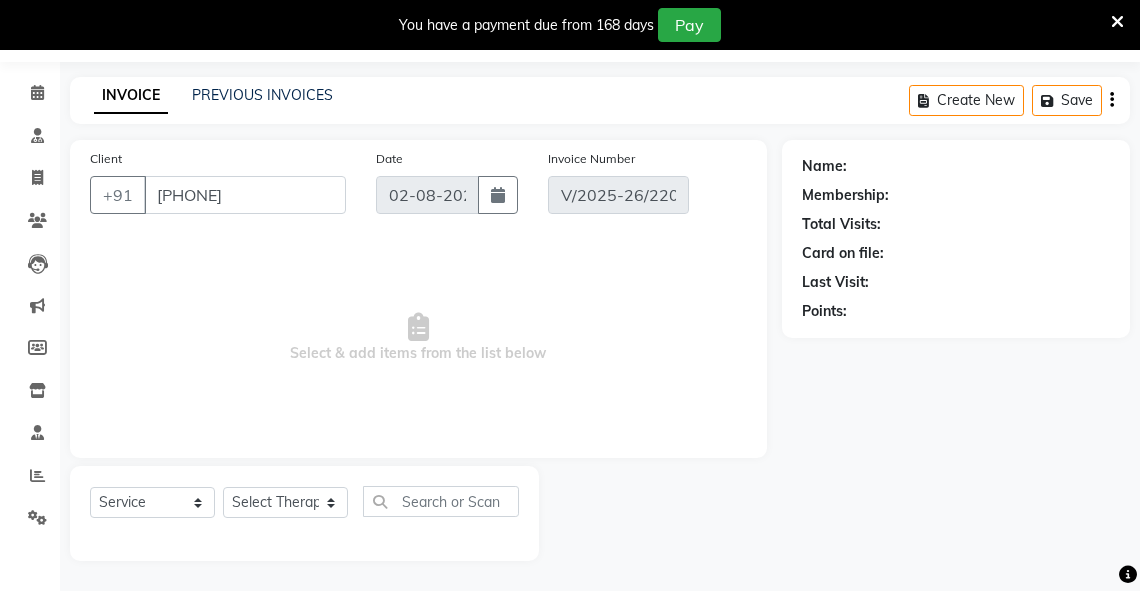 select on "1: Object" 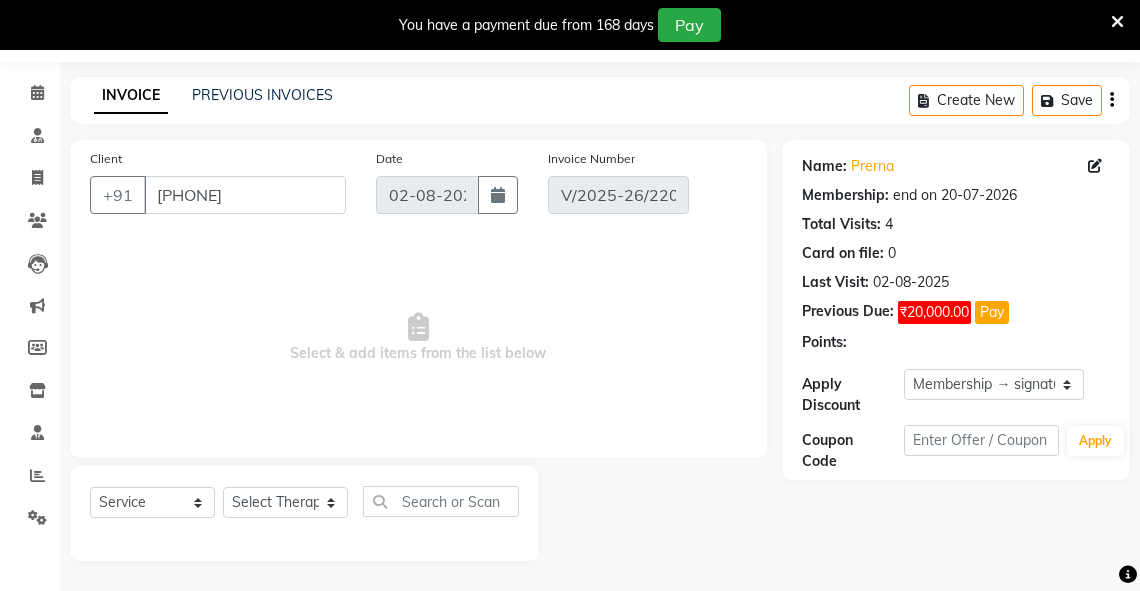 type on "[DATE]" 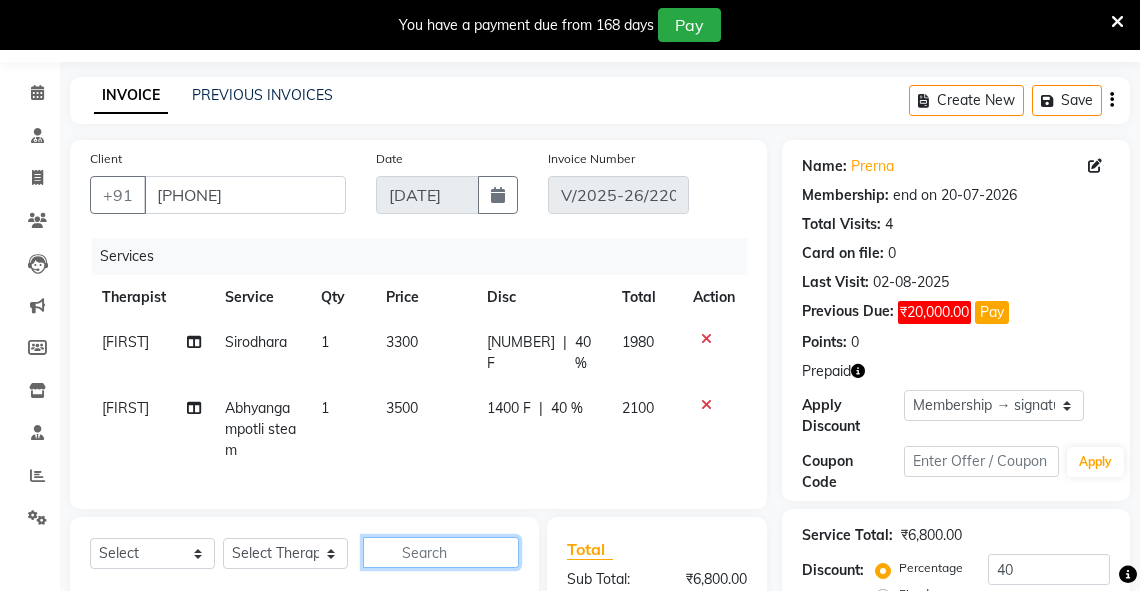 click 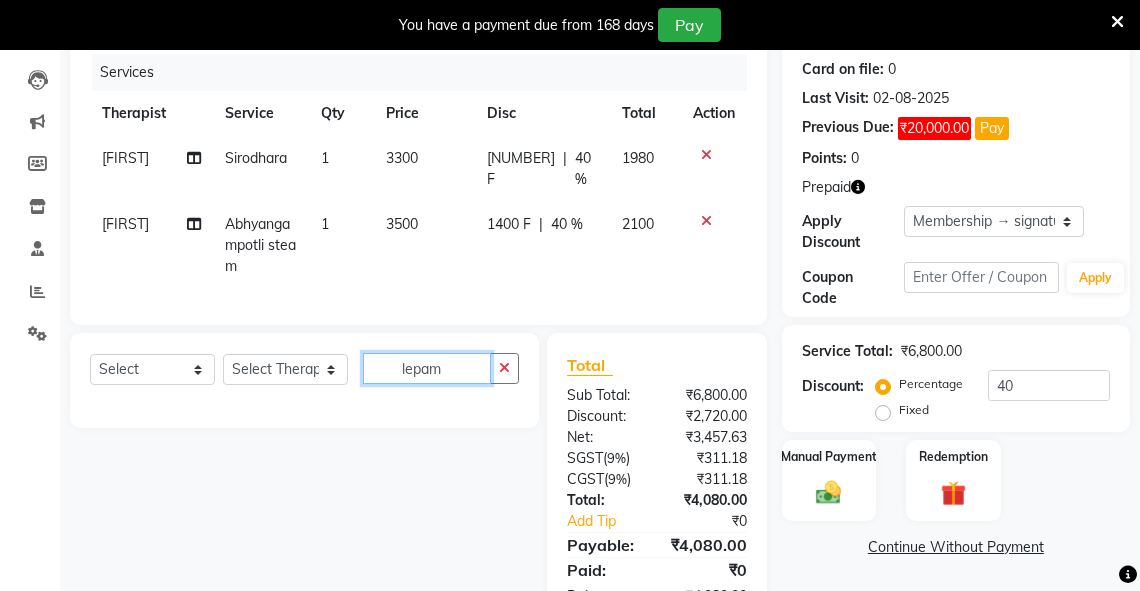 scroll, scrollTop: 260, scrollLeft: 0, axis: vertical 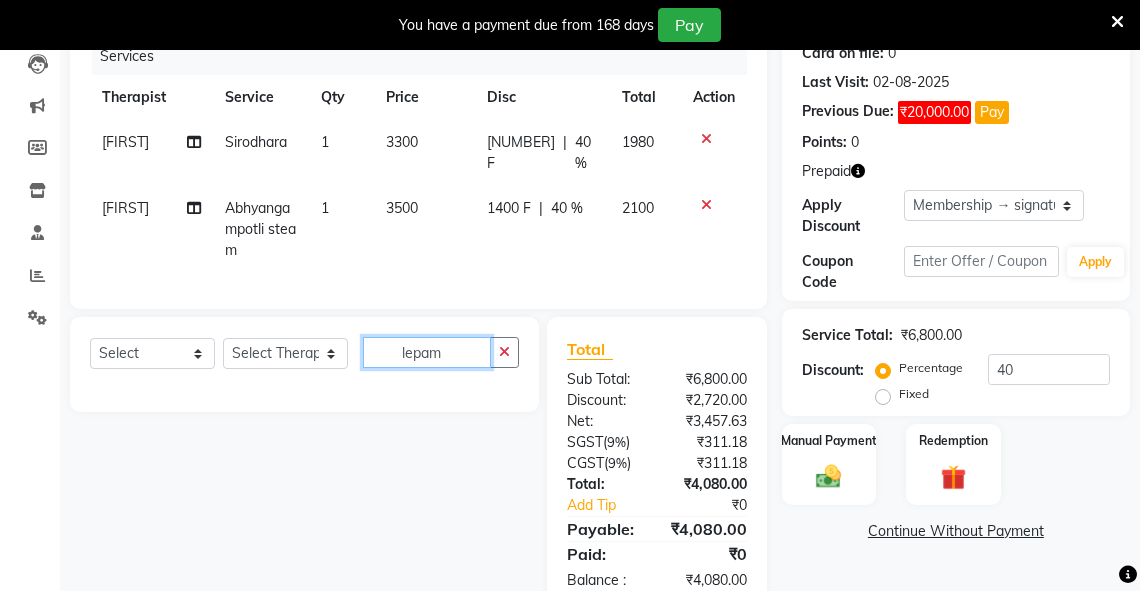 type on "lepam" 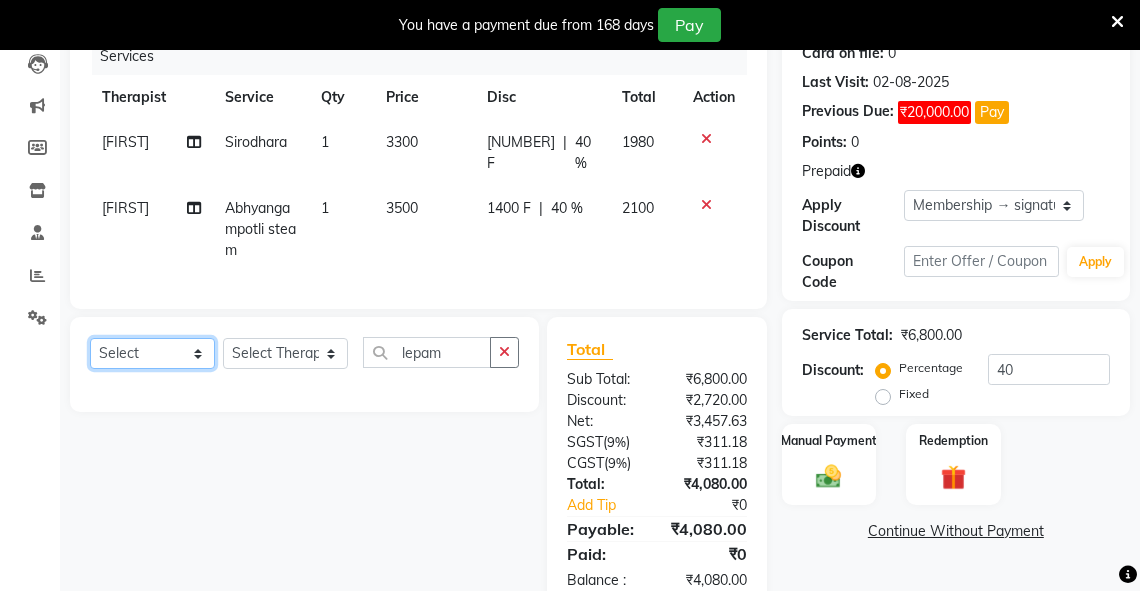 click on "Select  Service  Product  Membership  Package Voucher Prepaid Gift Card" 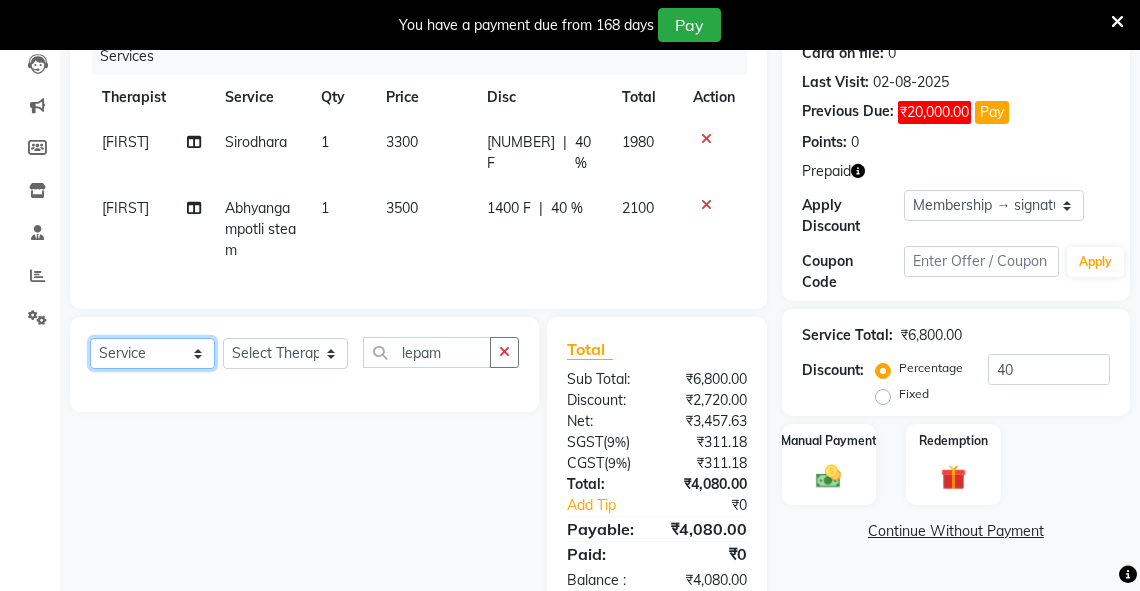 click on "Select  Service  Product  Membership  Package Voucher Prepaid Gift Card" 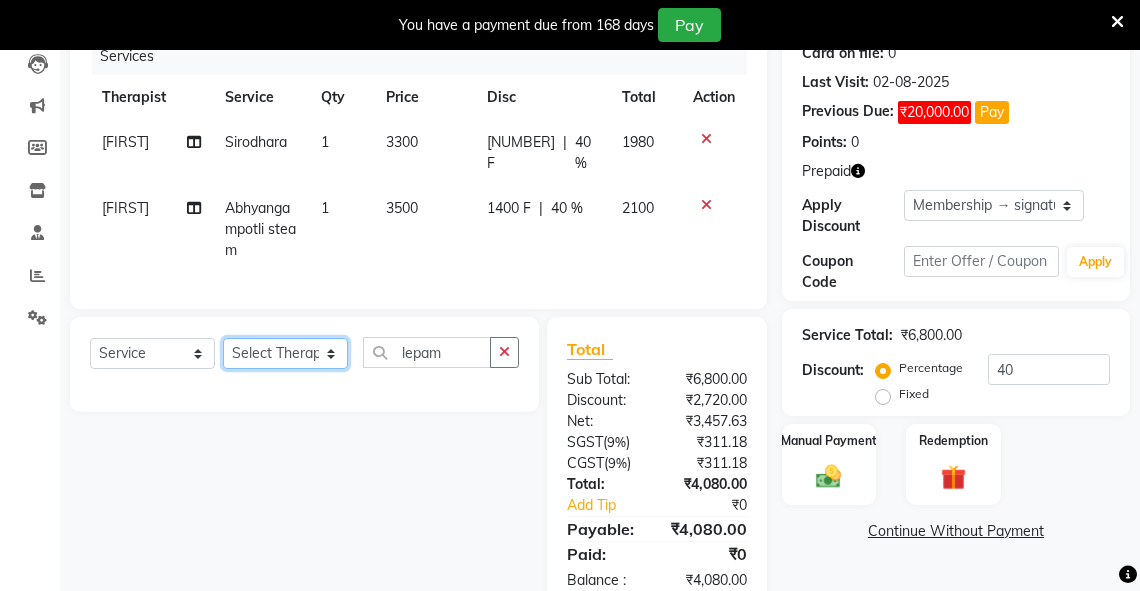 click on "Select Therapist [FIRST] [FIRST] [FIRST] [LAST] [FIRST] [FIRST] [FIRST] [FIRST] [FIRST] [FIRST] Manager  [FIRST] [FIRST] [FIRST] [FIRST] [FIRST] [FIRST] [FIRST] [FIRST] [FIRST] [FIRST] [FIRST]" 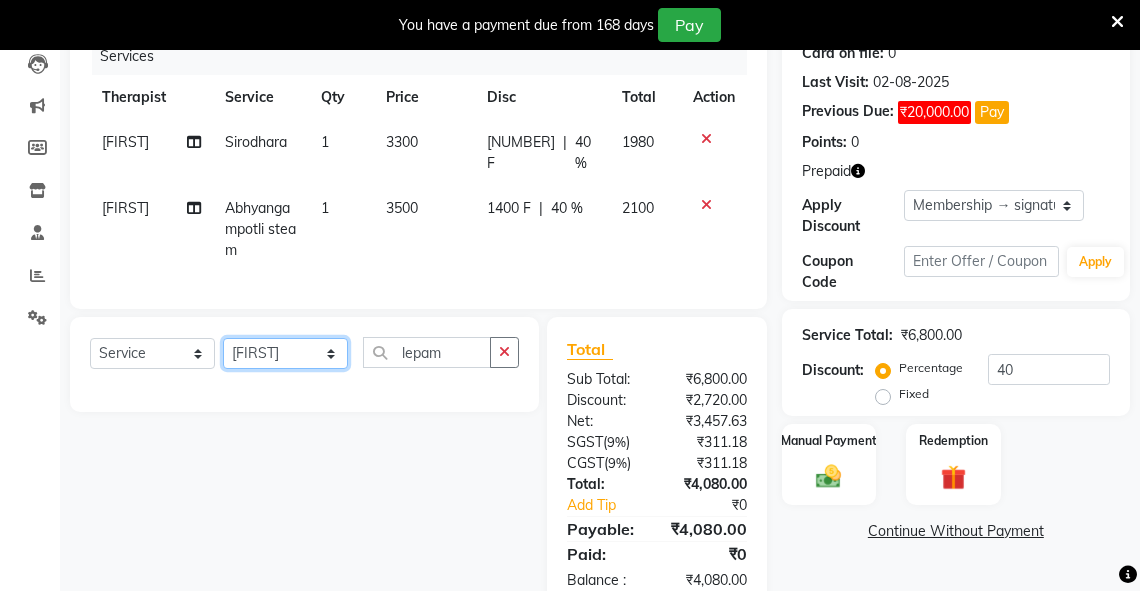 click on "Select Therapist [FIRST] [FIRST] [FIRST] [LAST] [FIRST] [FIRST] [FIRST] [FIRST] [FIRST] [FIRST] Manager  [FIRST] [FIRST] [FIRST] [FIRST] [FIRST] [FIRST] [FIRST] [FIRST] [FIRST] [FIRST] [FIRST]" 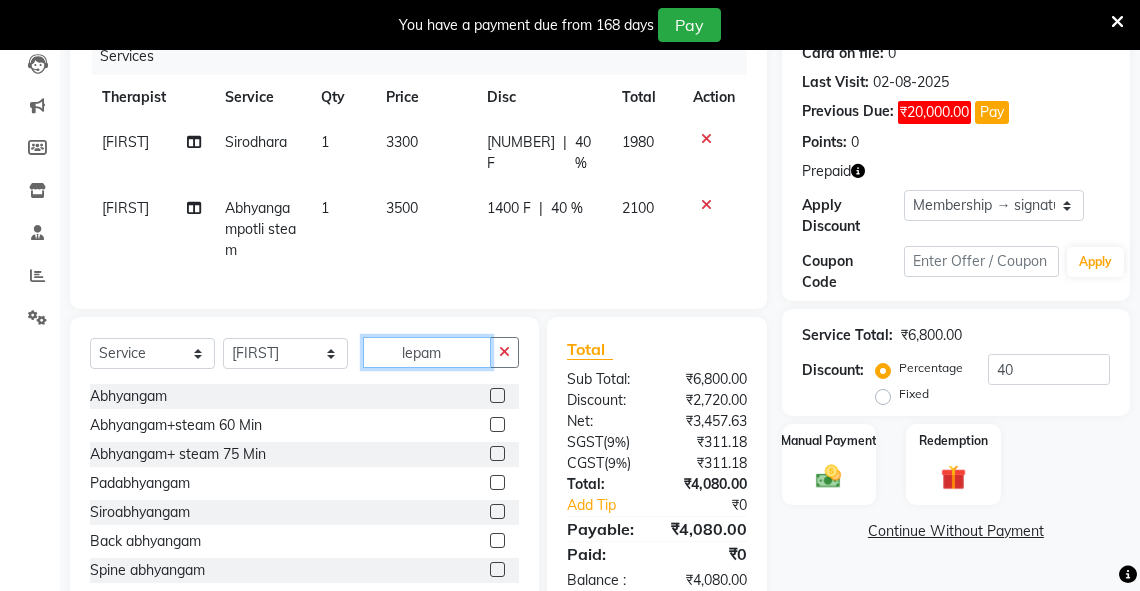 click on "lepam" 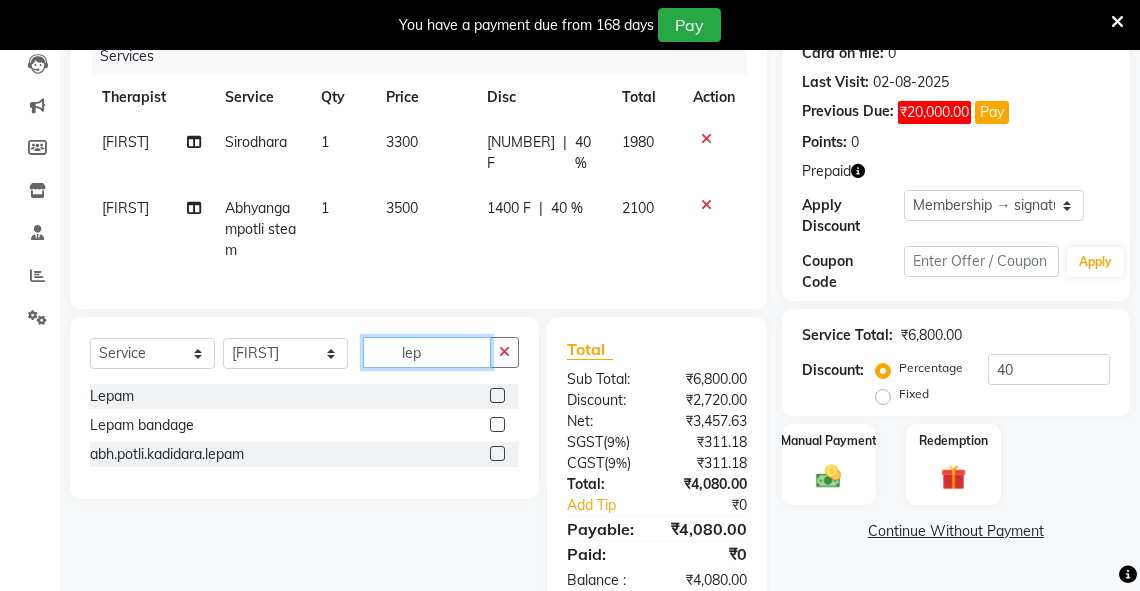 type on "lep" 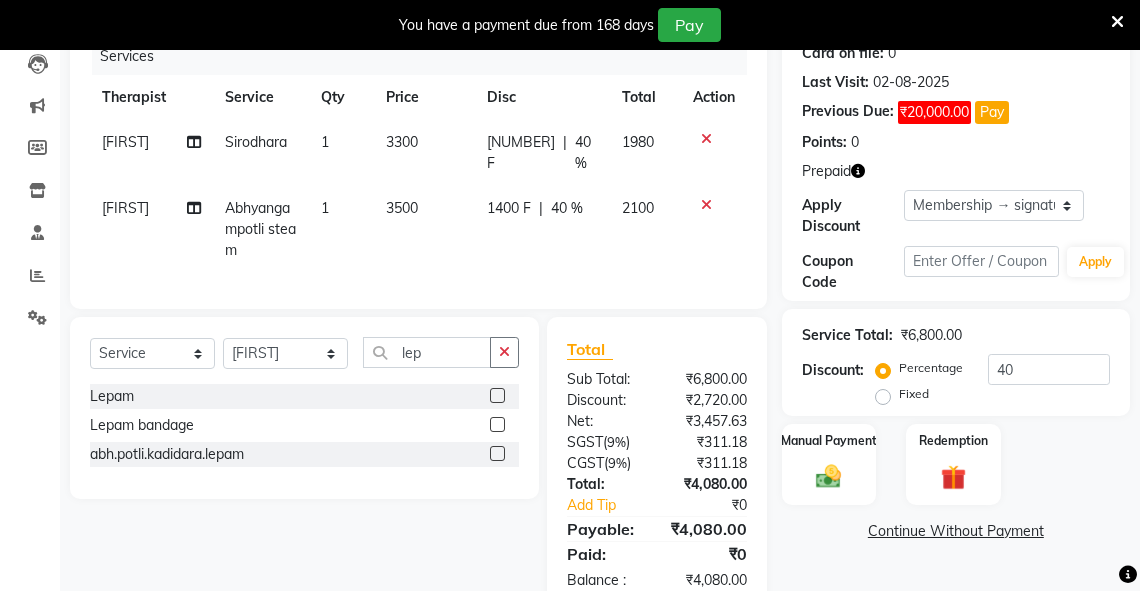 click 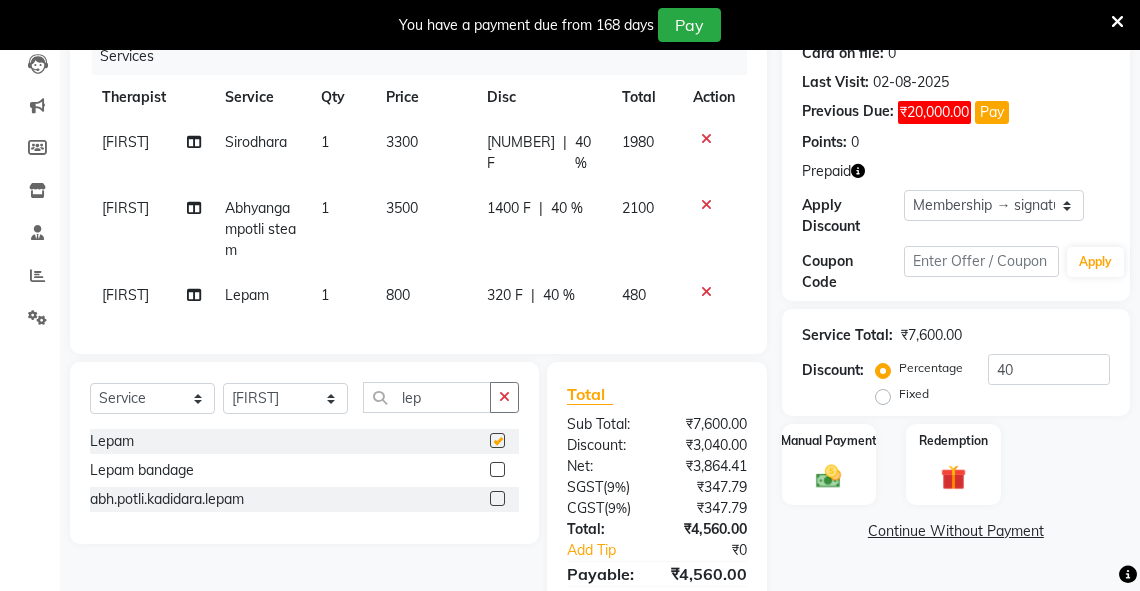 checkbox on "false" 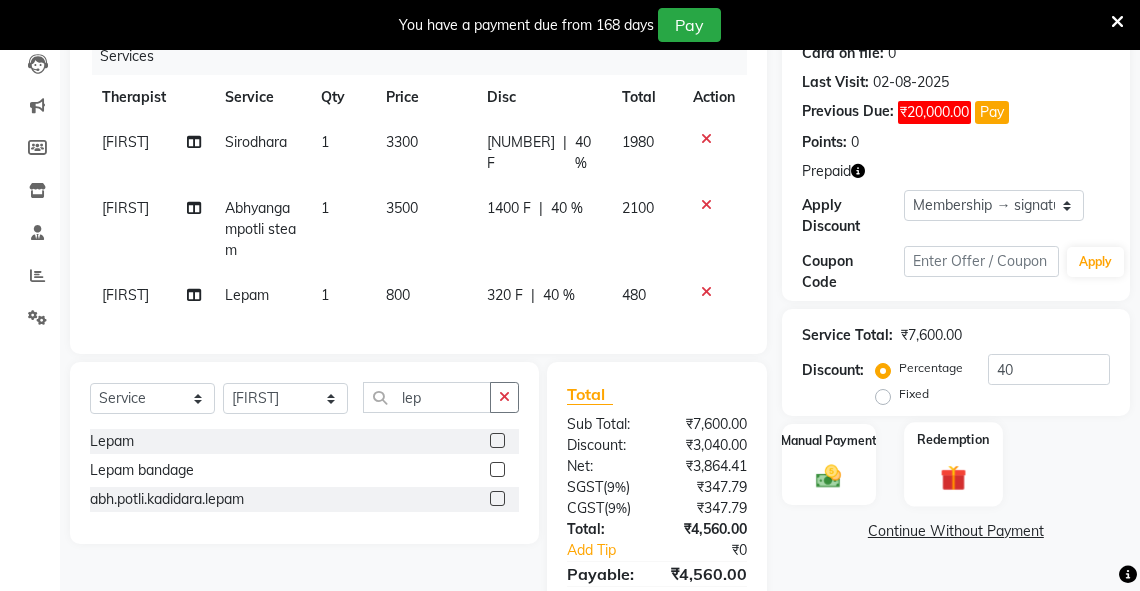 click on "Redemption" 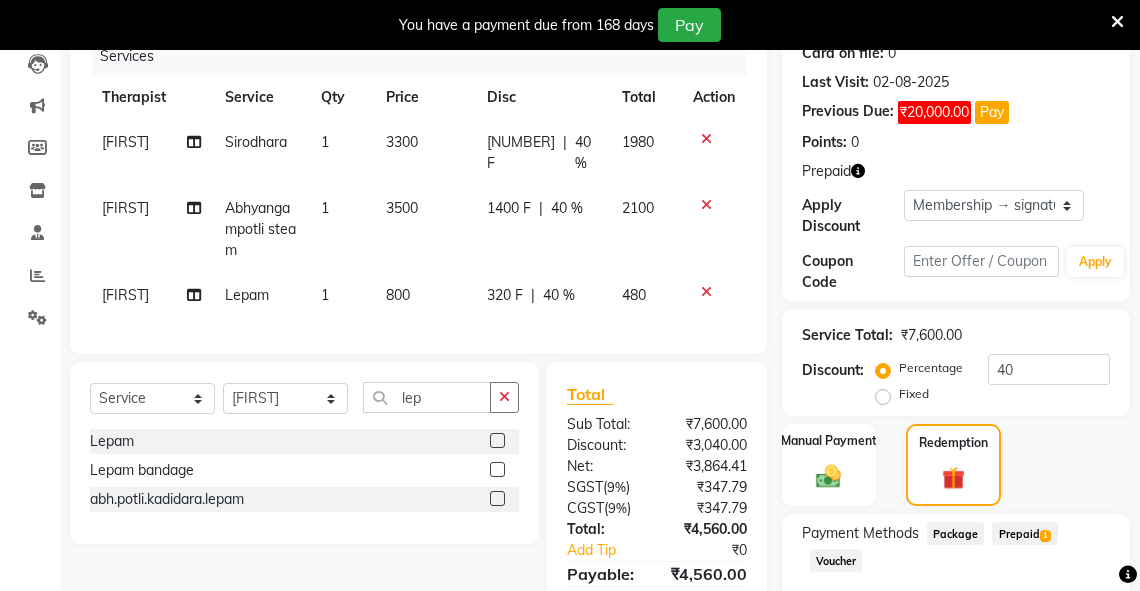 scroll, scrollTop: 373, scrollLeft: 0, axis: vertical 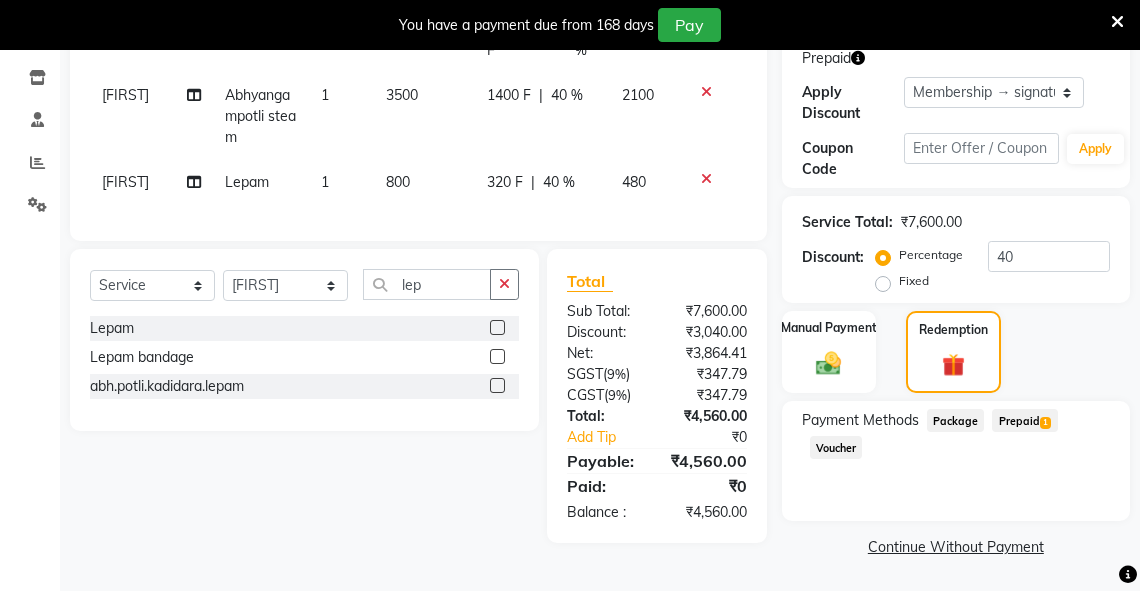 click on "Prepaid  1" 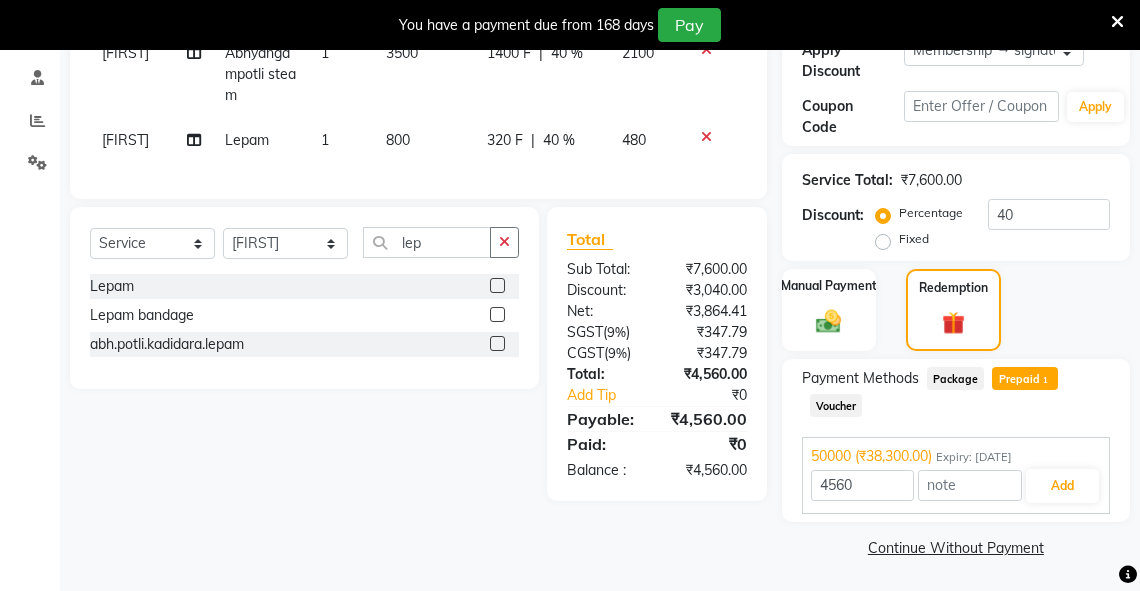 scroll, scrollTop: 417, scrollLeft: 0, axis: vertical 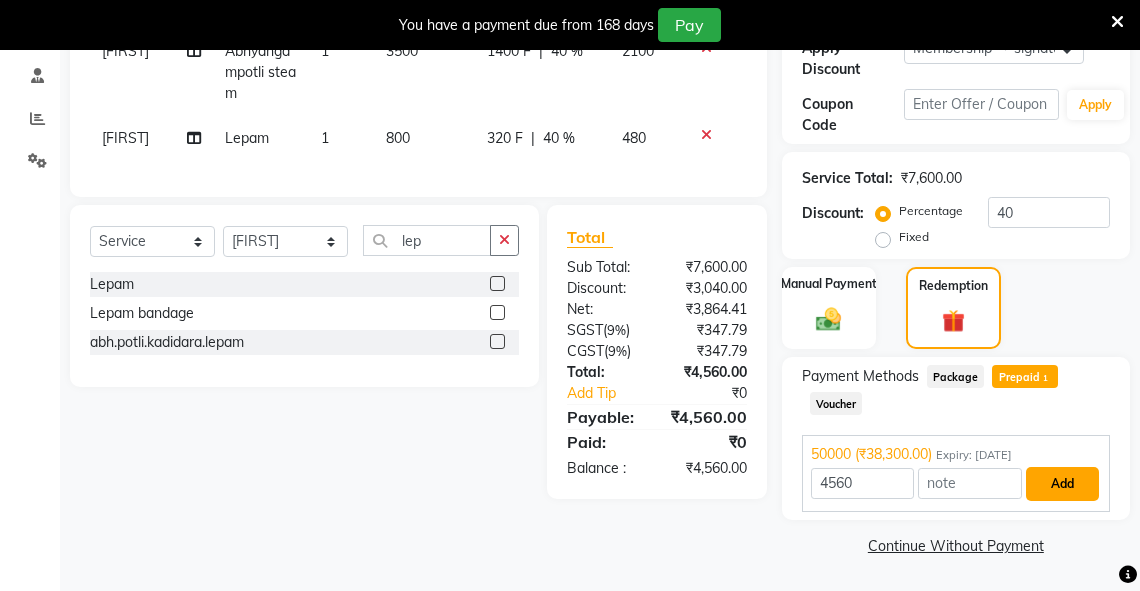 click on "Add" at bounding box center [1062, 484] 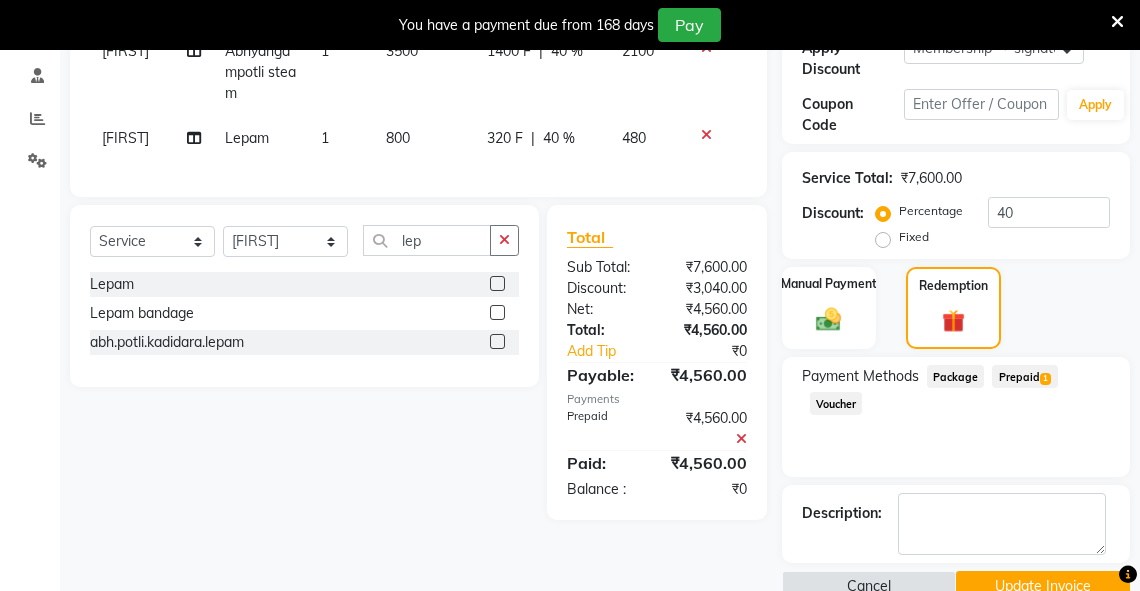 scroll, scrollTop: 456, scrollLeft: 0, axis: vertical 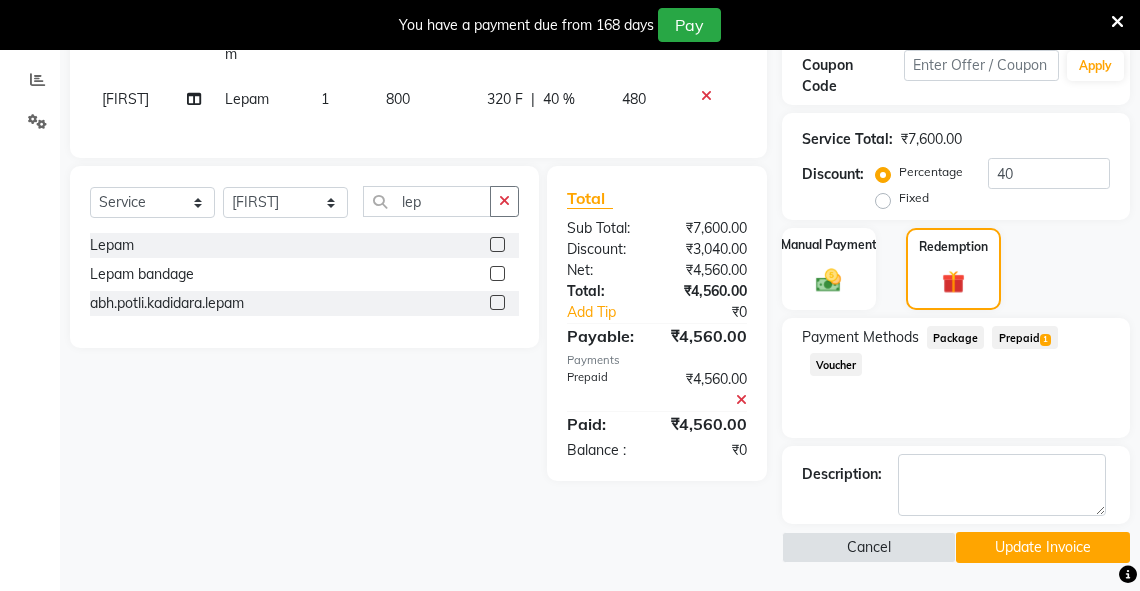 click on "Update Invoice" 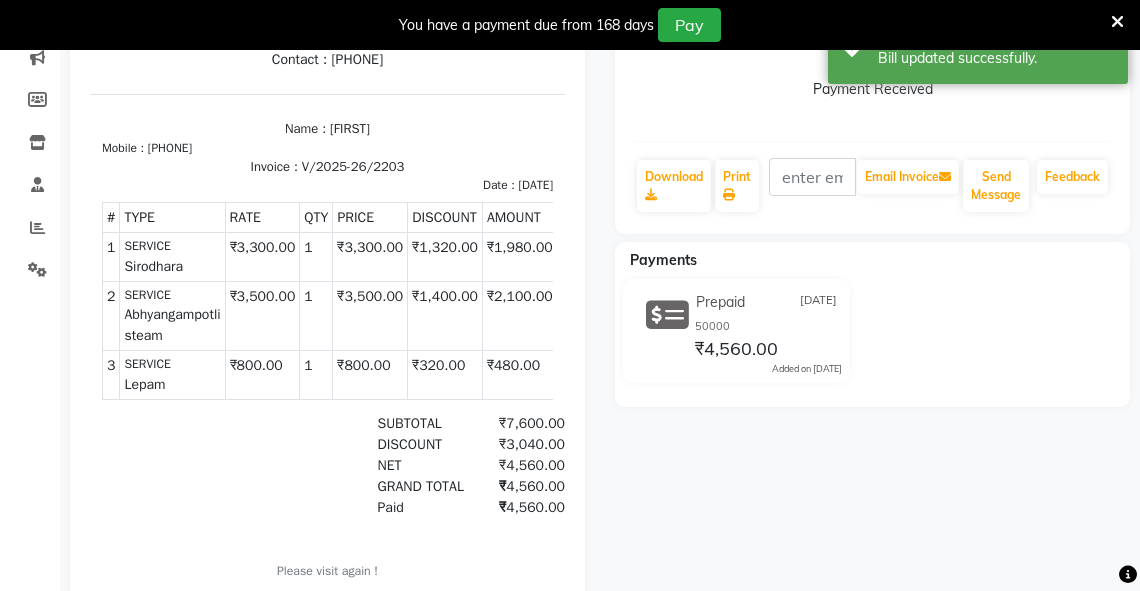 scroll, scrollTop: 0, scrollLeft: 0, axis: both 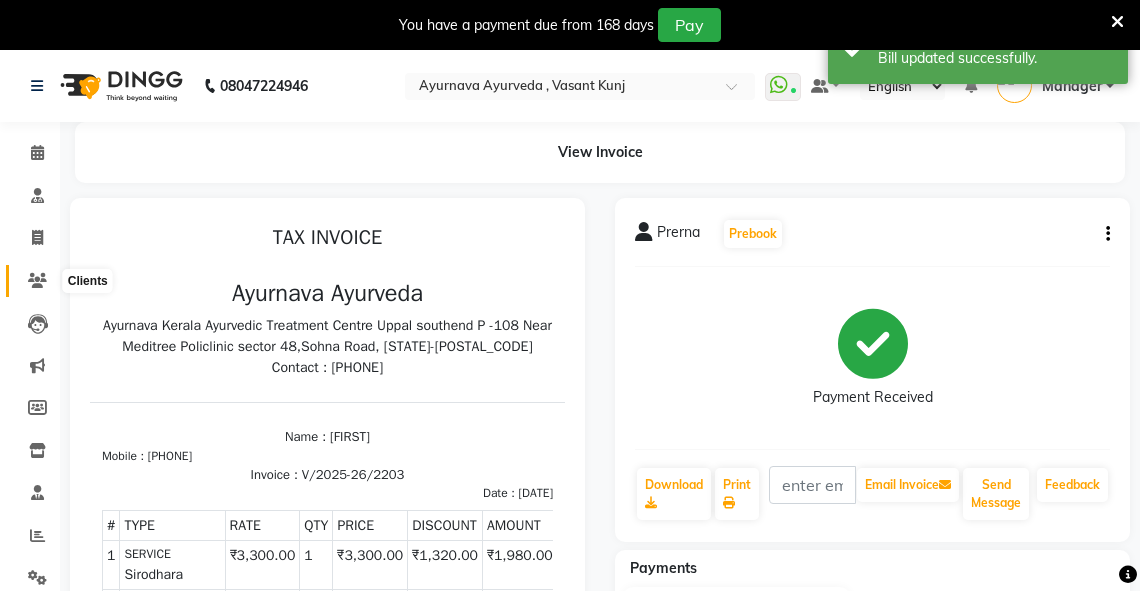 click 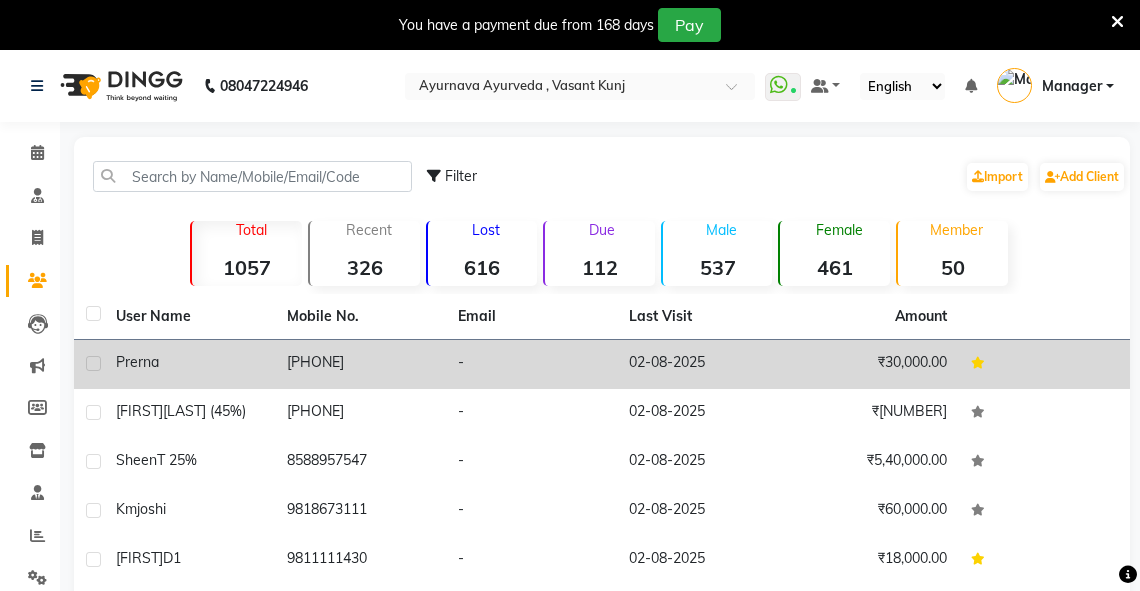click on "Prerna" 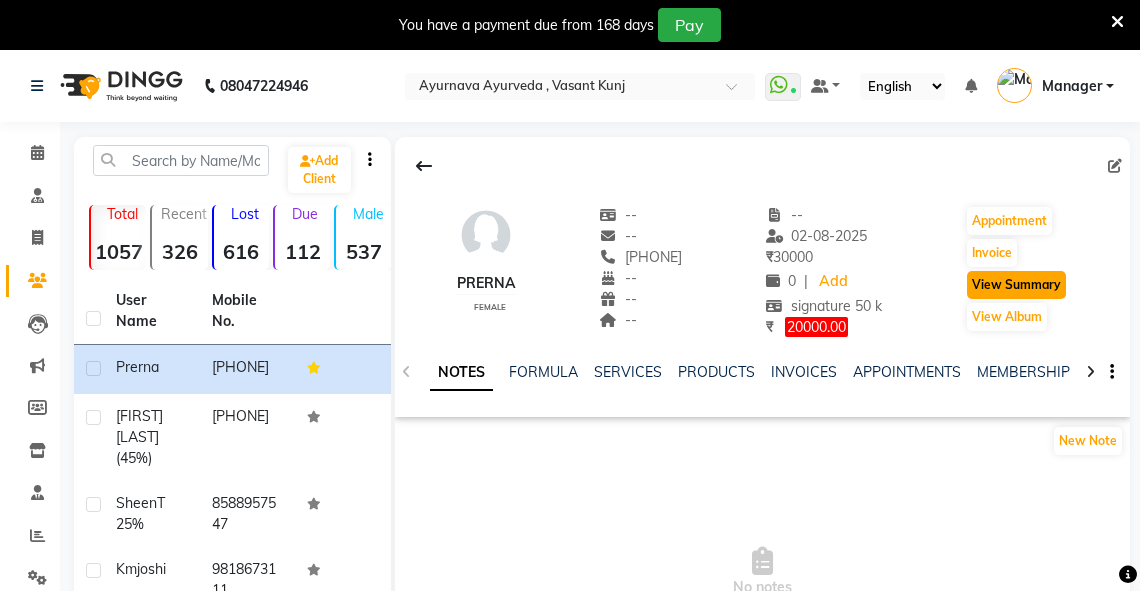 click on "View Summary" 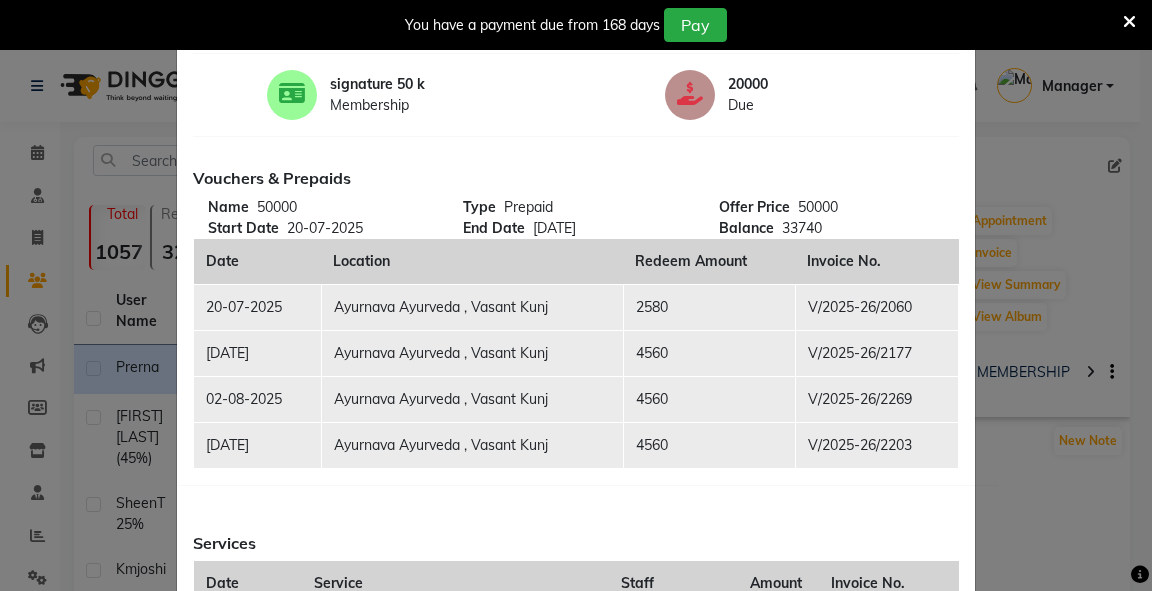 scroll, scrollTop: 0, scrollLeft: 0, axis: both 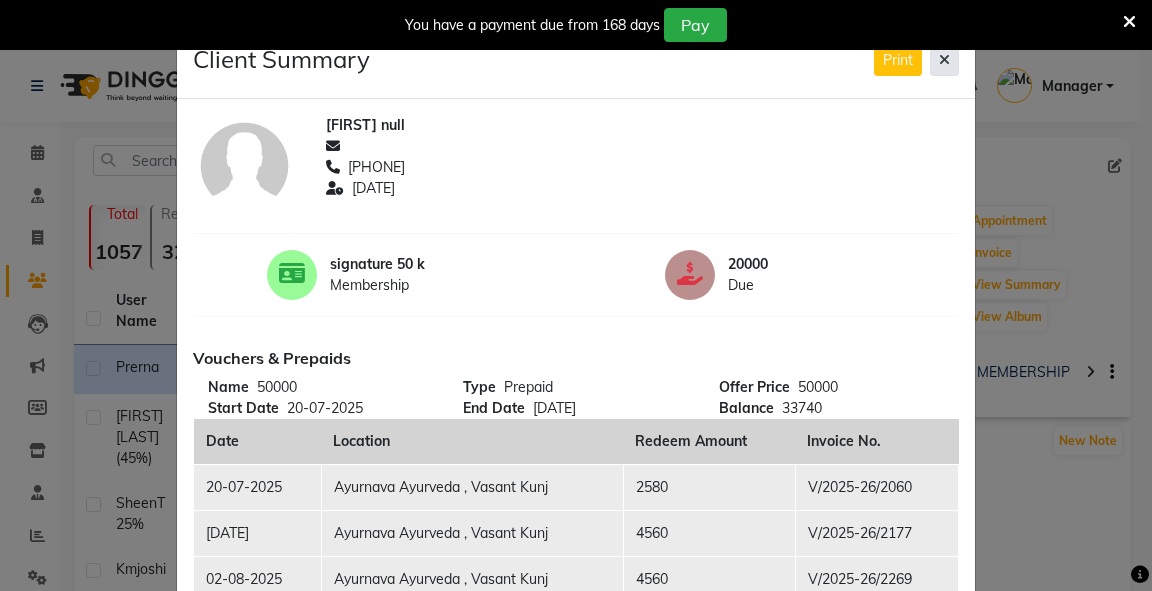 click 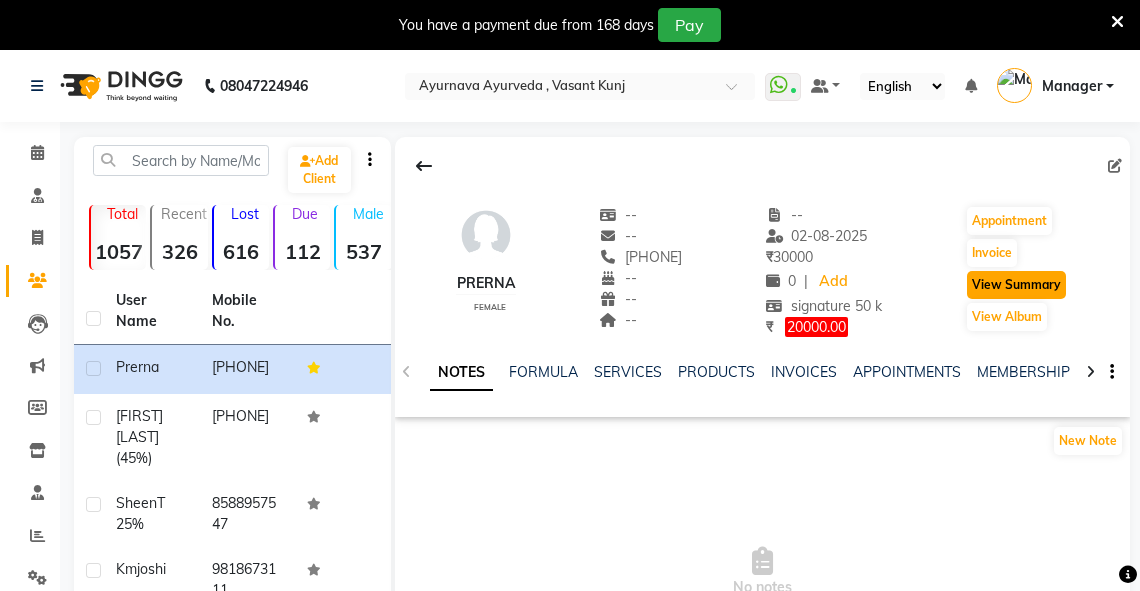 click on "View Summary" 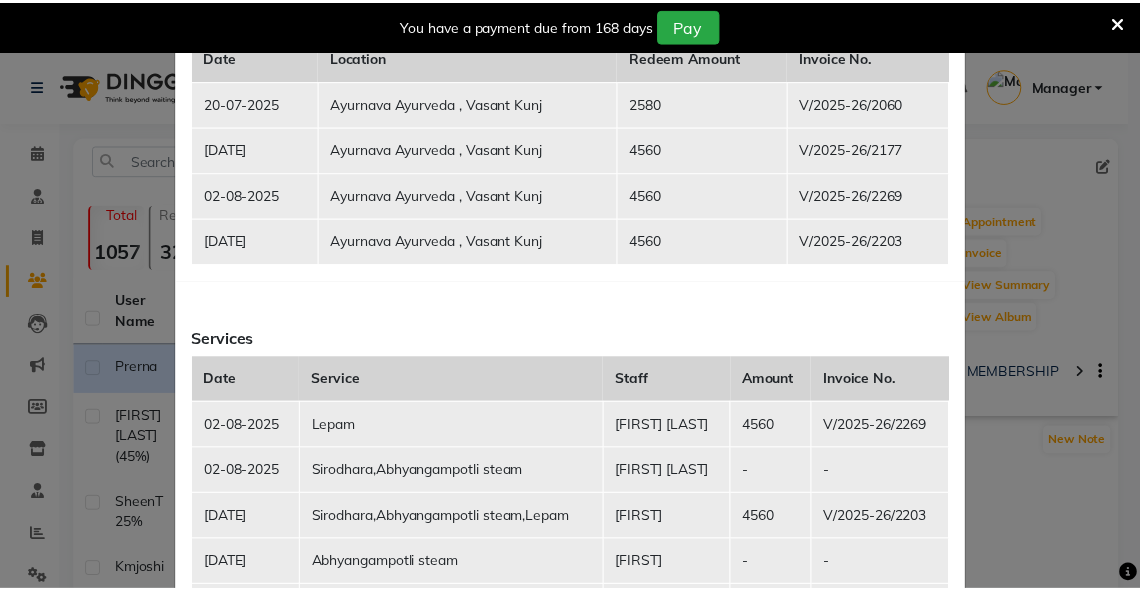 scroll, scrollTop: 0, scrollLeft: 0, axis: both 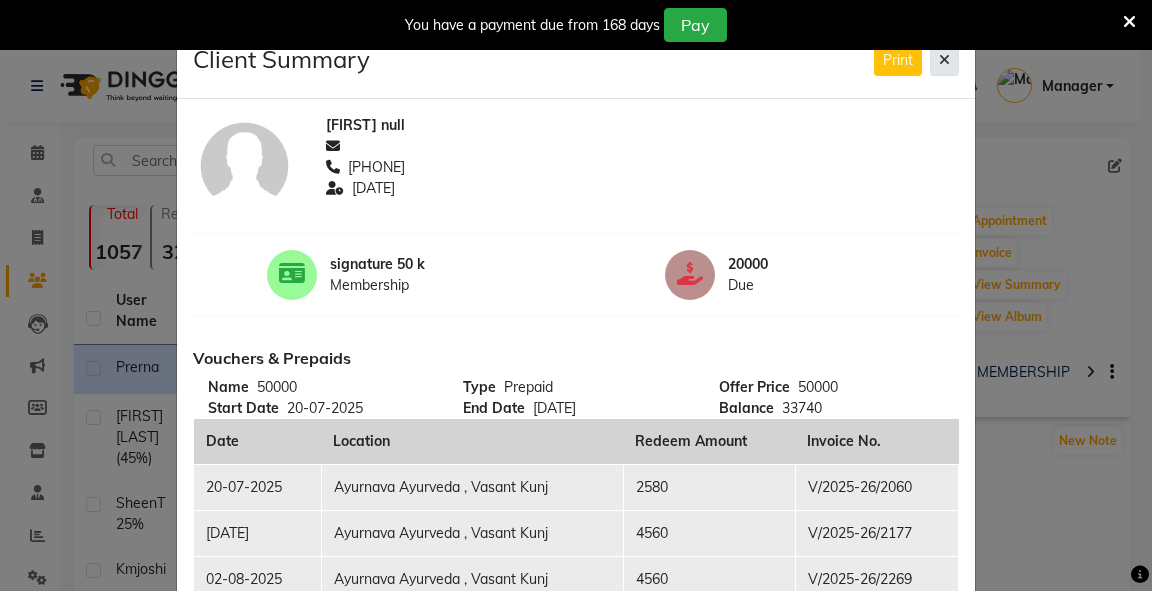 click 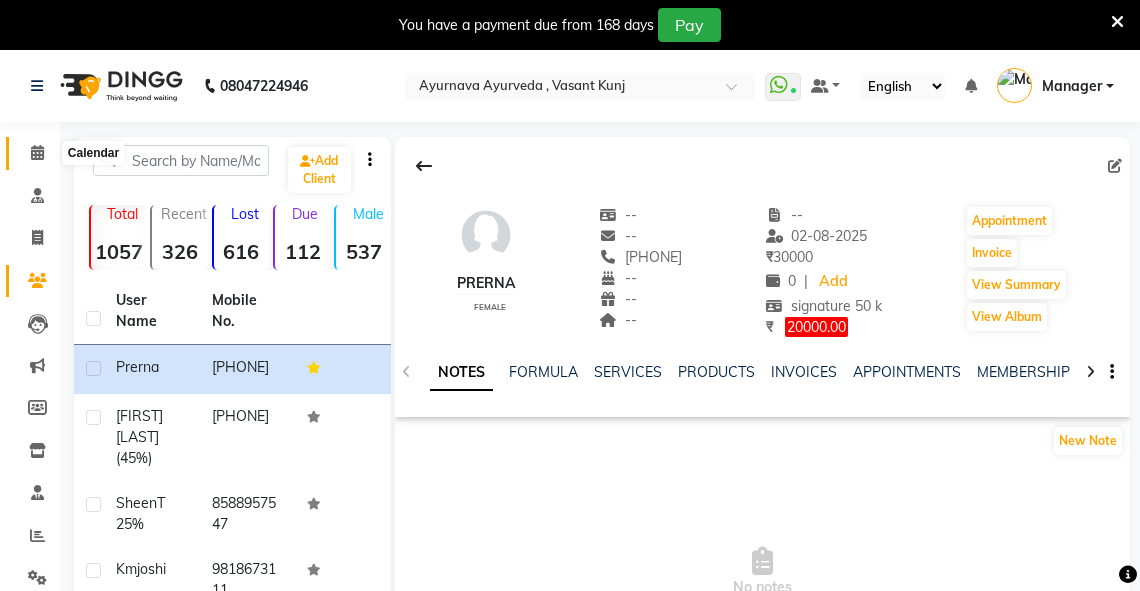 click 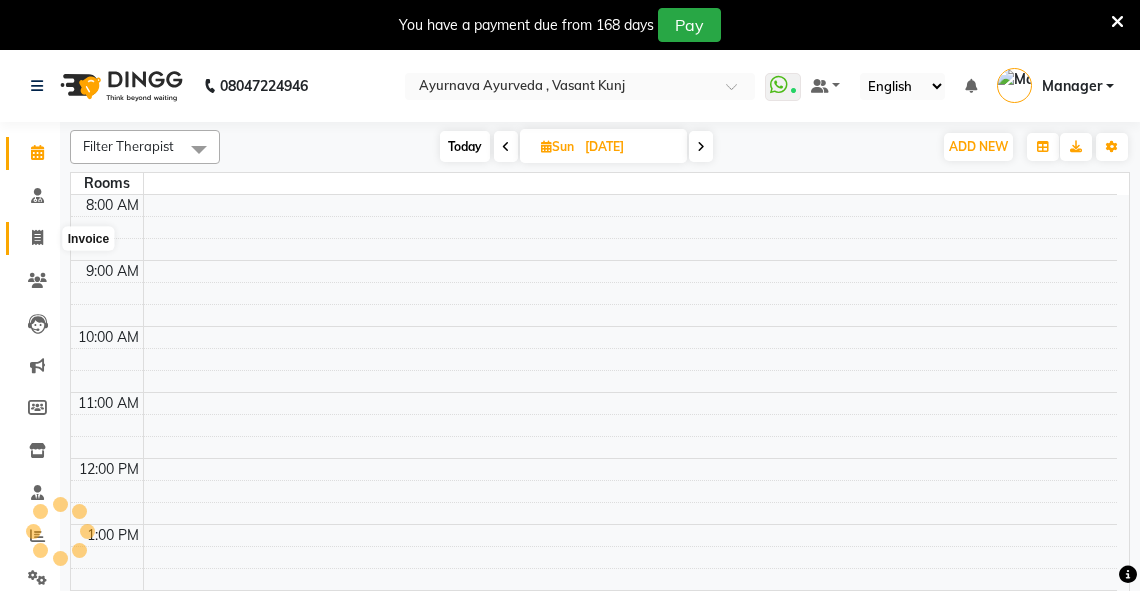 drag, startPoint x: 43, startPoint y: 240, endPoint x: 50, endPoint y: 228, distance: 13.892444 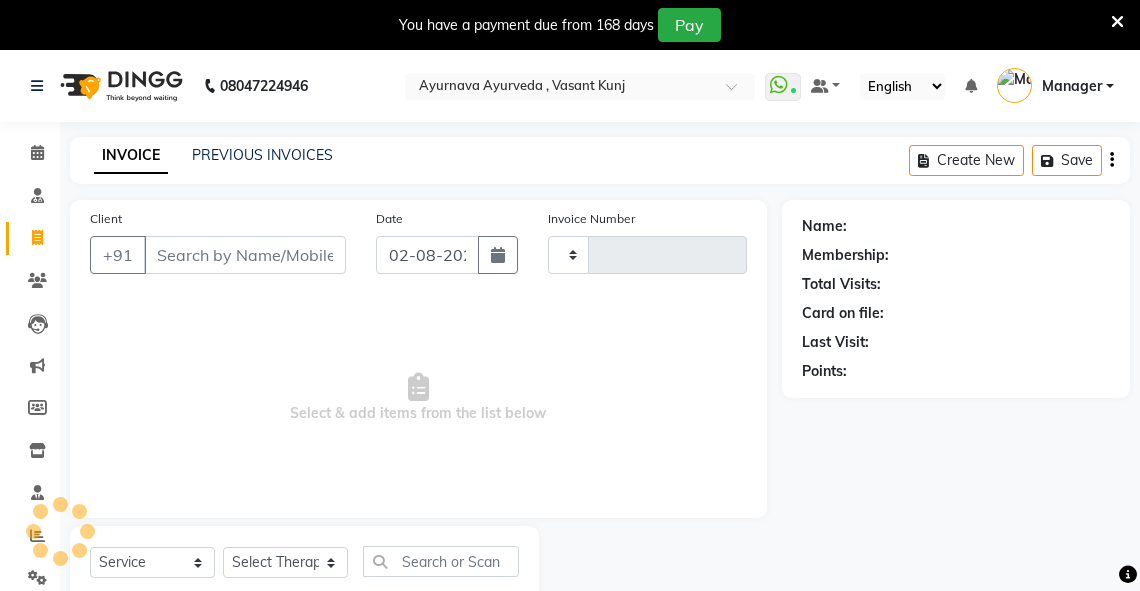 click on "Client" at bounding box center (245, 255) 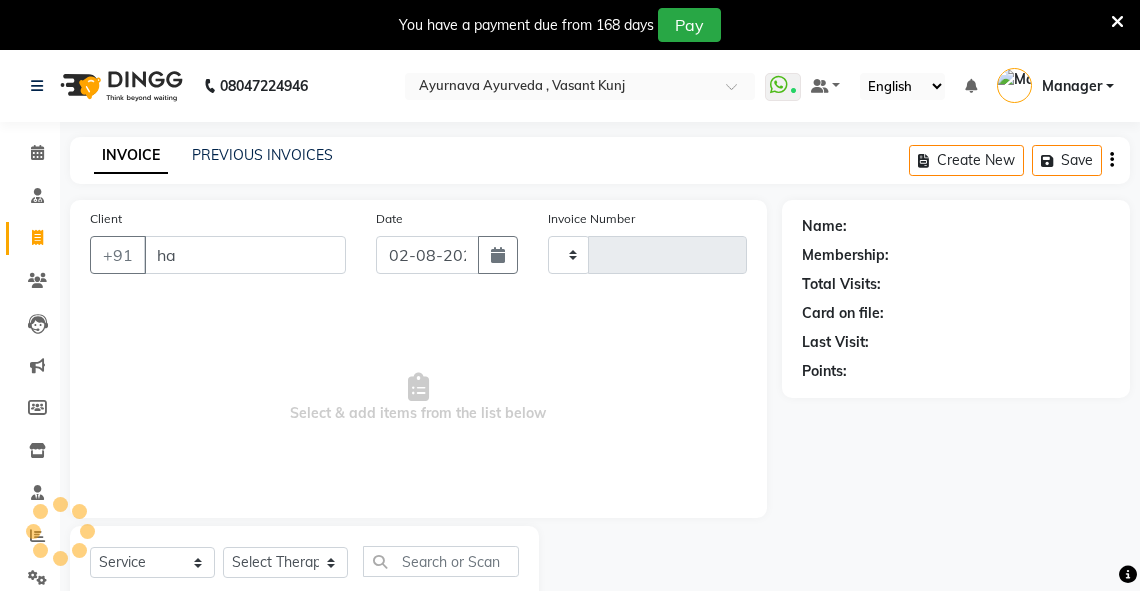 type on "har" 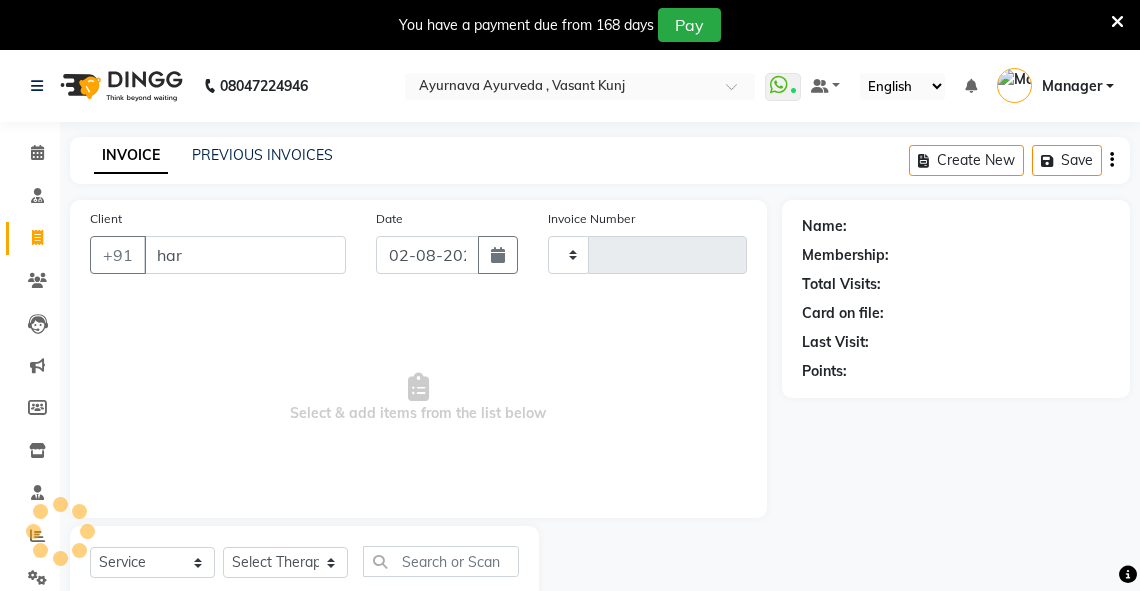 type on "2270" 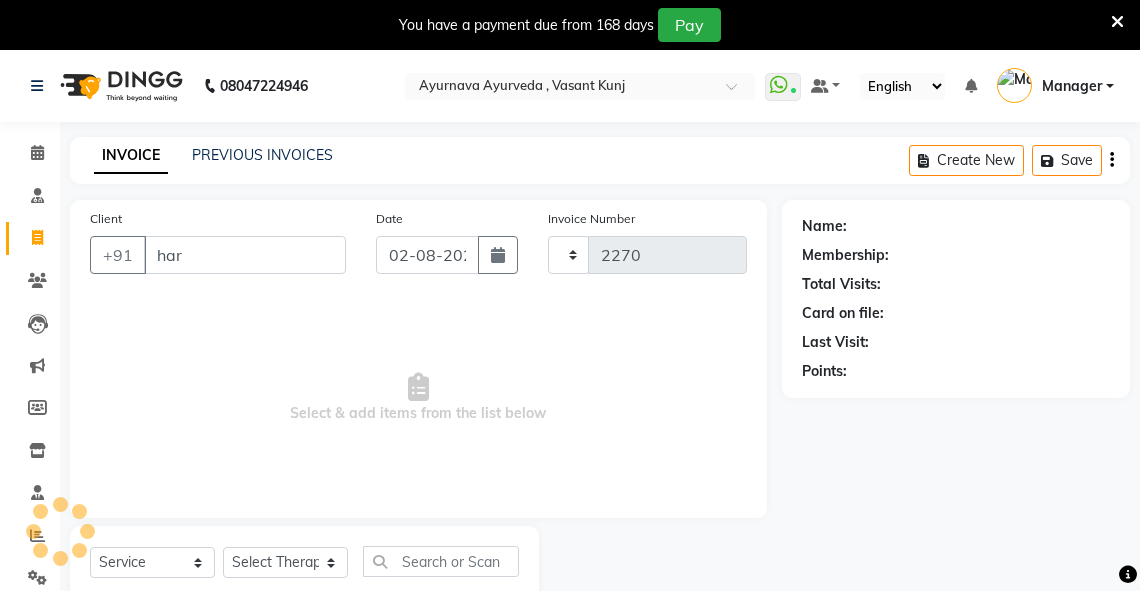 select on "5571" 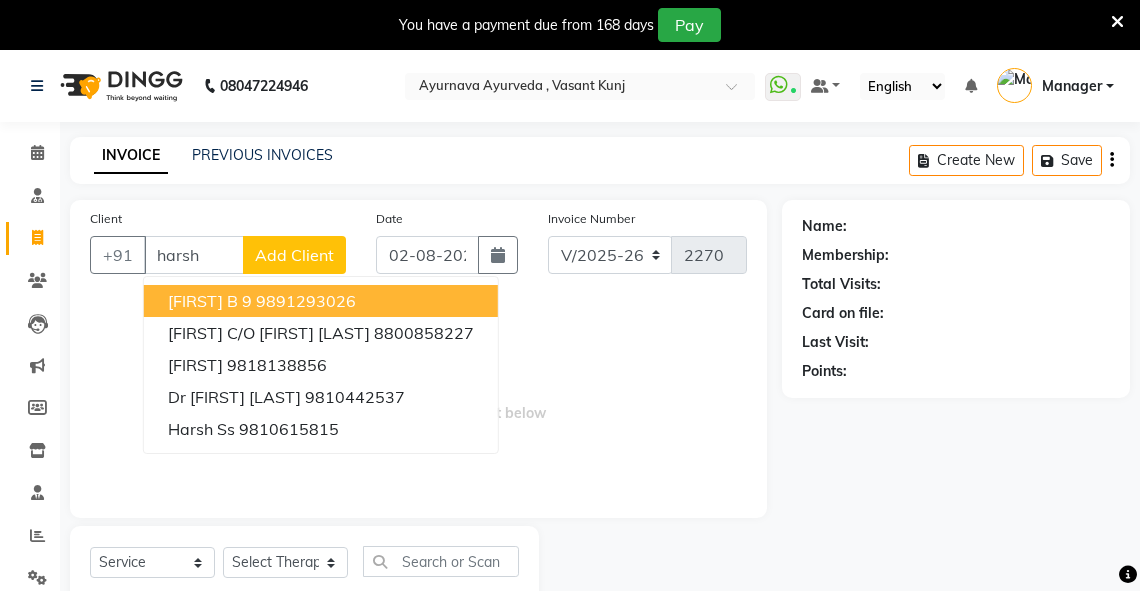 click on "[FIRST] b 9" at bounding box center (210, 301) 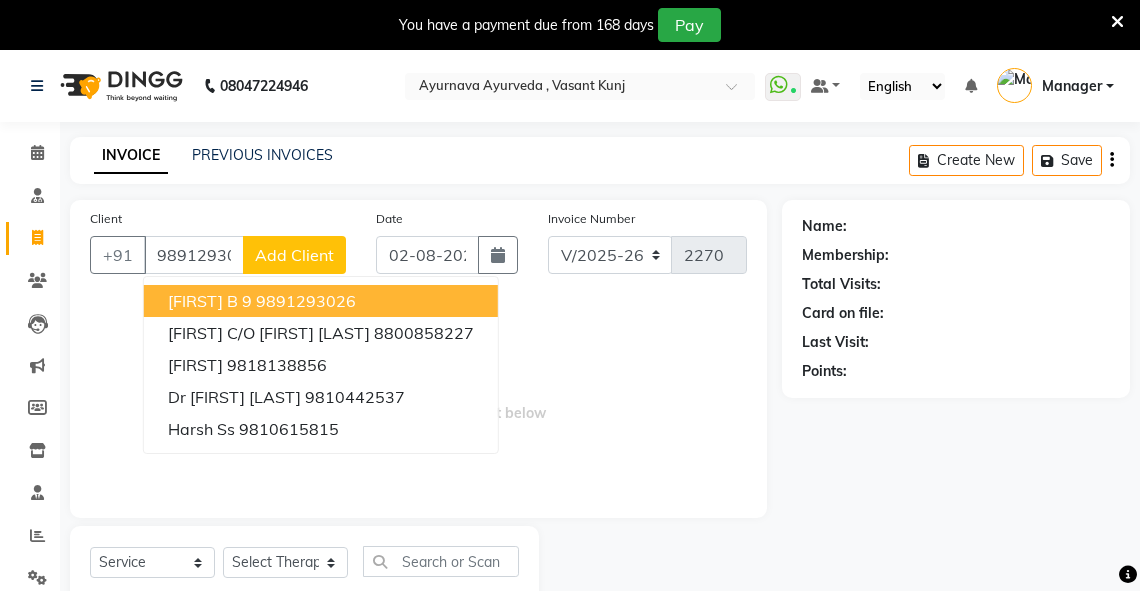type on "9891293026" 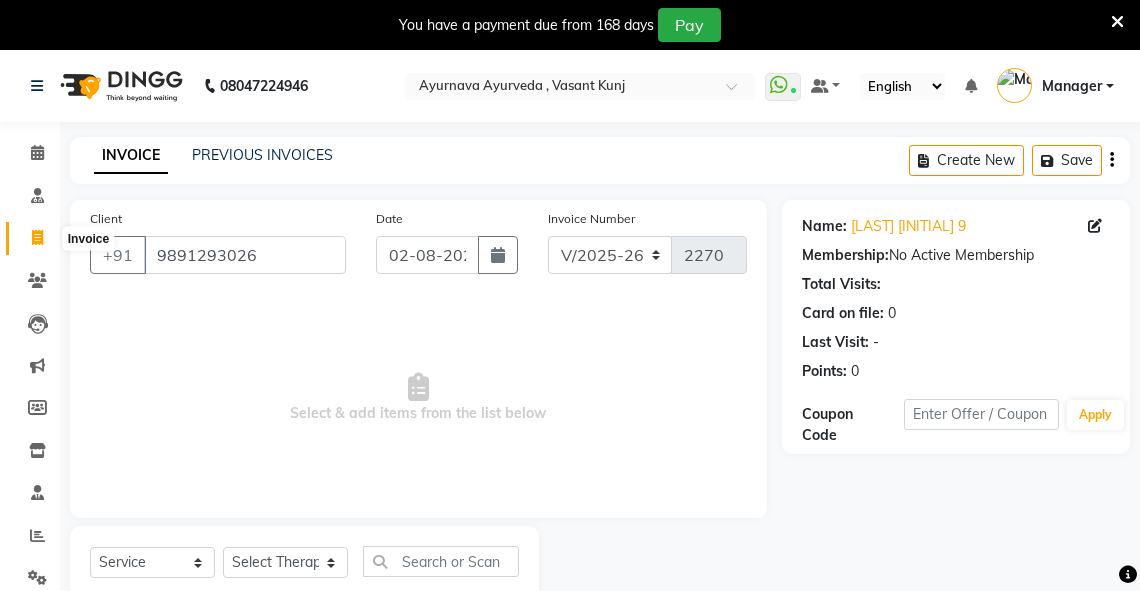 click 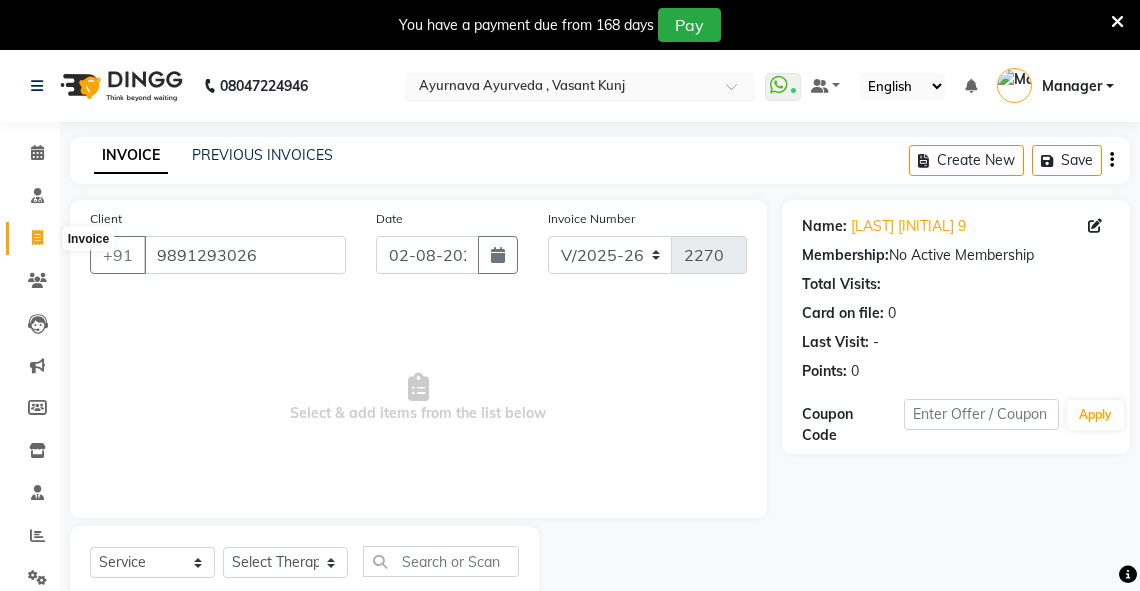 select on "service" 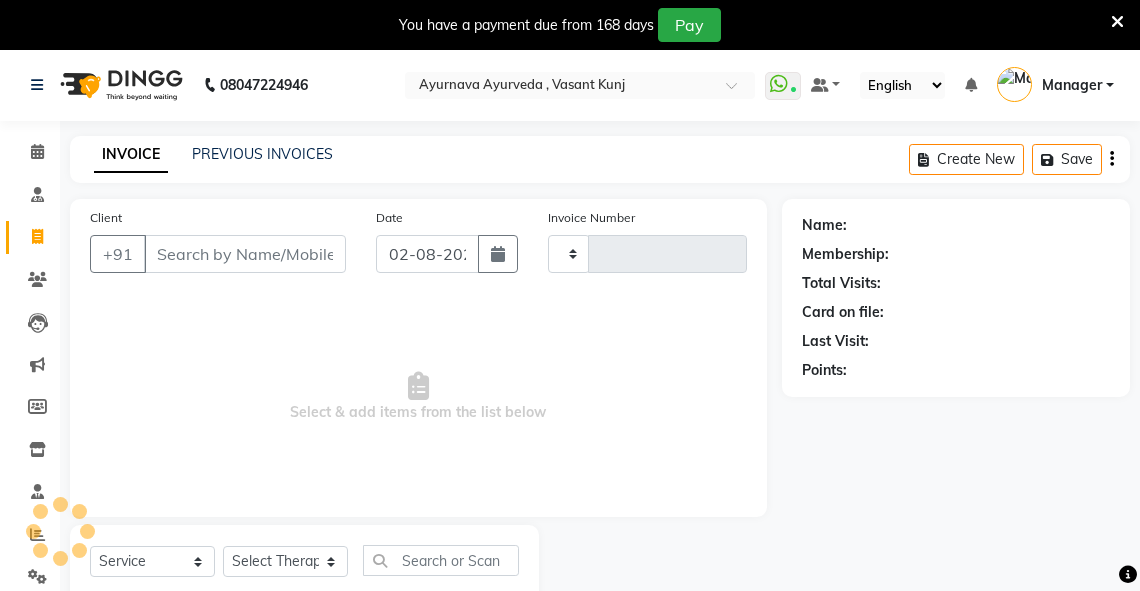 scroll, scrollTop: 60, scrollLeft: 0, axis: vertical 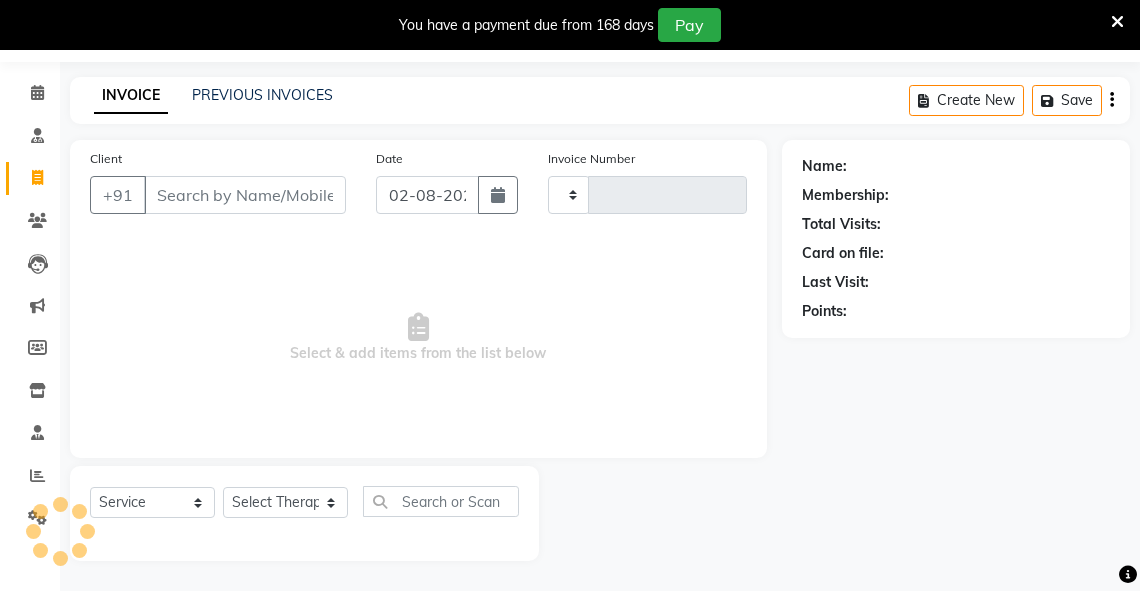 type on "2270" 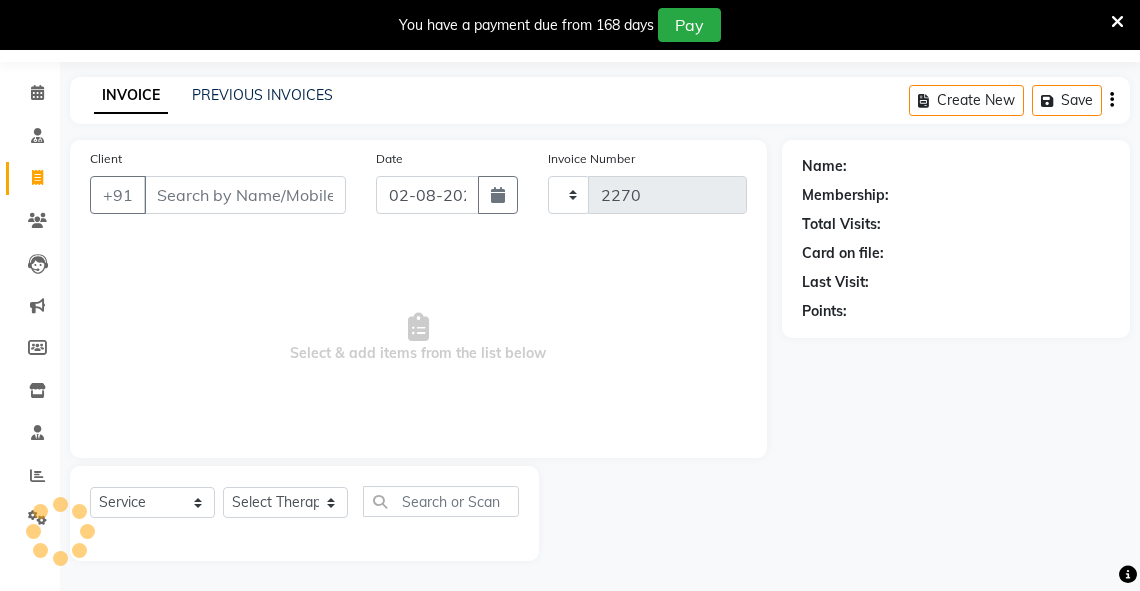 select on "5571" 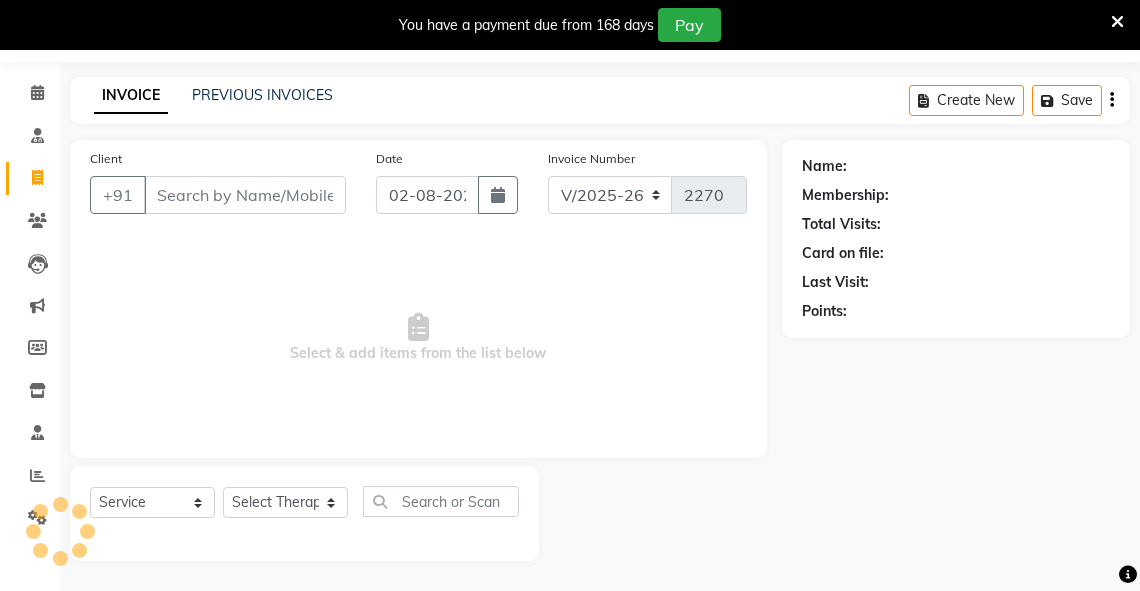 click on "Client" at bounding box center [245, 195] 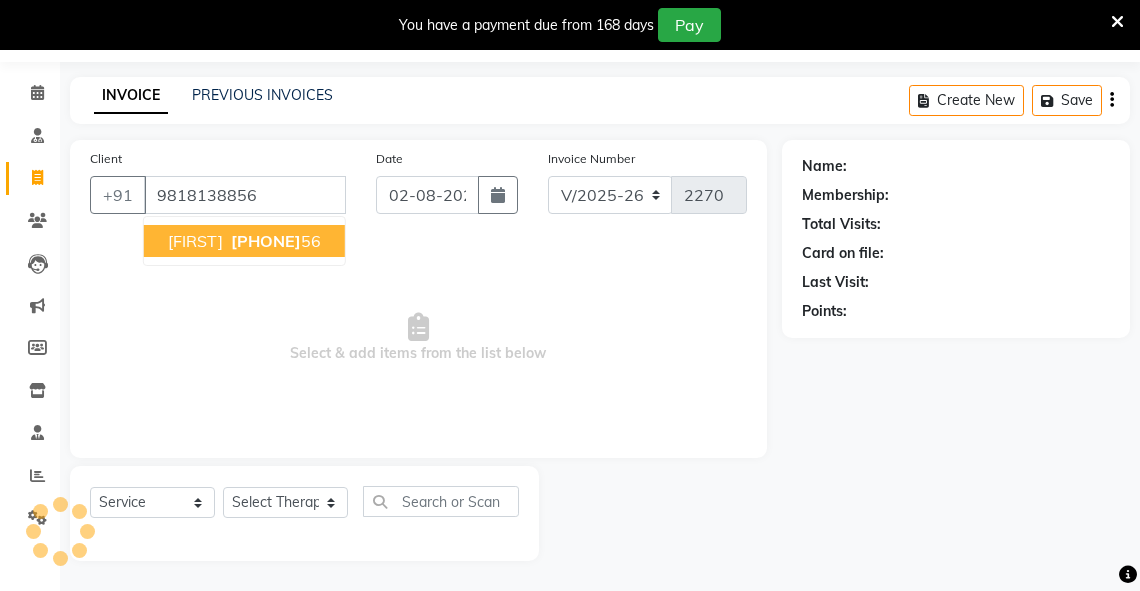 type on "9818138856" 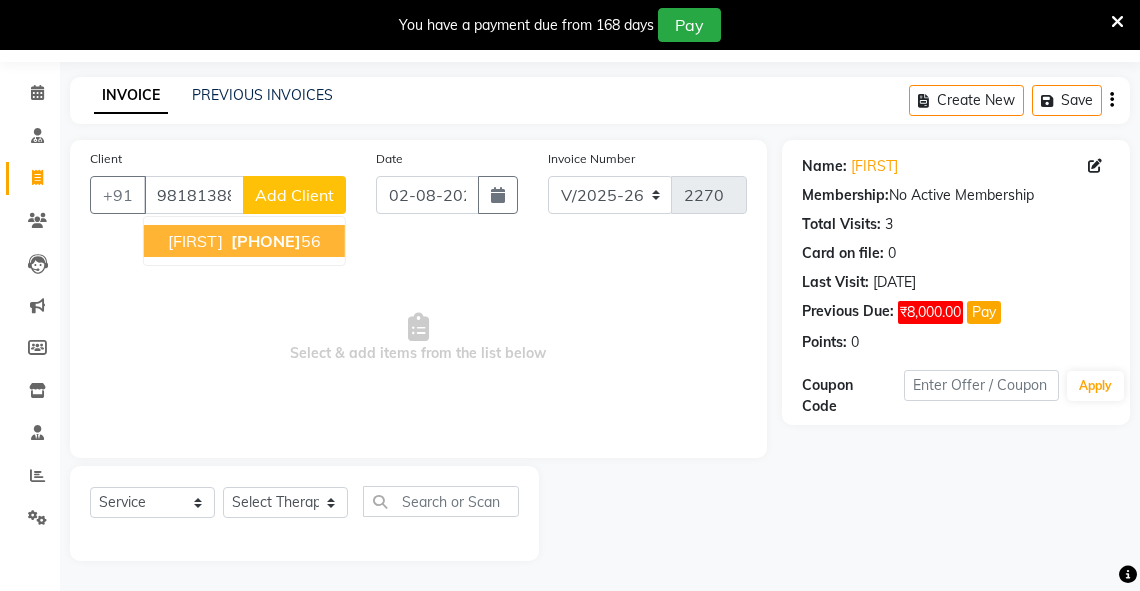 click on "[FIRST]" at bounding box center [195, 241] 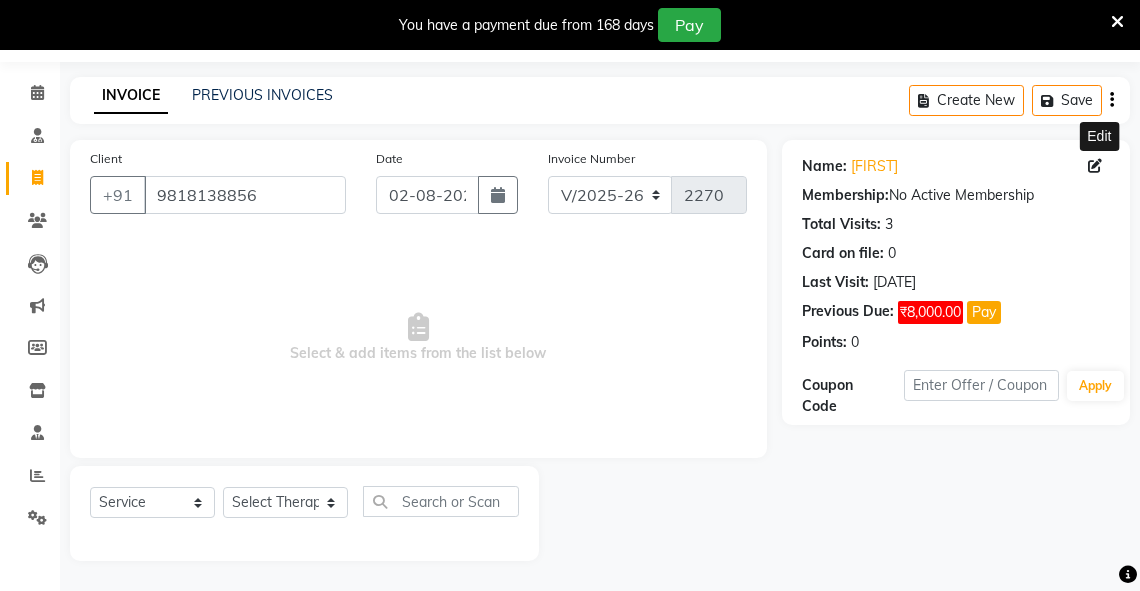 click 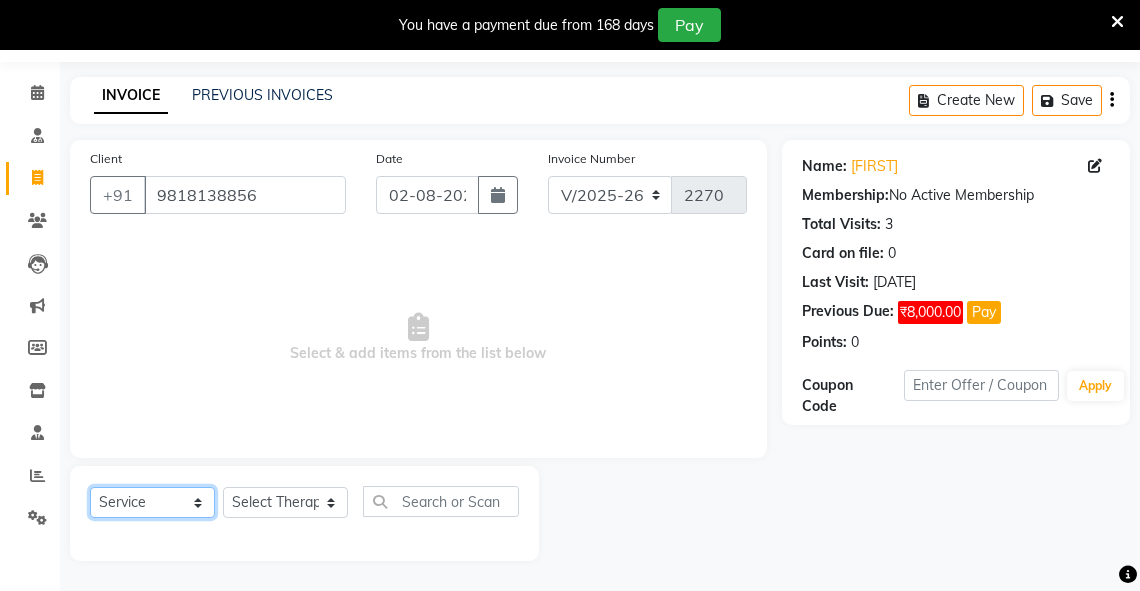 click on "Select  Service  Product  Membership  Package Voucher Prepaid Gift Card" 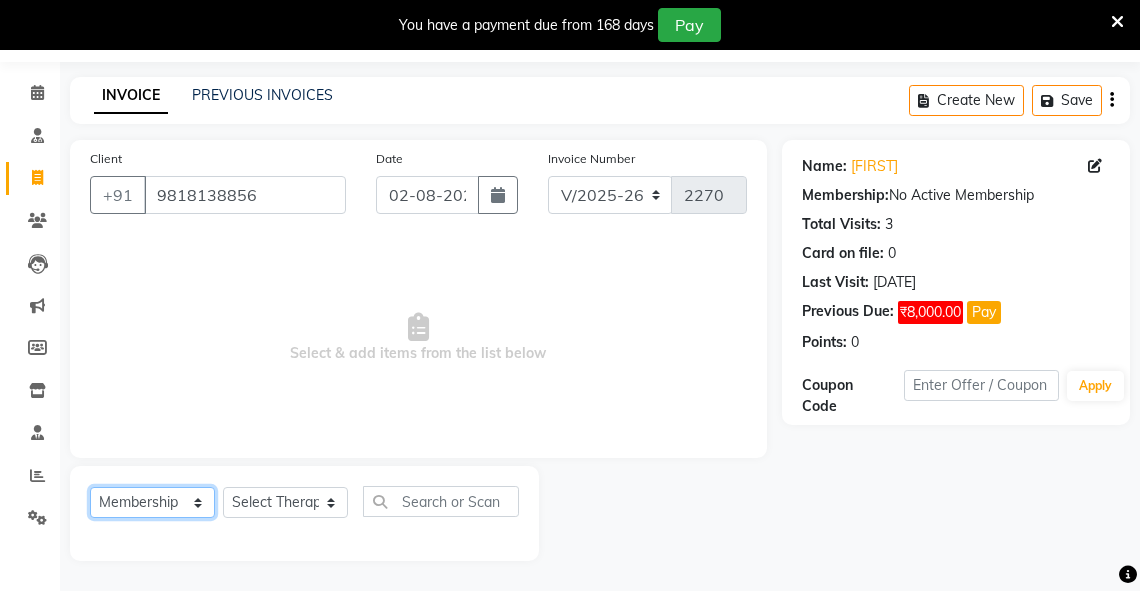 click on "Select  Service  Product  Membership  Package Voucher Prepaid Gift Card" 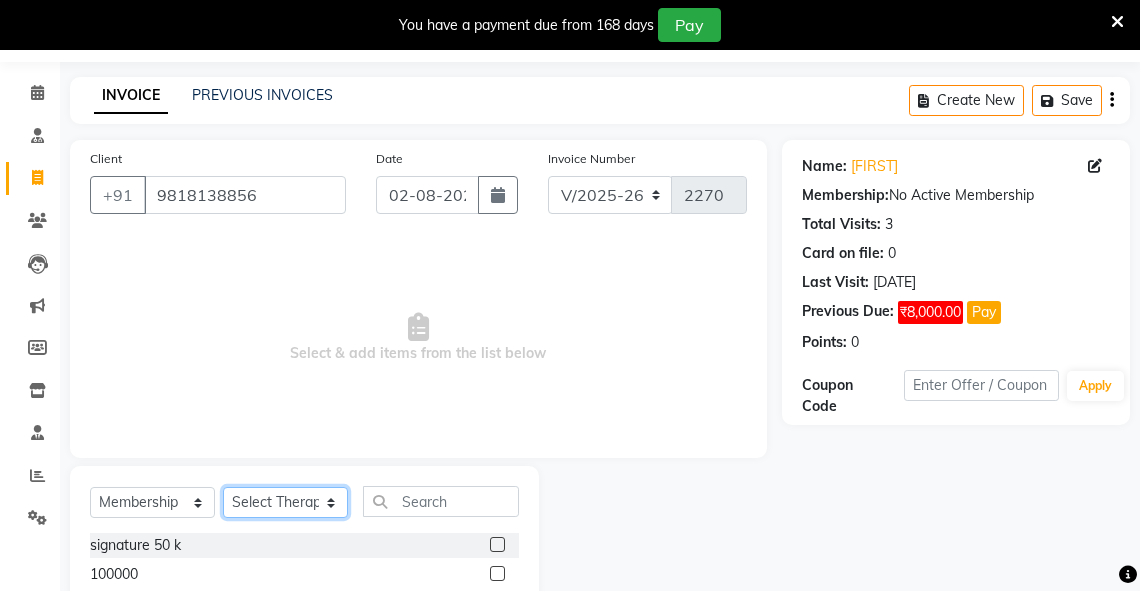 click on "Select Therapist [FIRST] [FIRST] [FIRST] [LAST] [FIRST] [FIRST] [FIRST] [FIRST] [FIRST] [FIRST] Manager  [FIRST] [FIRST] [FIRST] [FIRST] [FIRST] [FIRST] [FIRST] [FIRST] [FIRST] [FIRST] [FIRST]" 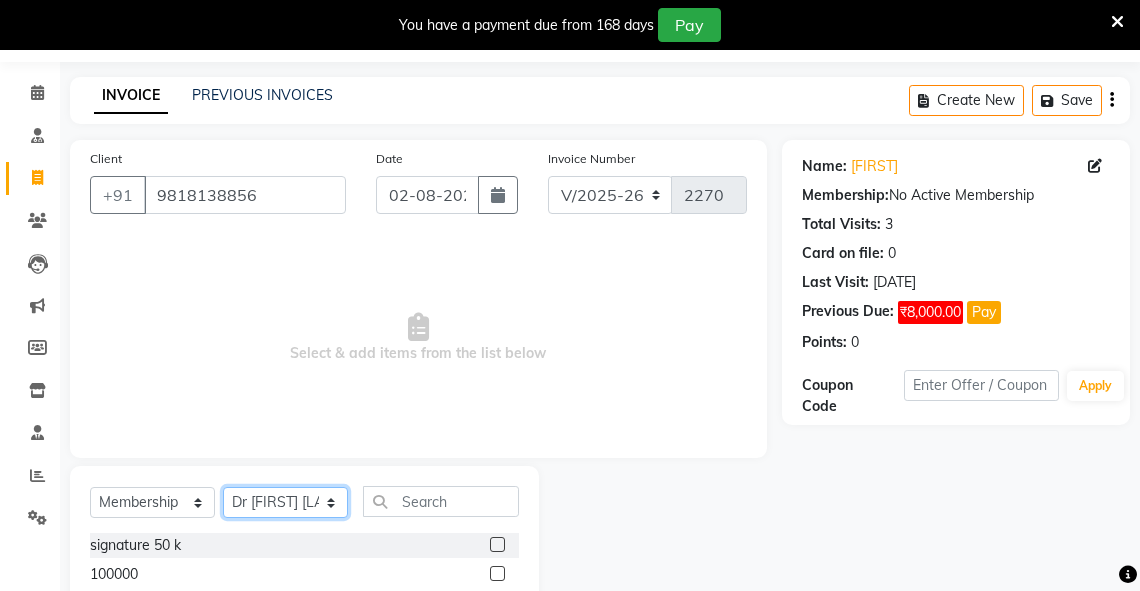 click on "Select Therapist [FIRST] [FIRST] [FIRST] [LAST] [FIRST] [FIRST] [FIRST] [FIRST] [FIRST] [FIRST] Manager  [FIRST] [FIRST] [FIRST] [FIRST] [FIRST] [FIRST] [FIRST] [FIRST] [FIRST] [FIRST] [FIRST]" 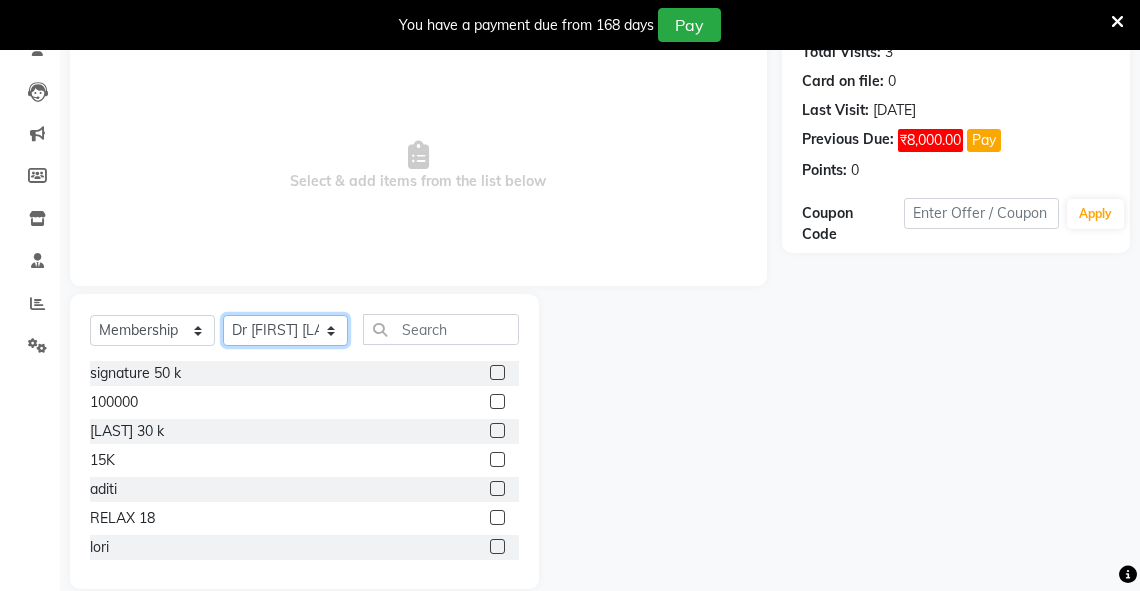 scroll, scrollTop: 260, scrollLeft: 0, axis: vertical 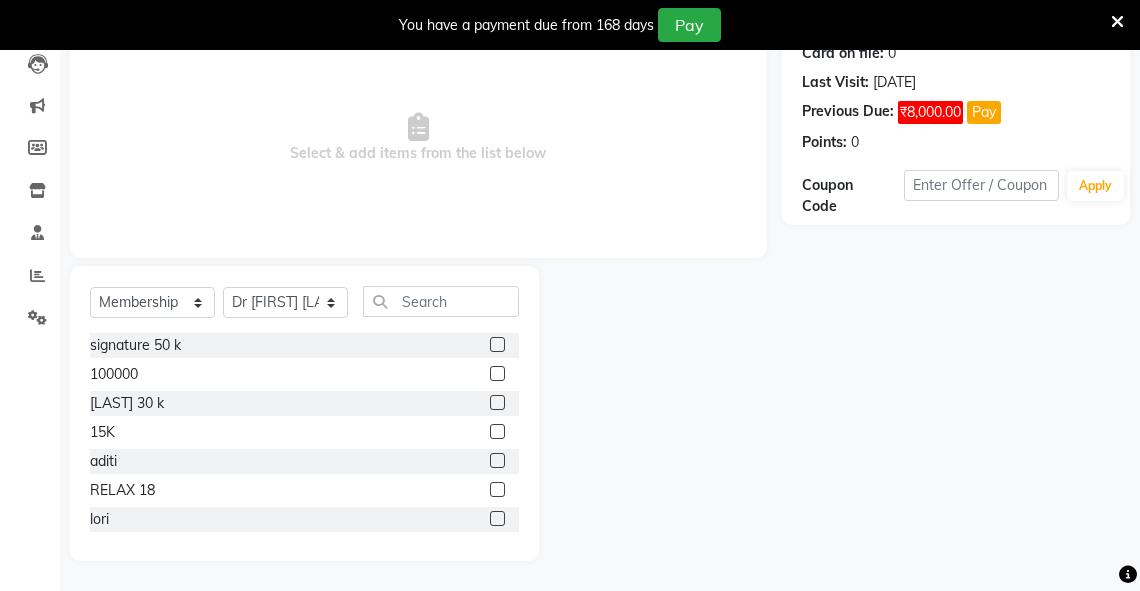 click 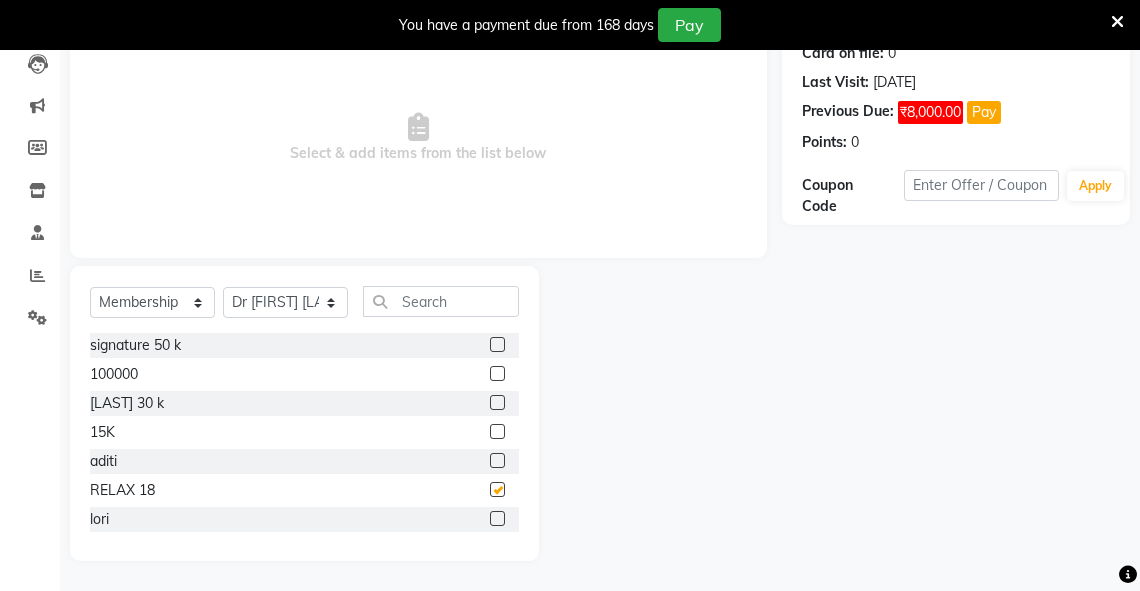 select on "select" 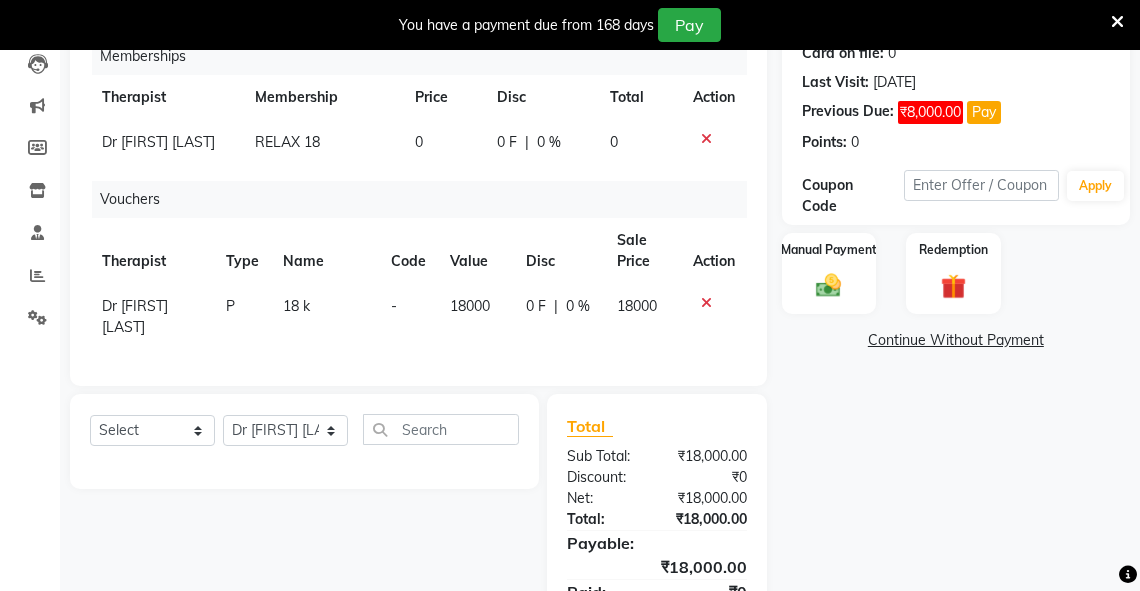 click 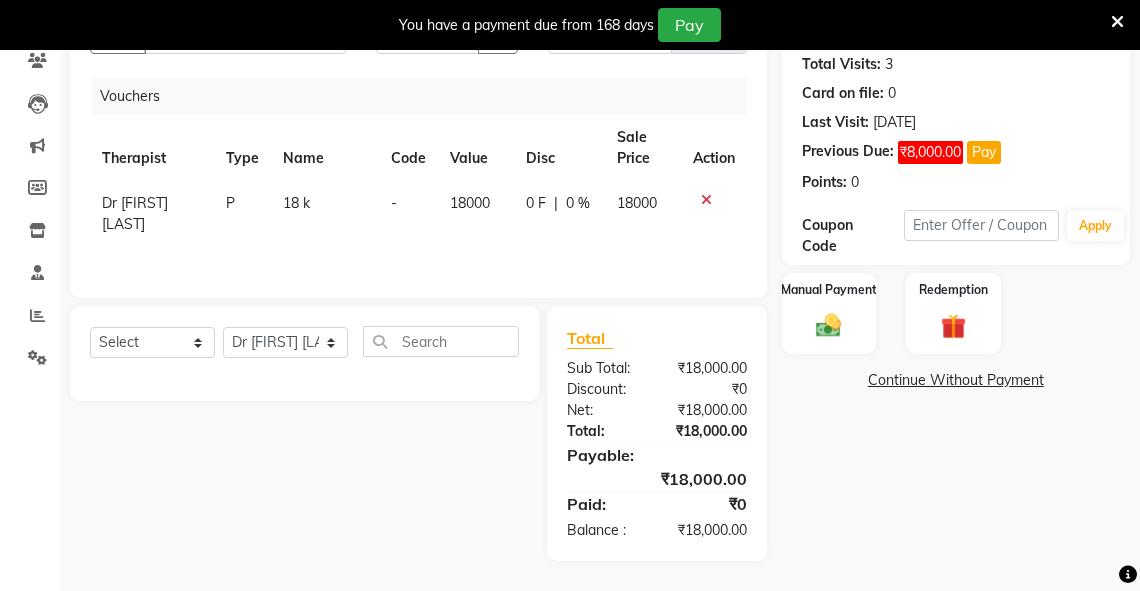 scroll, scrollTop: 220, scrollLeft: 0, axis: vertical 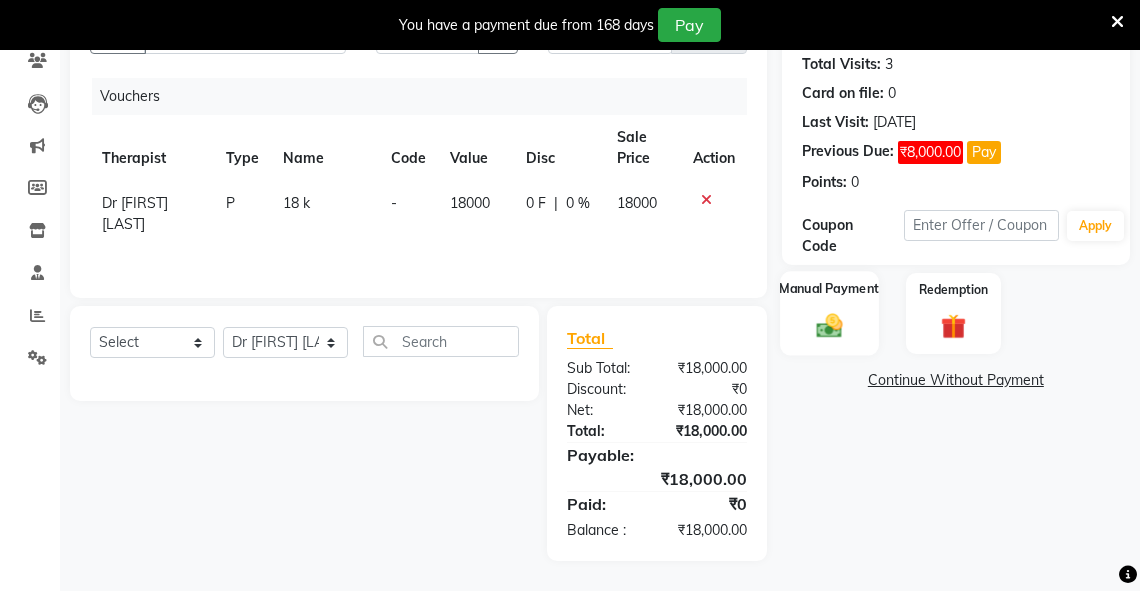 click on "Manual Payment" 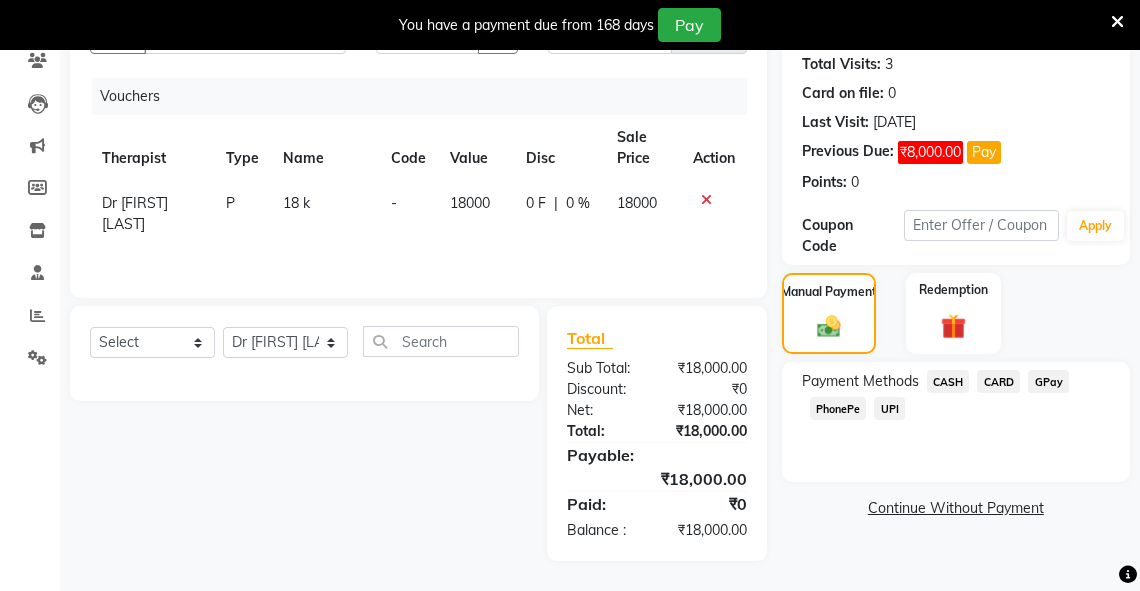 click on "GPay" 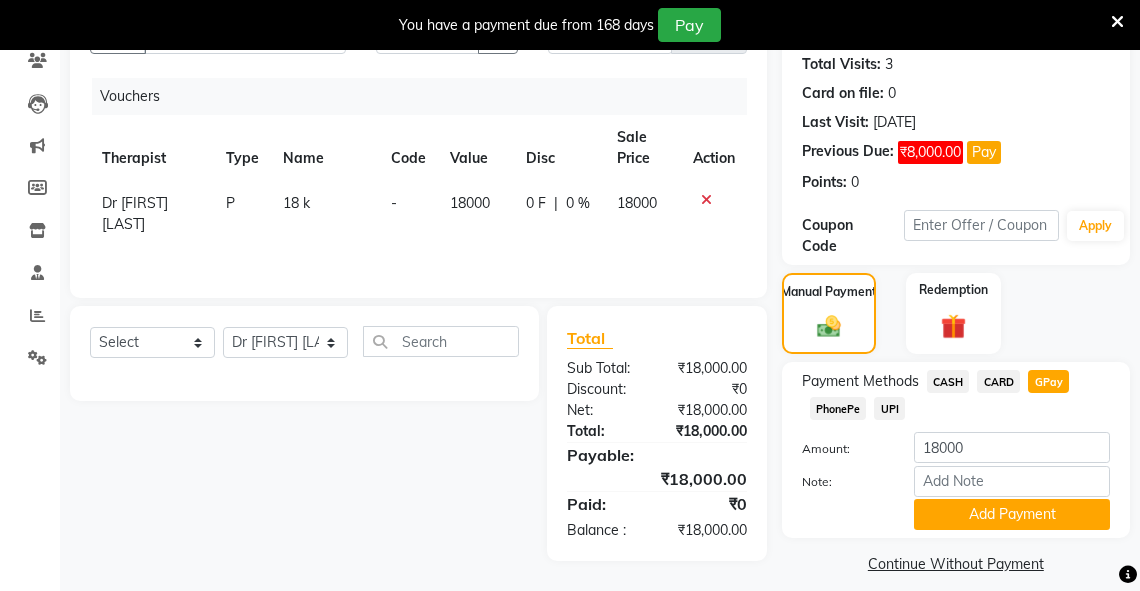scroll, scrollTop: 239, scrollLeft: 0, axis: vertical 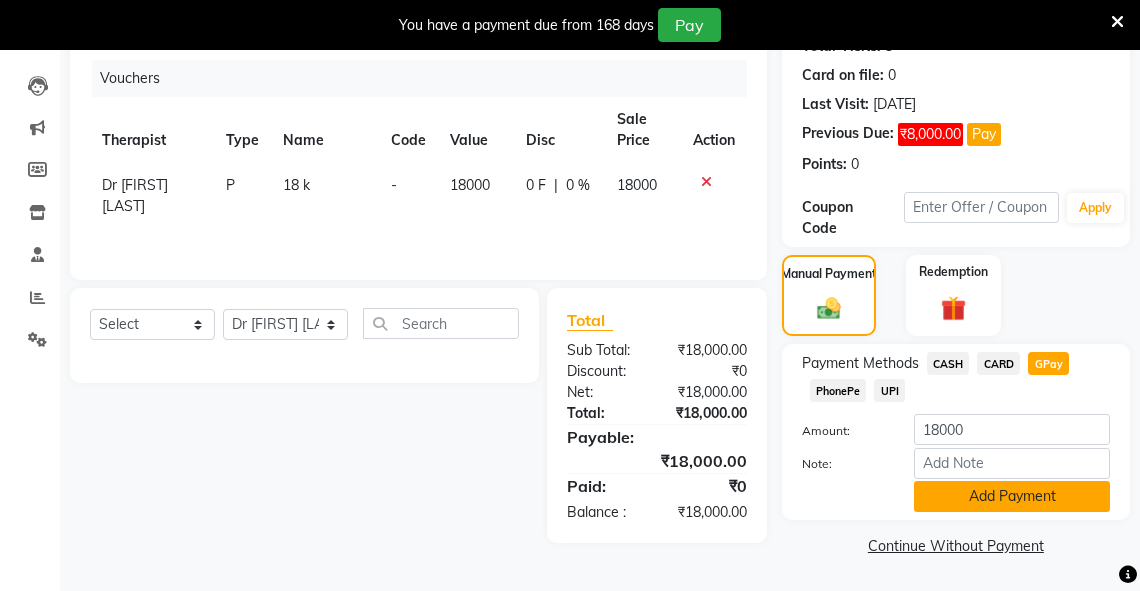 click on "Add Payment" 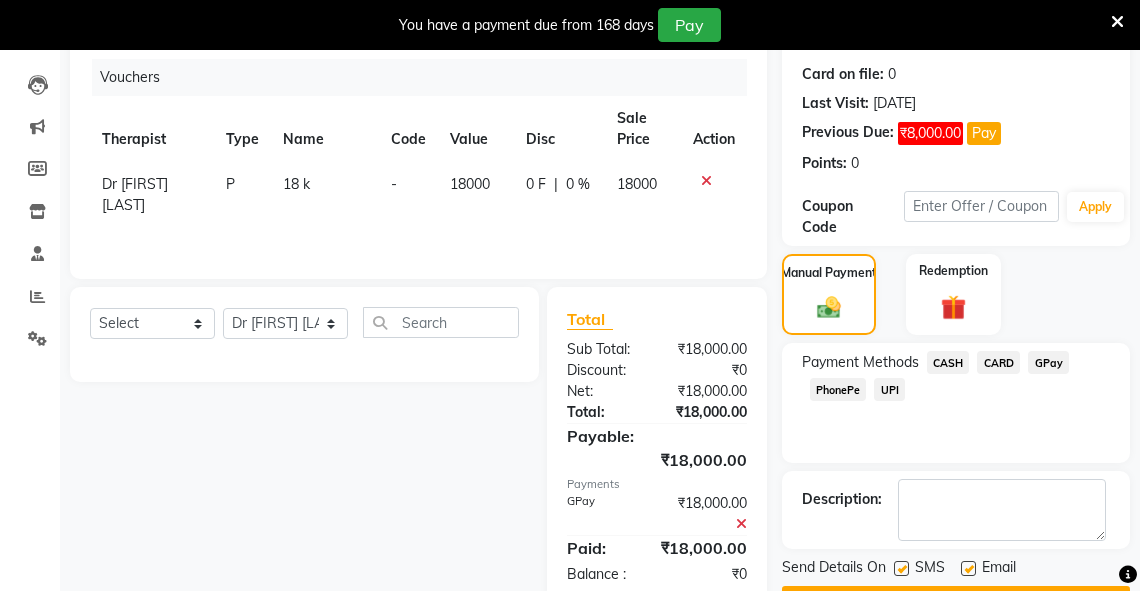 scroll, scrollTop: 292, scrollLeft: 0, axis: vertical 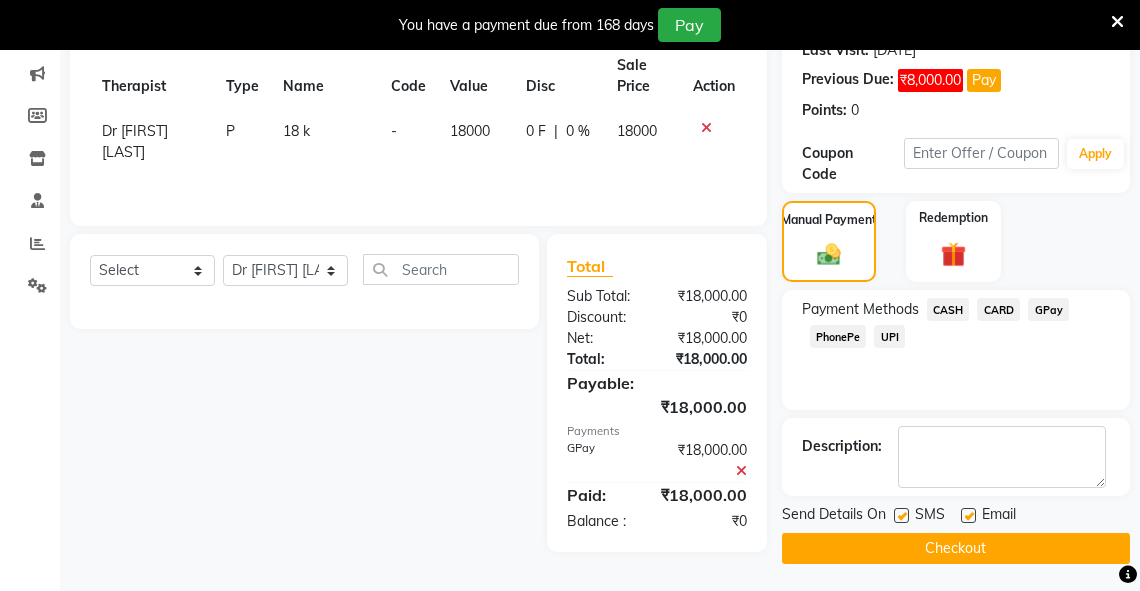 click on "Checkout" 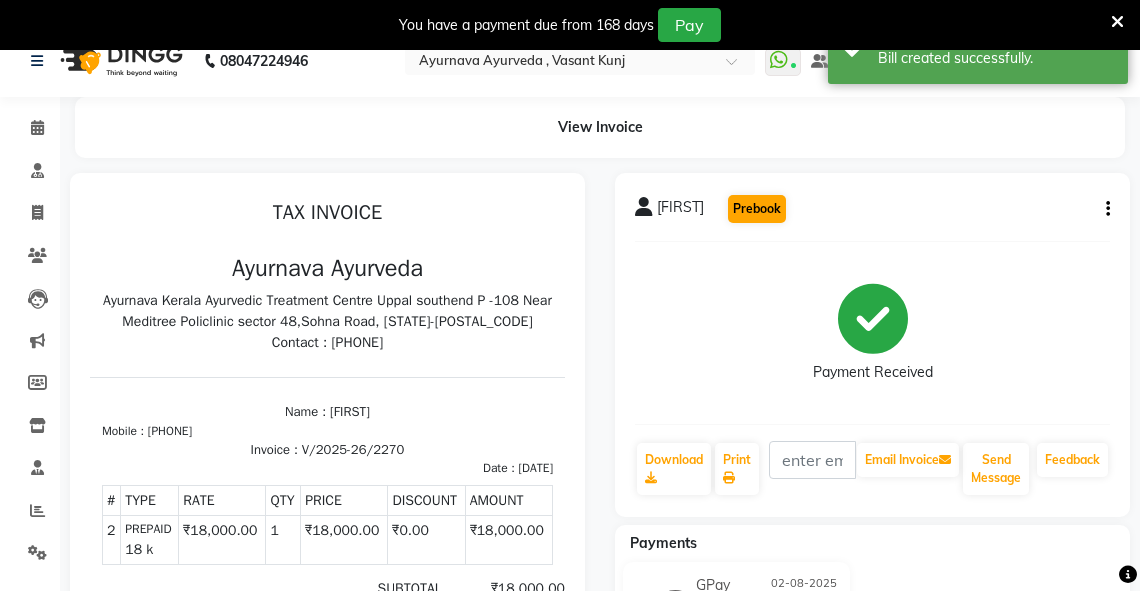 scroll, scrollTop: 0, scrollLeft: 0, axis: both 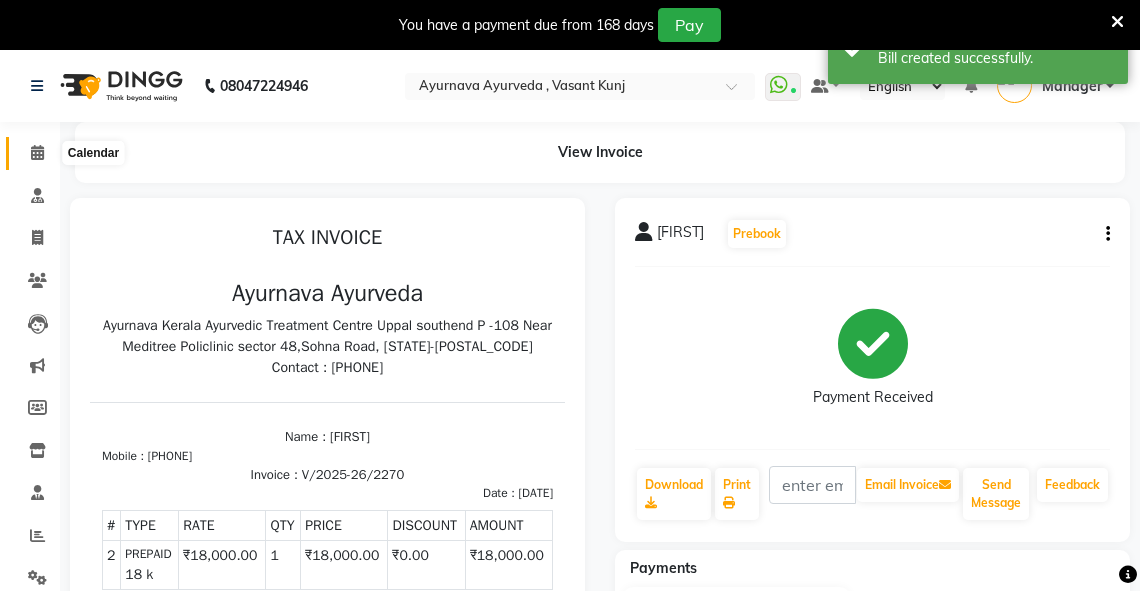 click 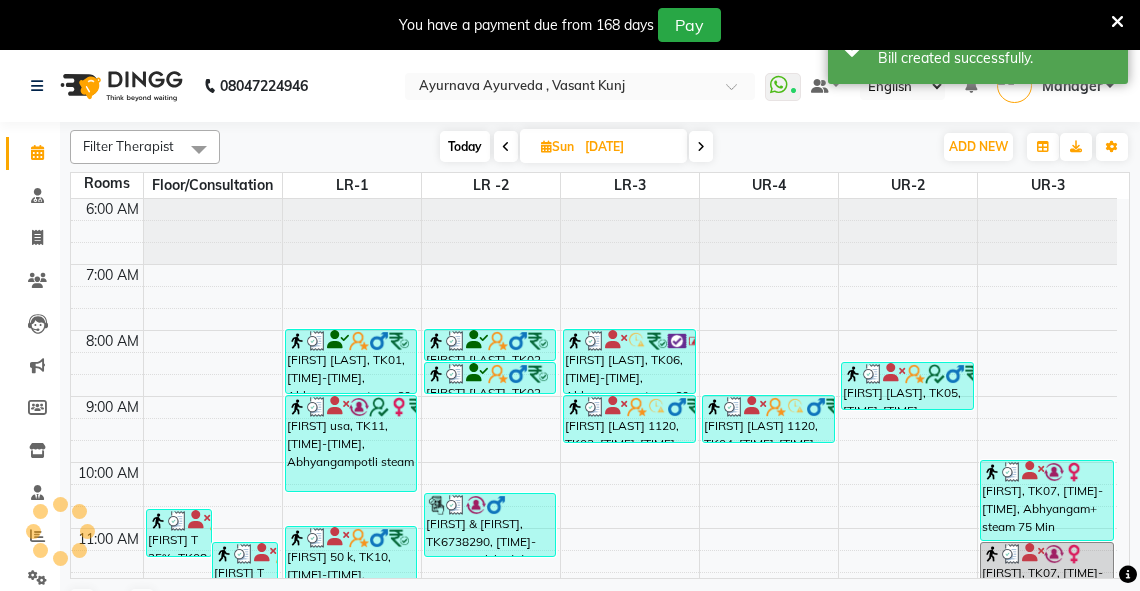 scroll, scrollTop: 0, scrollLeft: 0, axis: both 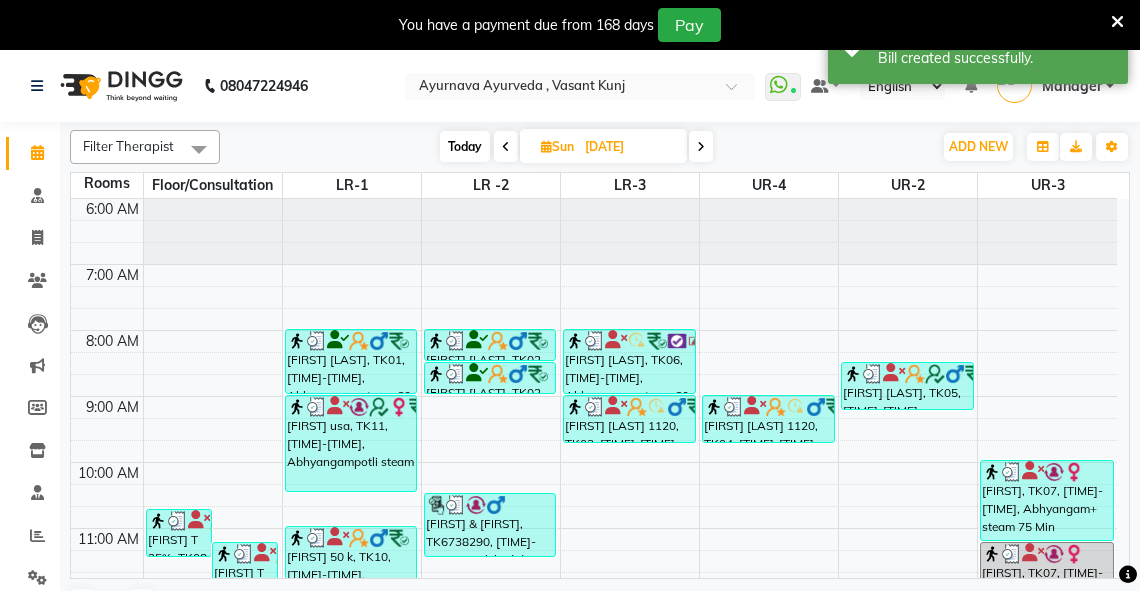 click on "Sun [DATE]" at bounding box center [603, 146] 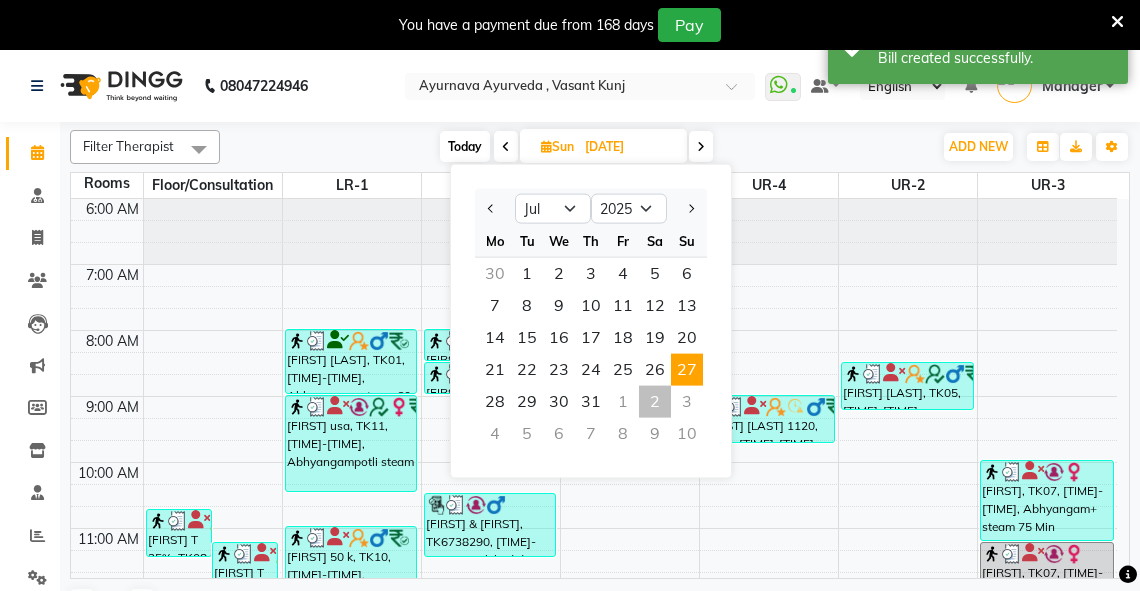 click on "2" at bounding box center [655, 402] 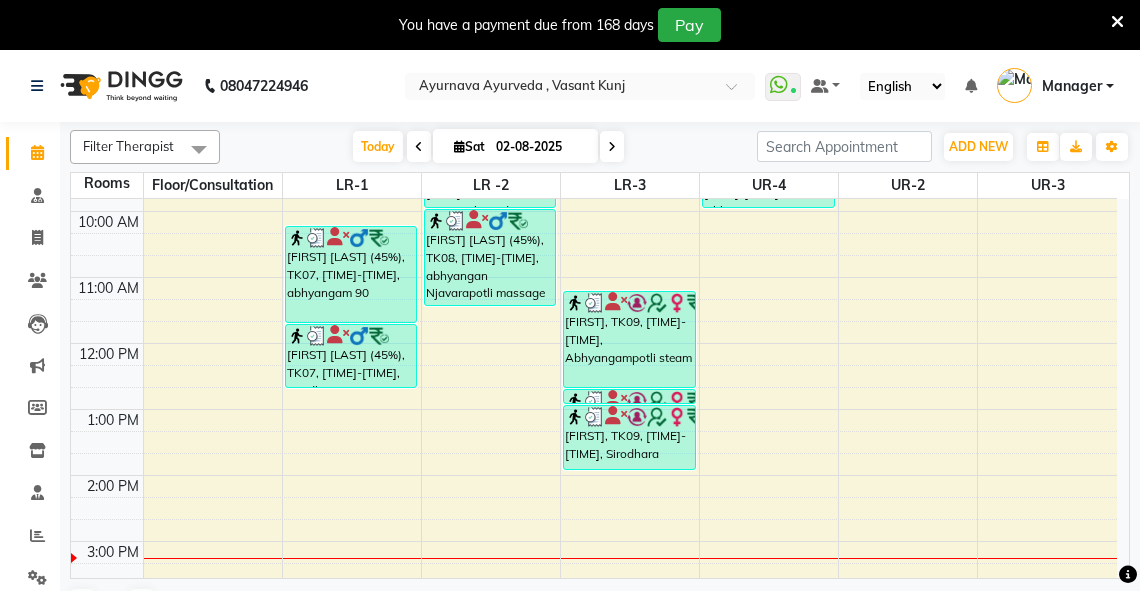scroll, scrollTop: 222, scrollLeft: 0, axis: vertical 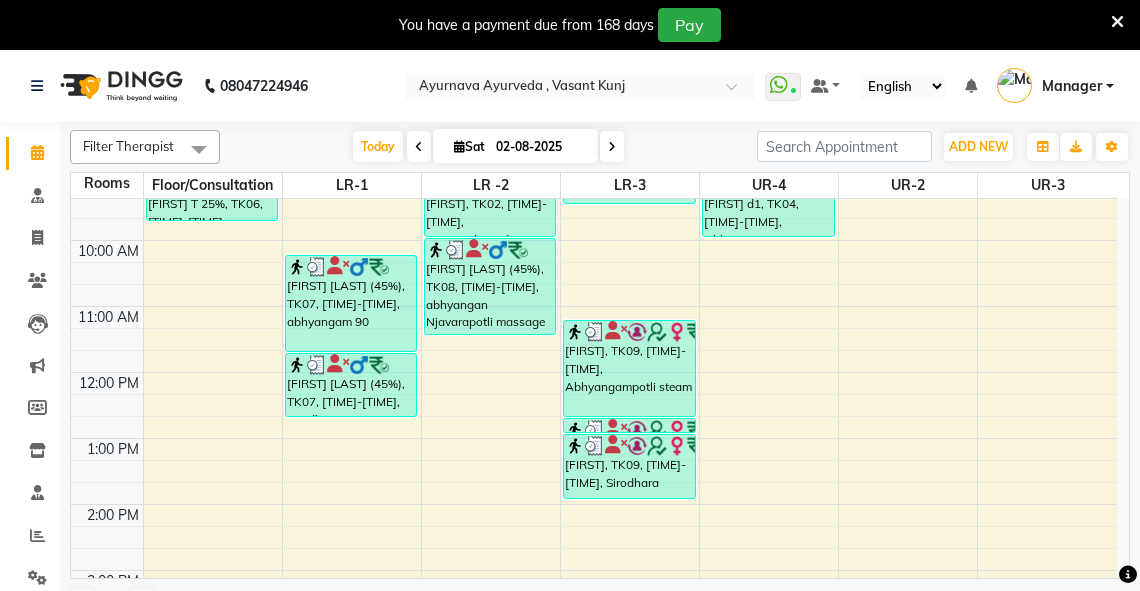 click on "[TIME] [TIME] [TIME] [TIME] [TIME] [TIME] [TIME] [TIME] [TIME] [TIME] [TIME] [TIME] [TIME] [TIME]     [FIRST] T 25%, TK06, [TIME]-[TIME],  abhyangam(L)+Potli(L)     [FIRST] [LAST], TK01, [TIME]-[TIME], Abhyangam     [FIRST] [LAST] (45%), TK07, [TIME]-[TIME], abhyangam 90     [FIRST] [LAST] (45%), TK07, [TIME]-[TIME], Sirodhara     [FIRST], TK02, [TIME]-[TIME], Patrapotliswedam     [FIRST] [LAST] (45%), TK08, [TIME]-[TIME], abhyangan Njavarapotli massage     [FIRST] 50 k, TK03, [TIME]-[TIME], abhyangam udwarthanam STEAM     [FIRST], TK09, [TIME]-[TIME], Abhyangampotli steam     [FIRST], TK09, [TIME]-[TIME], Lepam     [FIRST], TK09, [TIME]-[TIME], Sirodhara     [FIRST] d1, TK04, [TIME]-[TIME], Abhyangam+steam 60 Min     [FIRST] [LAST], TK05, [TIME]-[TIME], Abhyangam" at bounding box center [594, 471] 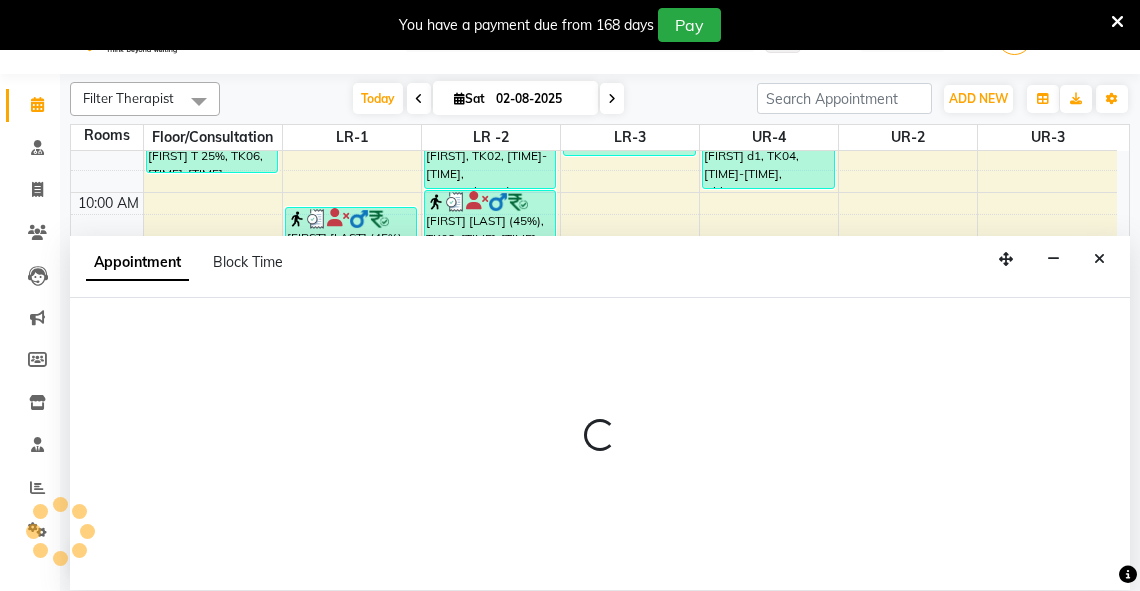 scroll, scrollTop: 50, scrollLeft: 0, axis: vertical 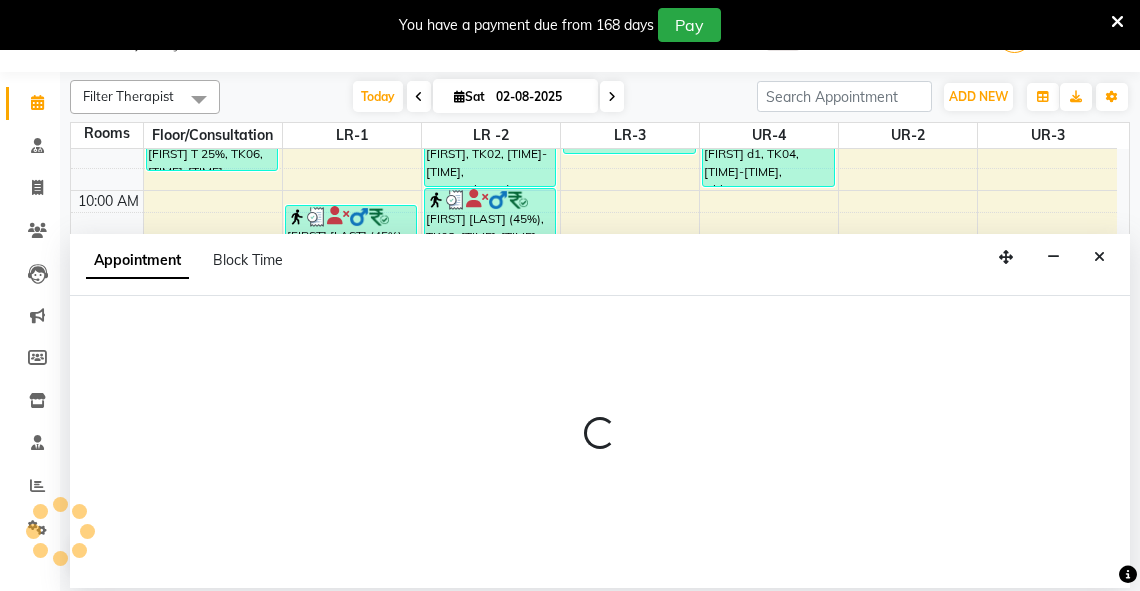select on "720" 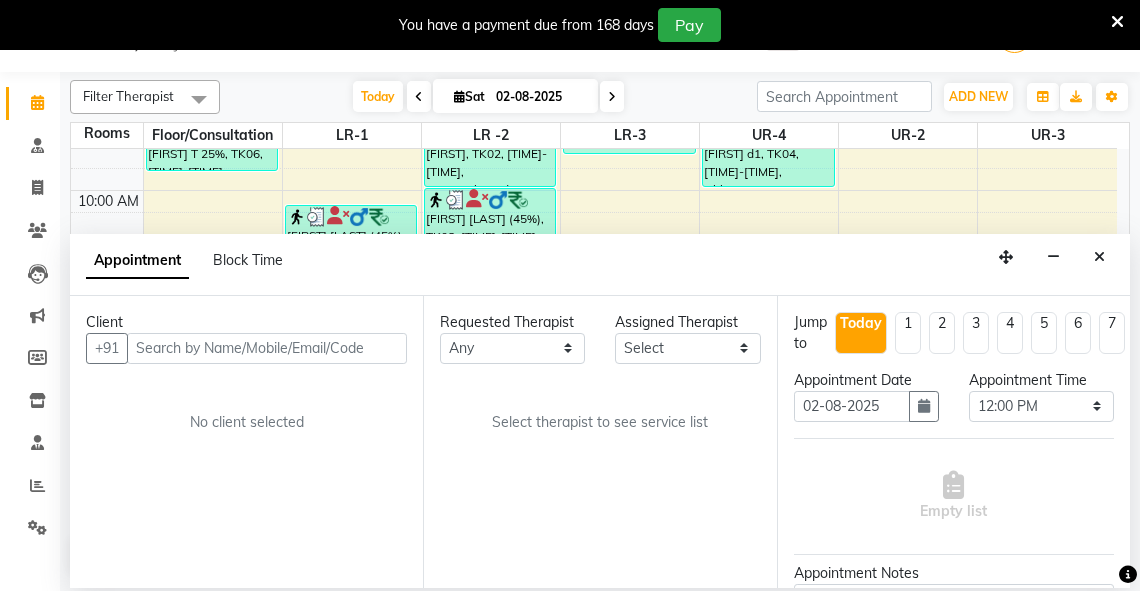 click at bounding box center [267, 348] 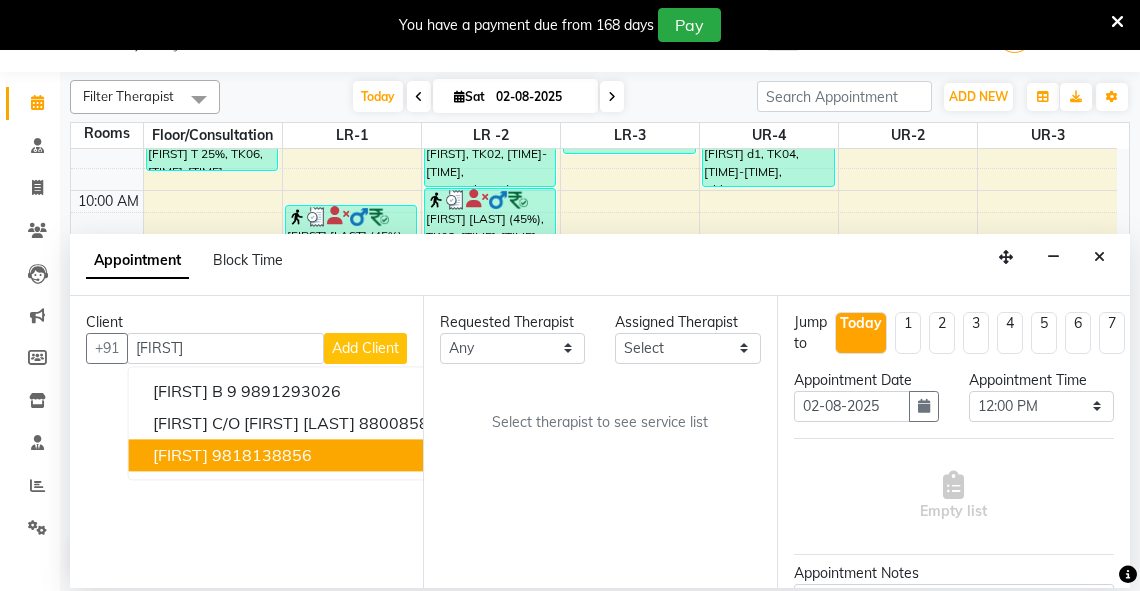click on "[FIRST]  [PHONE]" at bounding box center [306, 455] 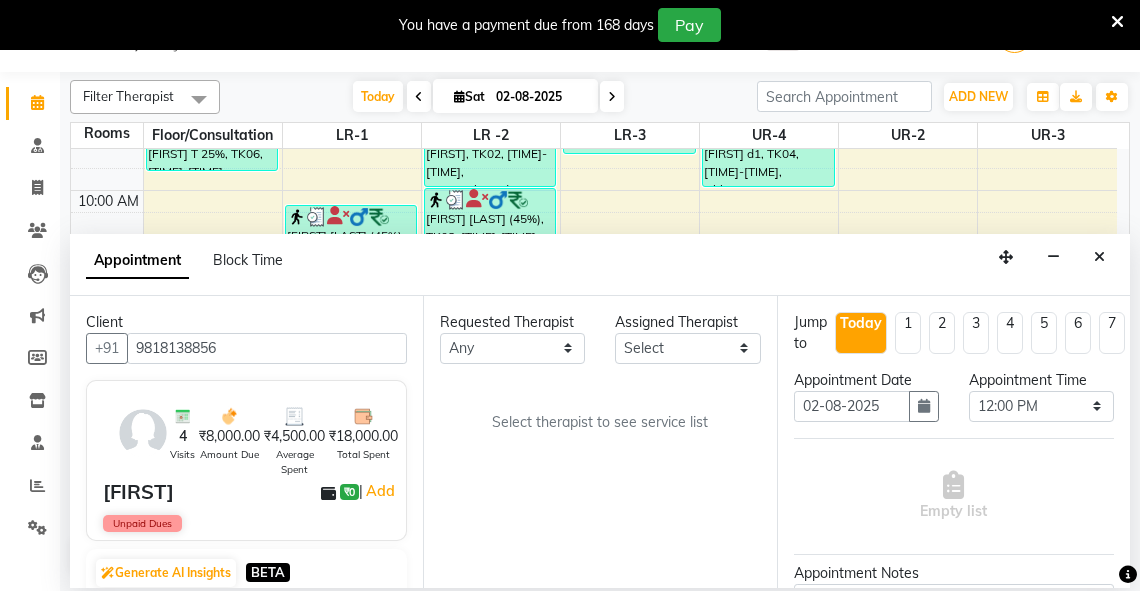 type on "9818138856" 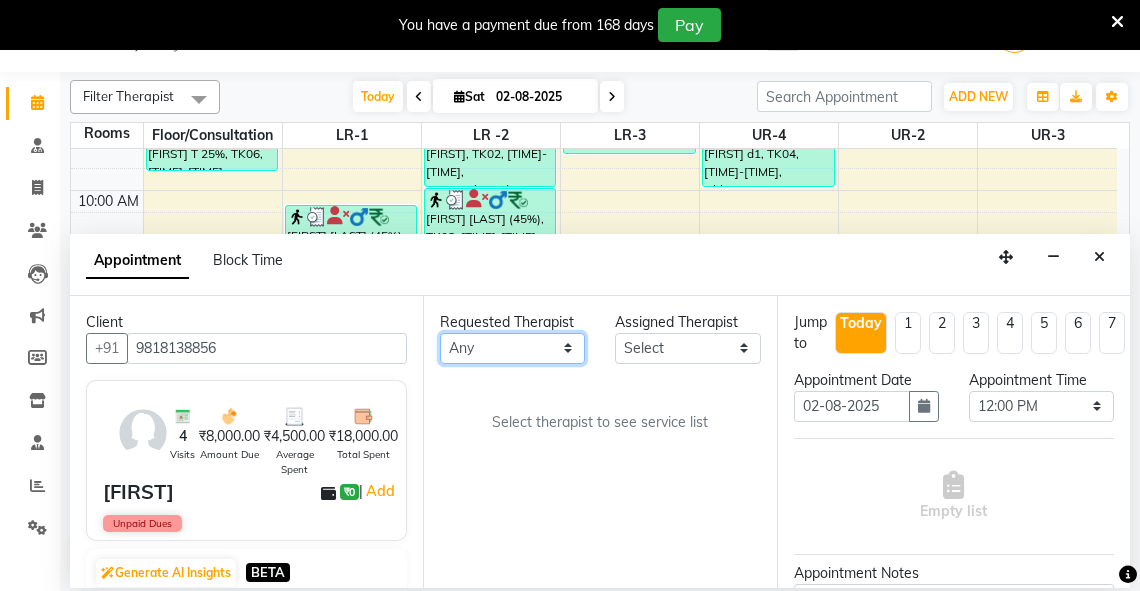 click on "Any [FIRST] [FIRST] [FIRST] [FIRST] [FIRST] [FIRST] [FIRST] [FIRST] [FIRST] [FIRST] [FIRST] [FIRST] [FIRST] [FIRST] [FIRST] [FIRST] [FIRST] [FIRST] [FIRST] [FIRST]" at bounding box center (512, 348) 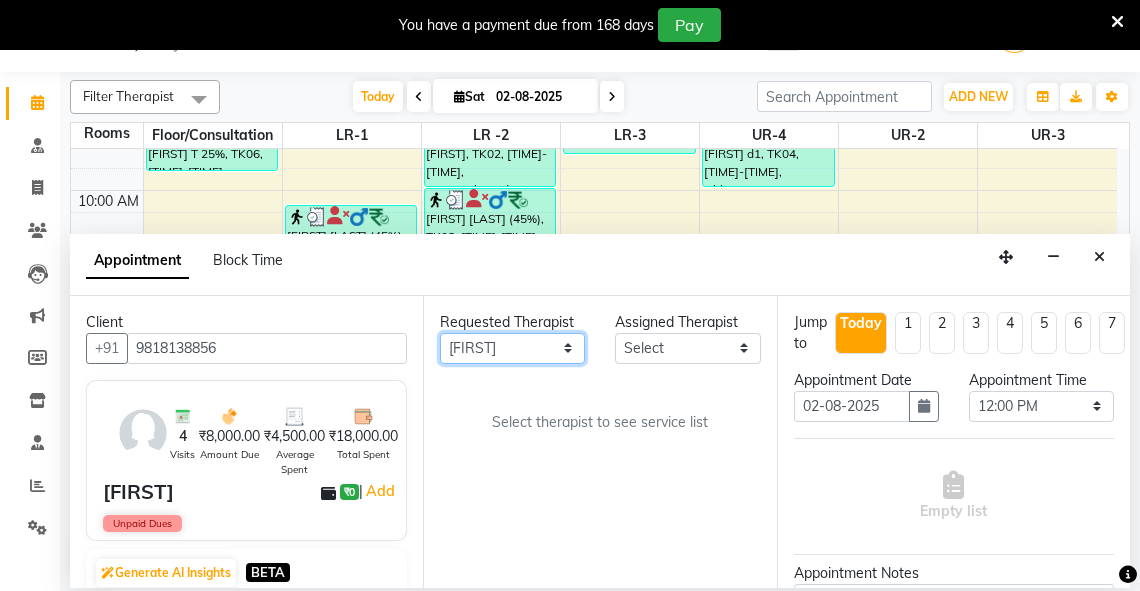 click on "Any [FIRST] [FIRST] [FIRST] [FIRST] [FIRST] [FIRST] [FIRST] [FIRST] [FIRST] [FIRST] [FIRST] [FIRST] [FIRST] [FIRST] [FIRST] [FIRST] [FIRST] [FIRST] [FIRST] [FIRST]" at bounding box center [512, 348] 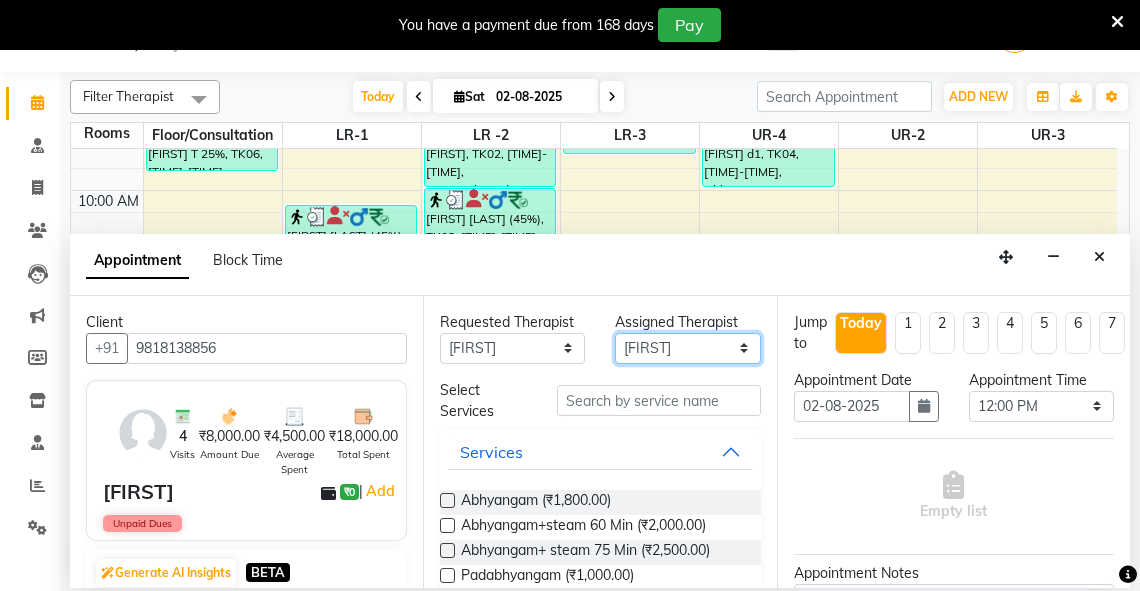 drag, startPoint x: 728, startPoint y: 341, endPoint x: 736, endPoint y: 333, distance: 11.313708 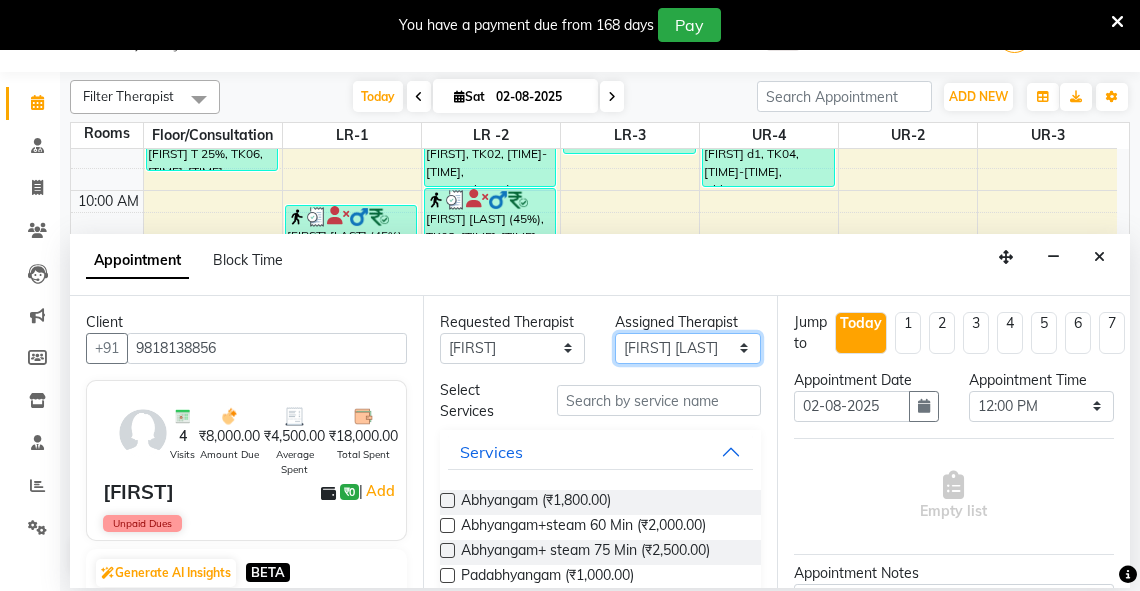 click on "Select Therapist [FIRST] [FIRST] [FIRST] [LAST] [FIRST] [FIRST] [FIRST] [FIRST] [FIRST] [FIRST] Manager  [FIRST] [FIRST] [FIRST] [FIRST] [FIRST] [FIRST] [FIRST] [FIRST] [FIRST] [FIRST] [FIRST]" at bounding box center (687, 348) 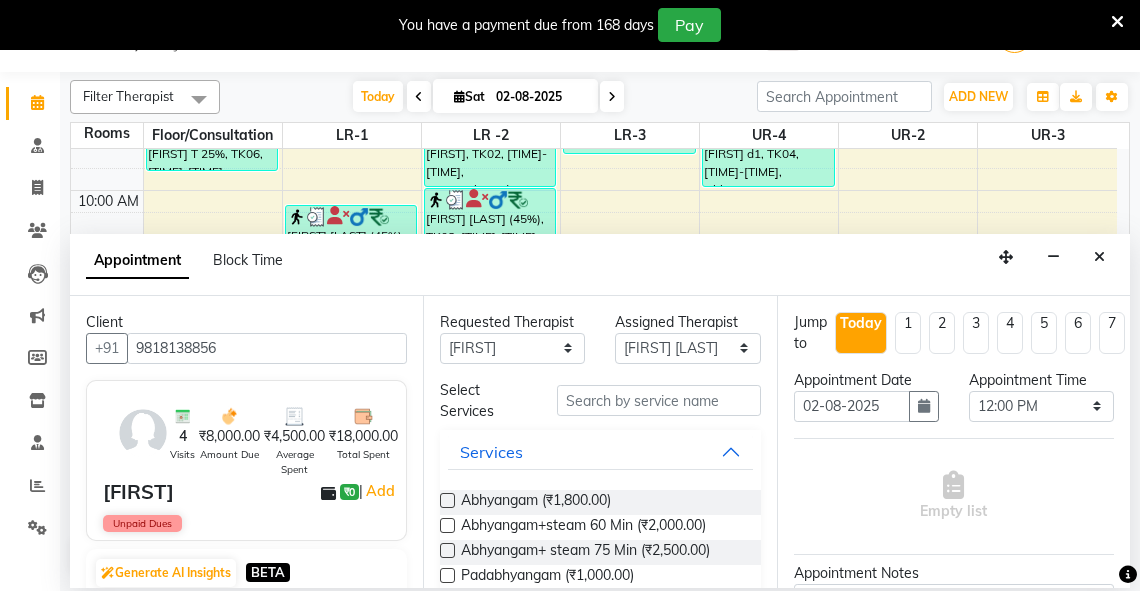 click at bounding box center [447, 525] 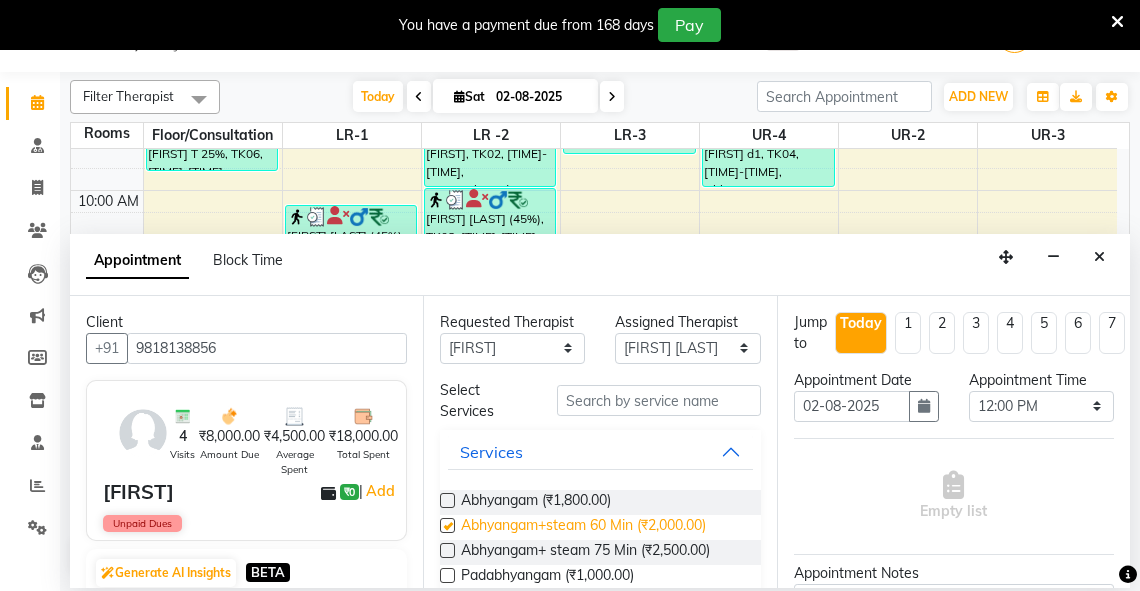 select on "2648" 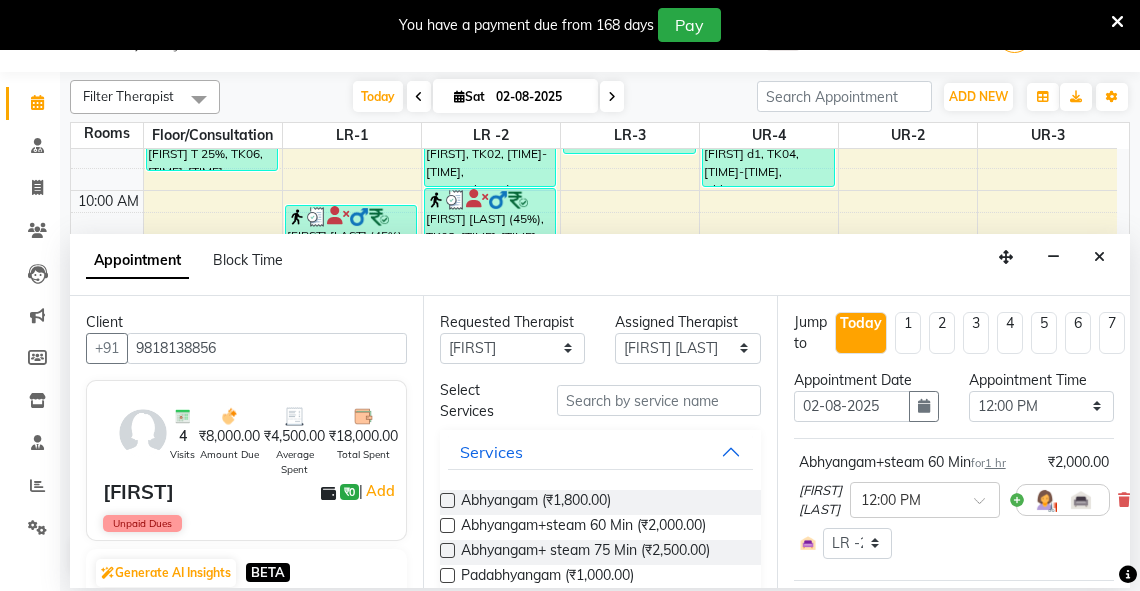 checkbox on "false" 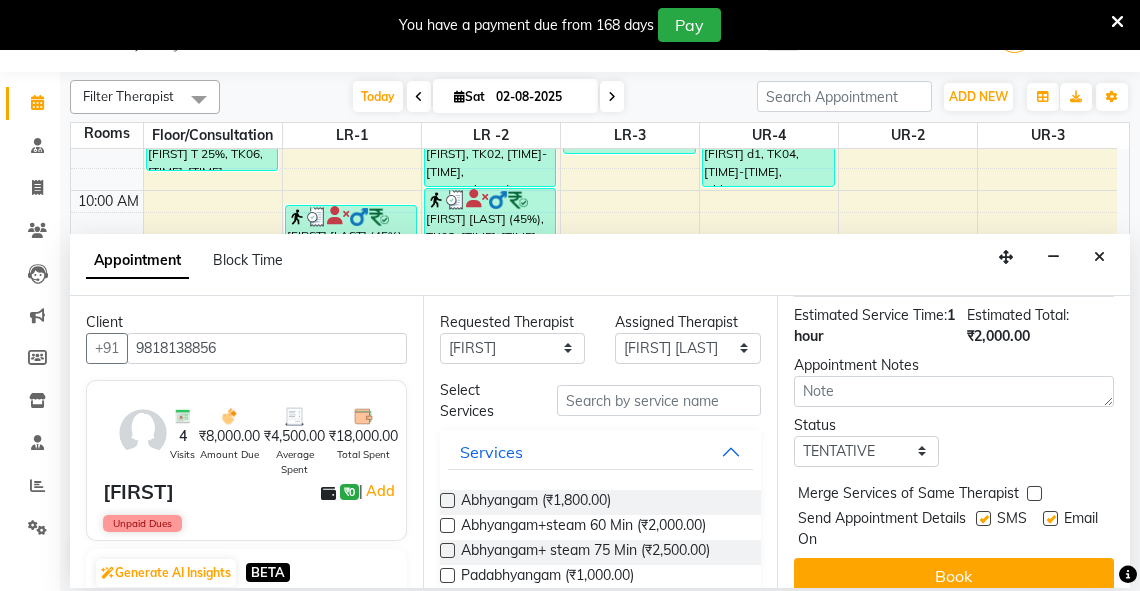 scroll, scrollTop: 316, scrollLeft: 0, axis: vertical 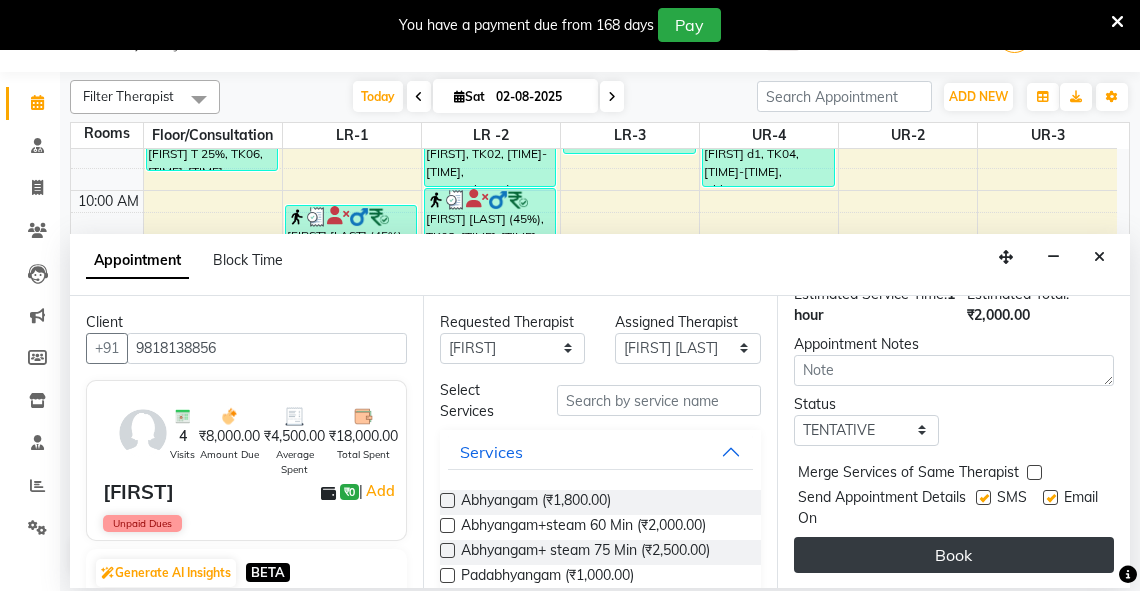click on "Book" at bounding box center (954, 555) 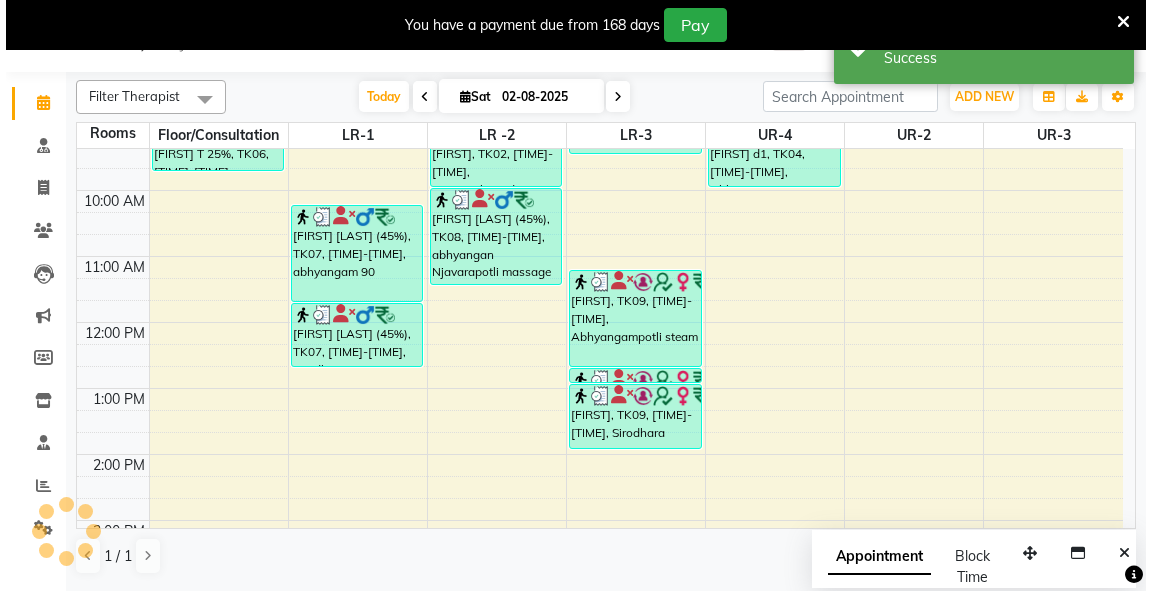 scroll, scrollTop: 0, scrollLeft: 0, axis: both 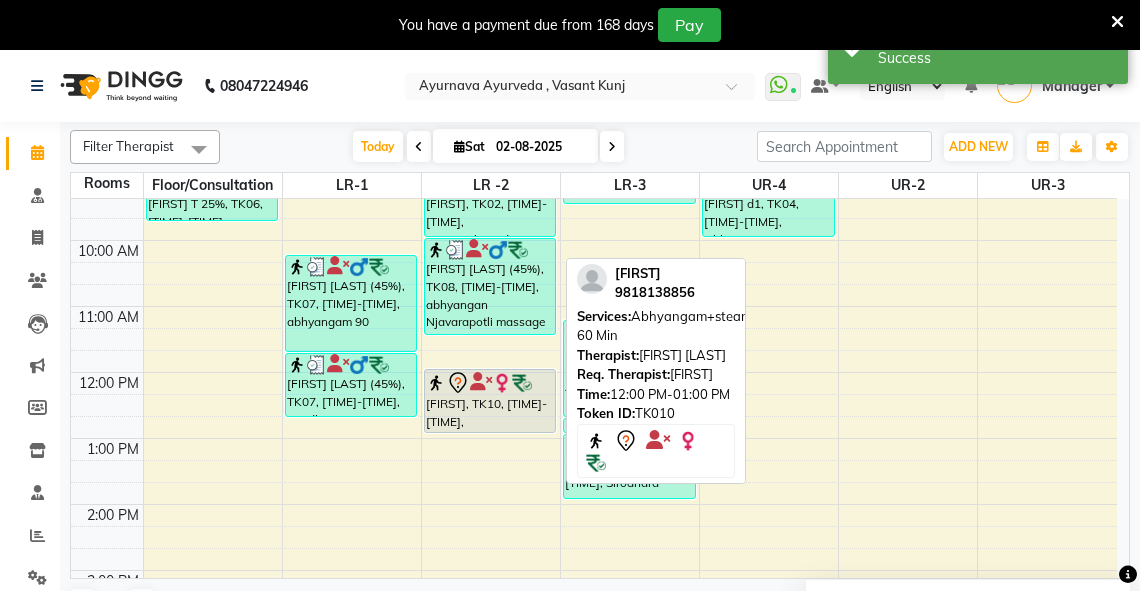 click on "[FIRST], TK10, [TIME]-[TIME], Abhyangam+steam 60 Min" at bounding box center (490, 401) 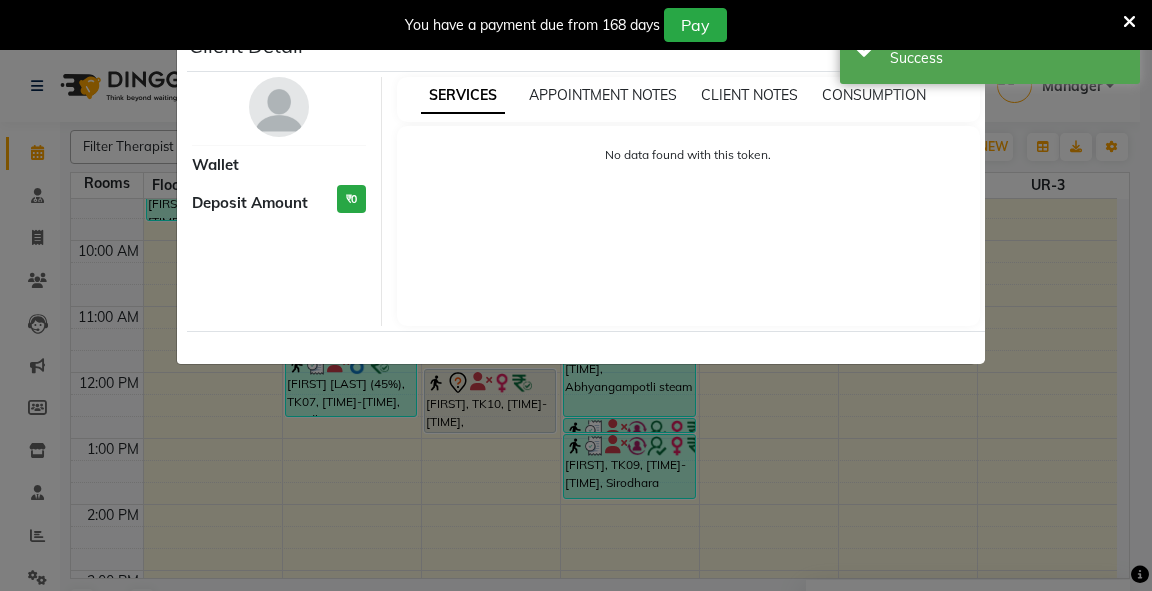 select on "7" 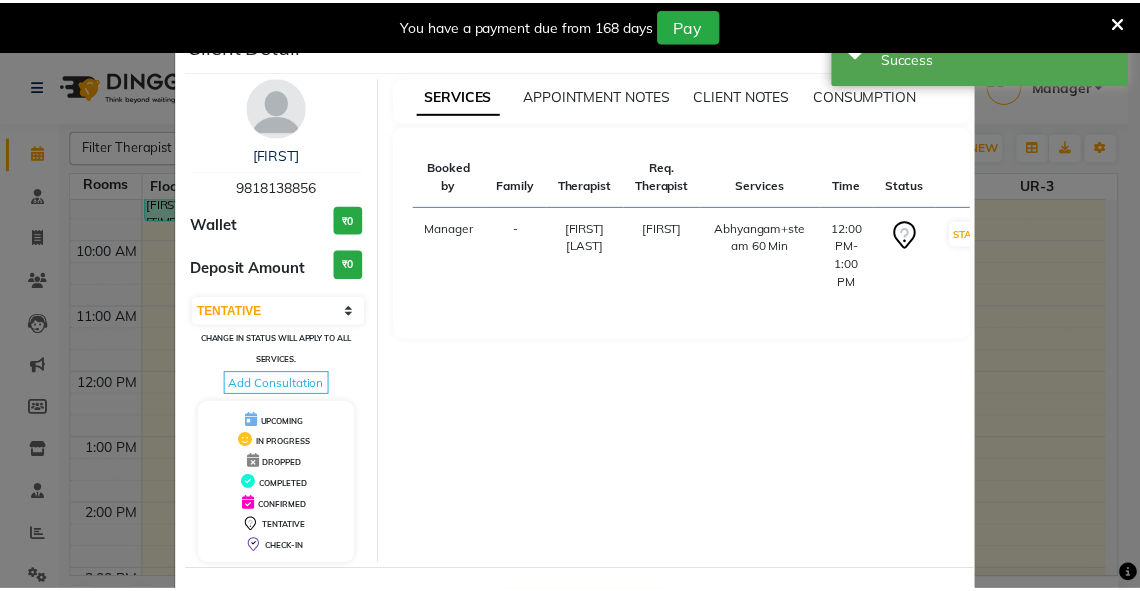 scroll, scrollTop: 78, scrollLeft: 0, axis: vertical 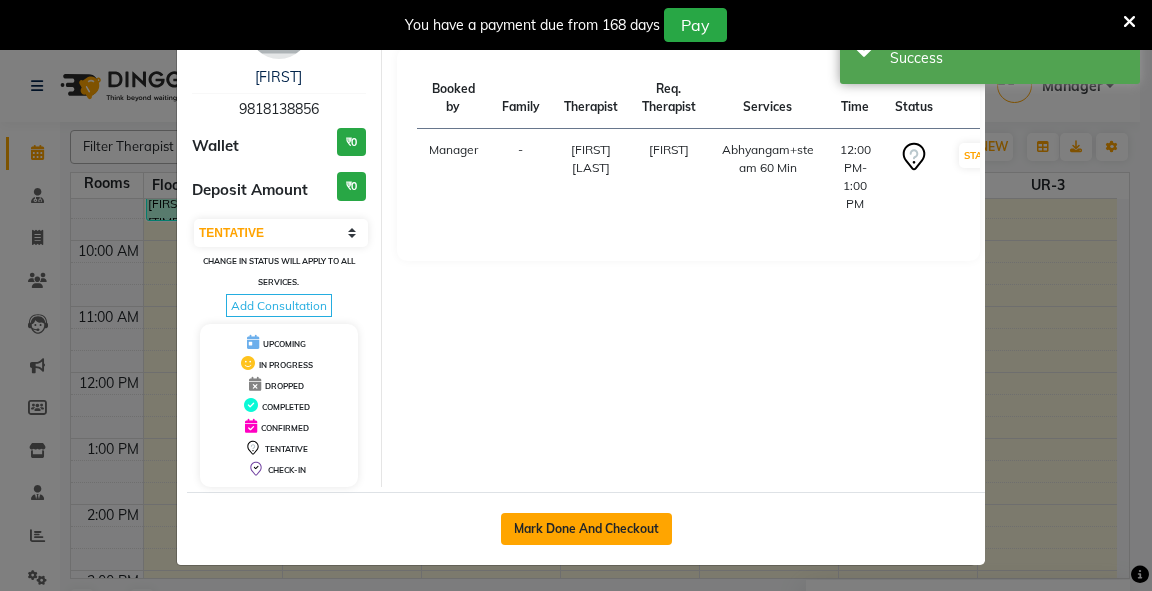 click on "Mark Done And Checkout" 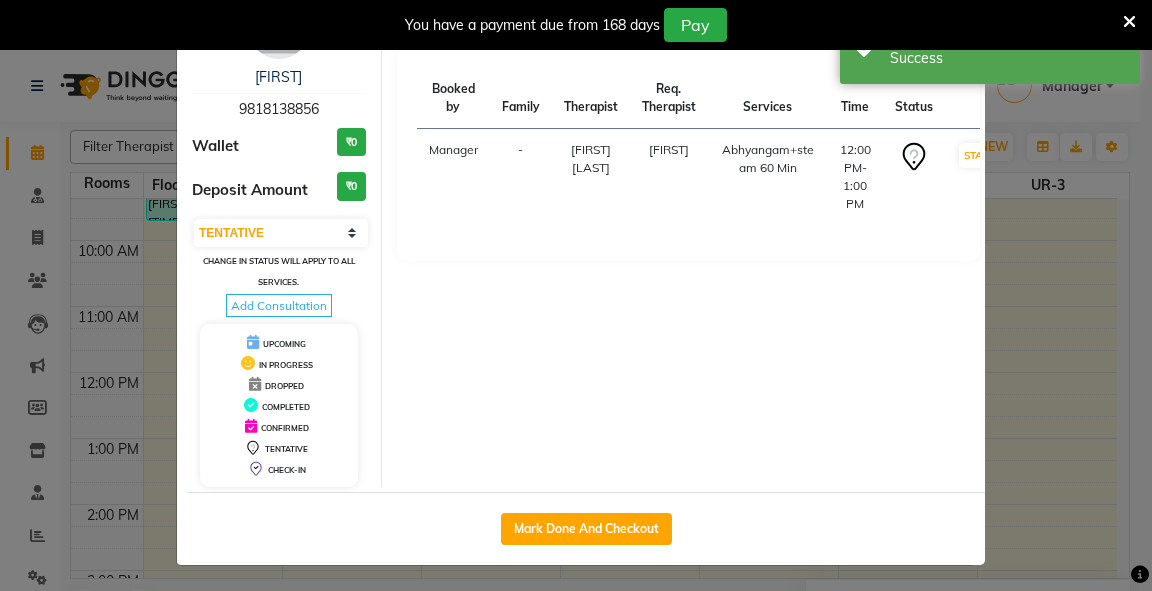 select on "service" 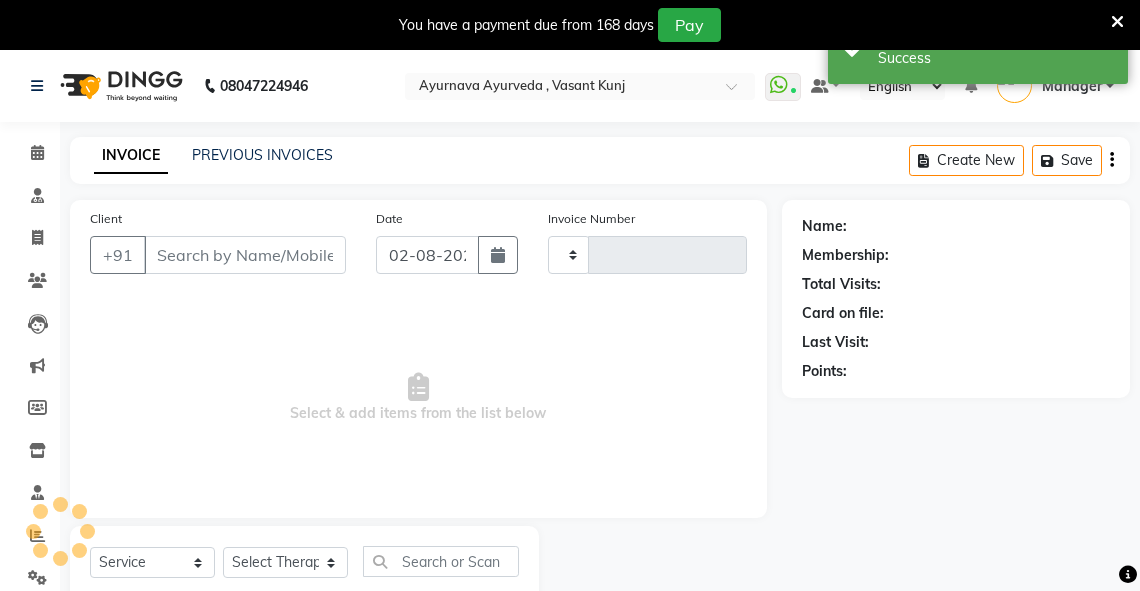 type on "2271" 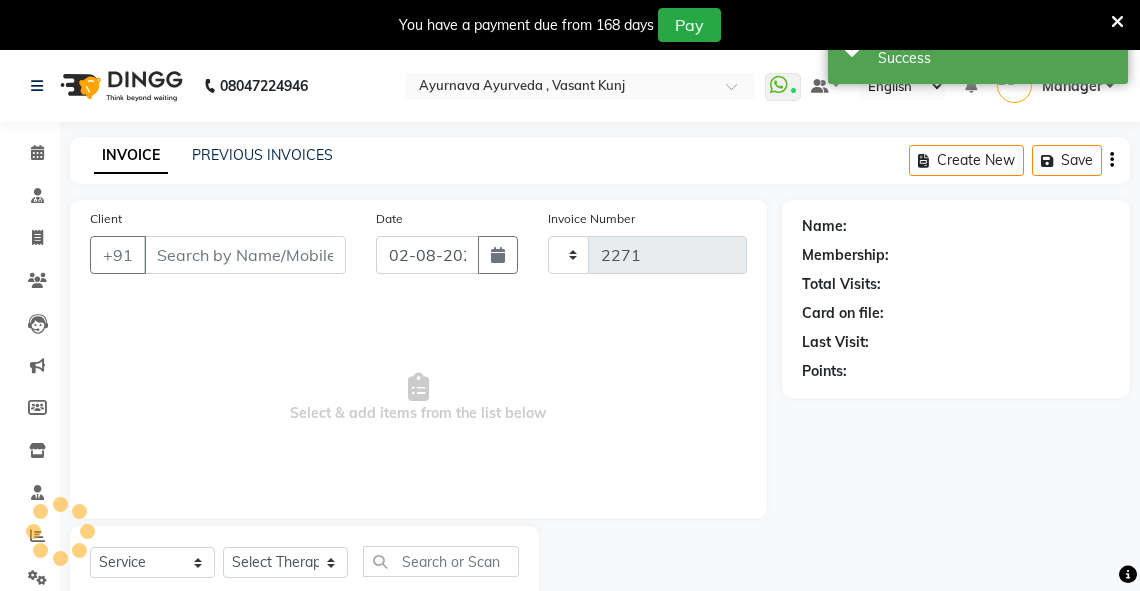 select on "5571" 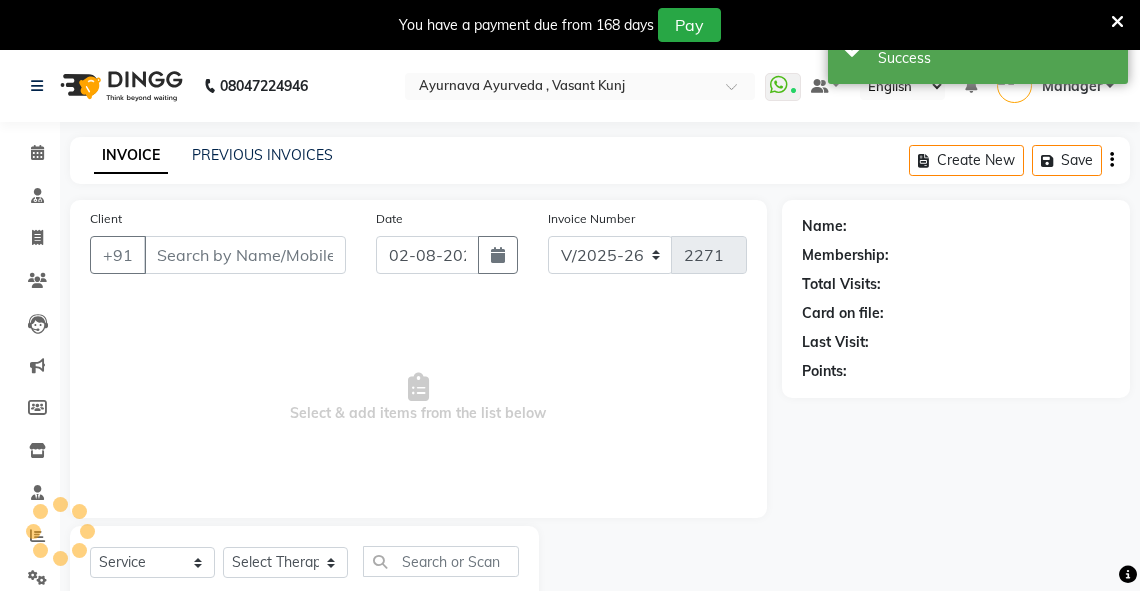 type on "9818138856" 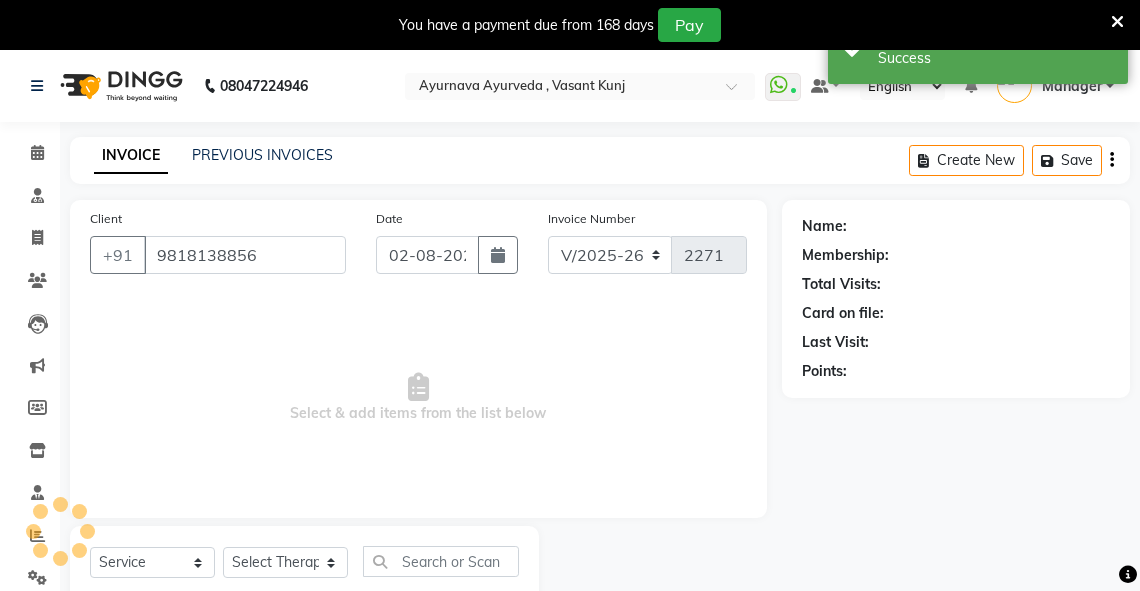 select on "41713" 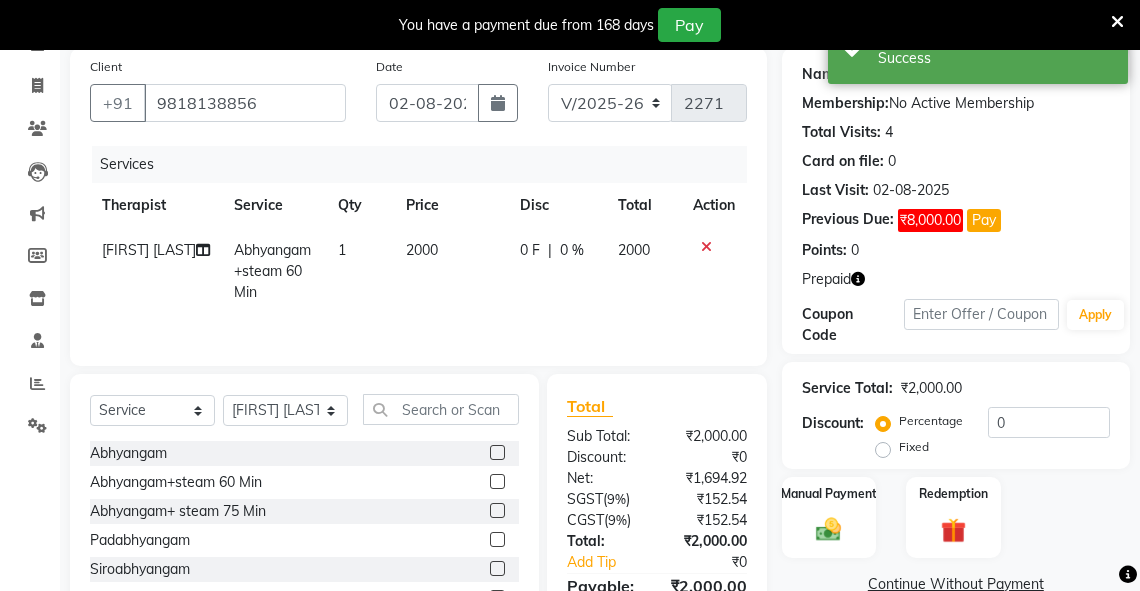 scroll, scrollTop: 260, scrollLeft: 0, axis: vertical 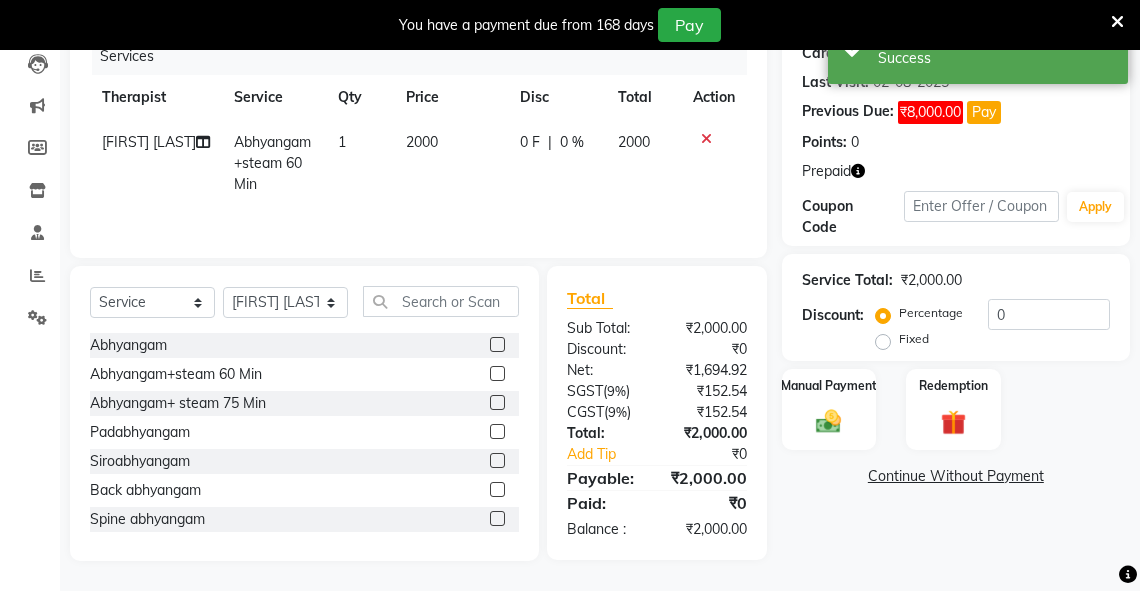 drag, startPoint x: 884, startPoint y: 339, endPoint x: 951, endPoint y: 339, distance: 67 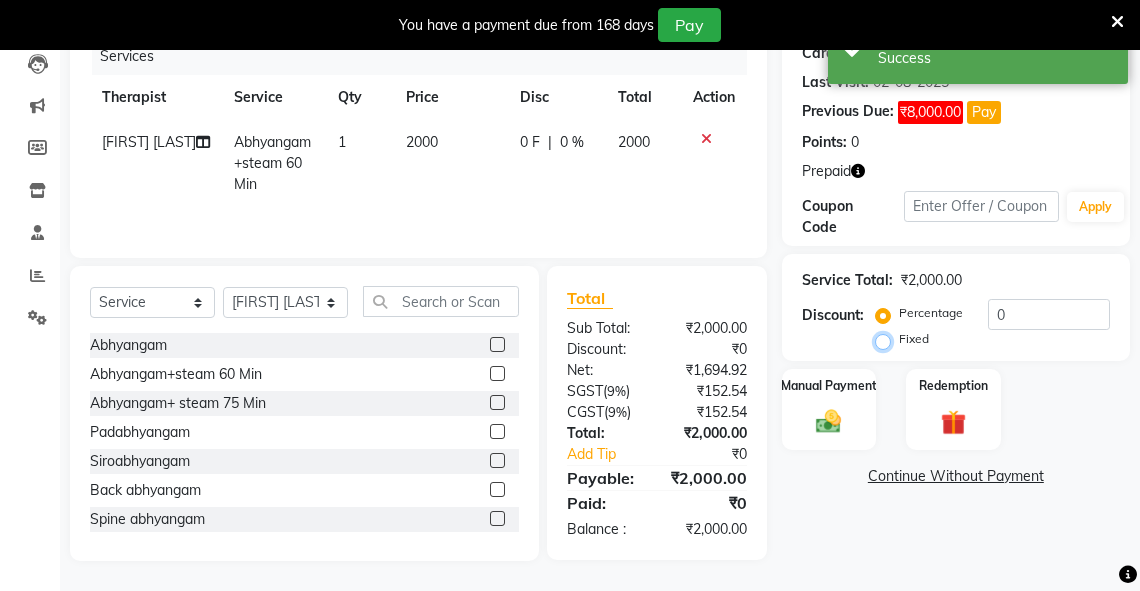click on "Fixed" at bounding box center [887, 339] 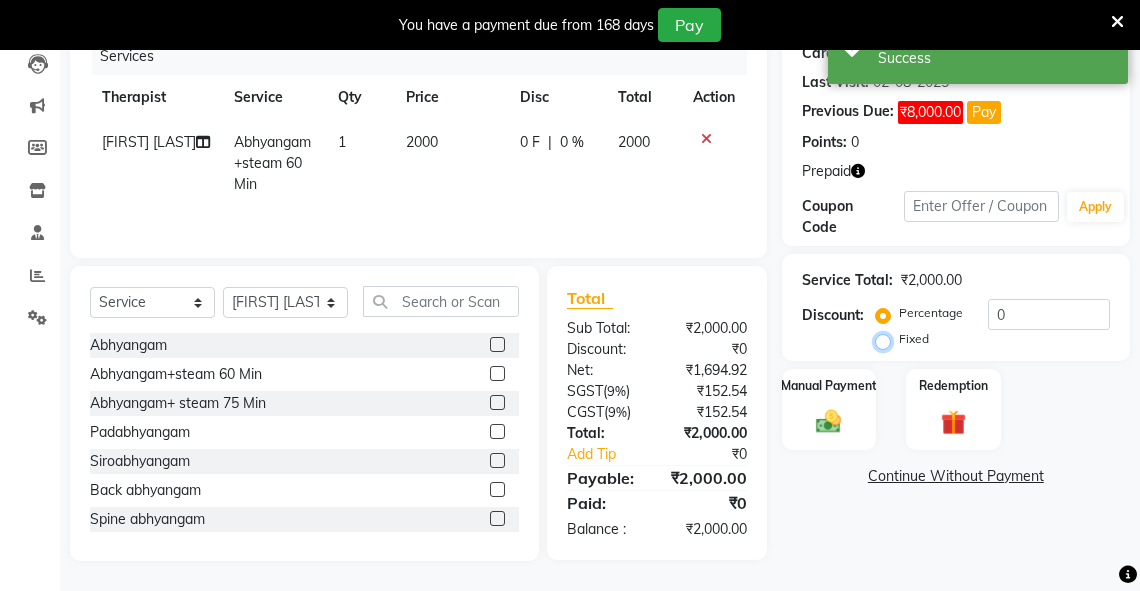 radio on "true" 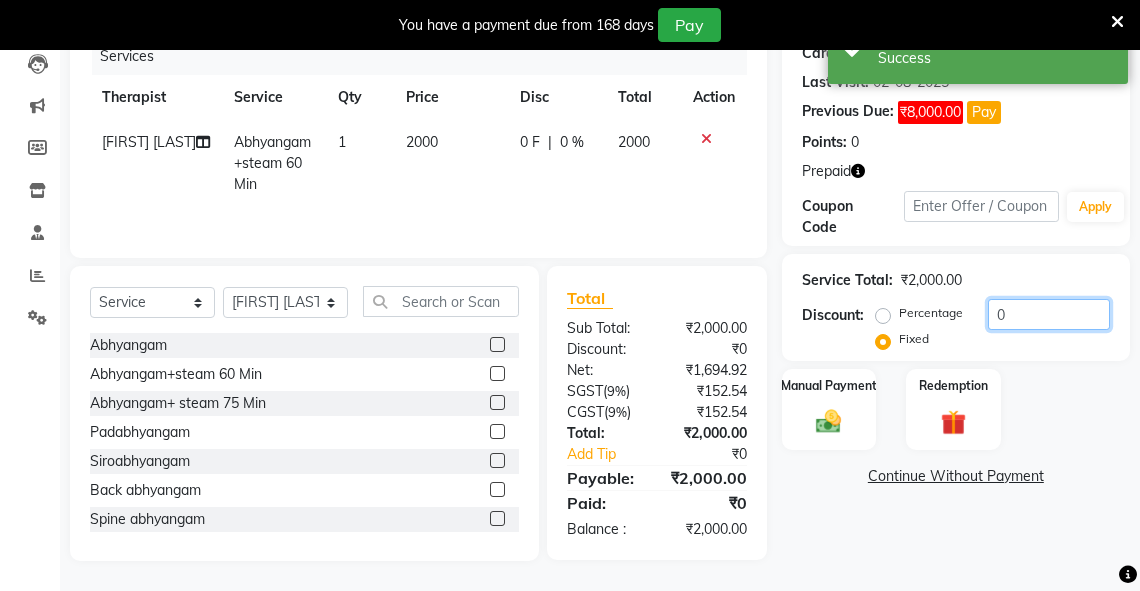 drag, startPoint x: 1045, startPoint y: 322, endPoint x: 957, endPoint y: 328, distance: 88.20431 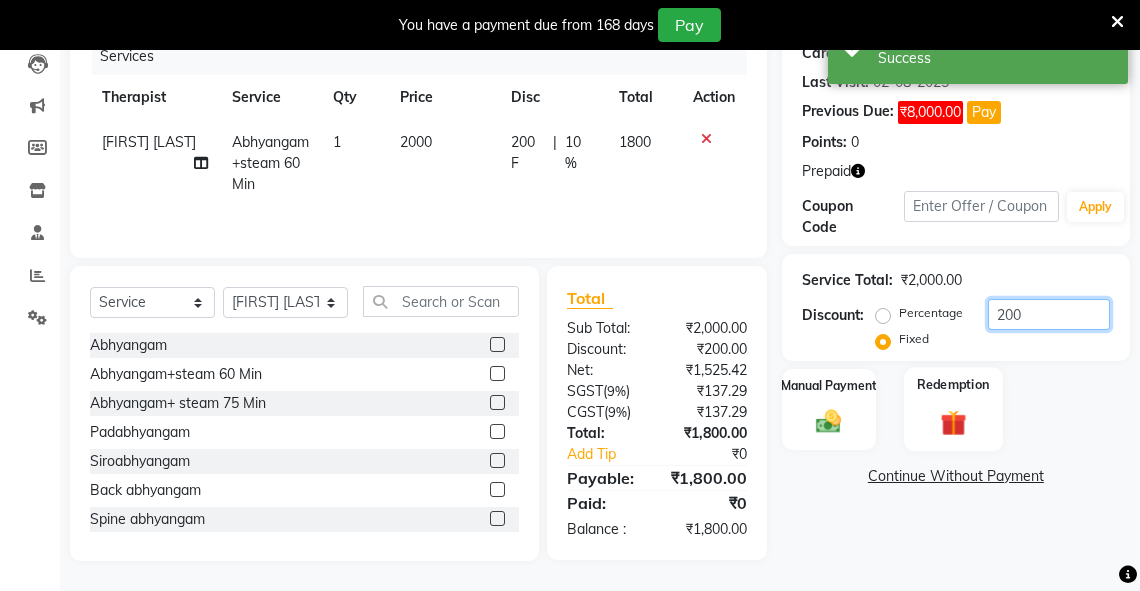 type on "200" 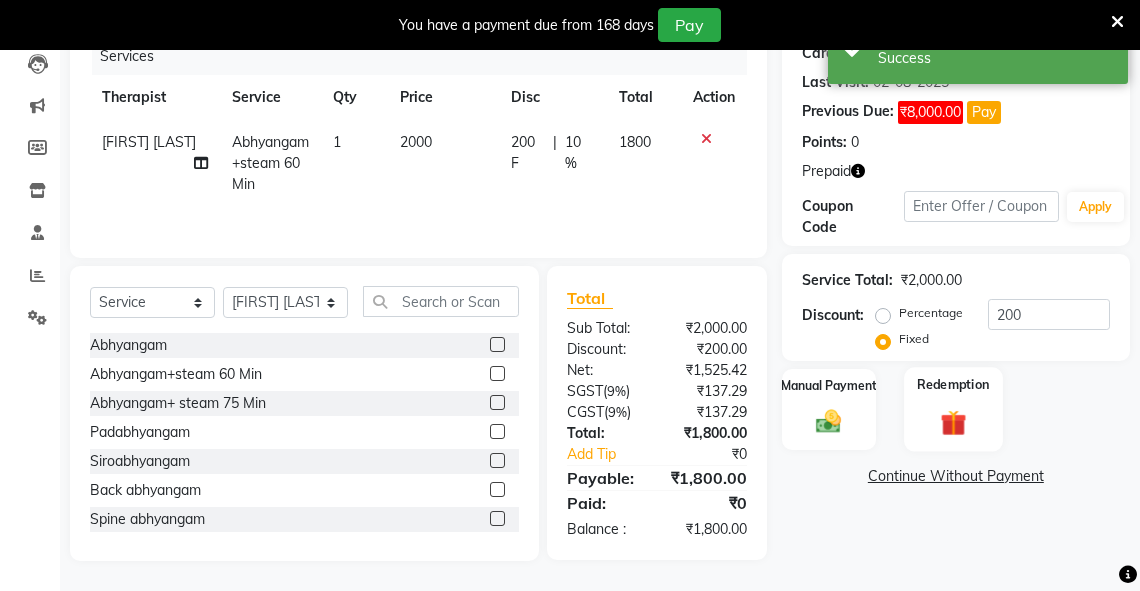 click 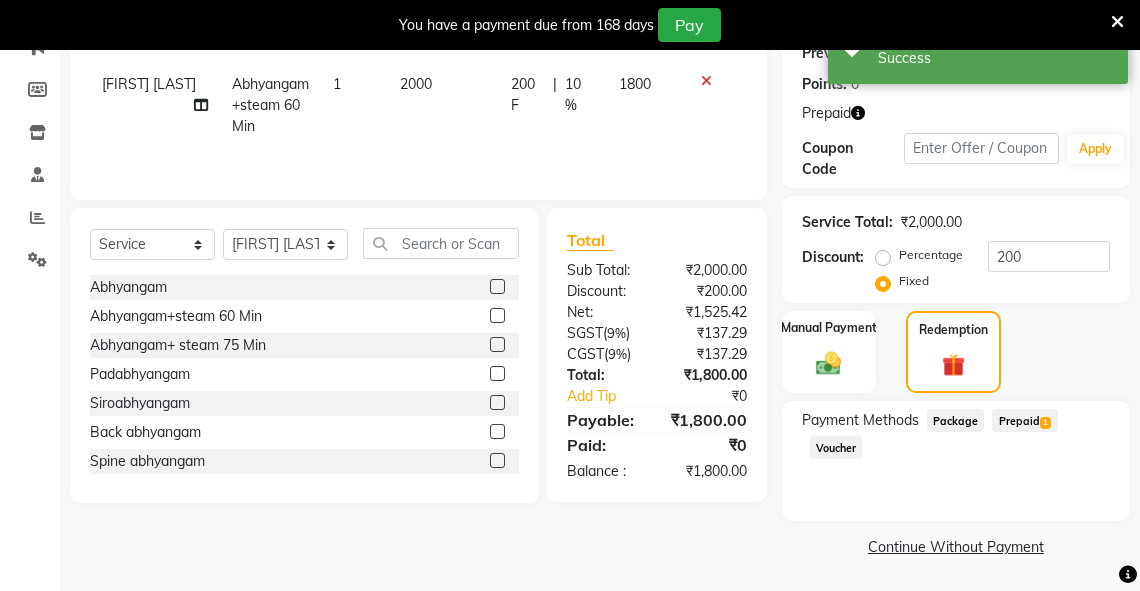 drag, startPoint x: 1020, startPoint y: 420, endPoint x: 1151, endPoint y: 415, distance: 131.09538 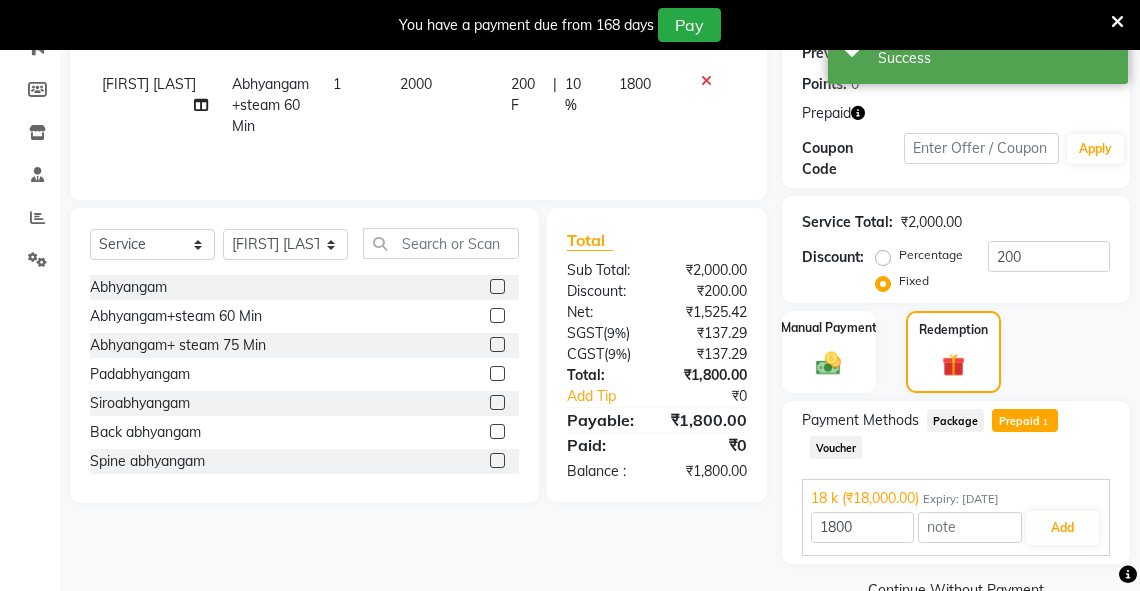 scroll, scrollTop: 362, scrollLeft: 0, axis: vertical 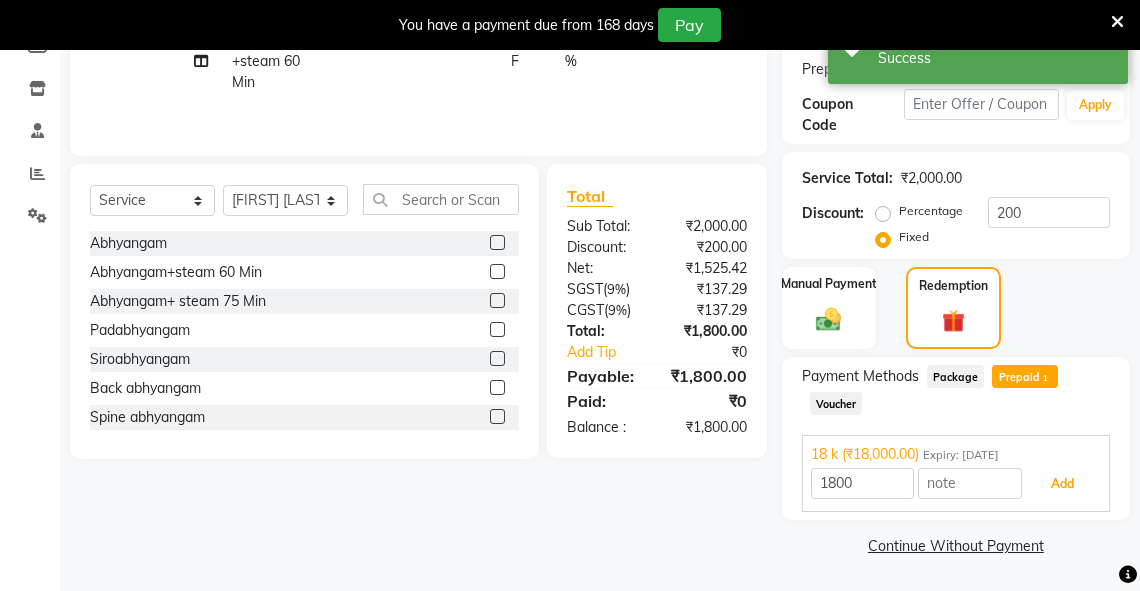 drag, startPoint x: 1044, startPoint y: 477, endPoint x: 1151, endPoint y: 452, distance: 109.88175 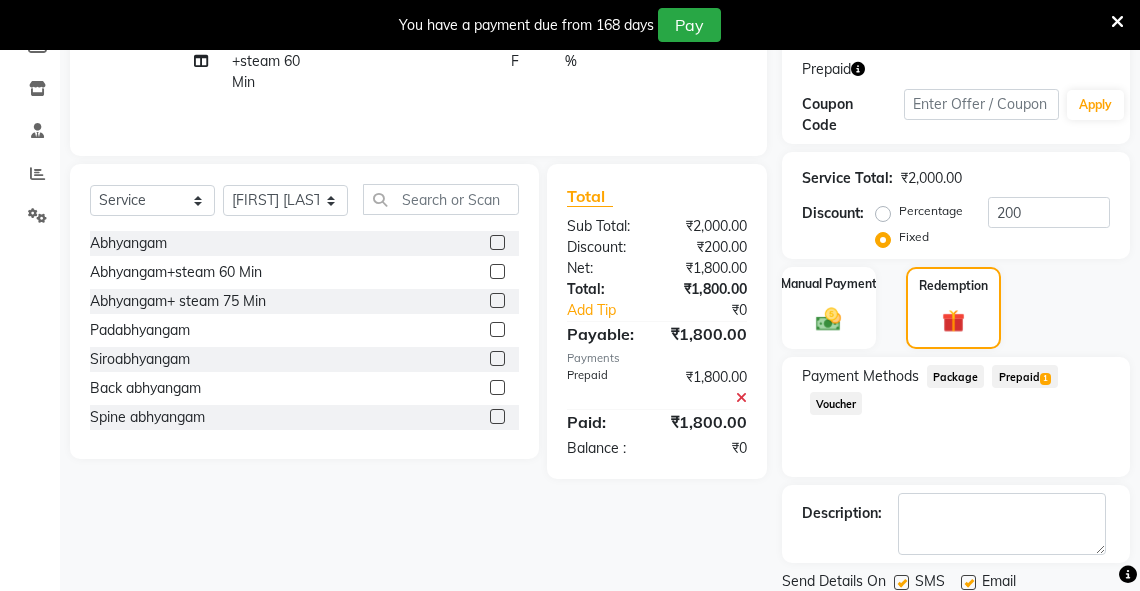scroll, scrollTop: 430, scrollLeft: 0, axis: vertical 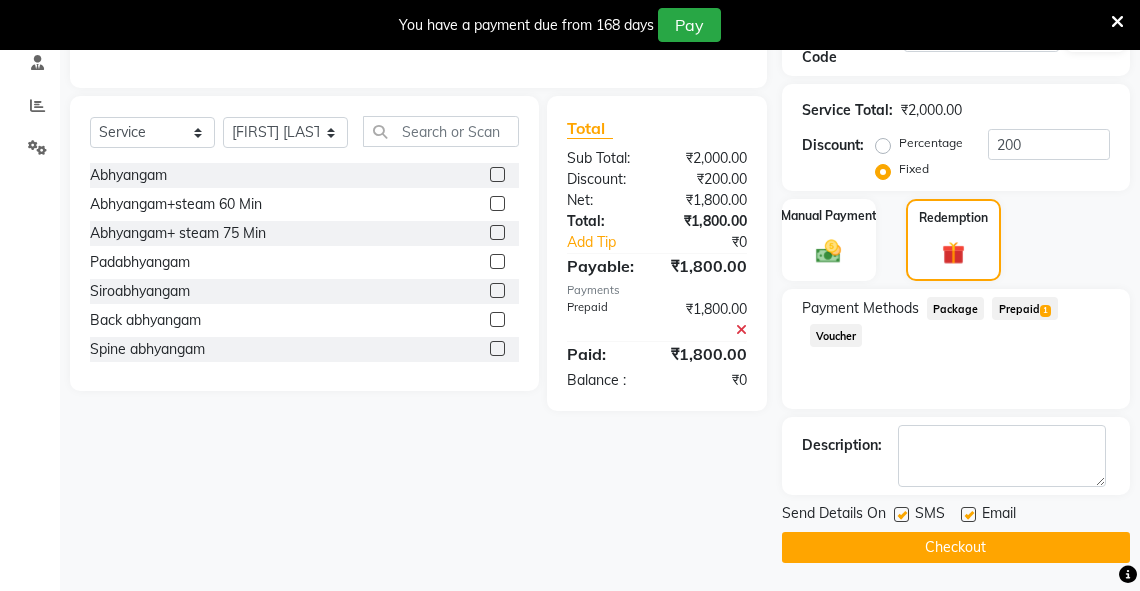 click on "Checkout" 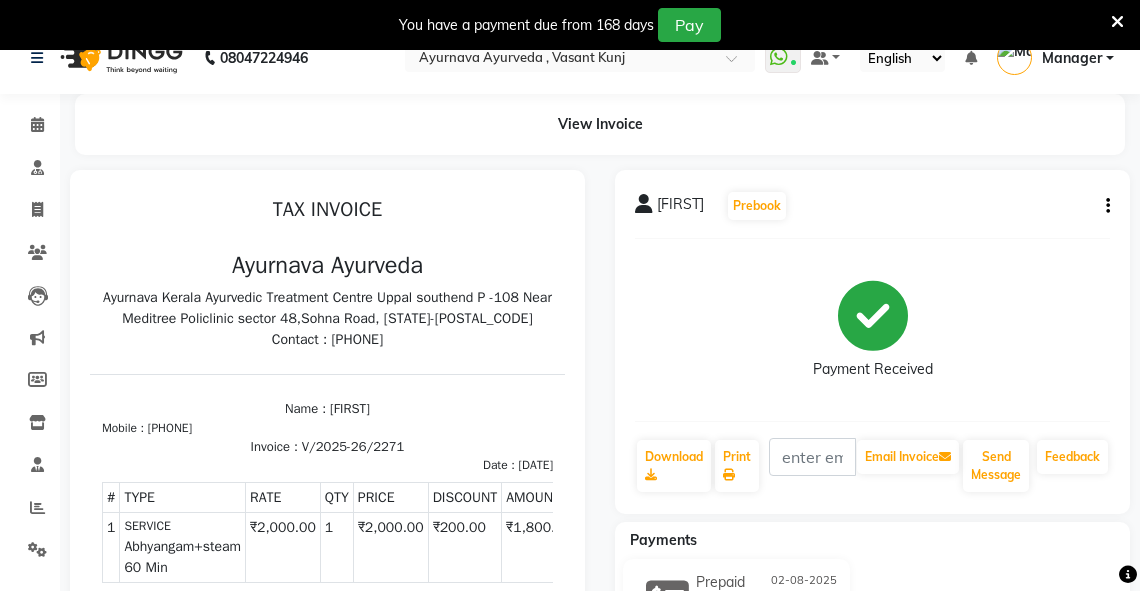 scroll, scrollTop: 0, scrollLeft: 0, axis: both 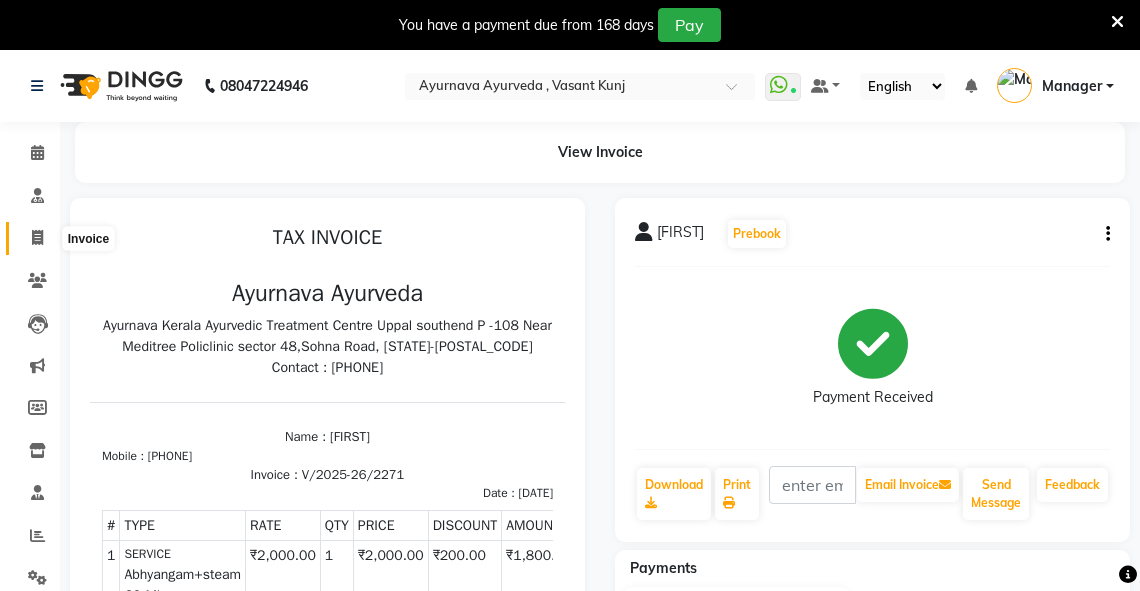 click 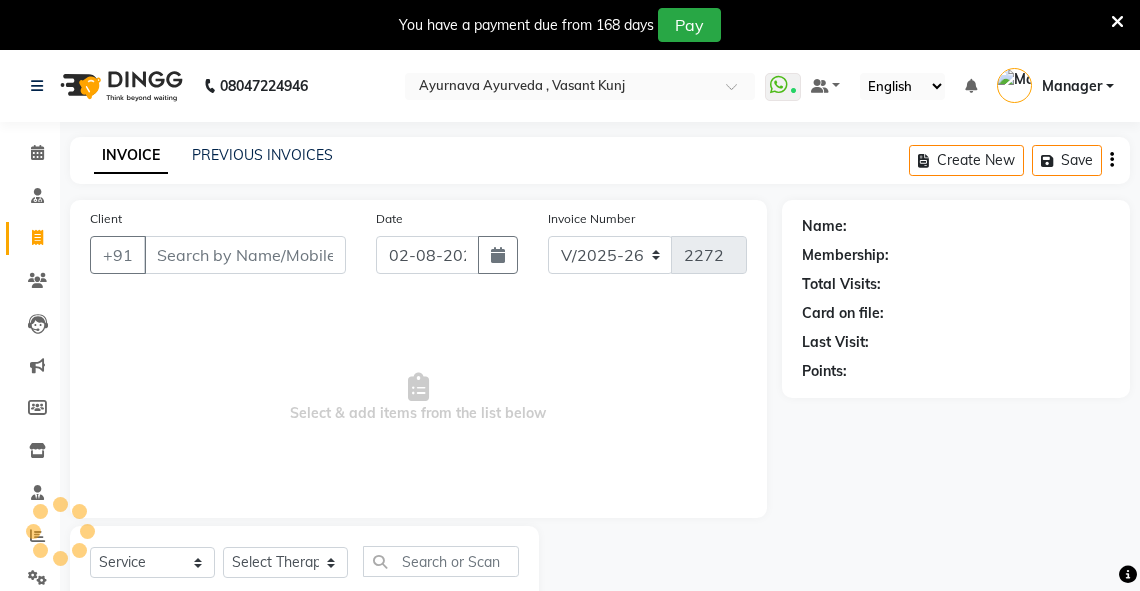 scroll, scrollTop: 60, scrollLeft: 0, axis: vertical 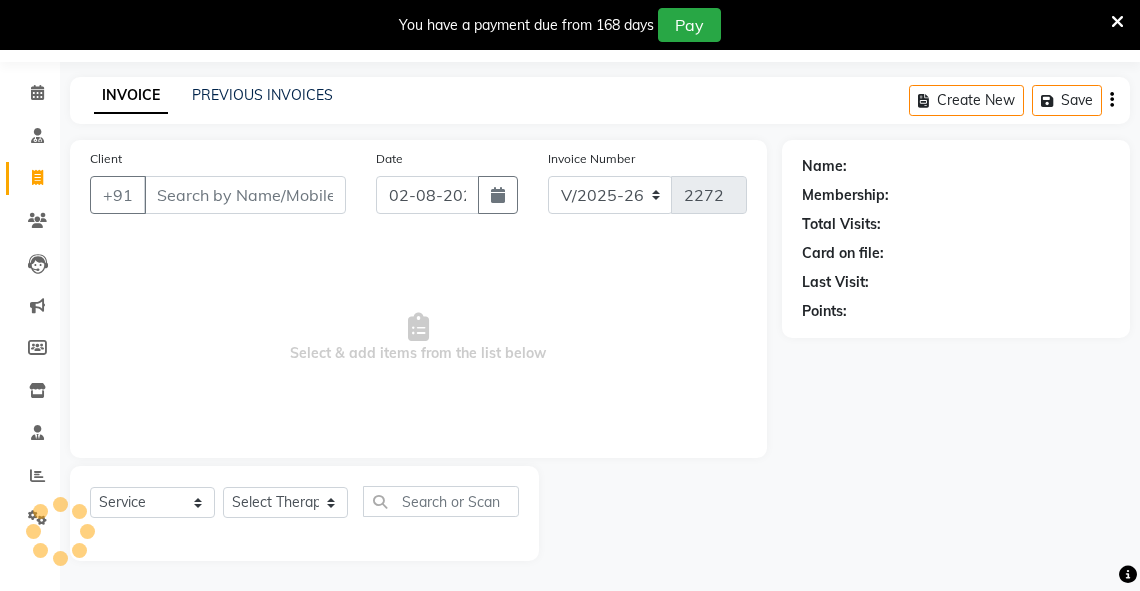 click on "Client" at bounding box center [245, 195] 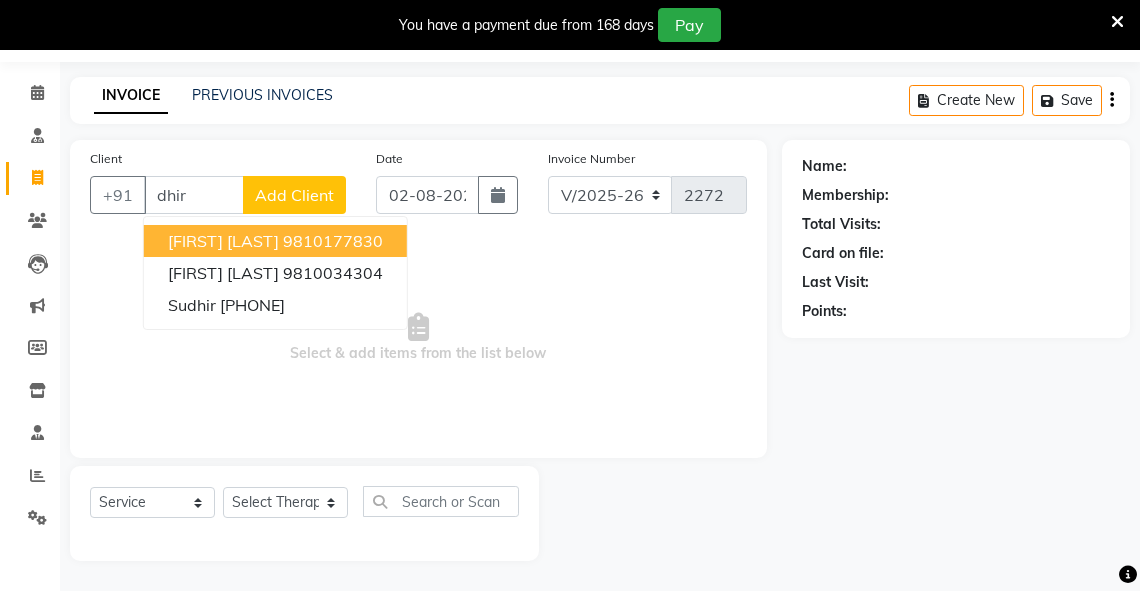 click on "[FIRST] [LAST] [PHONE]" at bounding box center (275, 241) 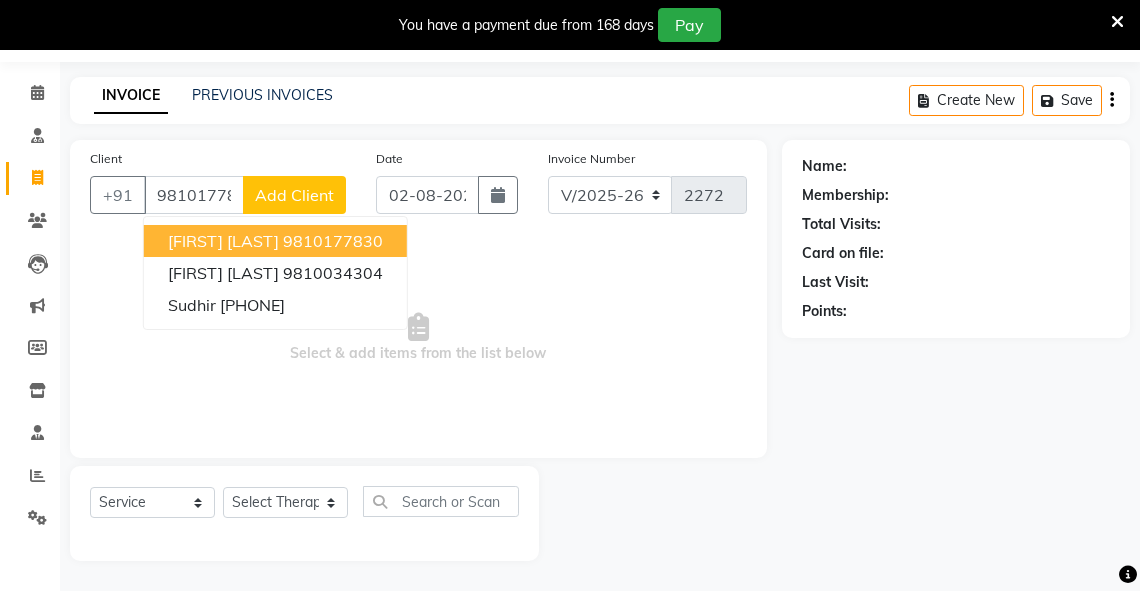 type on "9810177830" 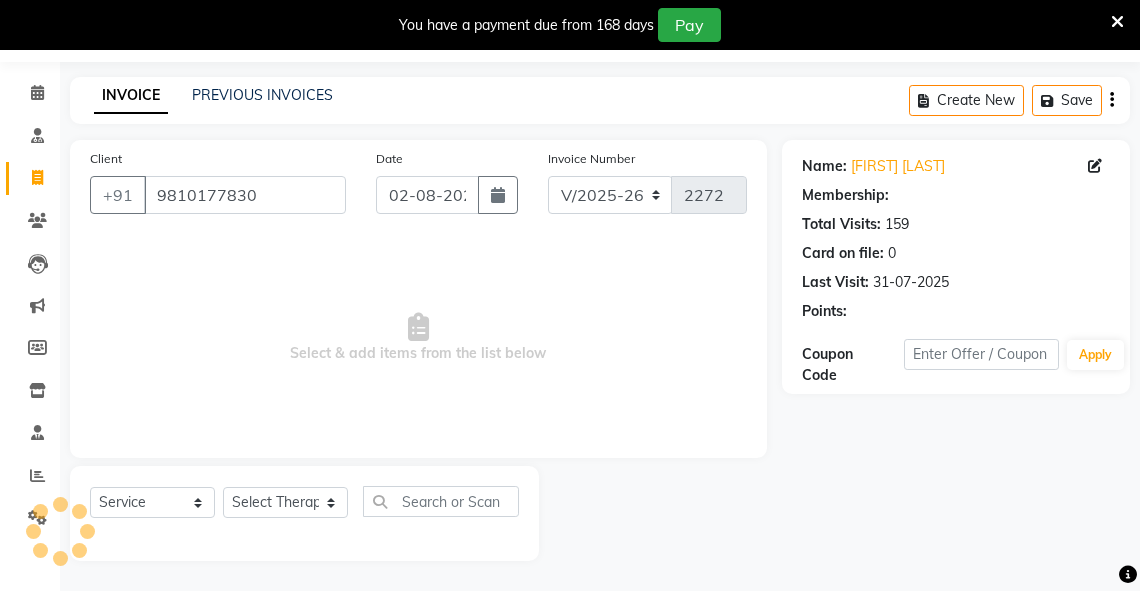 select on "1: Object" 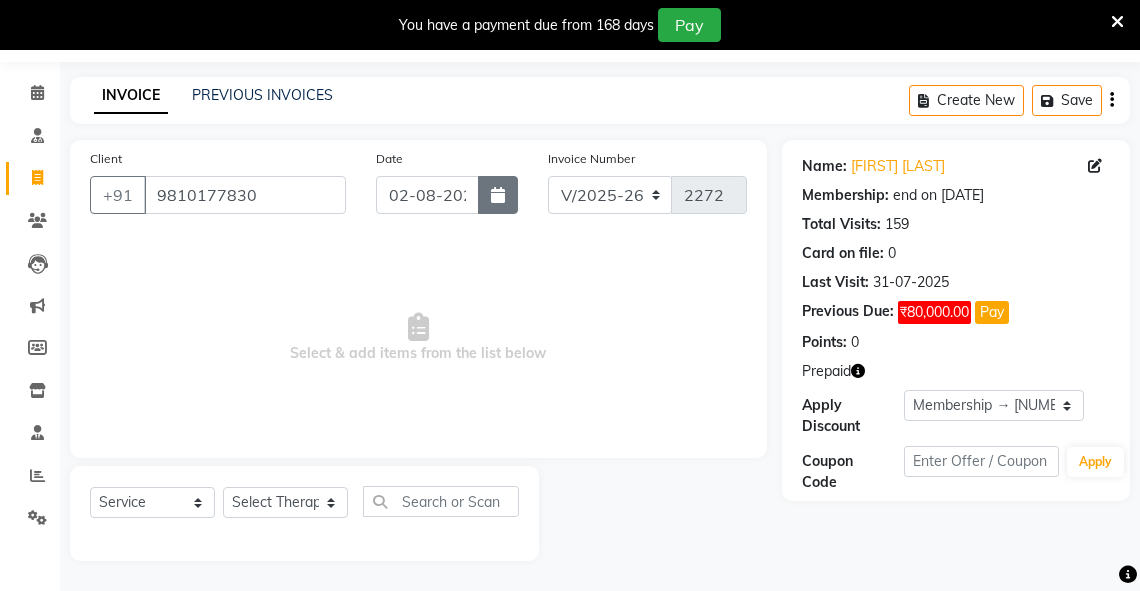 click 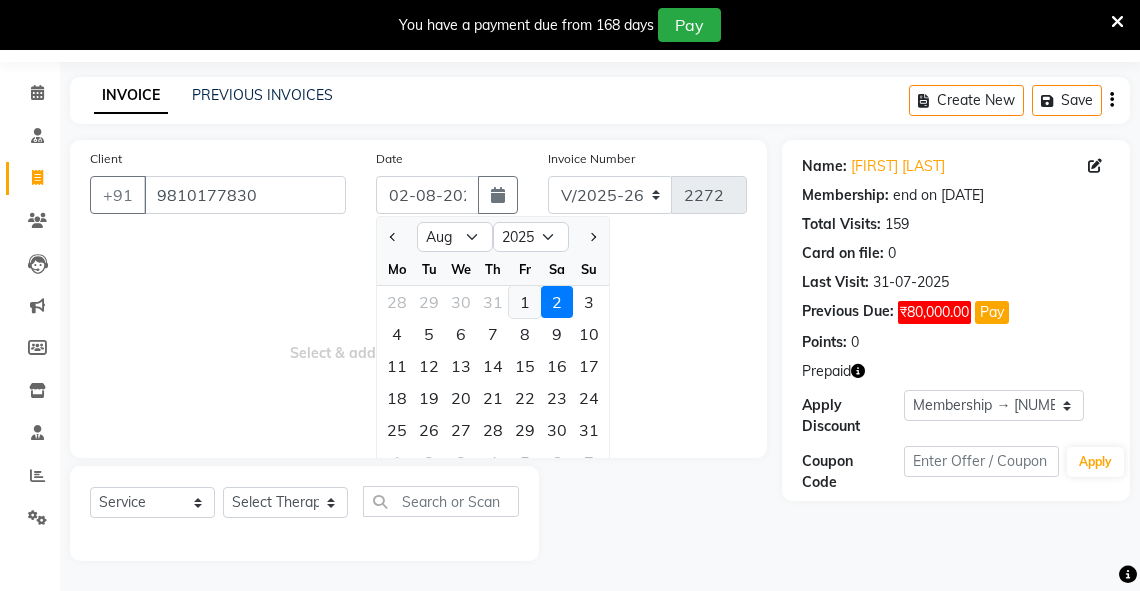 click on "1" 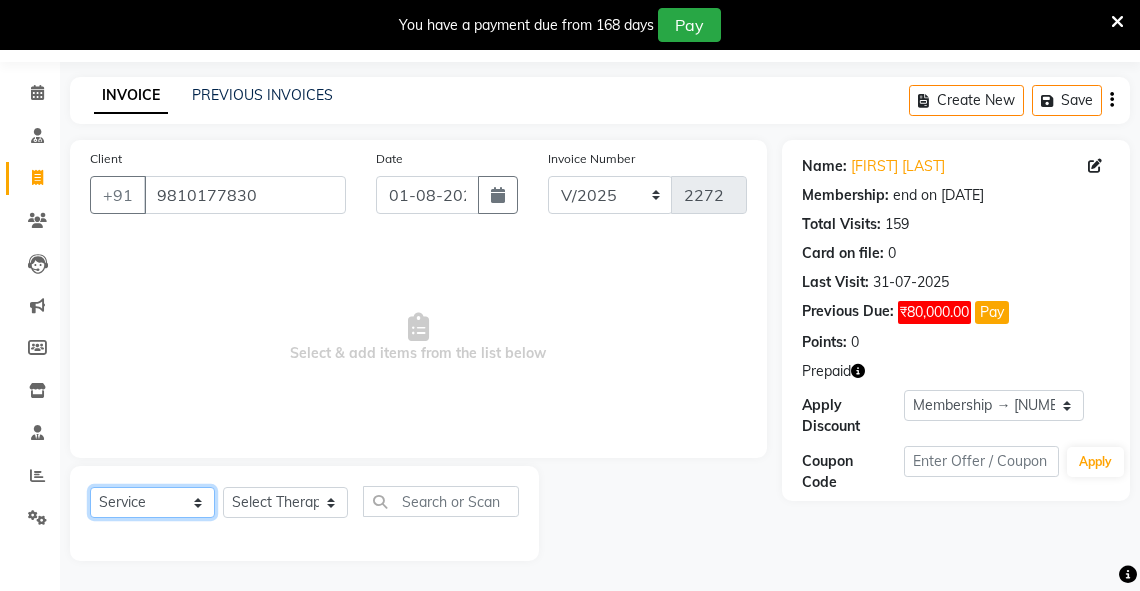 click on "Select  Service  Product  Membership  Package Voucher Prepaid Gift Card" 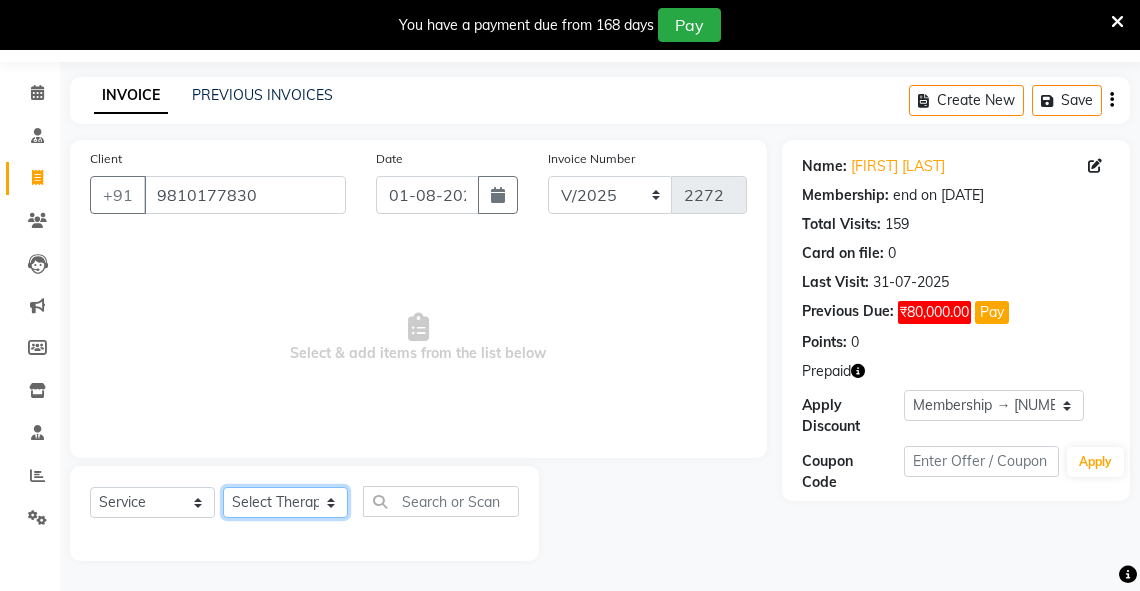 click on "Select Therapist [FIRST] [FIRST] [FIRST] [LAST] [FIRST] [FIRST] [FIRST] [FIRST] [FIRST] [FIRST] Manager  [FIRST] [FIRST] [FIRST] [FIRST] [FIRST] [FIRST] [FIRST] [FIRST] [FIRST] [FIRST] [FIRST]" 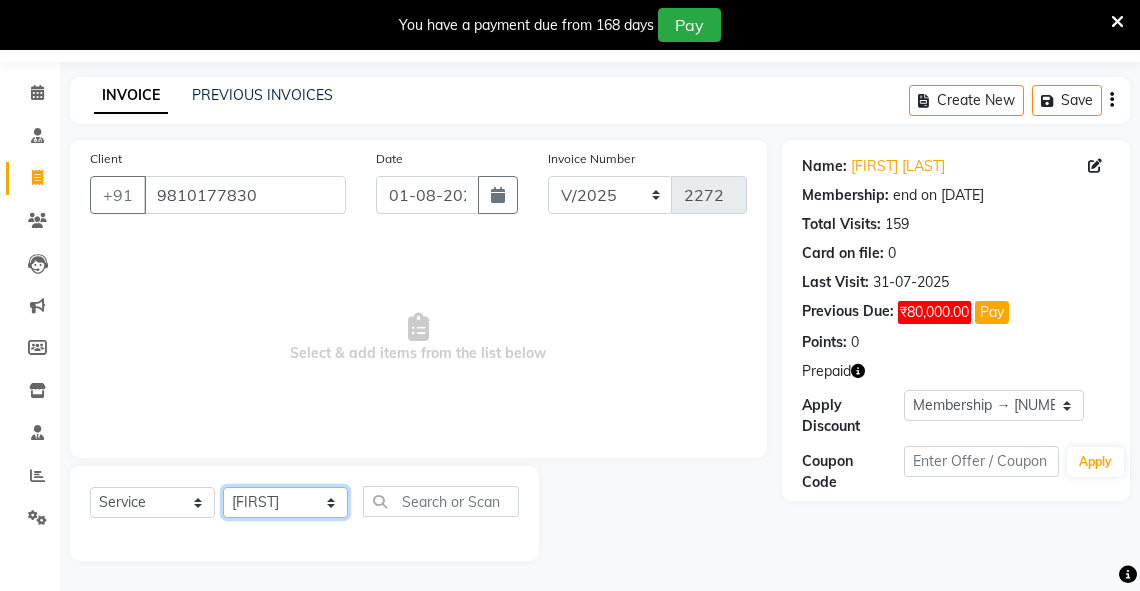 click on "Select Therapist [FIRST] [FIRST] [FIRST] [LAST] [FIRST] [FIRST] [FIRST] [FIRST] [FIRST] [FIRST] Manager  [FIRST] [FIRST] [FIRST] [FIRST] [FIRST] [FIRST] [FIRST] [FIRST] [FIRST] [FIRST] [FIRST]" 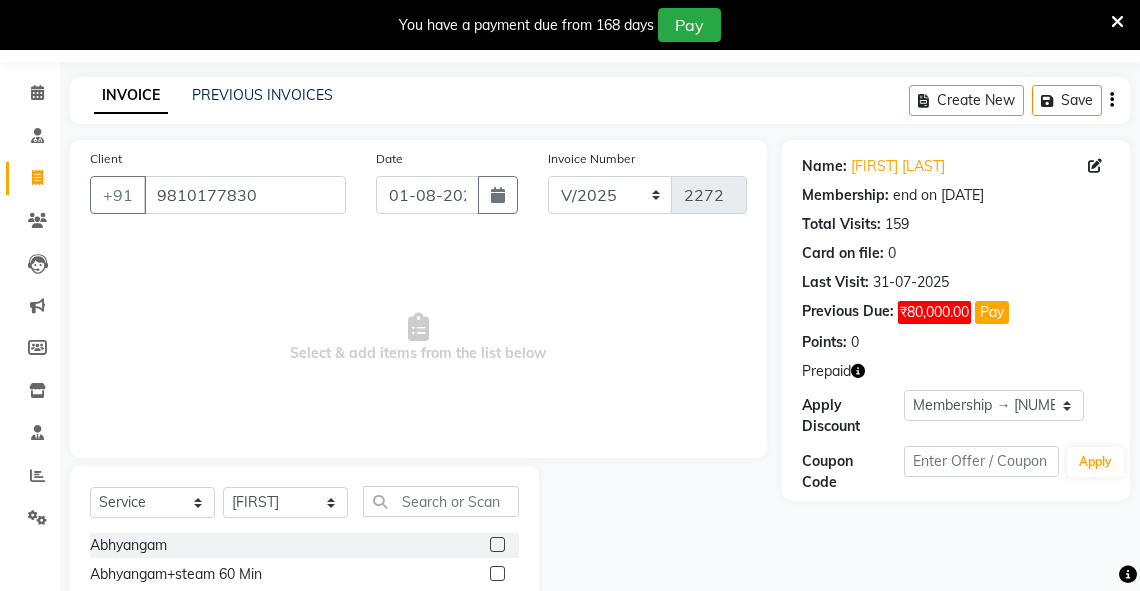 click 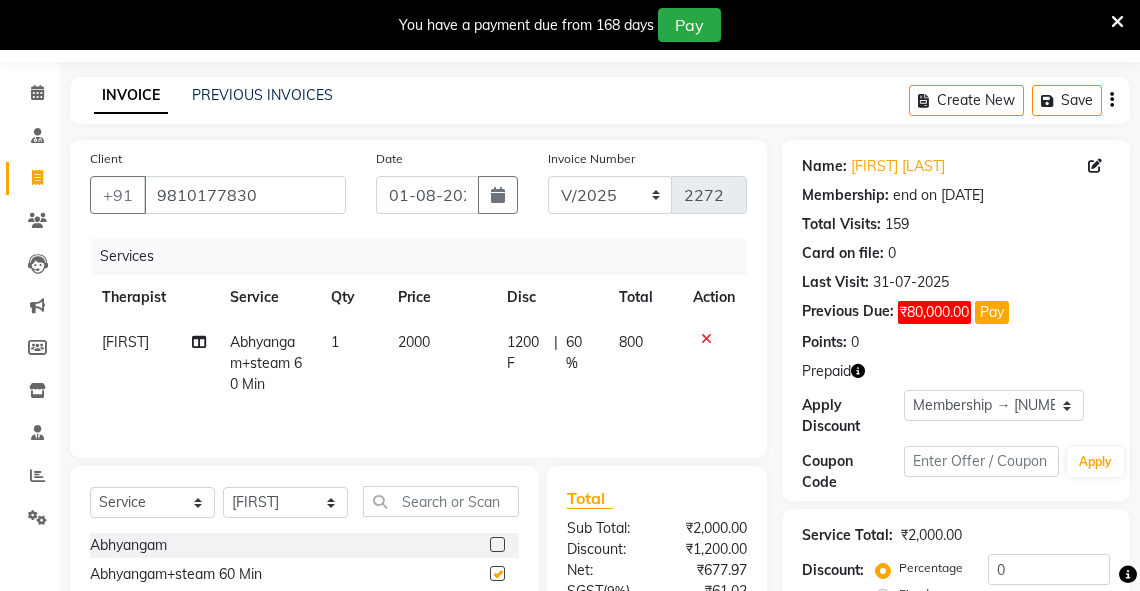 checkbox on "false" 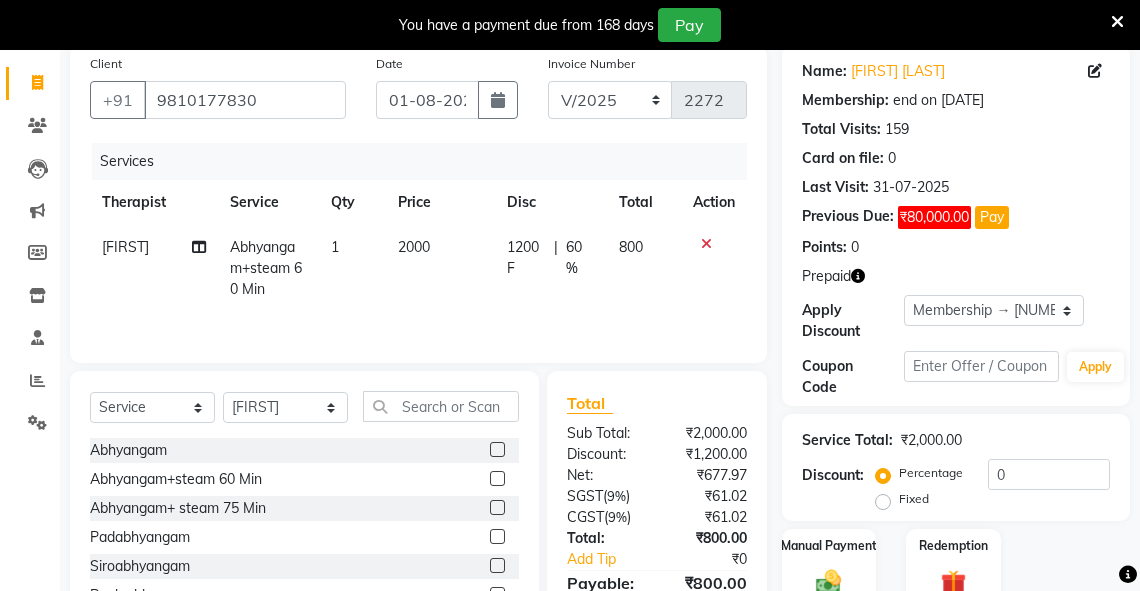 scroll, scrollTop: 220, scrollLeft: 0, axis: vertical 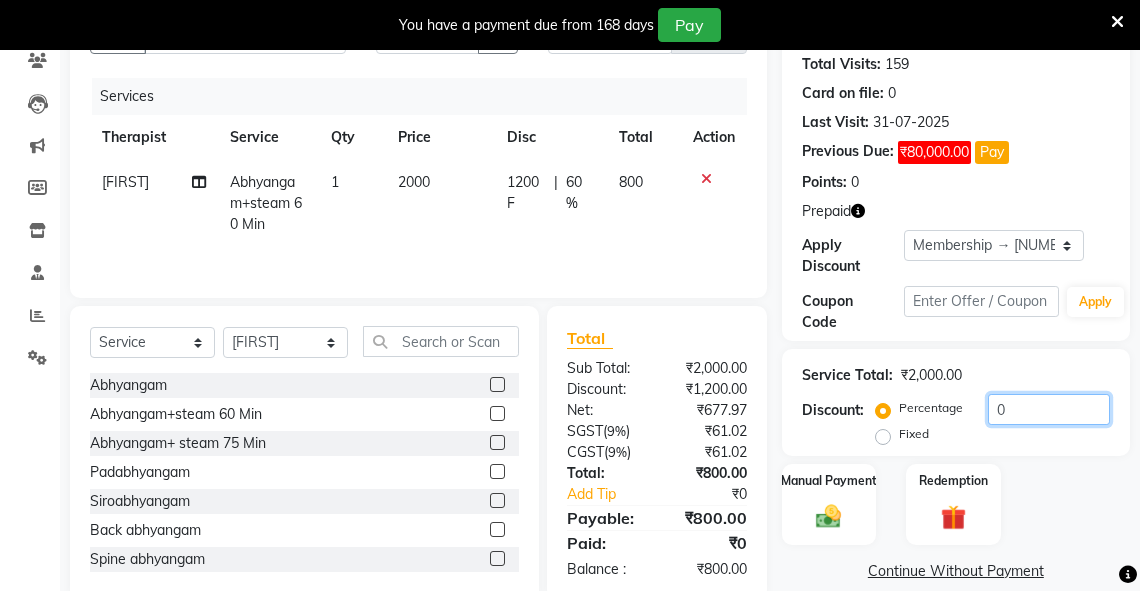 drag, startPoint x: 1014, startPoint y: 412, endPoint x: 924, endPoint y: 420, distance: 90.35486 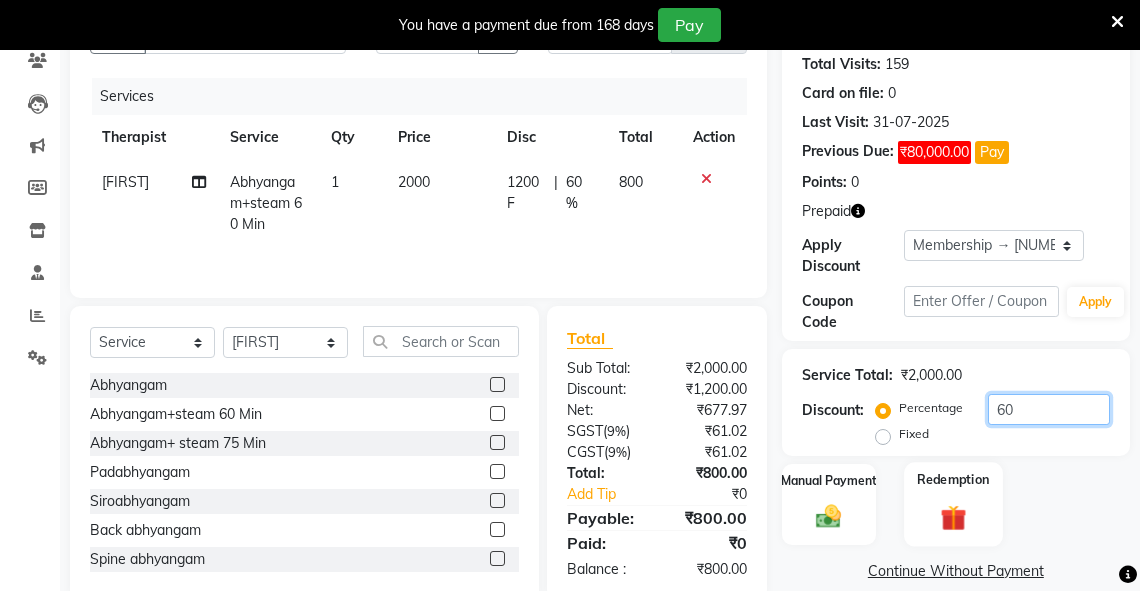 type on "60" 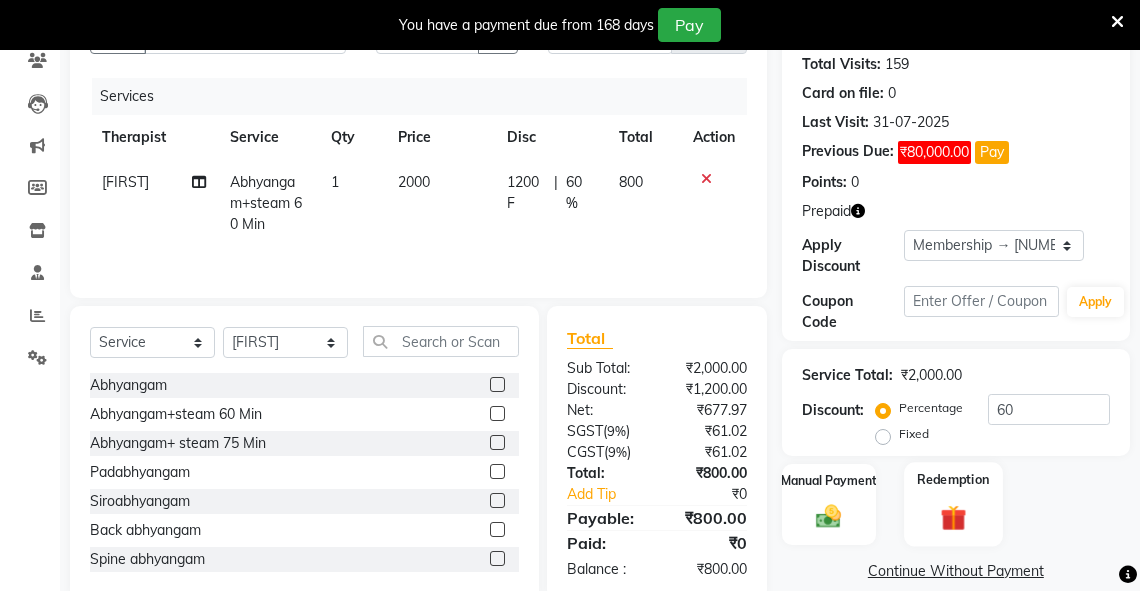 click 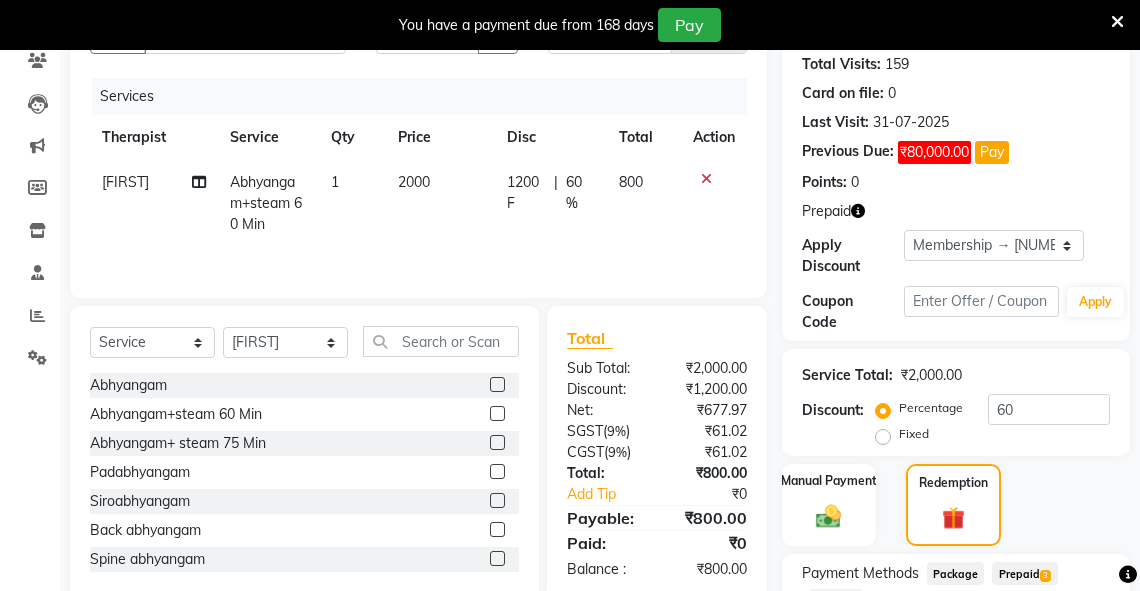 scroll, scrollTop: 373, scrollLeft: 0, axis: vertical 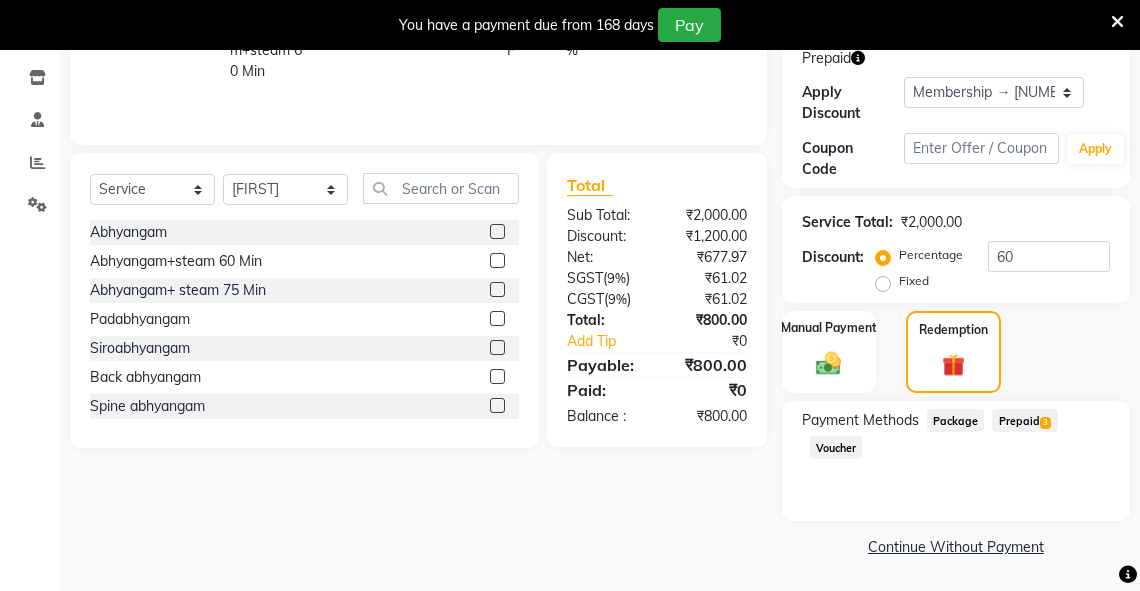click on "Prepaid  3" 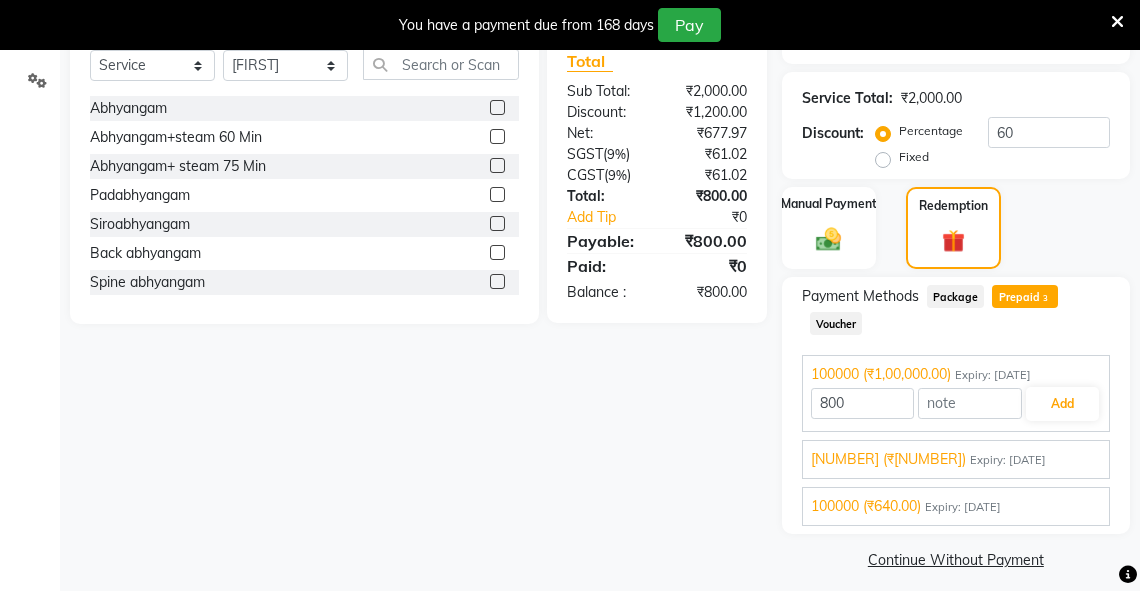 scroll, scrollTop: 510, scrollLeft: 0, axis: vertical 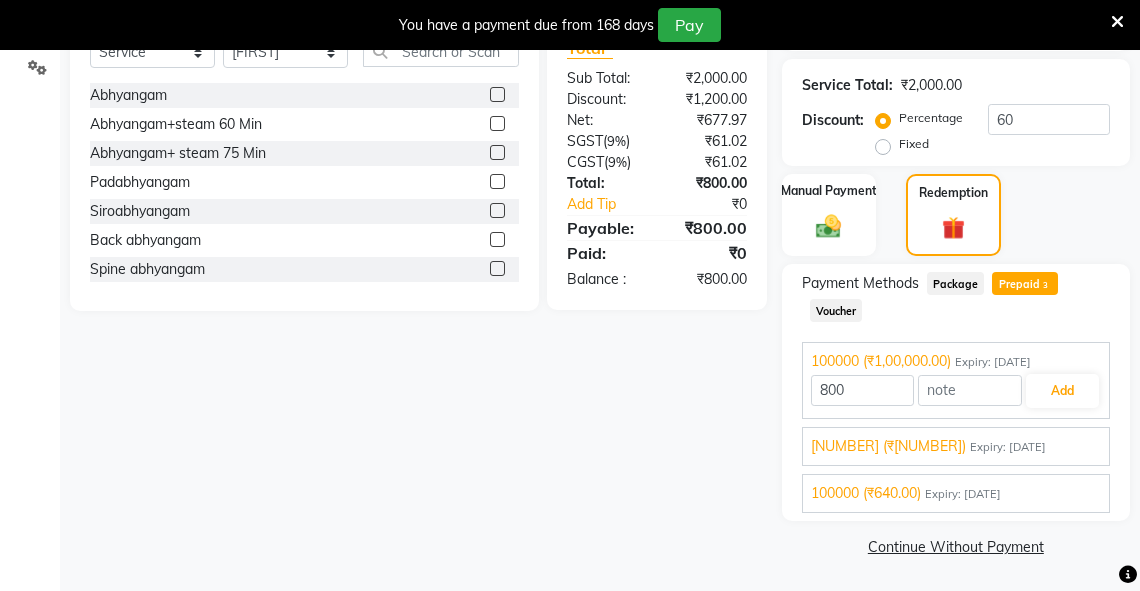 click on "[NUMBER] (₹[NUMBER])" at bounding box center [888, 446] 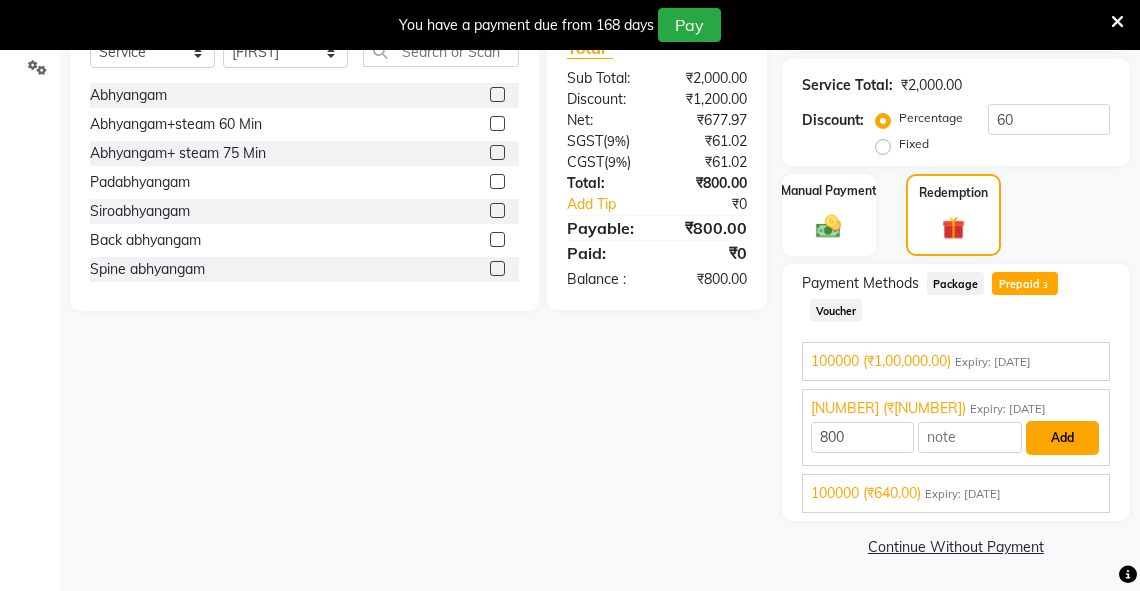click on "Add" at bounding box center (1062, 438) 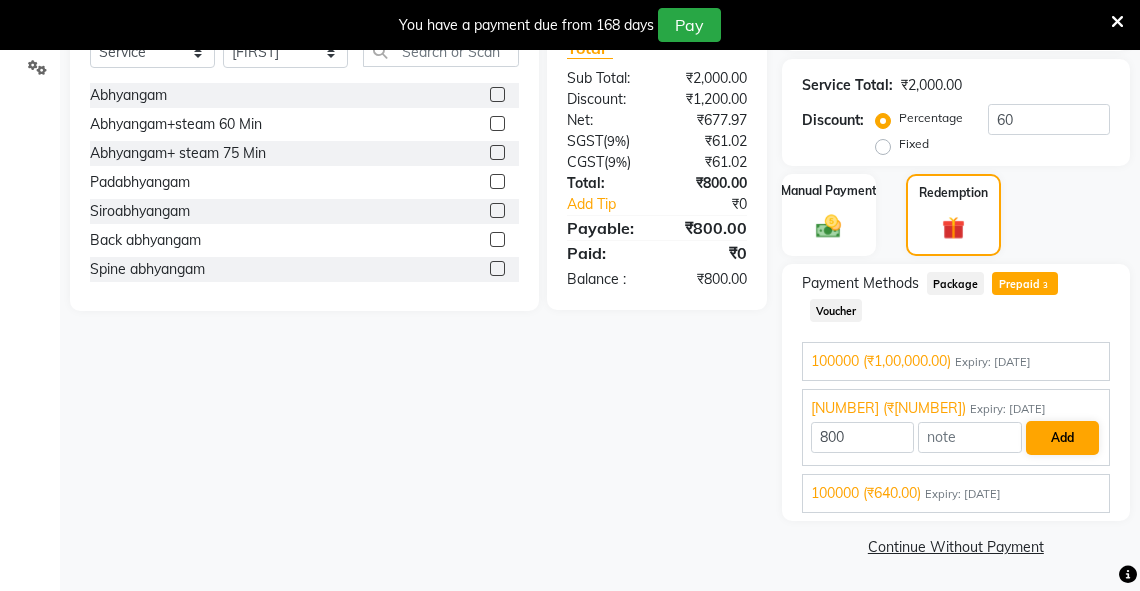 scroll, scrollTop: 485, scrollLeft: 0, axis: vertical 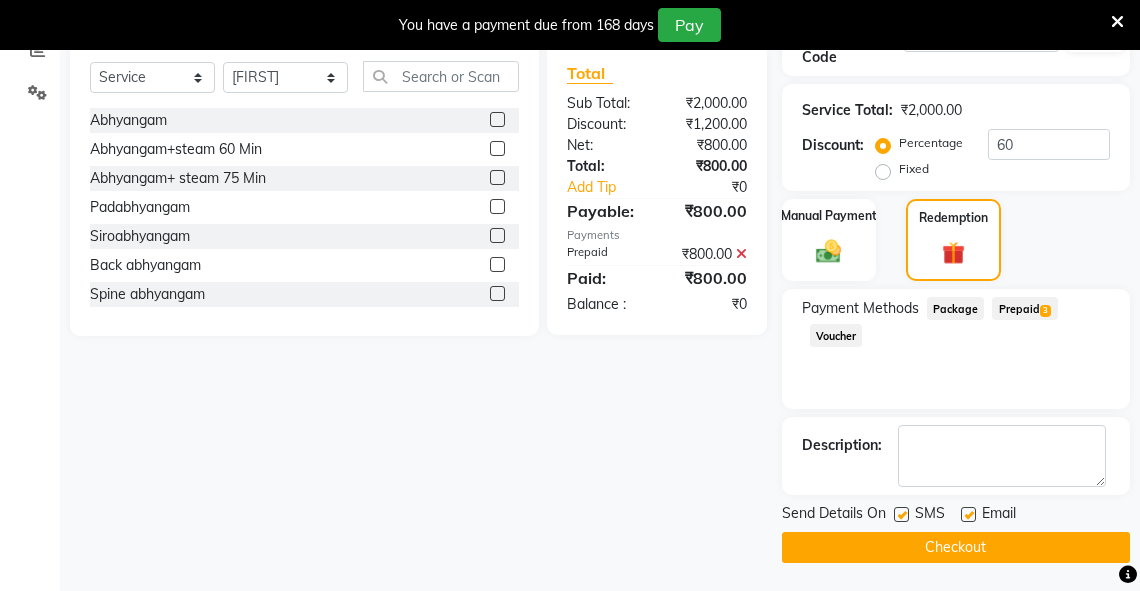 click on "Checkout" 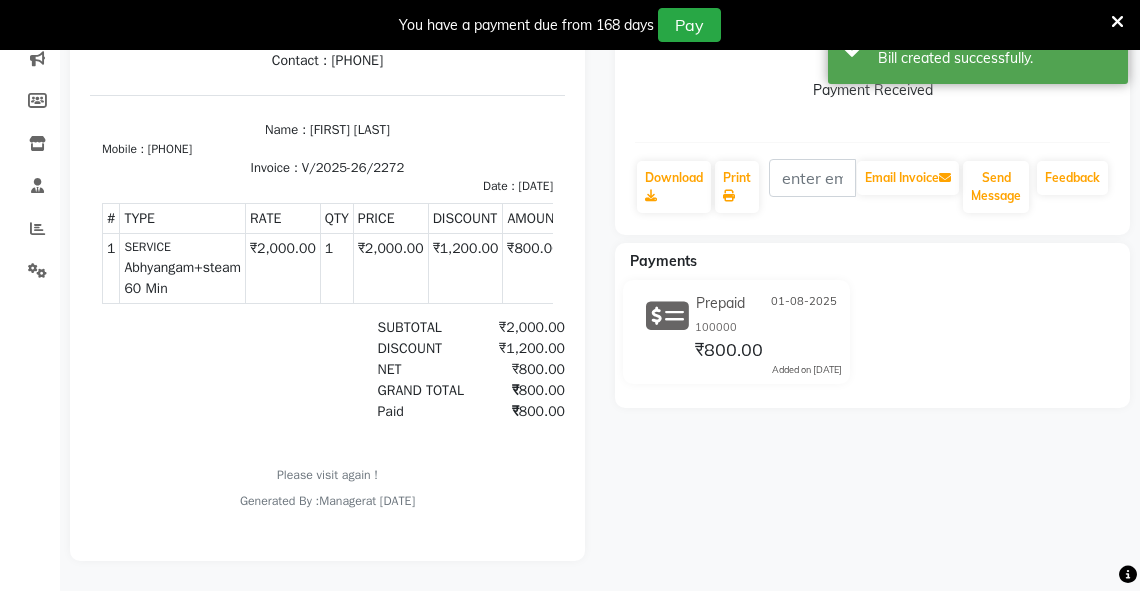 scroll, scrollTop: 0, scrollLeft: 0, axis: both 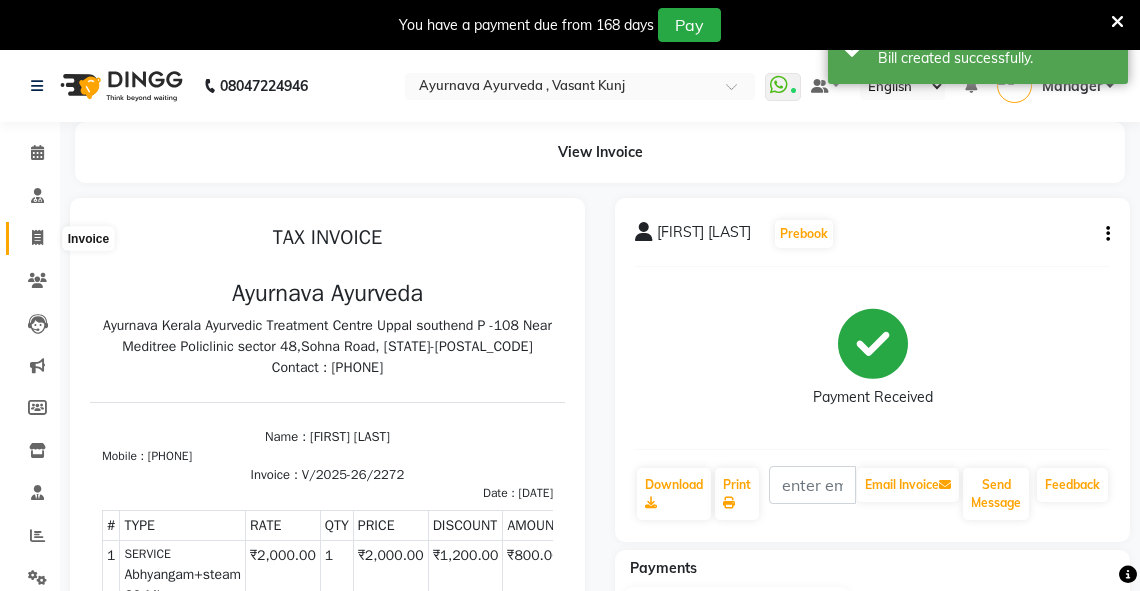drag, startPoint x: 43, startPoint y: 239, endPoint x: 103, endPoint y: 200, distance: 71.561165 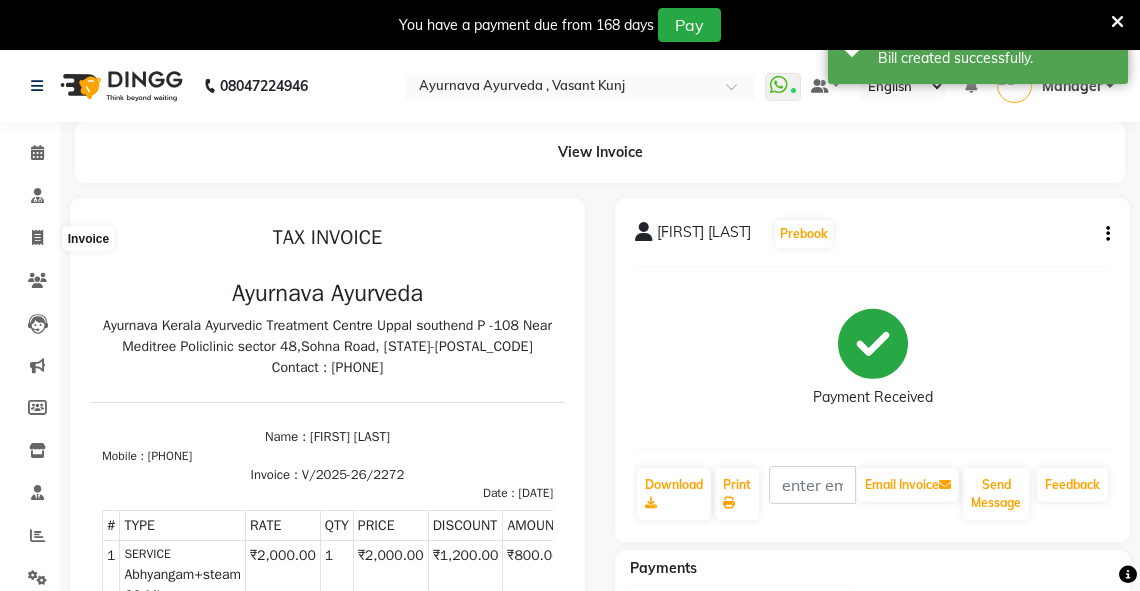 select on "service" 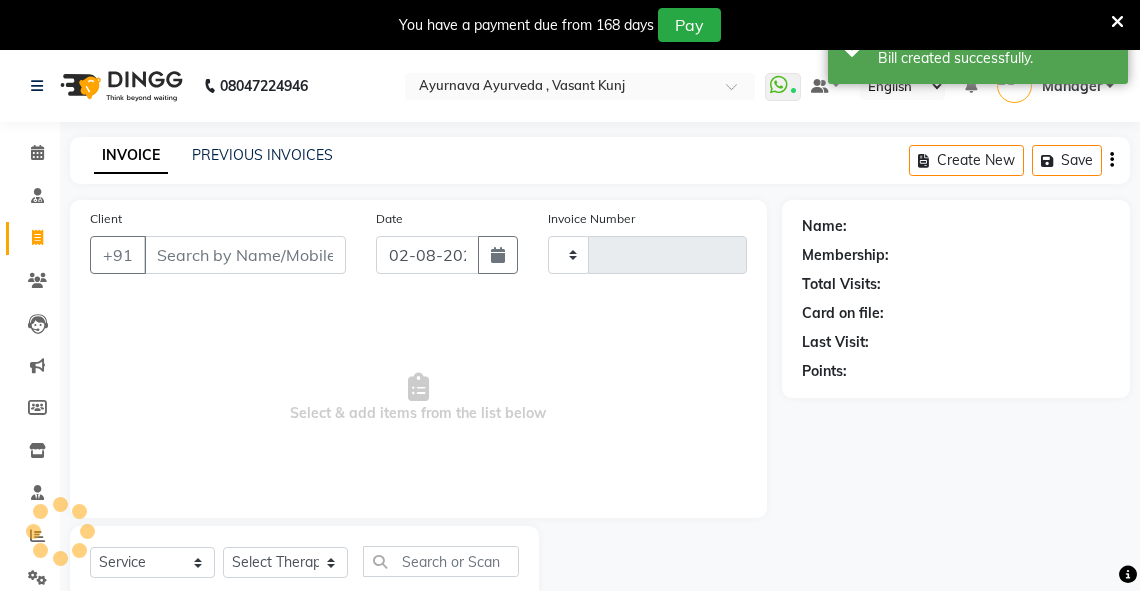 type on "2273" 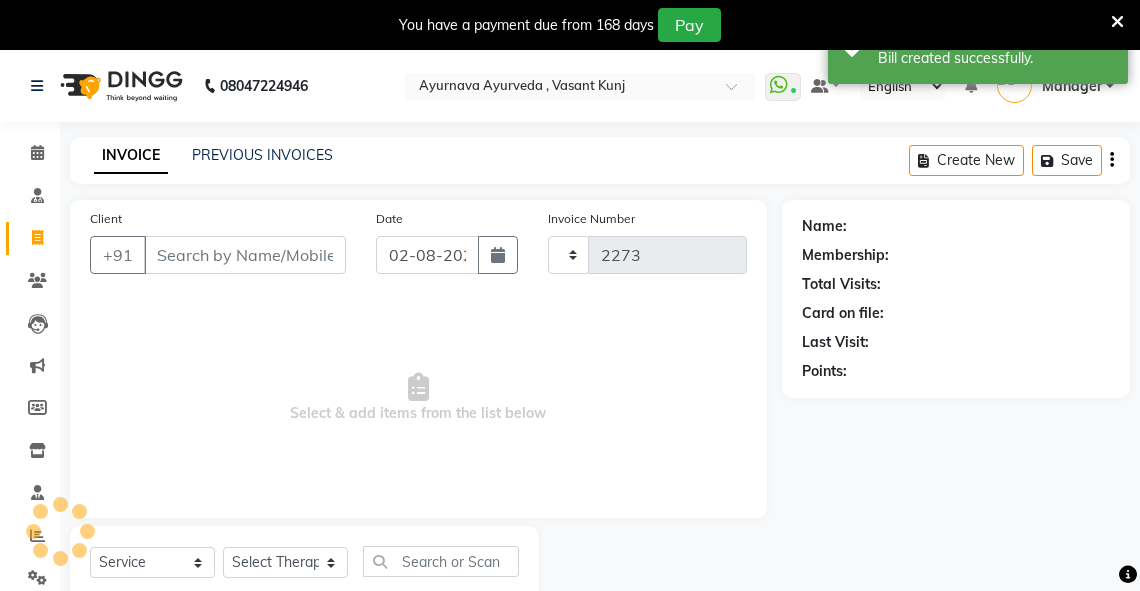 scroll, scrollTop: 60, scrollLeft: 0, axis: vertical 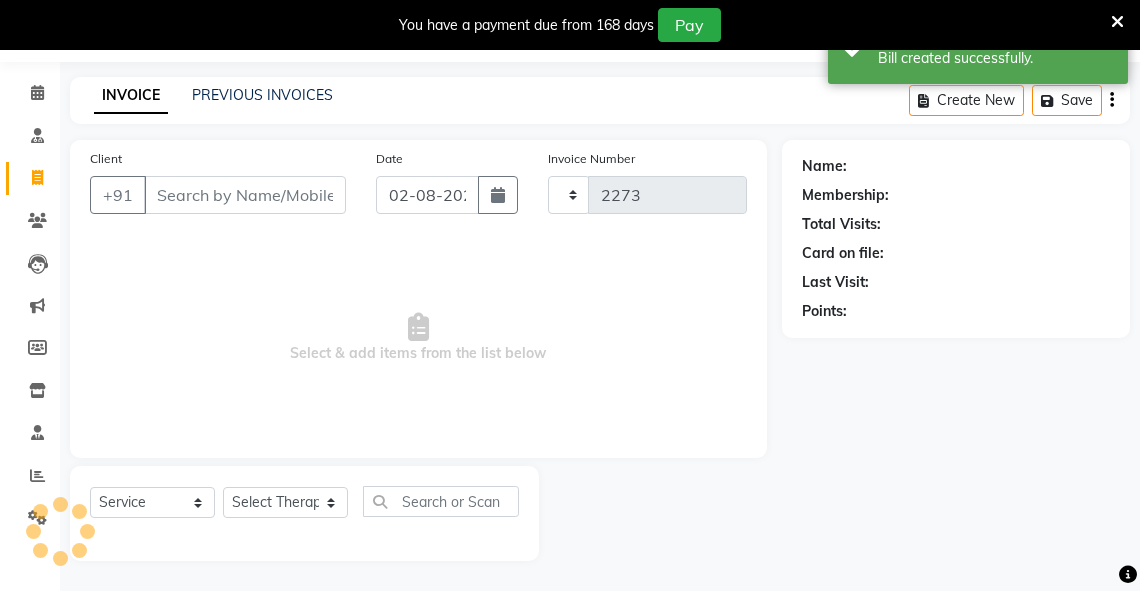 select on "5571" 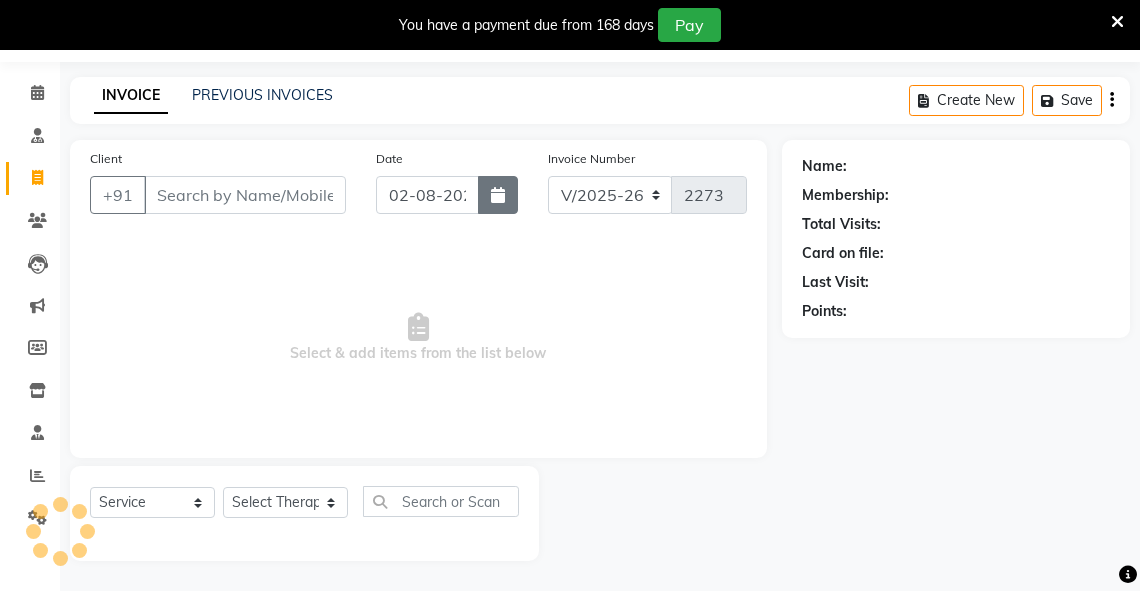 click 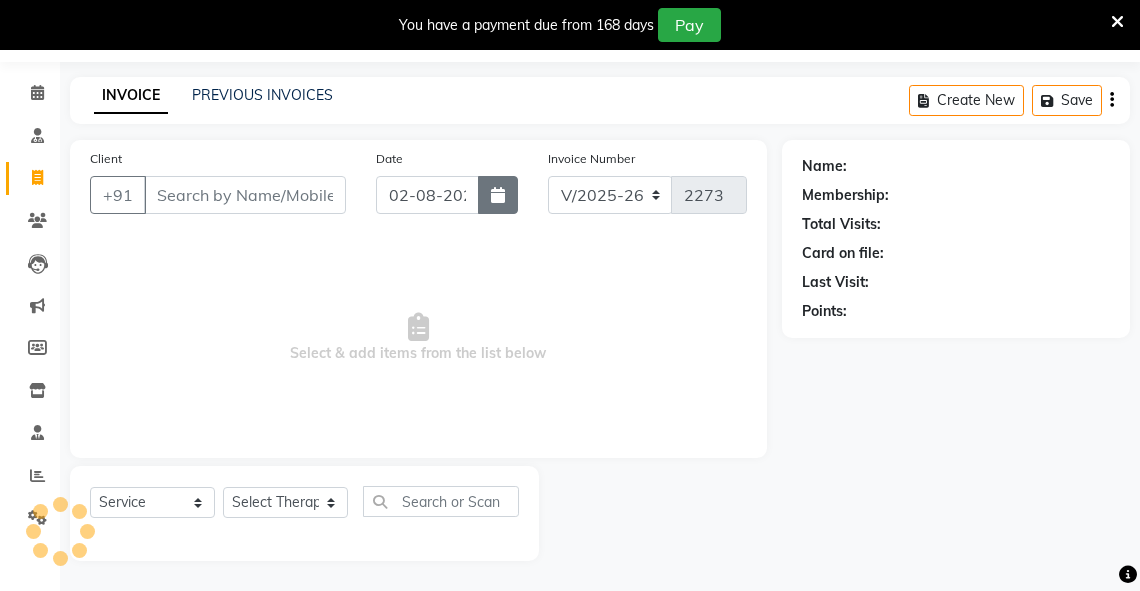select on "8" 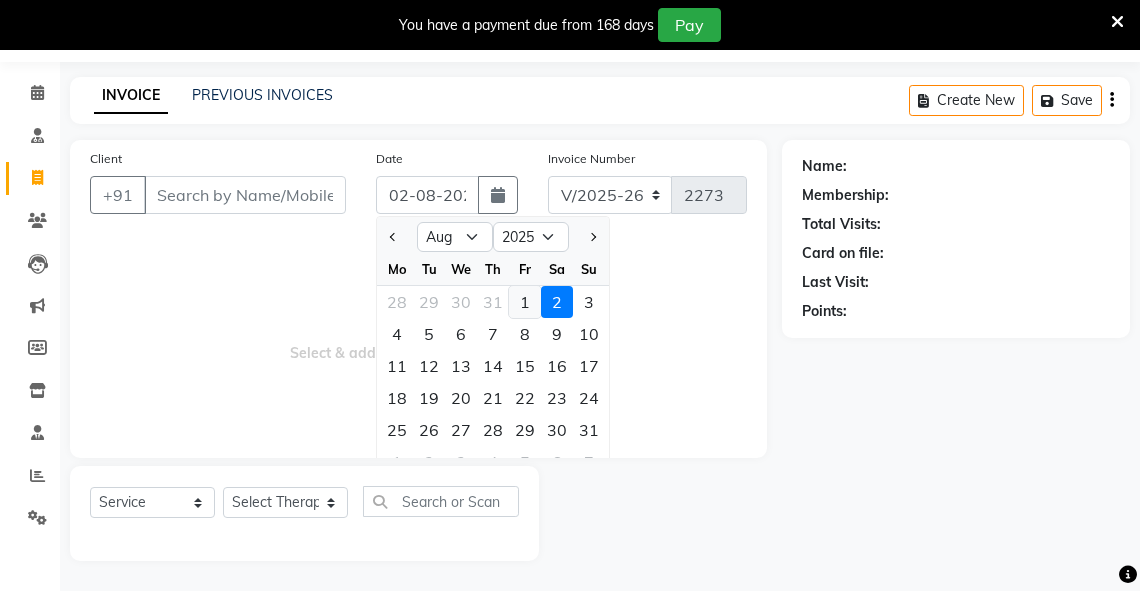 click on "1" 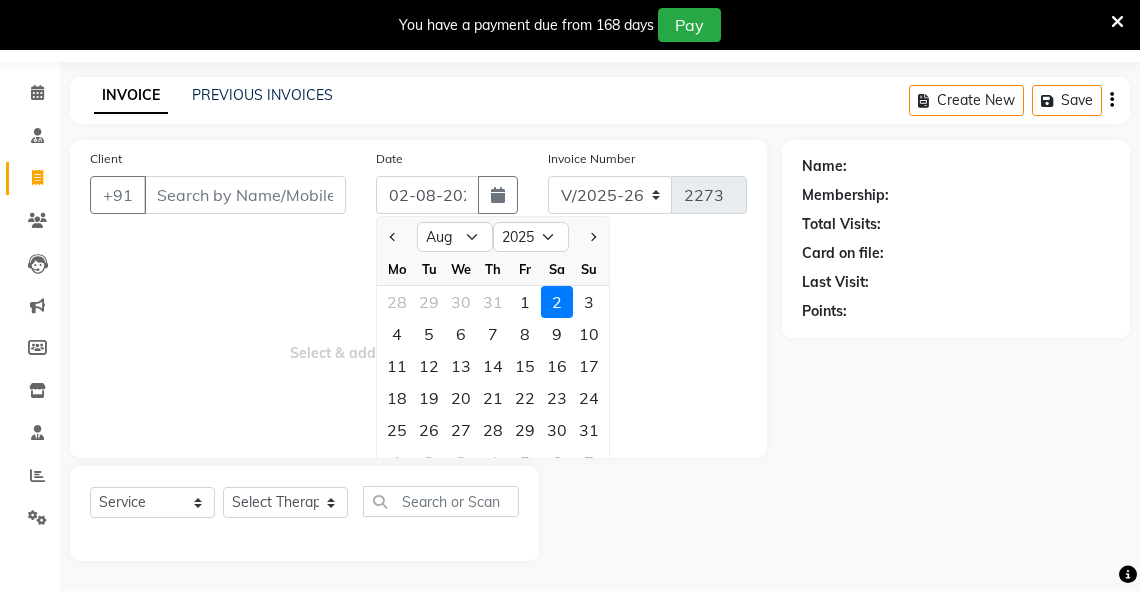 type on "01-08-2025" 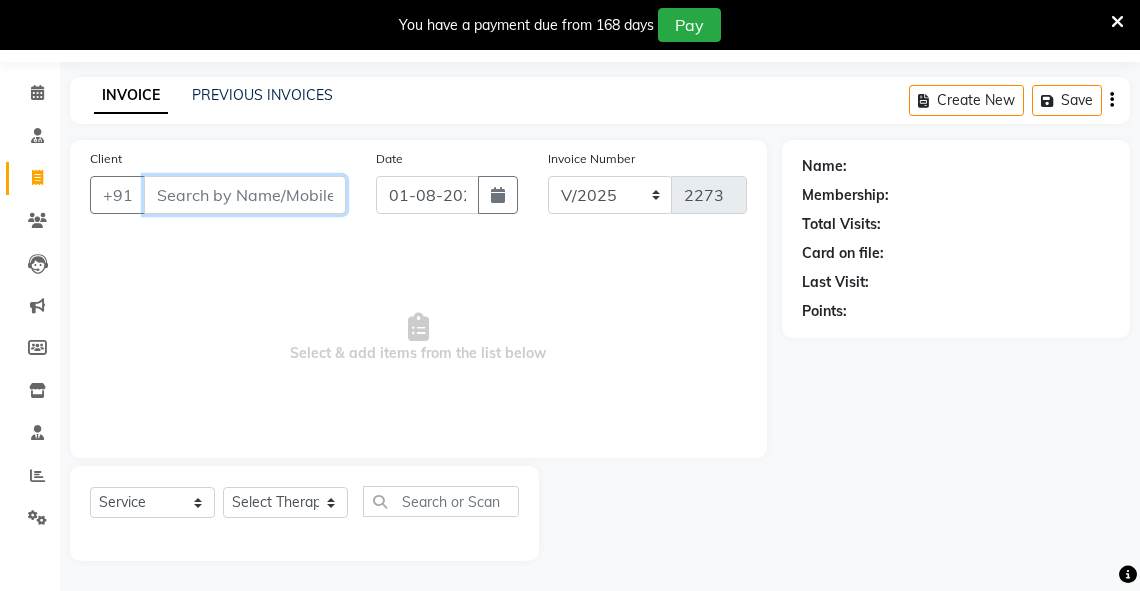 click on "Client" at bounding box center (245, 195) 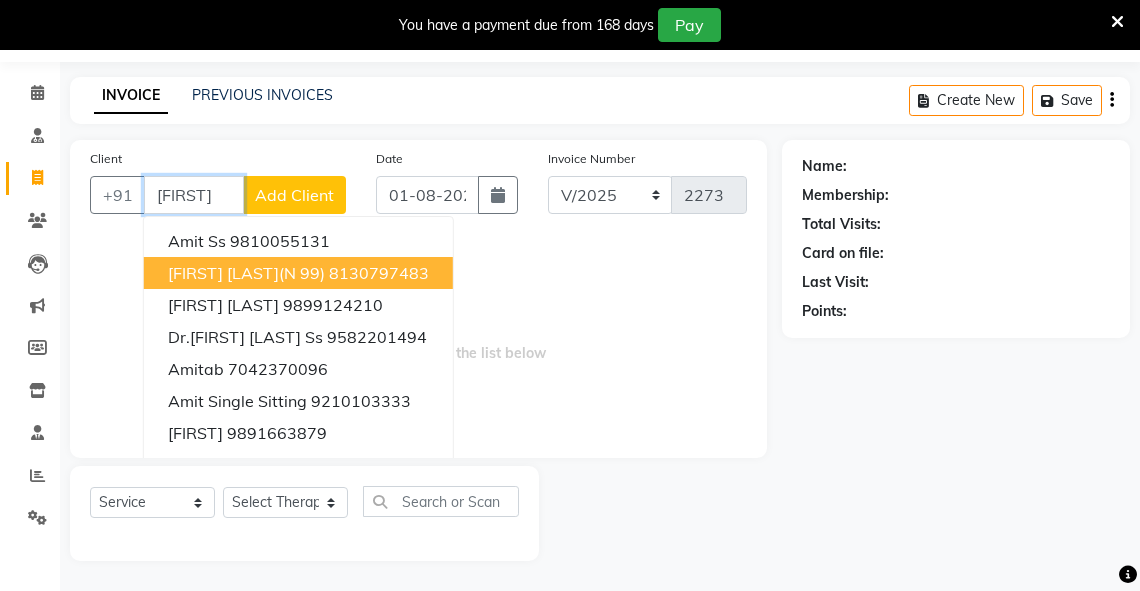 drag, startPoint x: 216, startPoint y: 268, endPoint x: 183, endPoint y: 502, distance: 236.31546 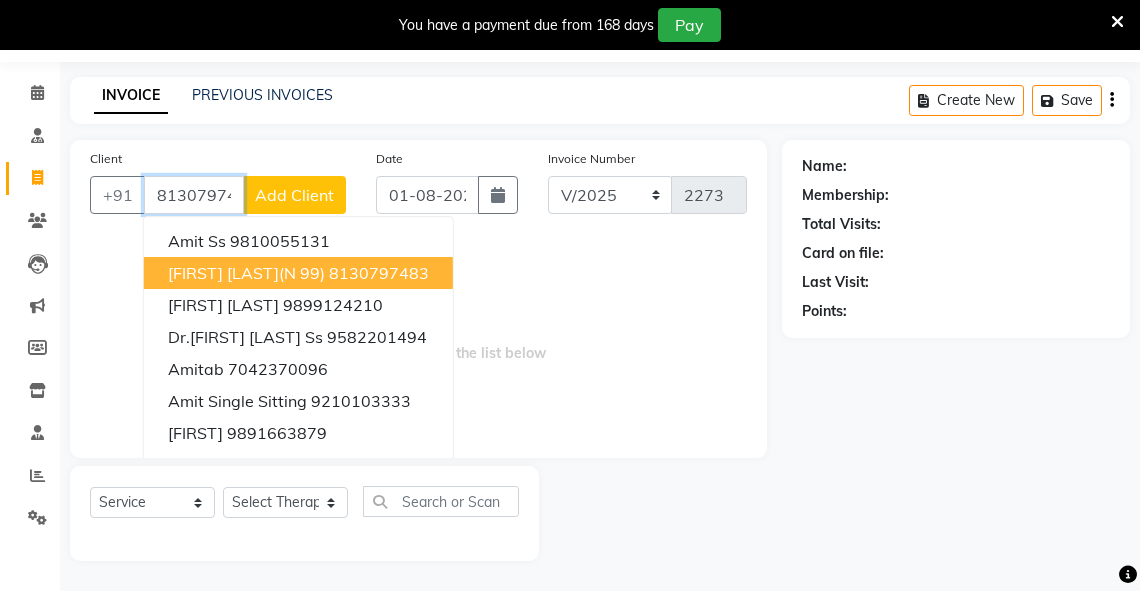 type on "8130797483" 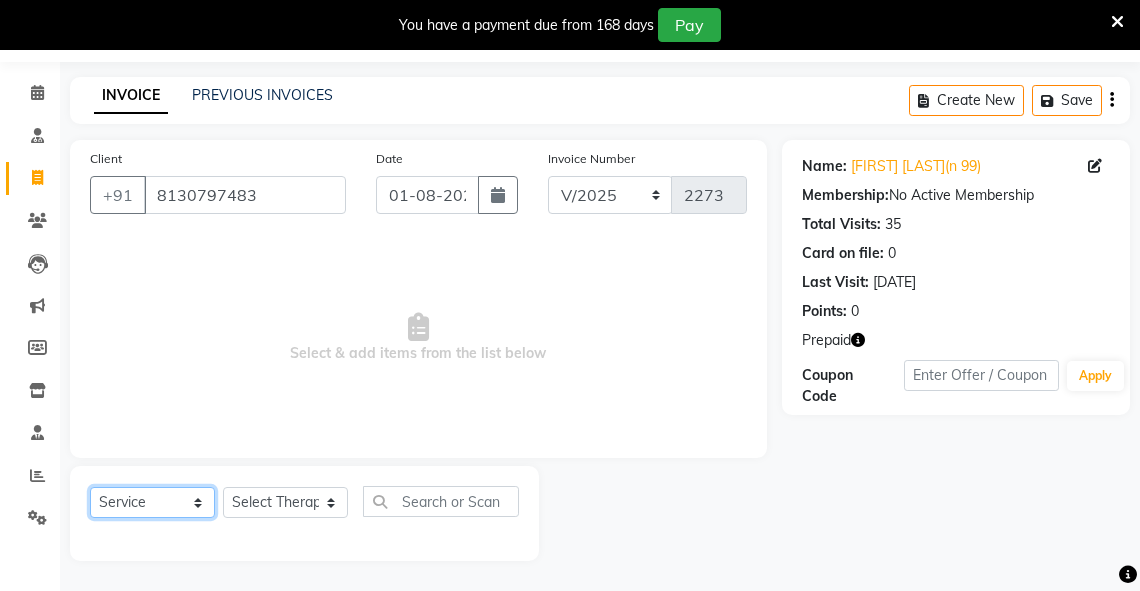 drag, startPoint x: 178, startPoint y: 508, endPoint x: 179, endPoint y: 488, distance: 20.024984 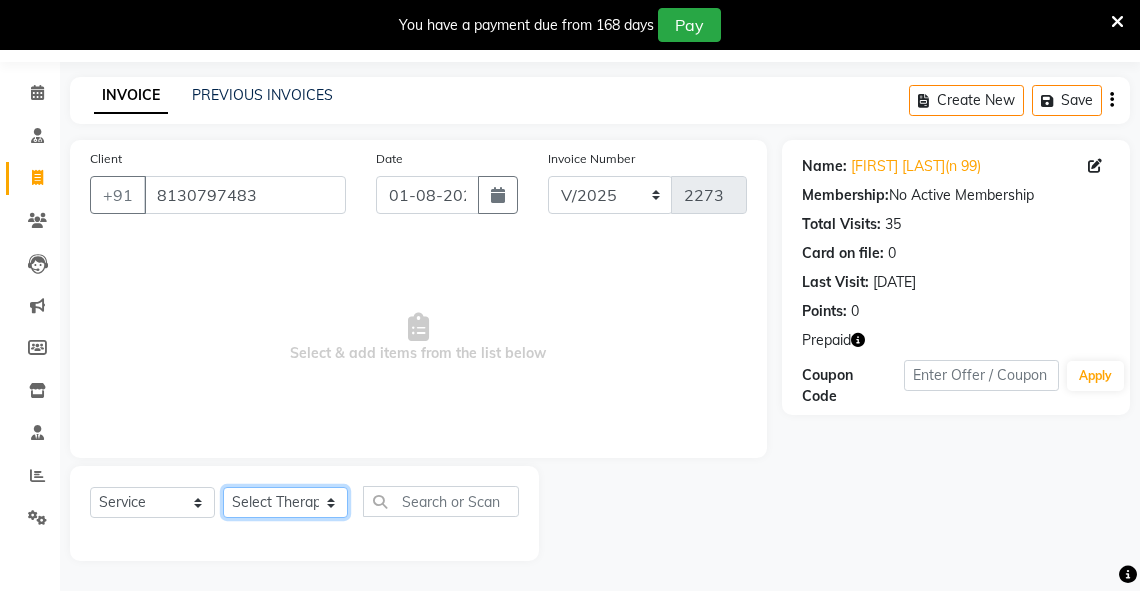 click on "Select Therapist [FIRST] [FIRST] [FIRST] [LAST] [FIRST] [FIRST] [FIRST] [FIRST] [FIRST] [FIRST] Manager  [FIRST] [FIRST] [FIRST] [FIRST] [FIRST] [FIRST] [FIRST] [FIRST] [FIRST] [FIRST] [FIRST]" 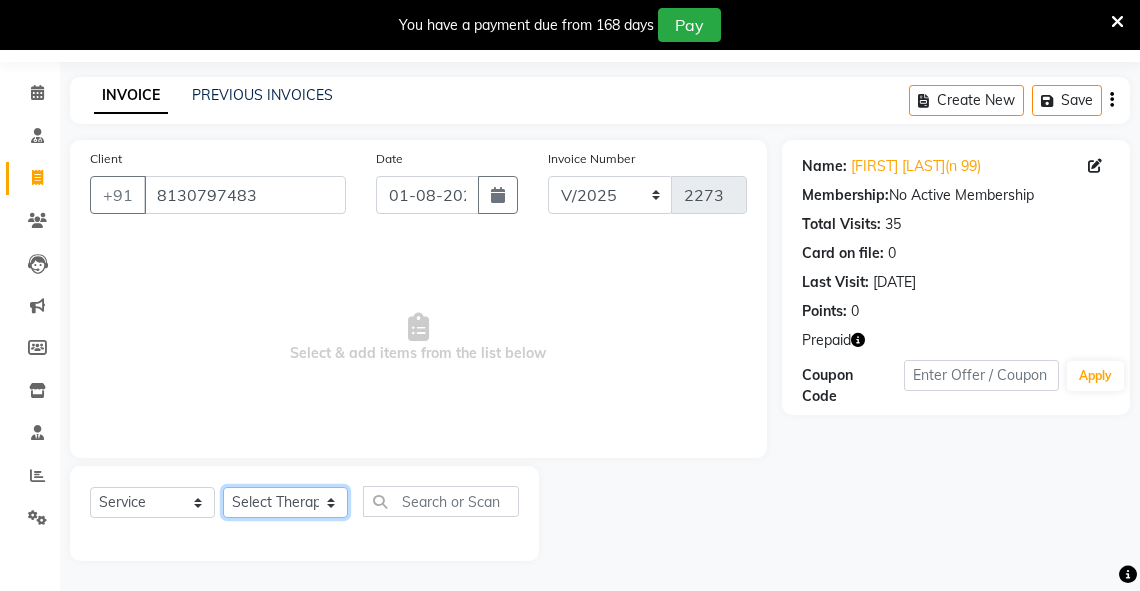 select on "39036" 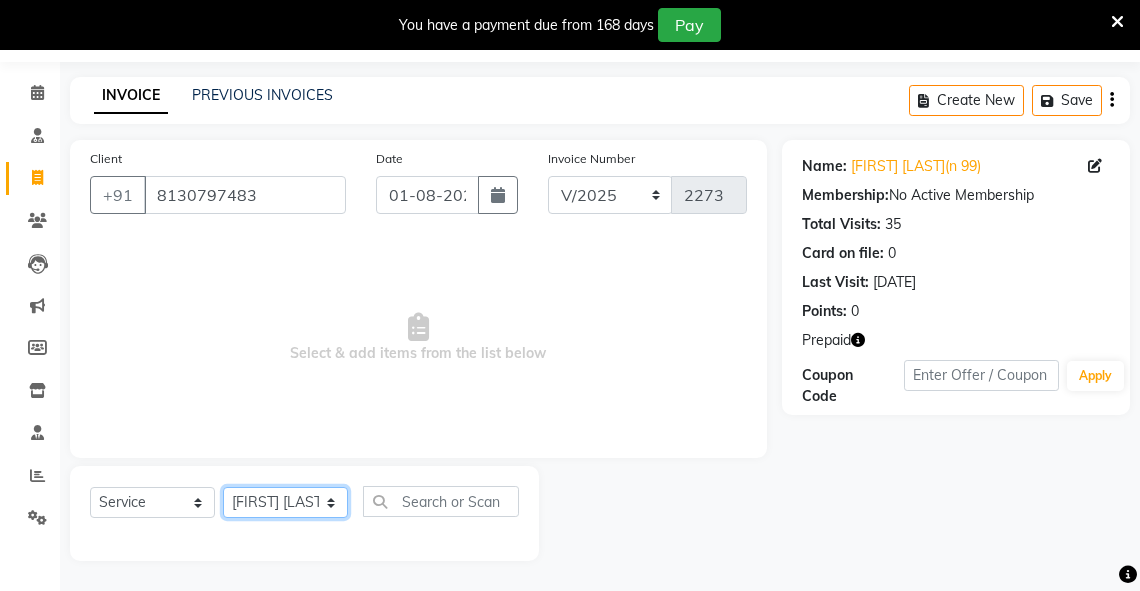 click on "Select Therapist [FIRST] [FIRST] [FIRST] [LAST] [FIRST] [FIRST] [FIRST] [FIRST] [FIRST] [FIRST] Manager  [FIRST] [FIRST] [FIRST] [FIRST] [FIRST] [FIRST] [FIRST] [FIRST] [FIRST] [FIRST] [FIRST]" 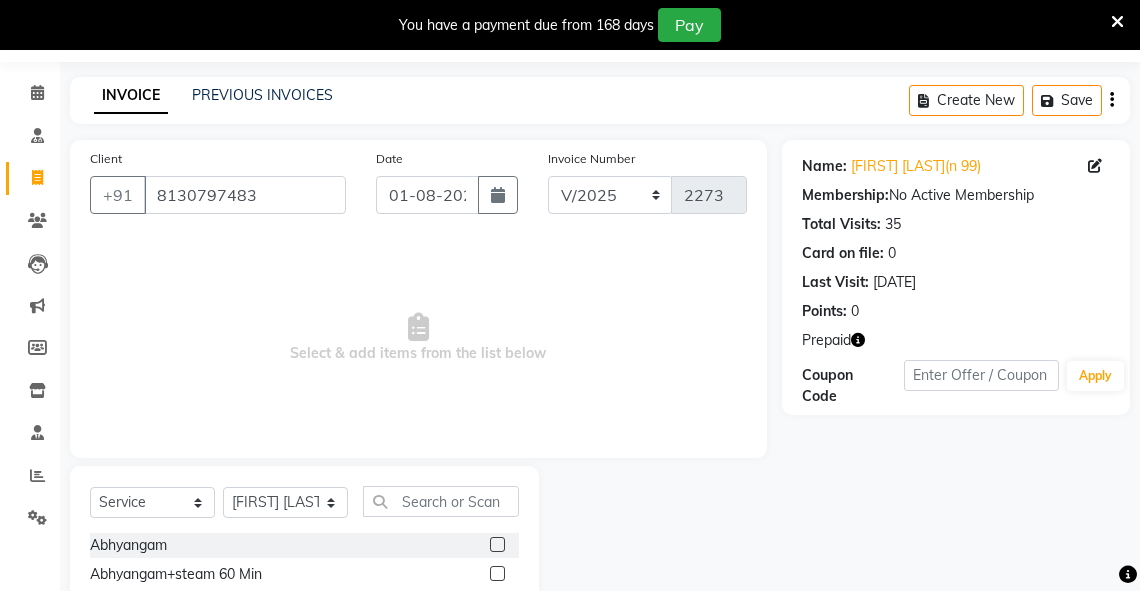 click 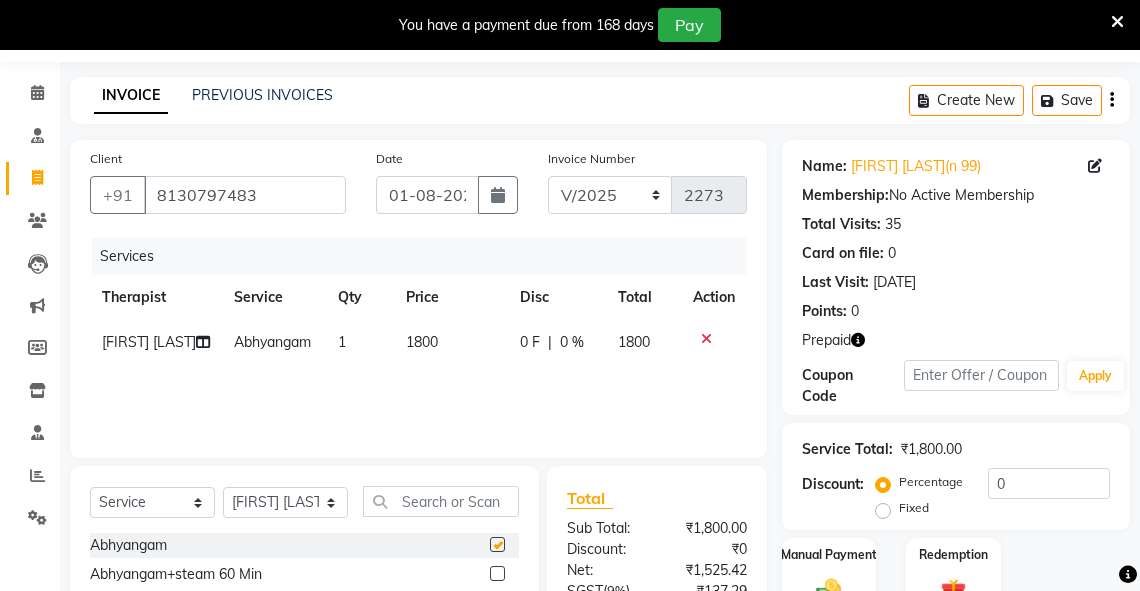 checkbox on "false" 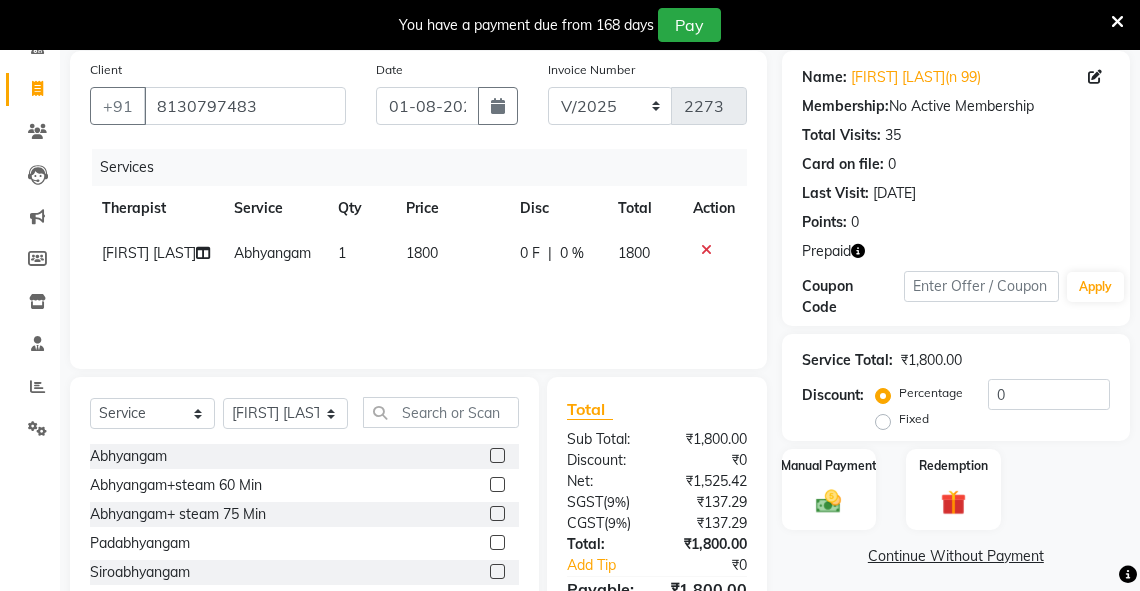 scroll, scrollTop: 150, scrollLeft: 0, axis: vertical 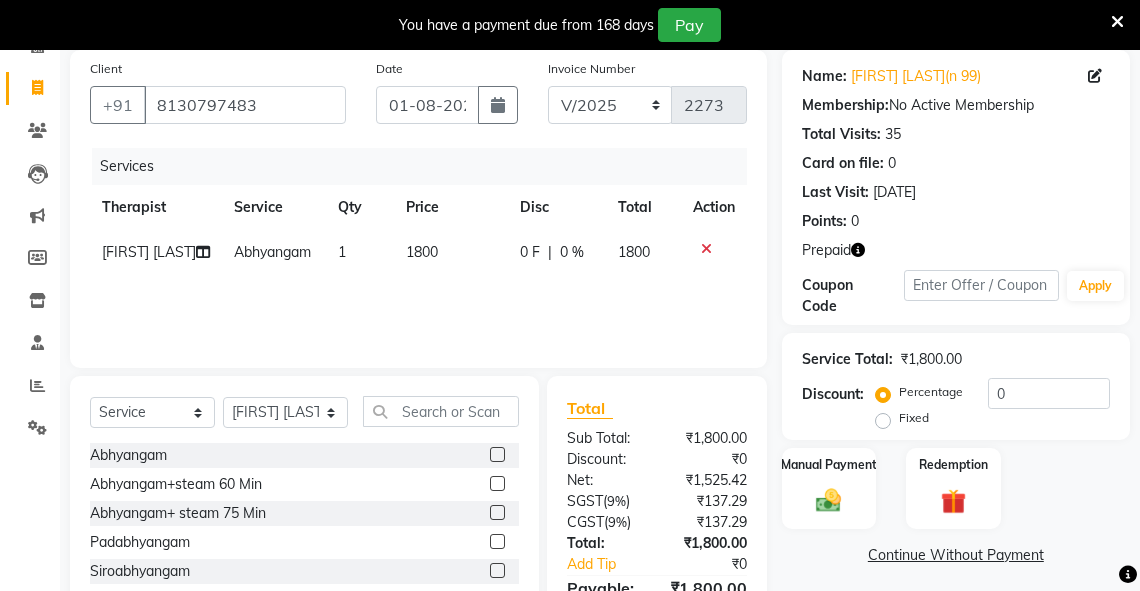drag, startPoint x: 886, startPoint y: 423, endPoint x: 964, endPoint y: 416, distance: 78.31347 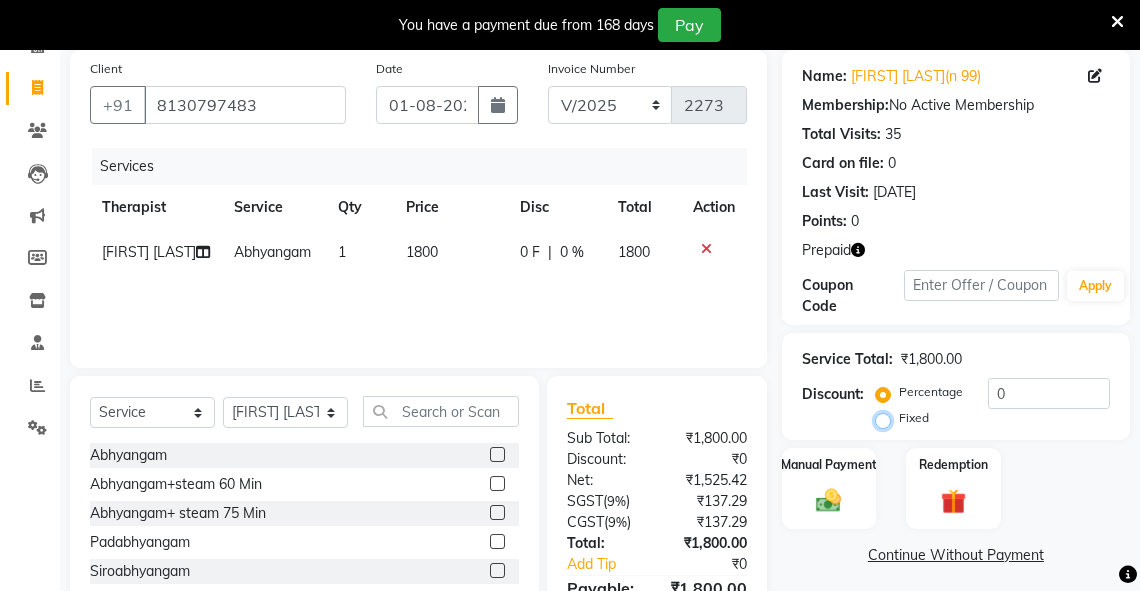 click on "Fixed" at bounding box center (887, 418) 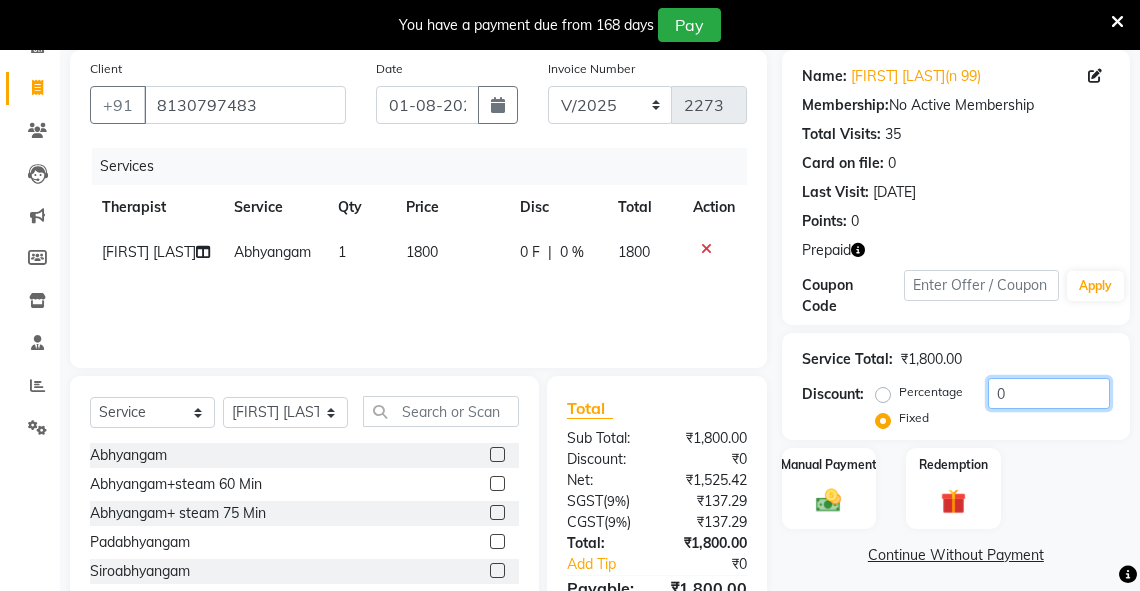 drag, startPoint x: 1001, startPoint y: 388, endPoint x: 944, endPoint y: 390, distance: 57.035076 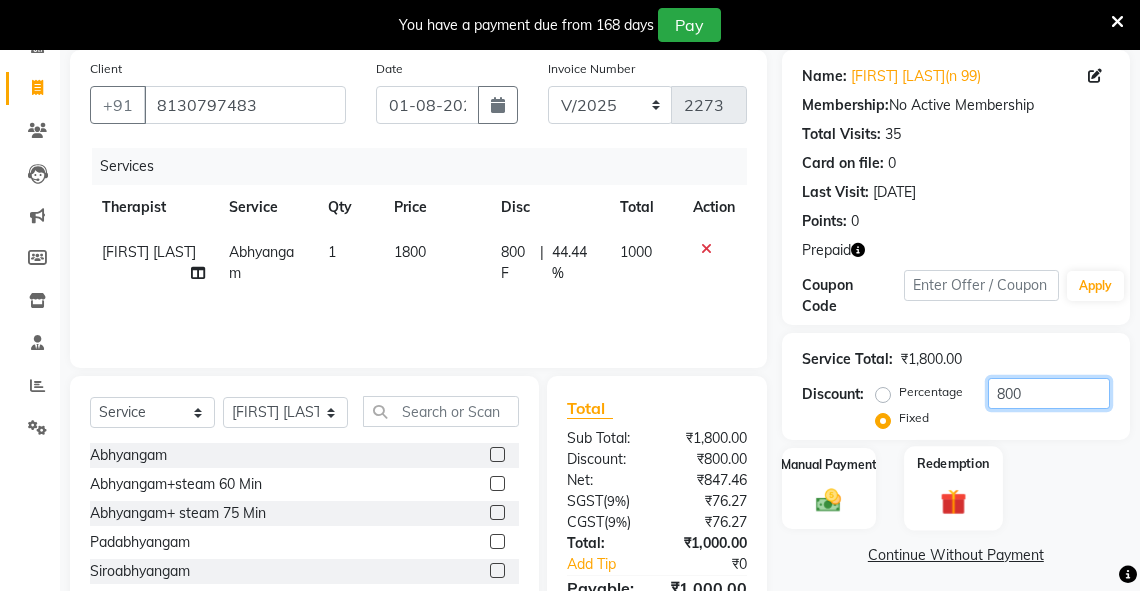type on "800" 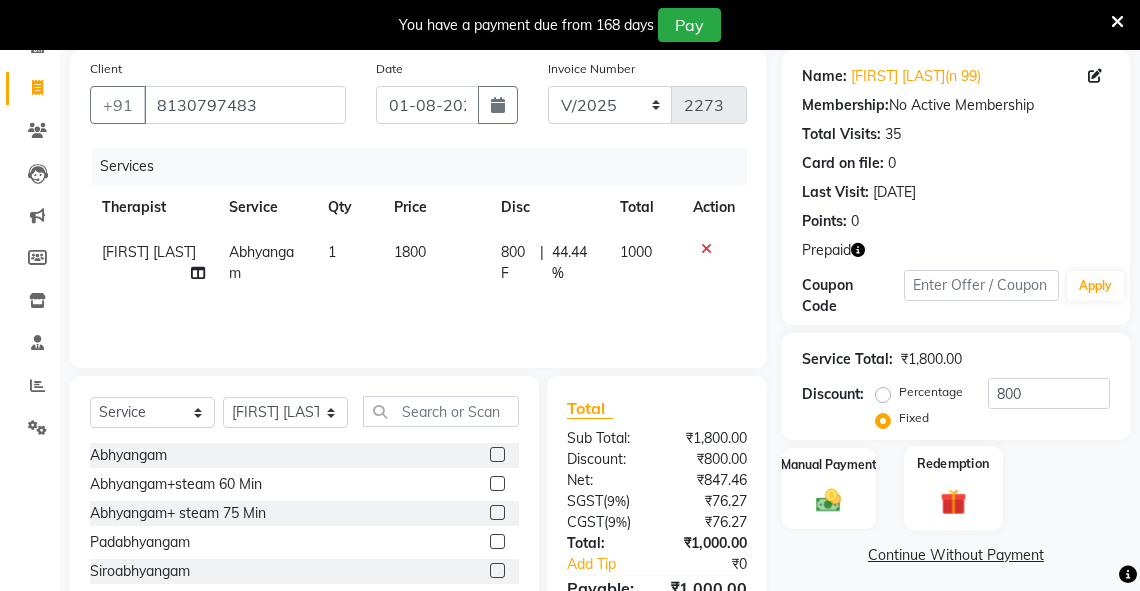 click 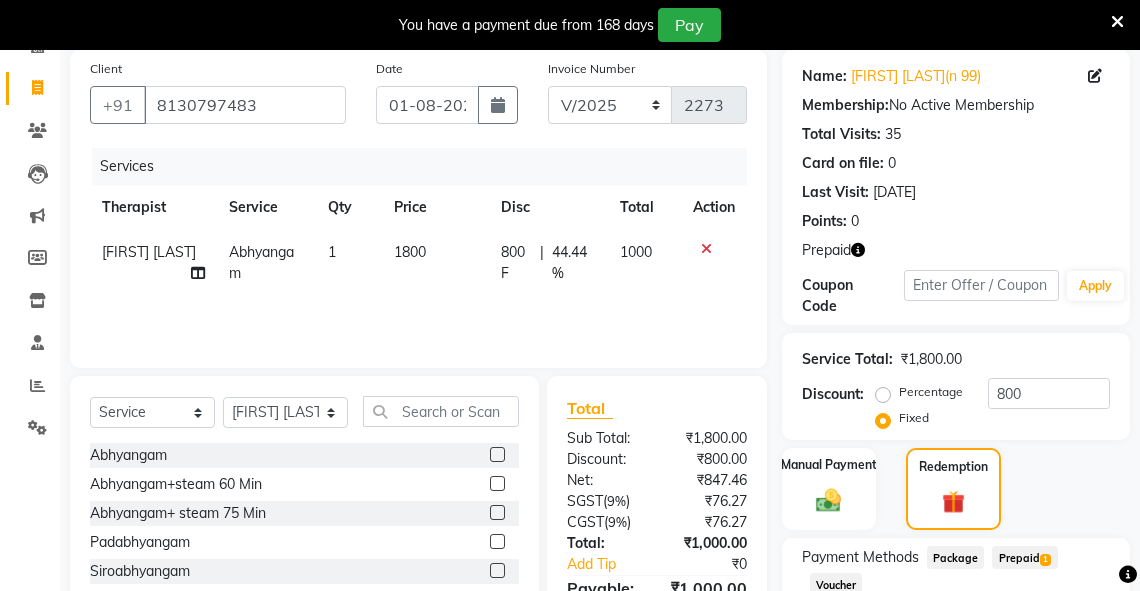 scroll, scrollTop: 287, scrollLeft: 0, axis: vertical 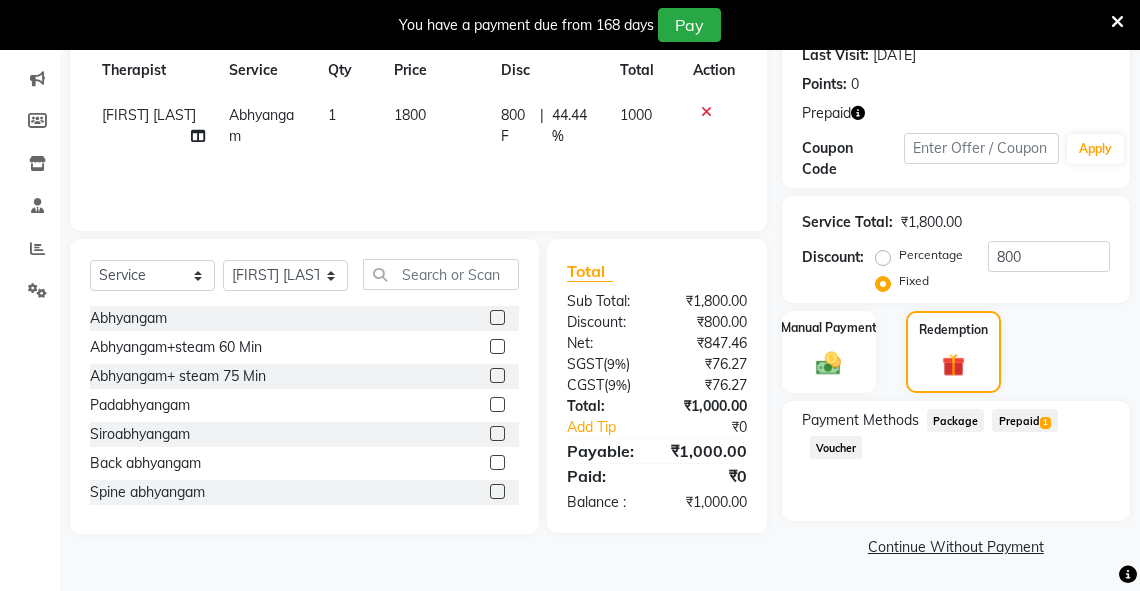 click on "Prepaid  1" 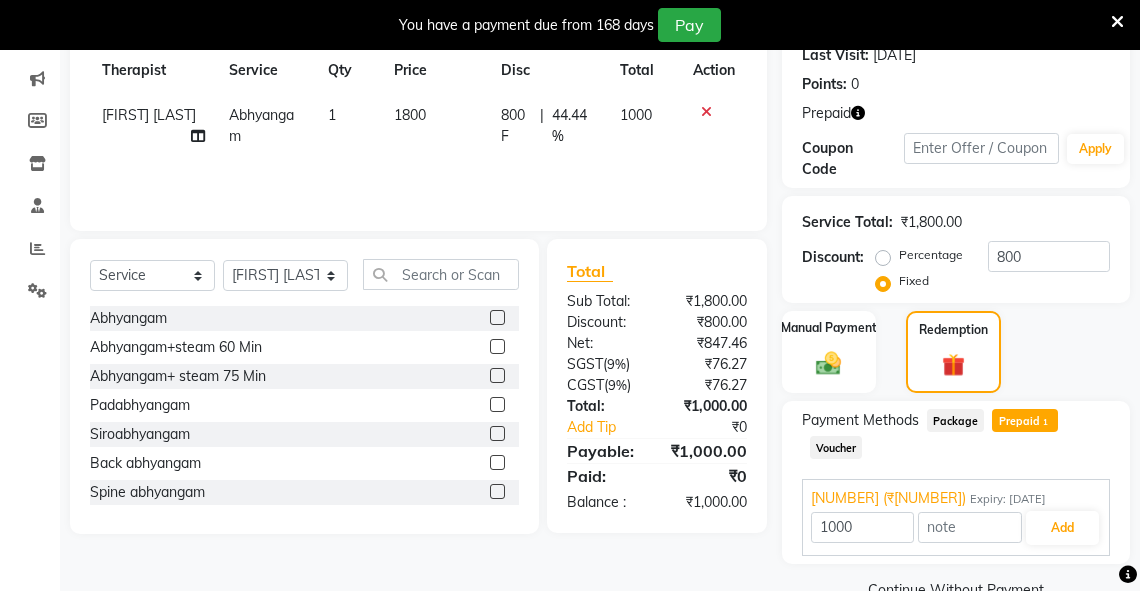scroll, scrollTop: 331, scrollLeft: 0, axis: vertical 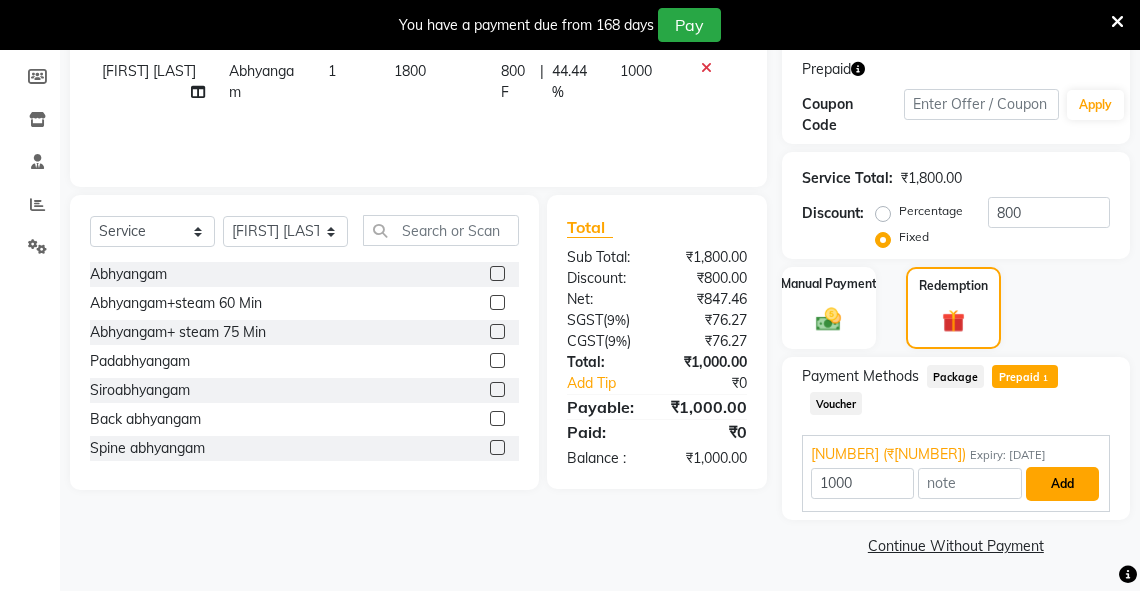 click on "Add" at bounding box center [1062, 484] 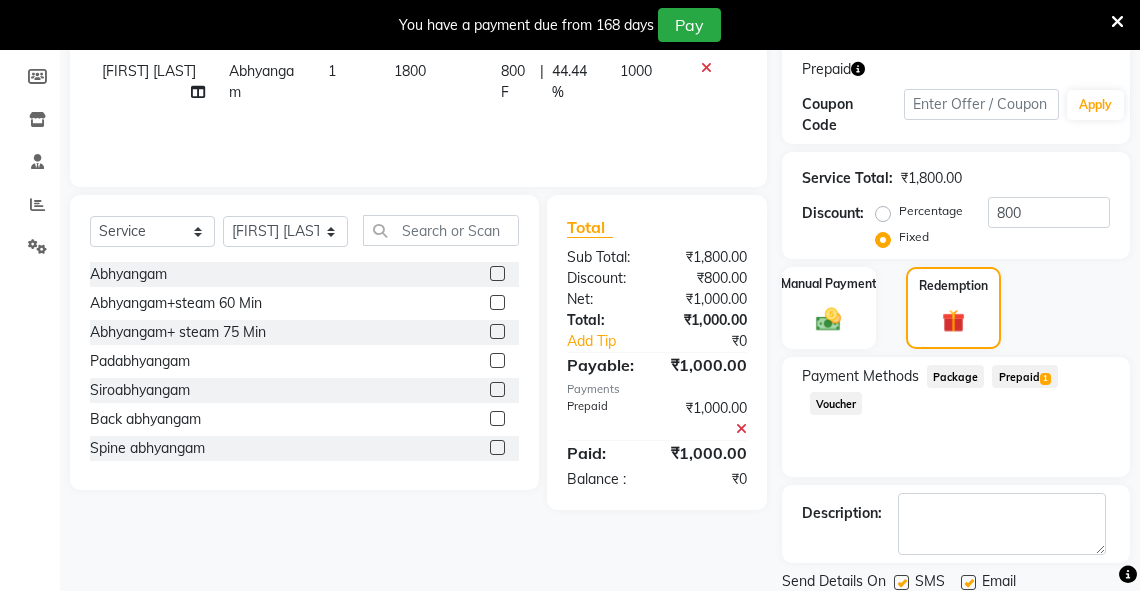 scroll, scrollTop: 399, scrollLeft: 0, axis: vertical 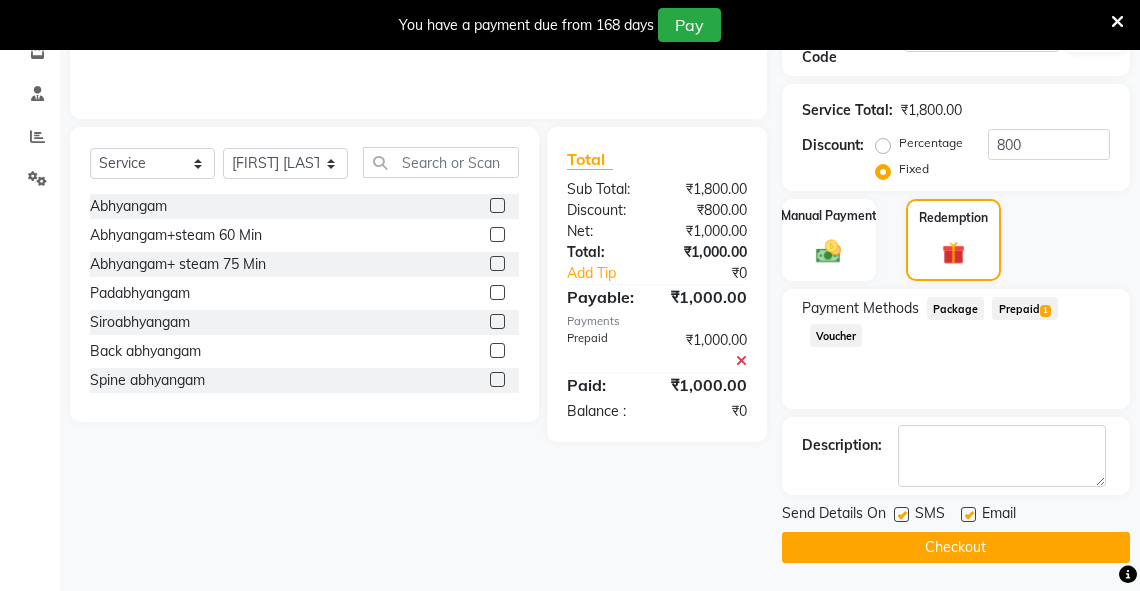 click on "Checkout" 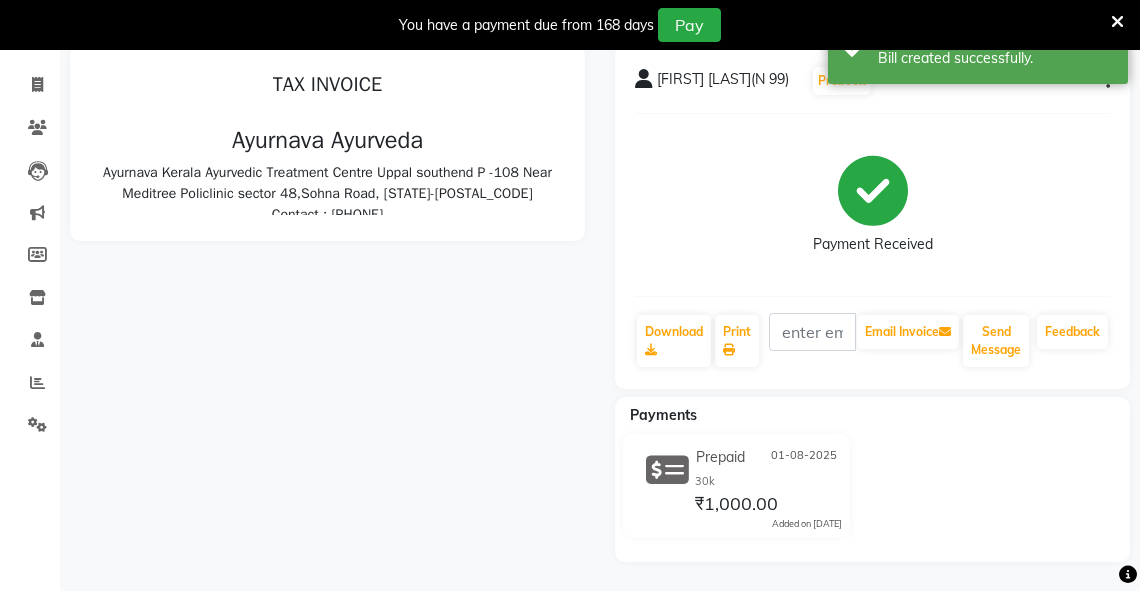 scroll, scrollTop: 284, scrollLeft: 0, axis: vertical 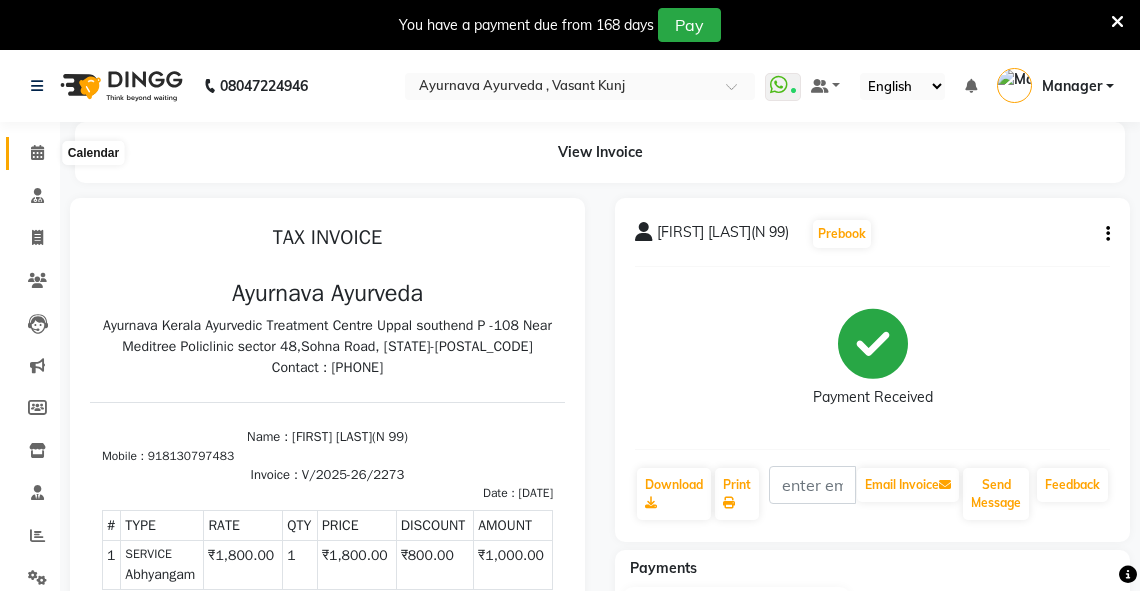 click 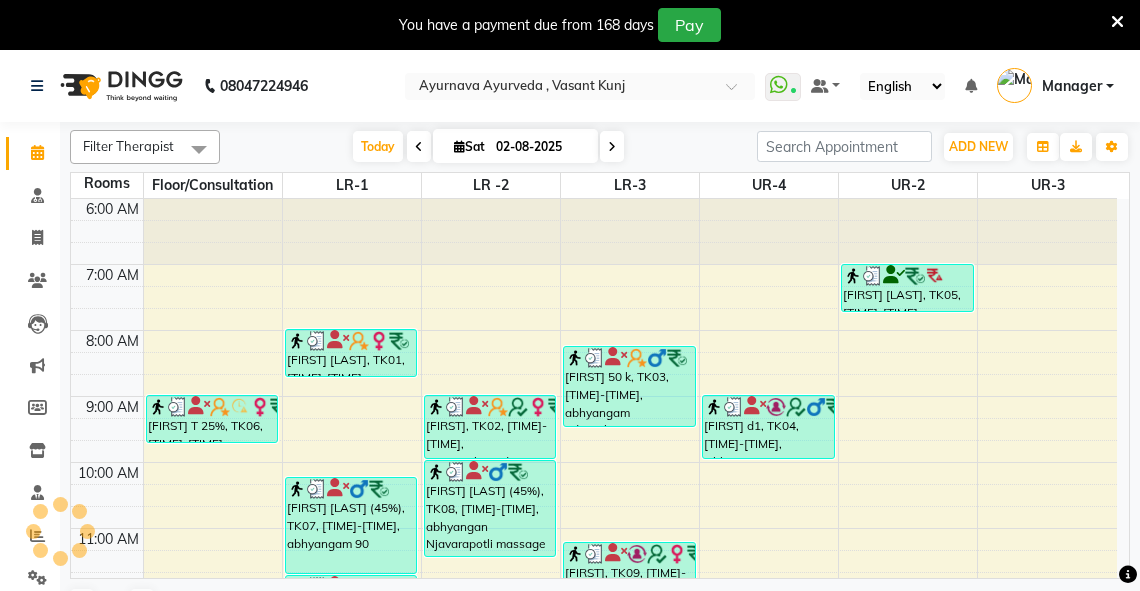 scroll, scrollTop: 0, scrollLeft: 0, axis: both 